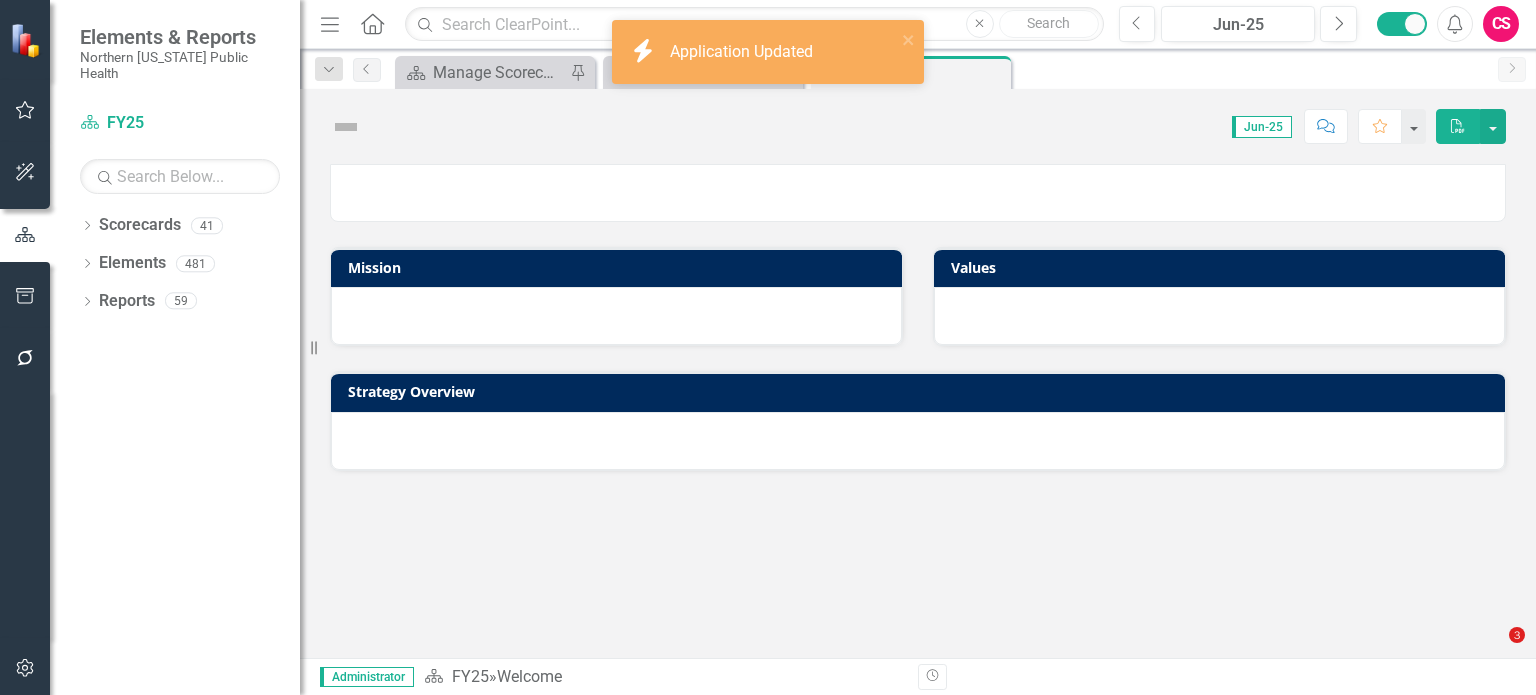 scroll, scrollTop: 0, scrollLeft: 0, axis: both 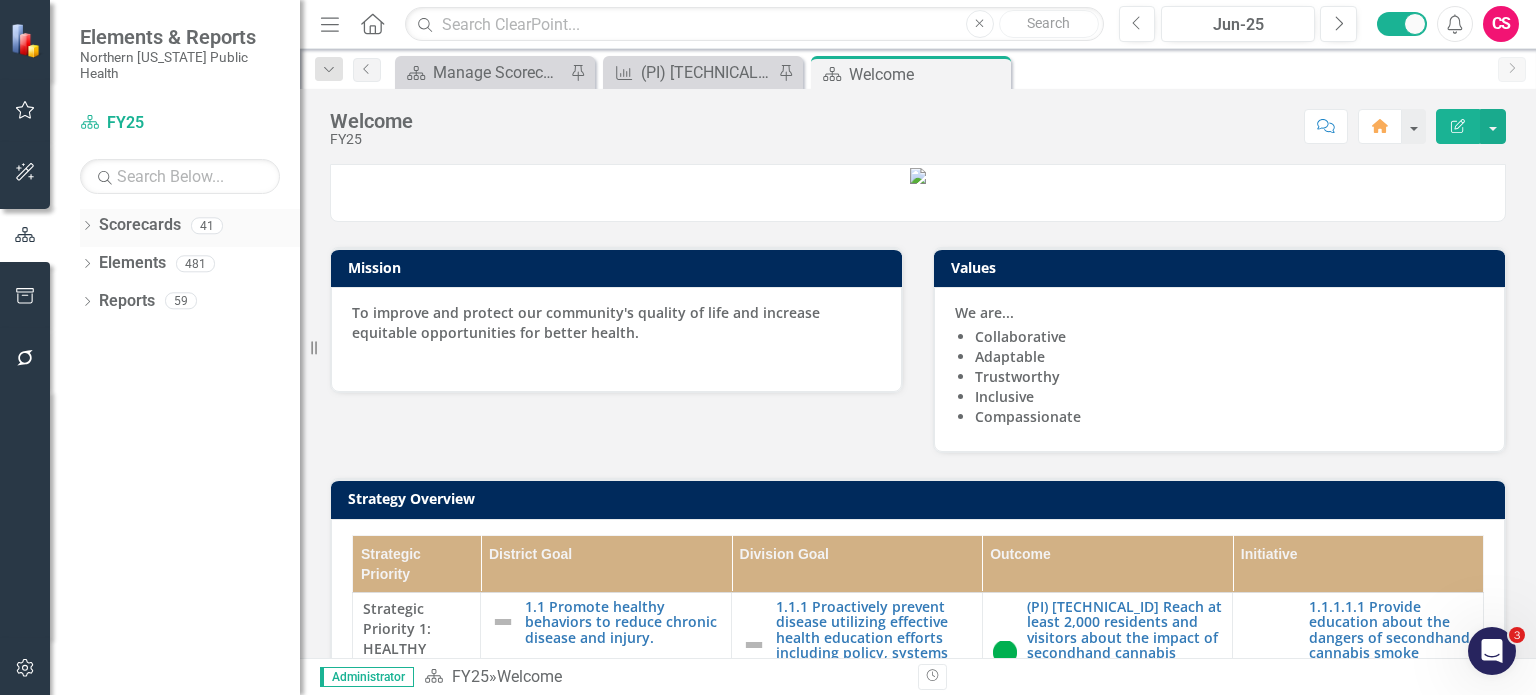 click on "Scorecards" at bounding box center [140, 225] 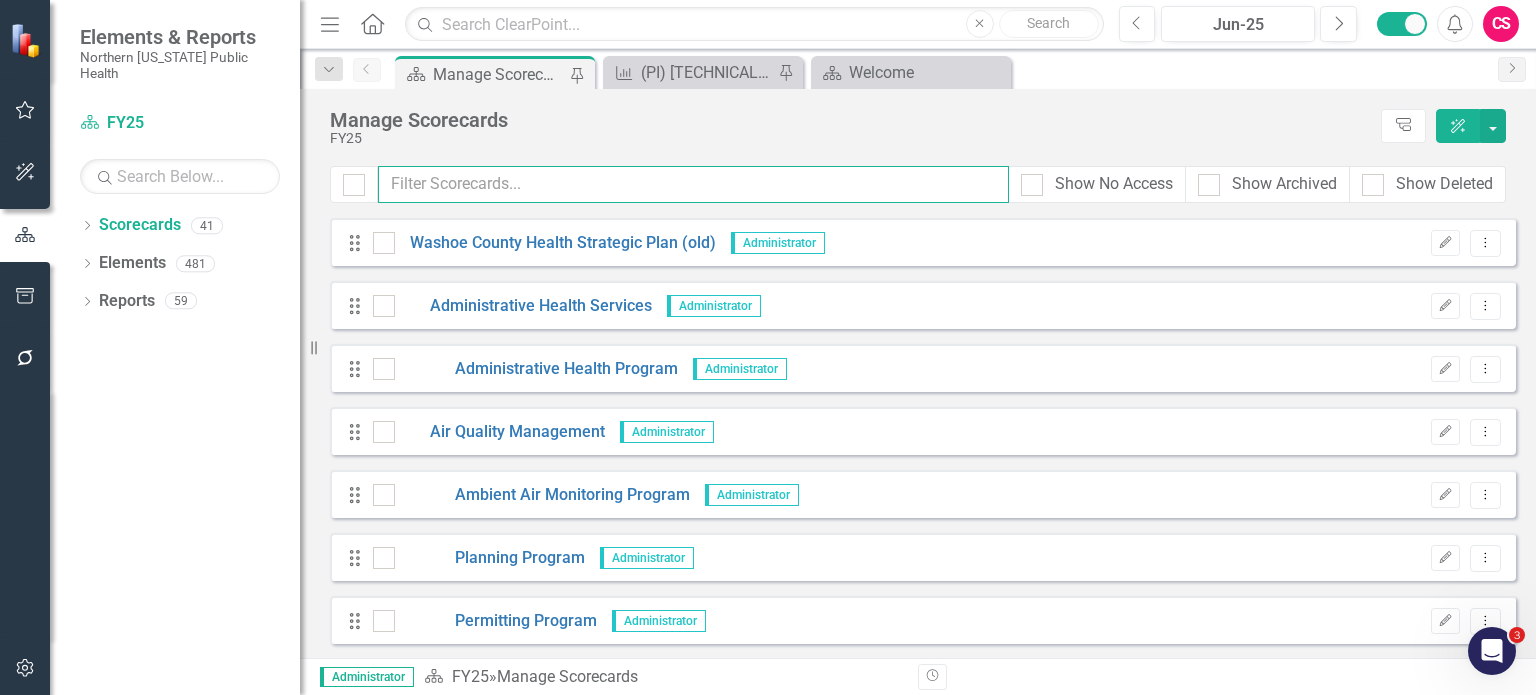 click at bounding box center (693, 184) 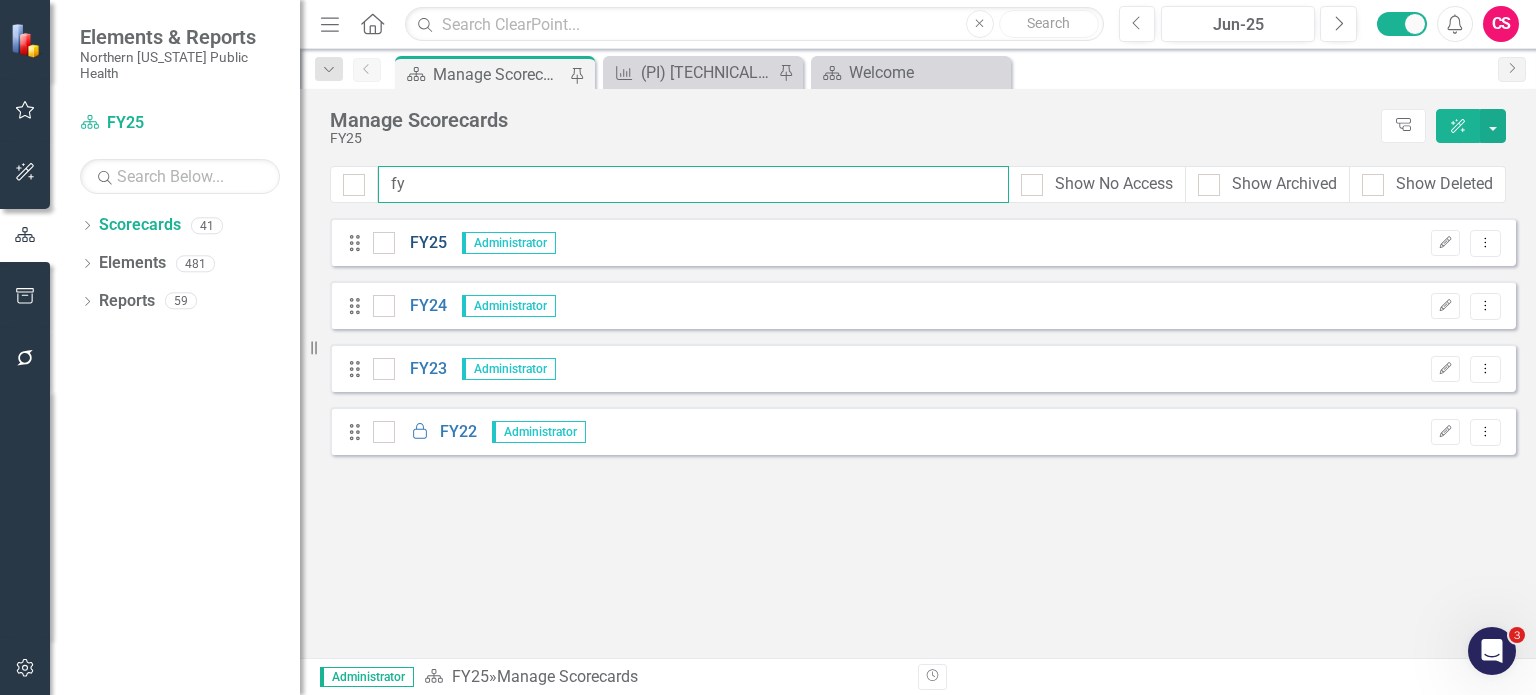 type on "fy" 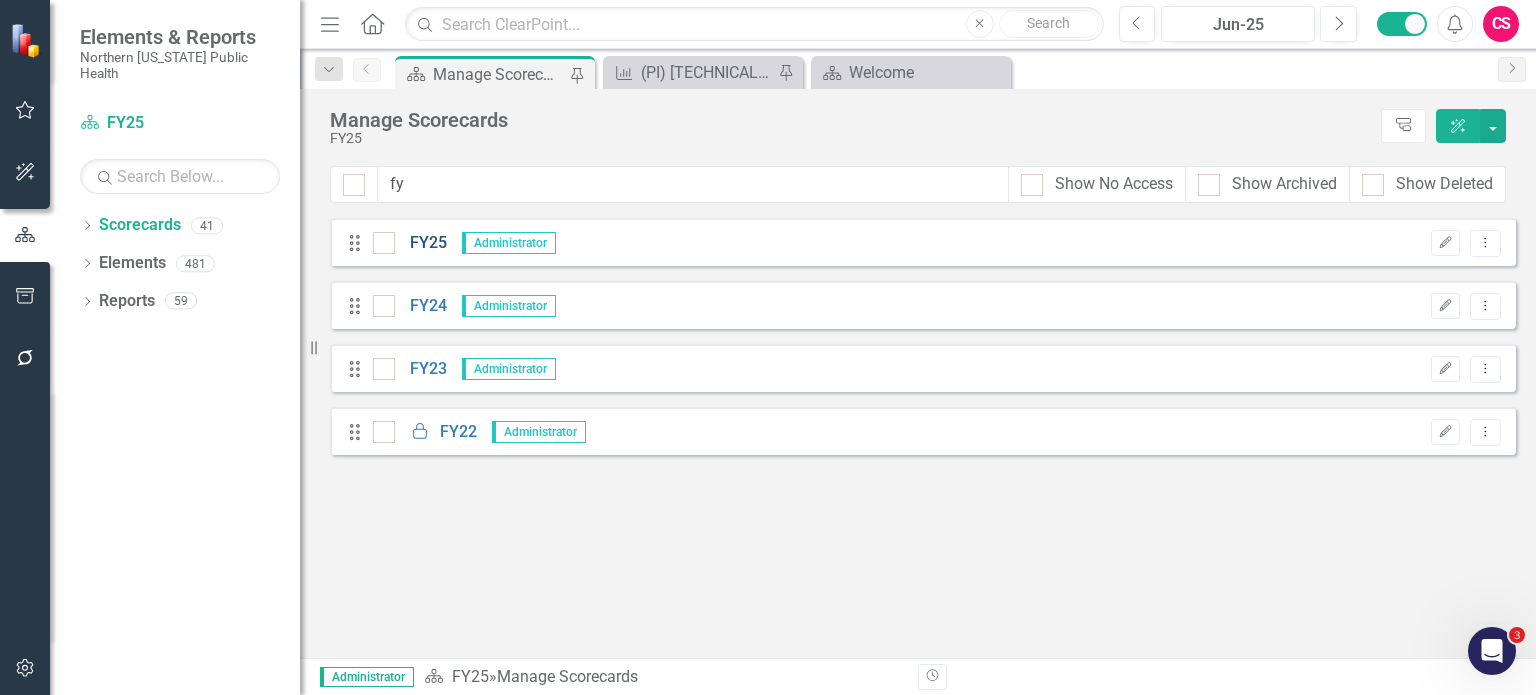 click on "FY25" at bounding box center (421, 243) 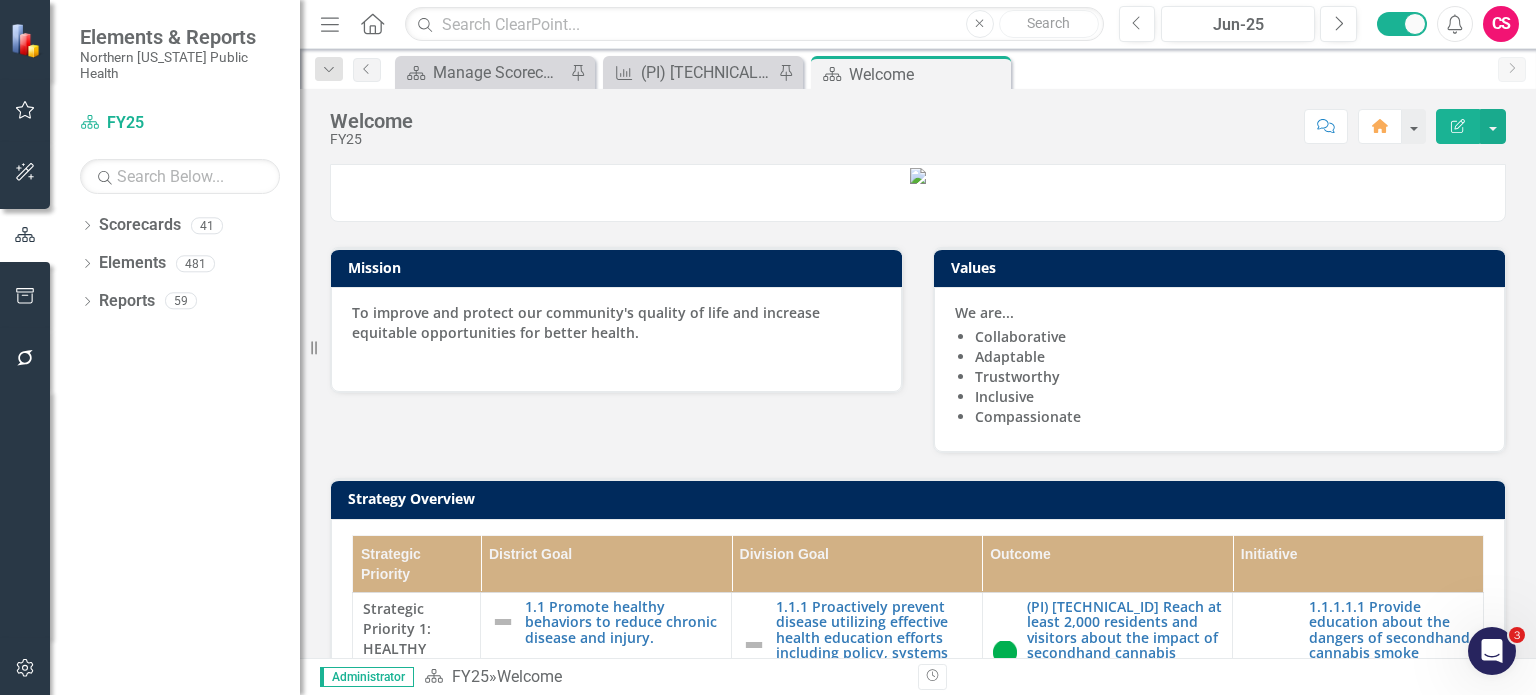 scroll, scrollTop: 324, scrollLeft: 0, axis: vertical 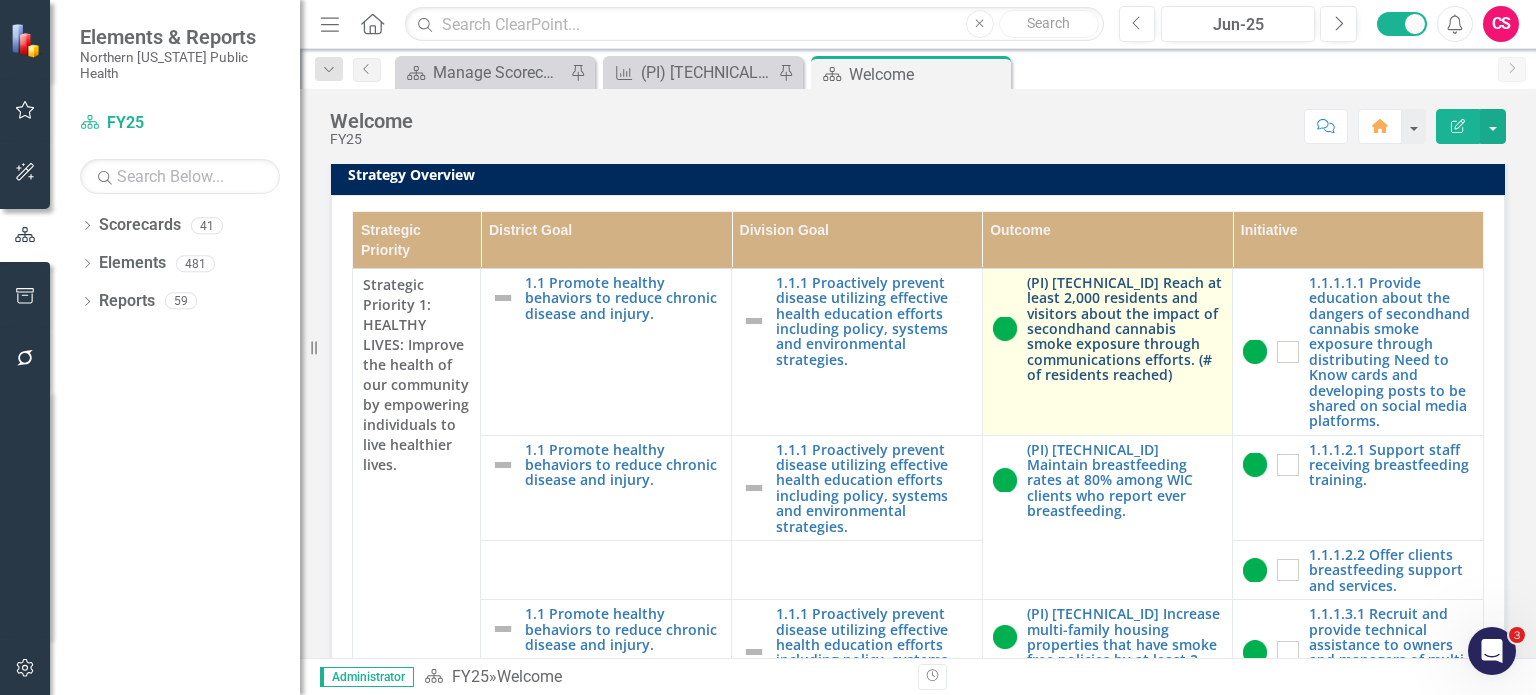 click on "(PI) [TECHNICAL_ID] Reach at least 2,000 residents and visitors about the impact of secondhand cannabis smoke exposure through communications efforts. (# of residents reached)" at bounding box center (1125, 329) 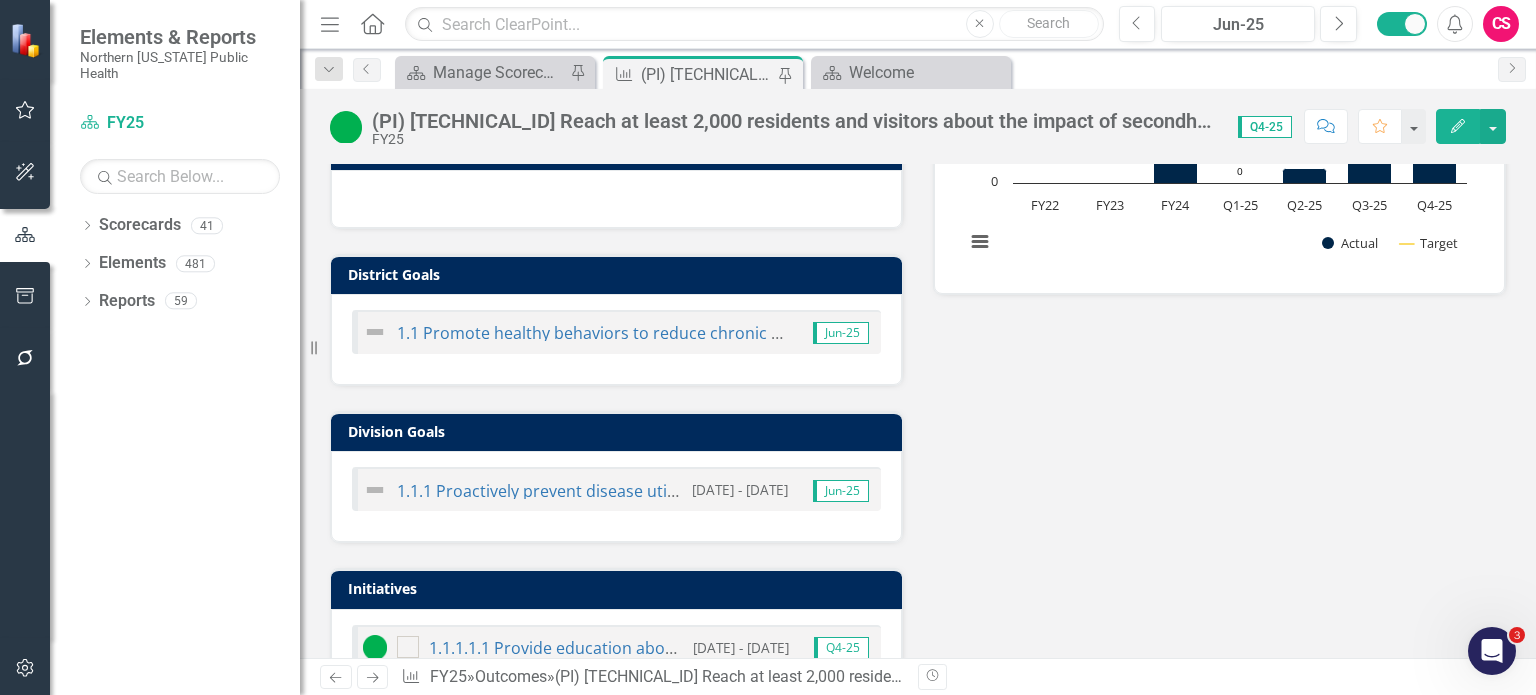 scroll, scrollTop: 899, scrollLeft: 0, axis: vertical 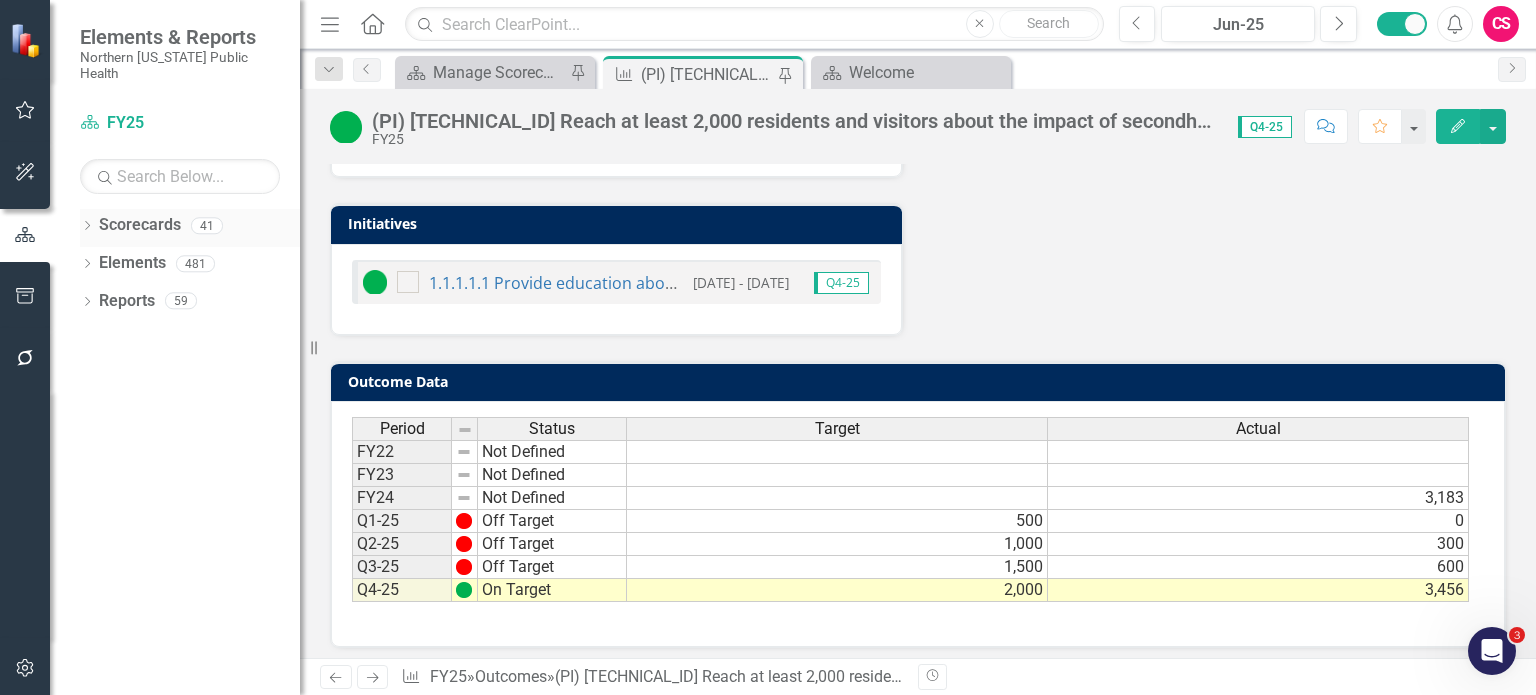 click on "Scorecards" at bounding box center [140, 225] 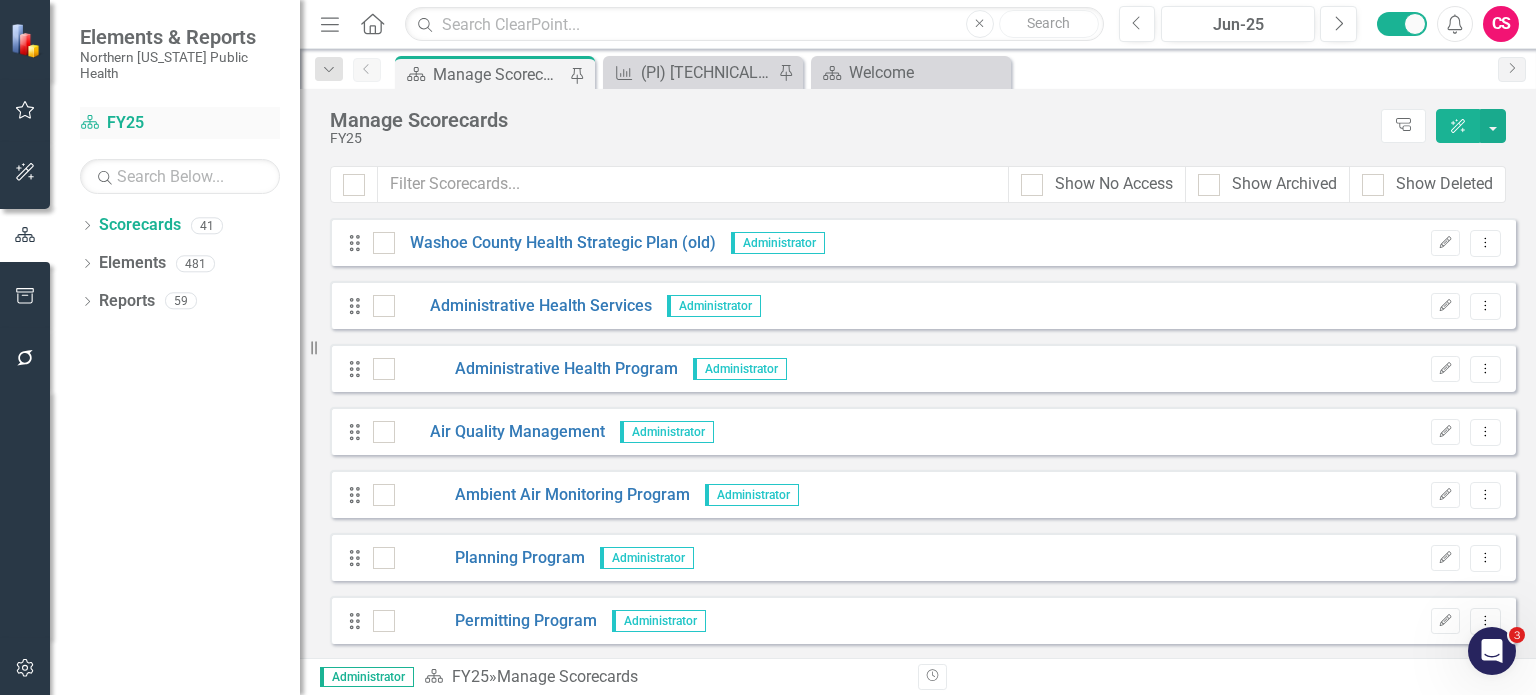 click on "Scorecard FY25" at bounding box center [180, 123] 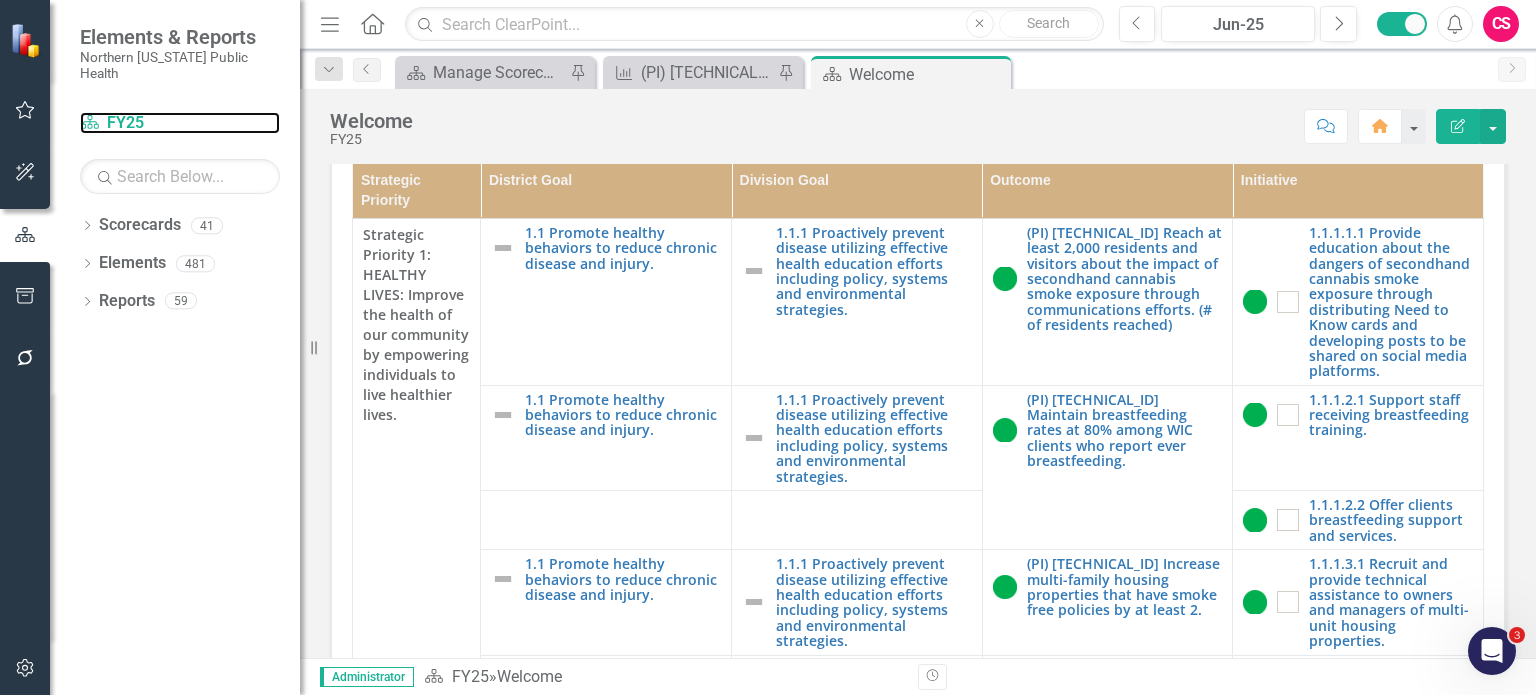 scroll, scrollTop: 372, scrollLeft: 0, axis: vertical 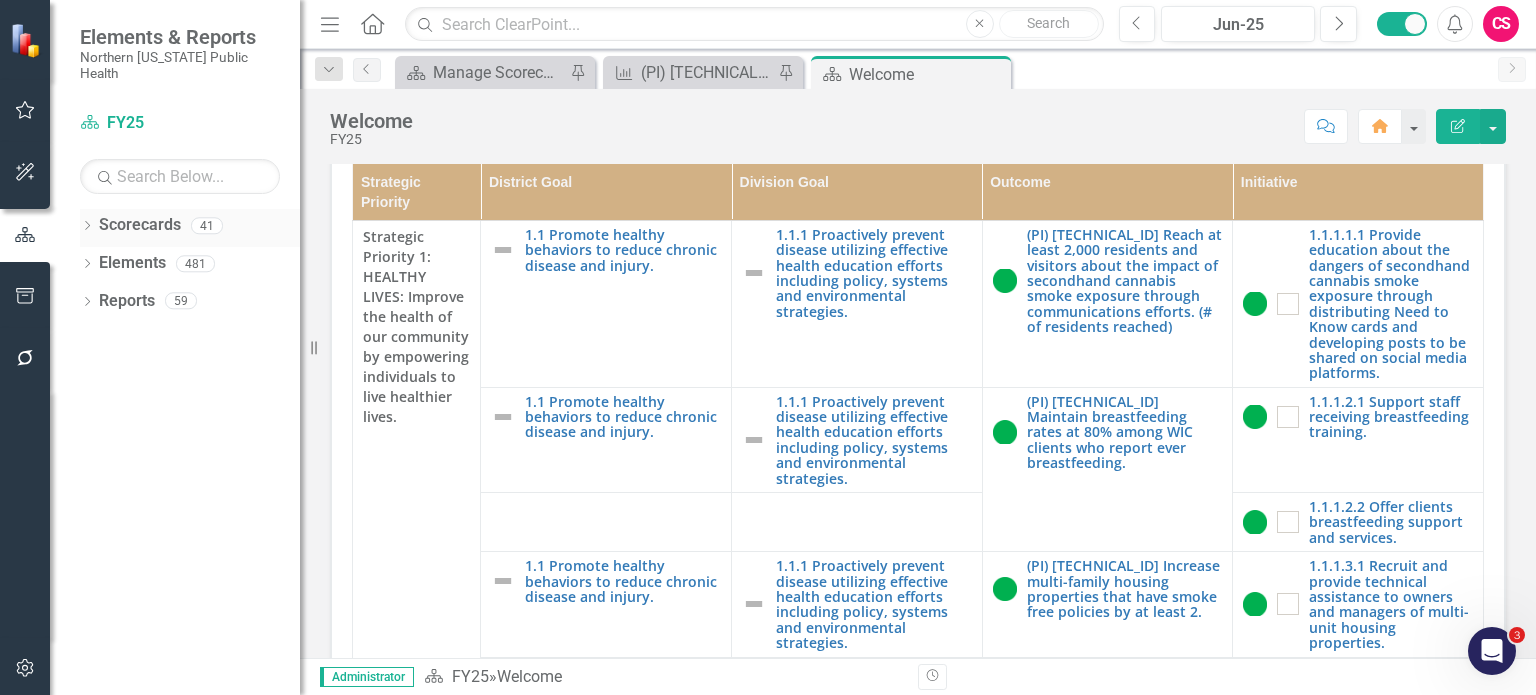 click on "Scorecards" at bounding box center [140, 225] 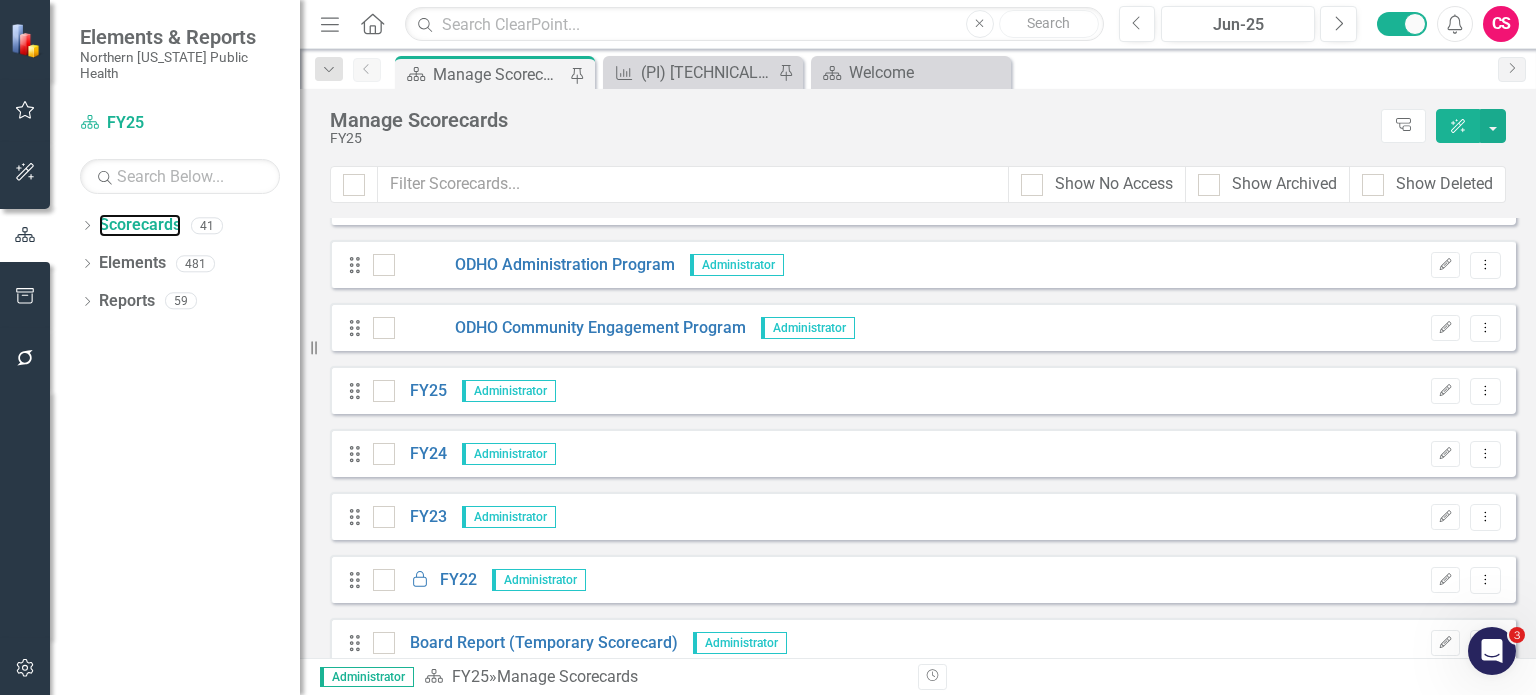 scroll, scrollTop: 1743, scrollLeft: 0, axis: vertical 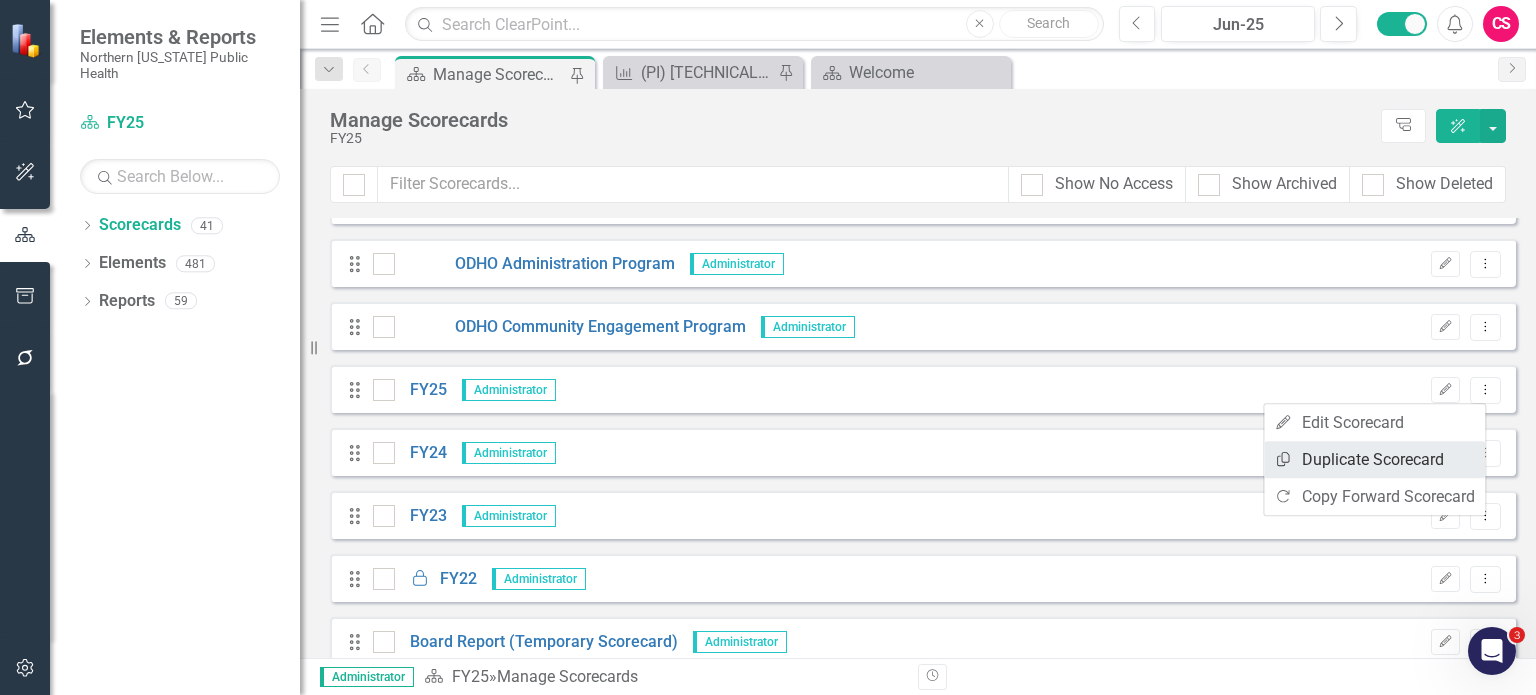 click on "Copy Duplicate Scorecard" at bounding box center (1374, 459) 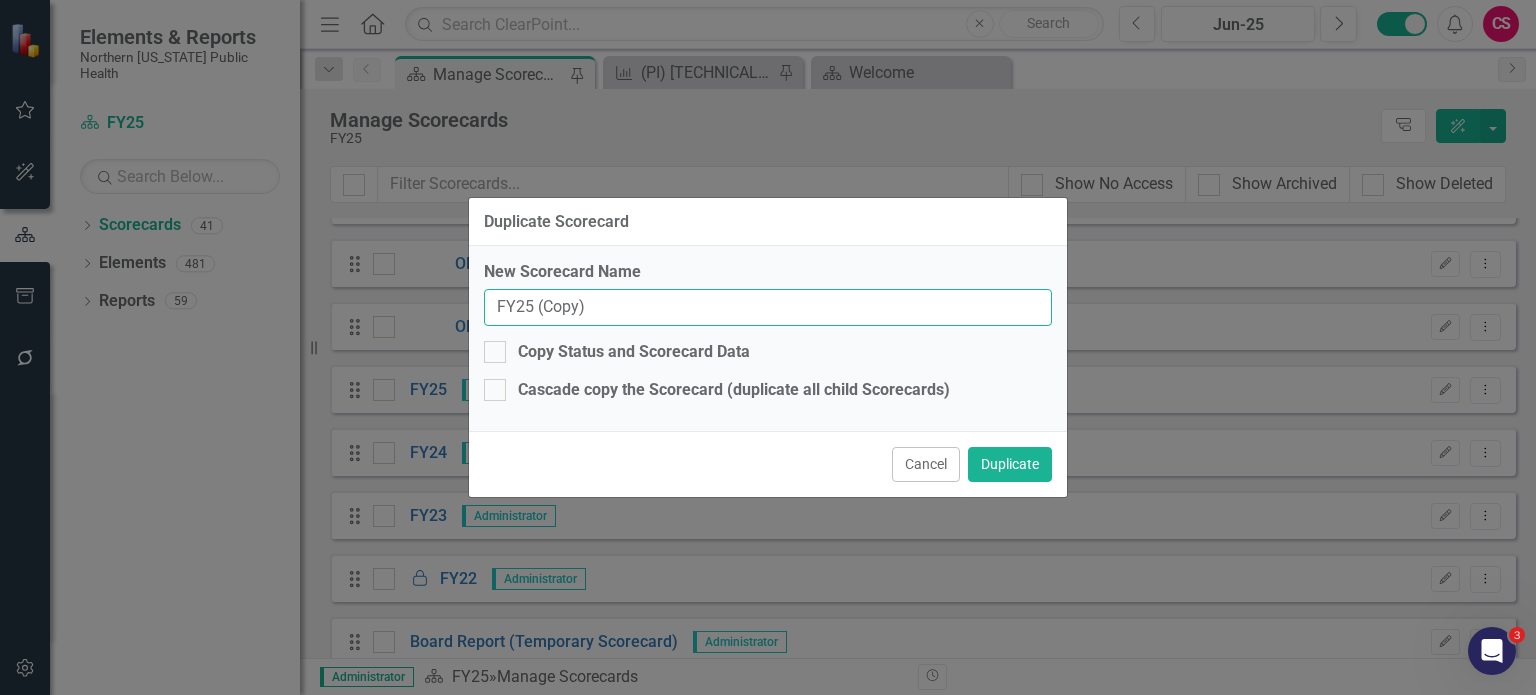 drag, startPoint x: 523, startPoint y: 312, endPoint x: 833, endPoint y: 308, distance: 310.02582 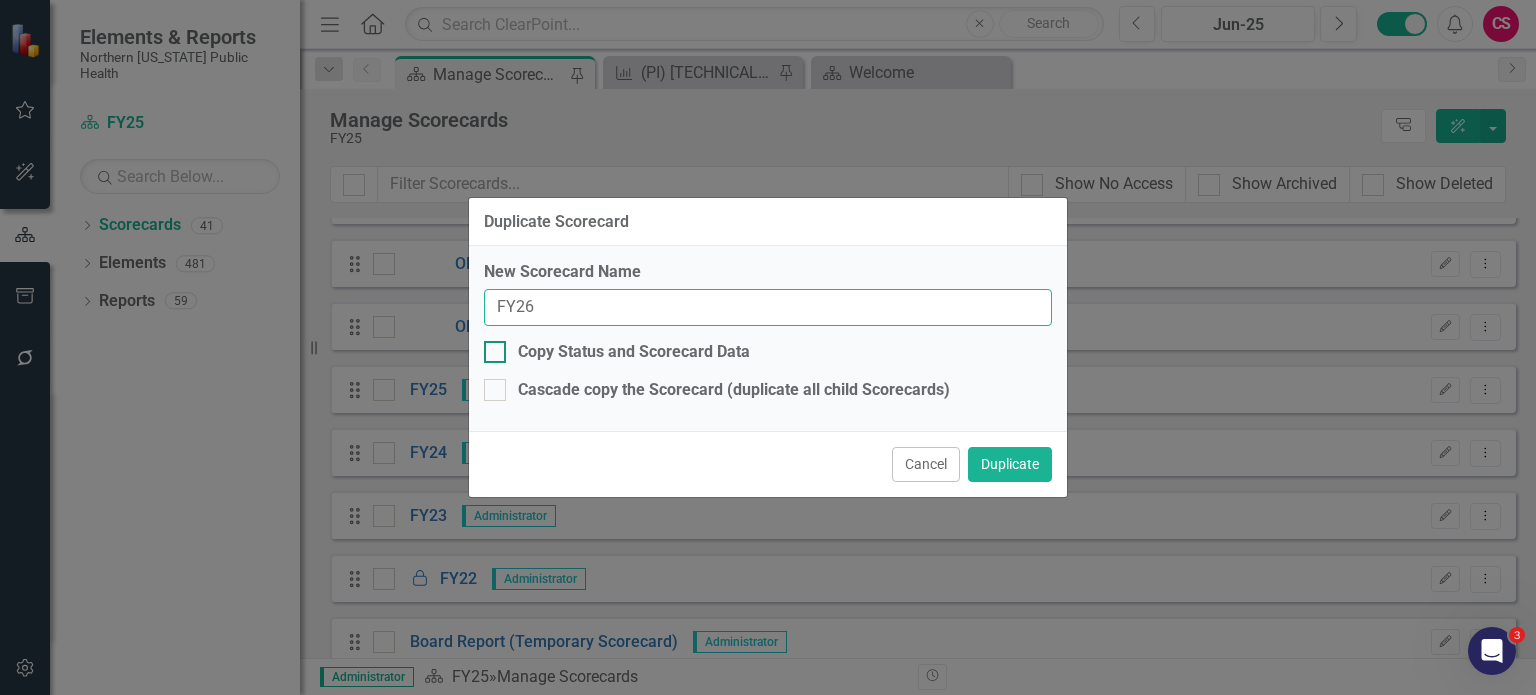 type on "FY26" 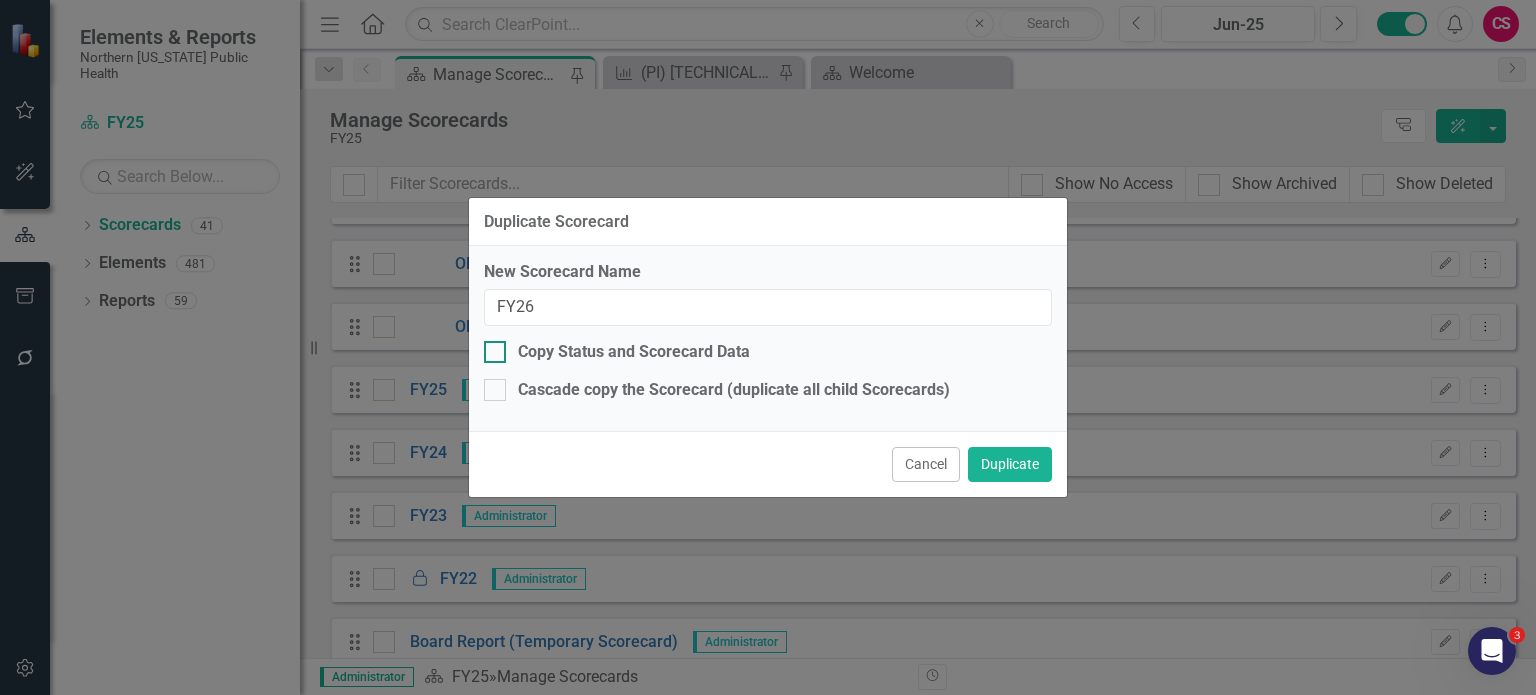 click on "Copy Status   and Scorecard Data" at bounding box center (634, 352) 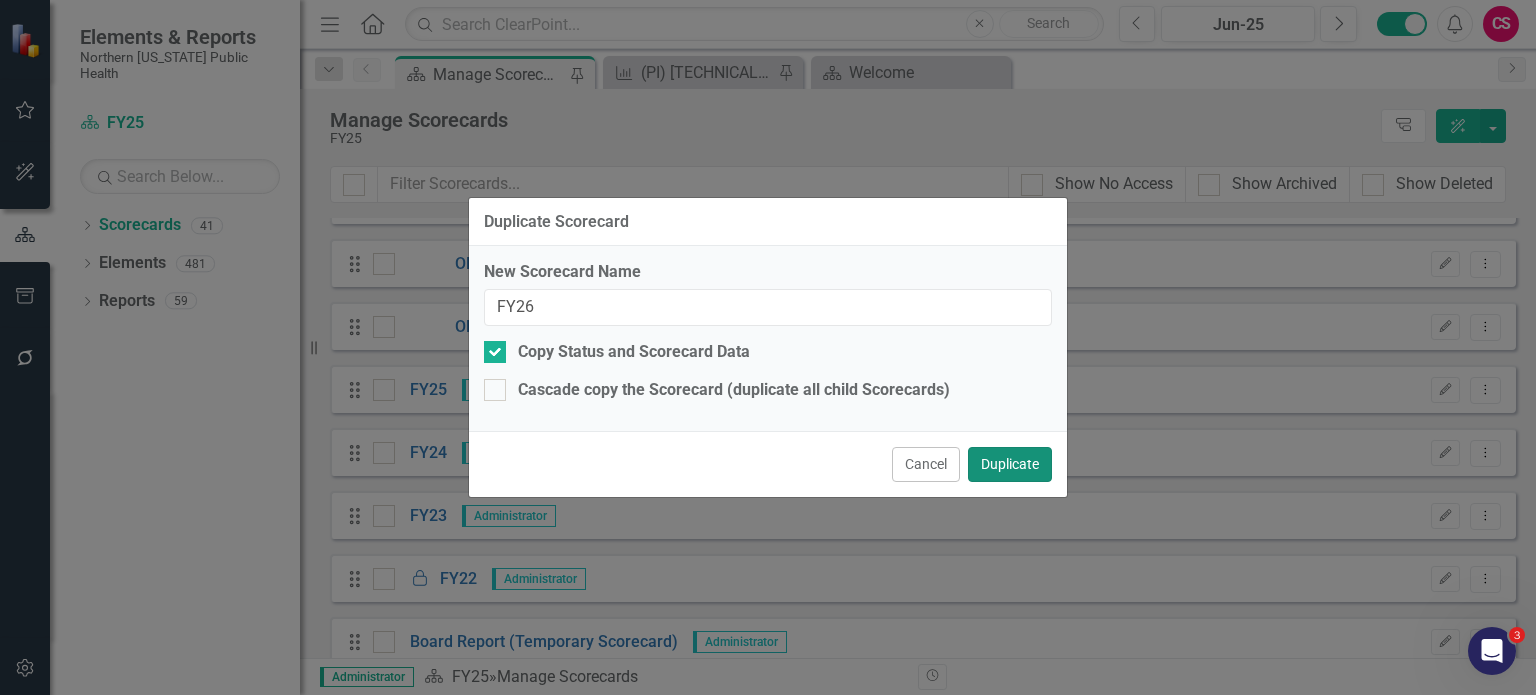 click on "Duplicate" at bounding box center (1010, 464) 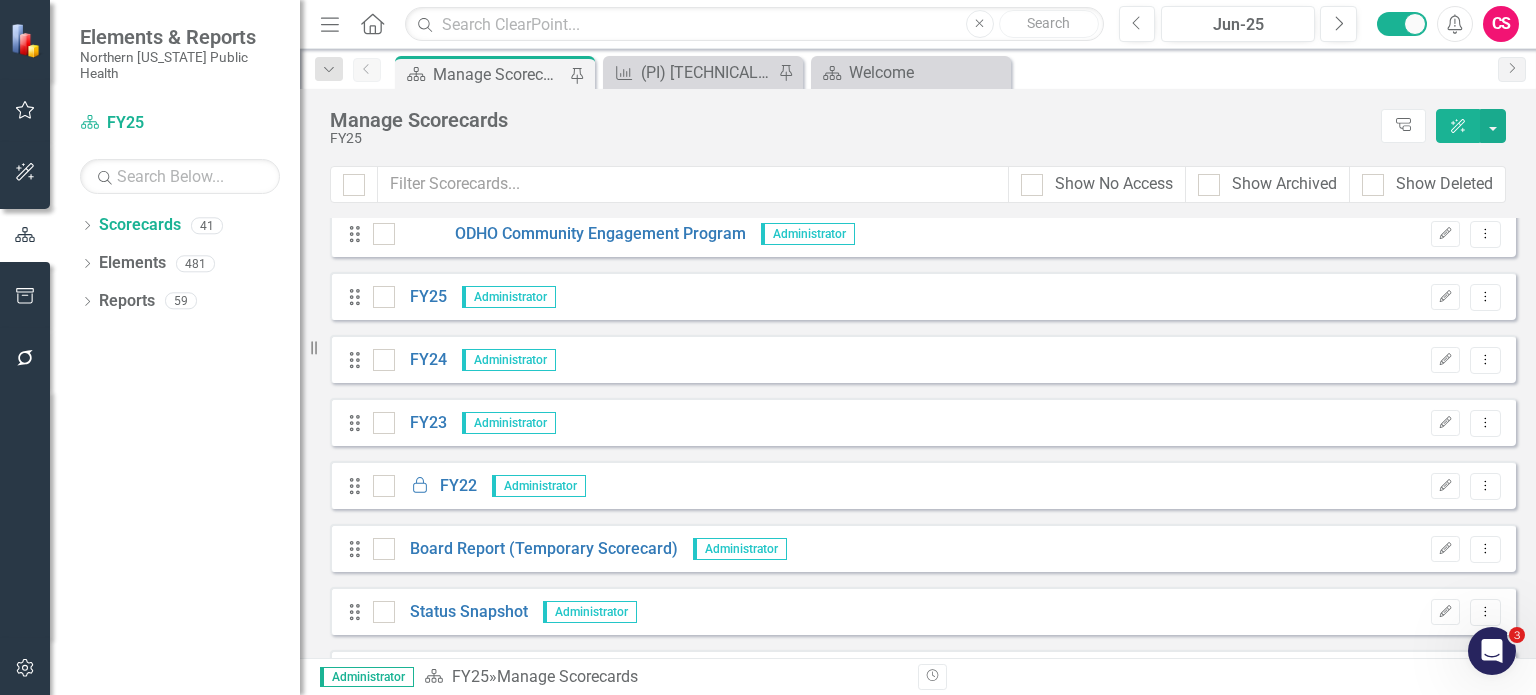 scroll, scrollTop: 2142, scrollLeft: 0, axis: vertical 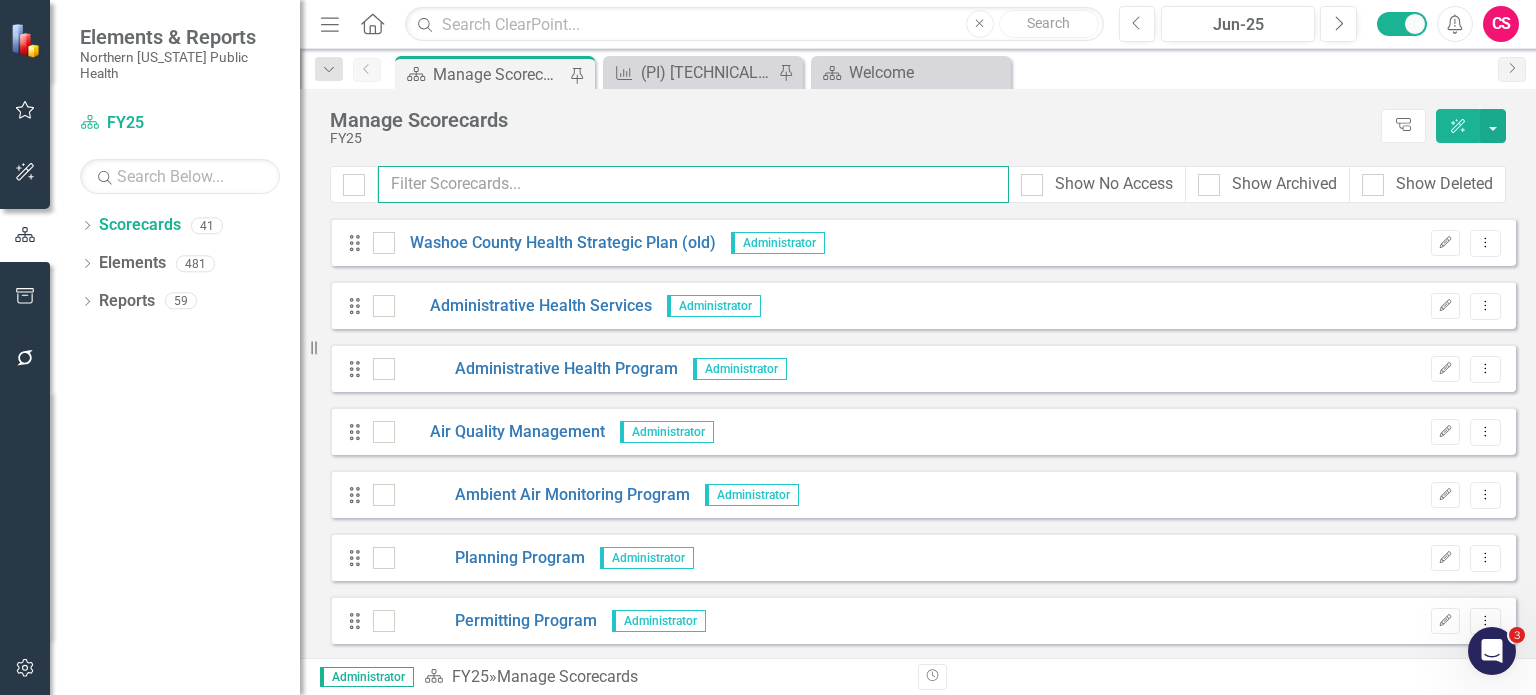 click at bounding box center (693, 184) 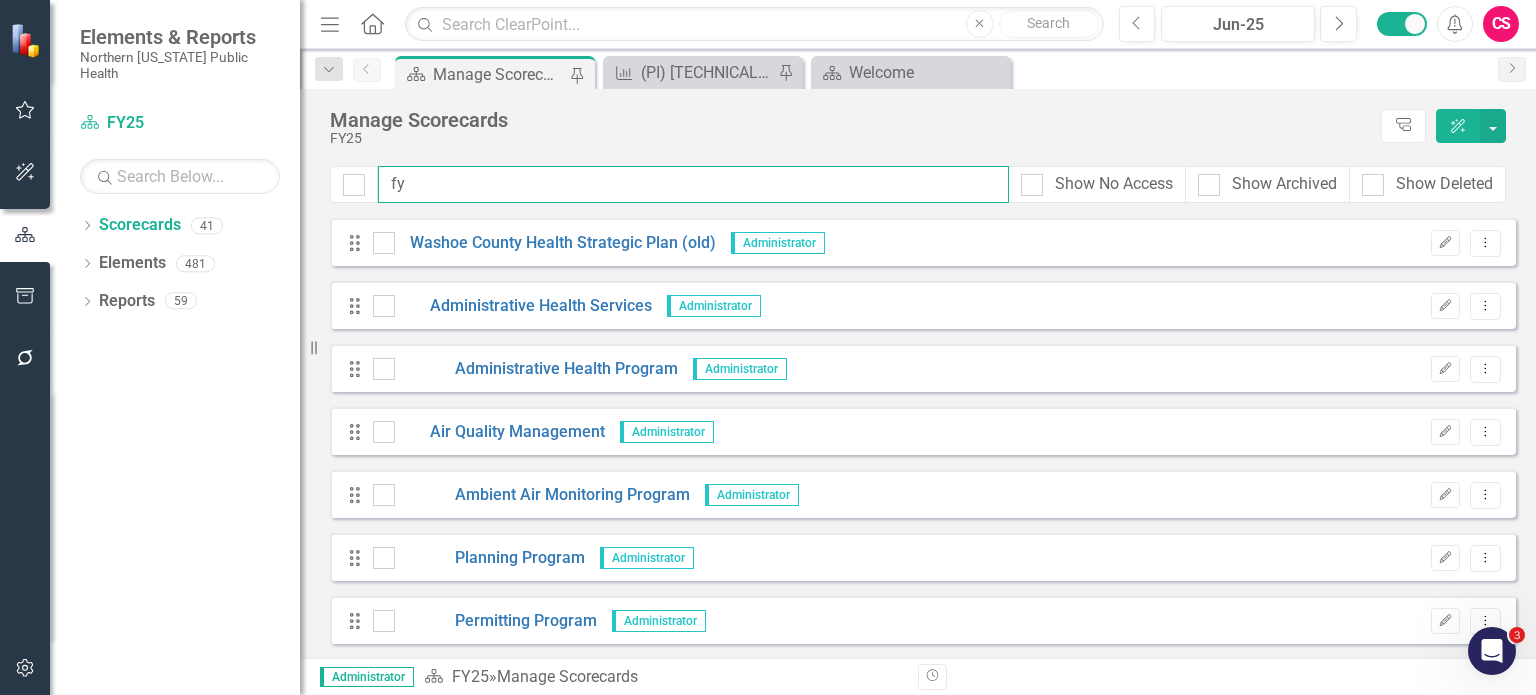 scroll, scrollTop: 0, scrollLeft: 0, axis: both 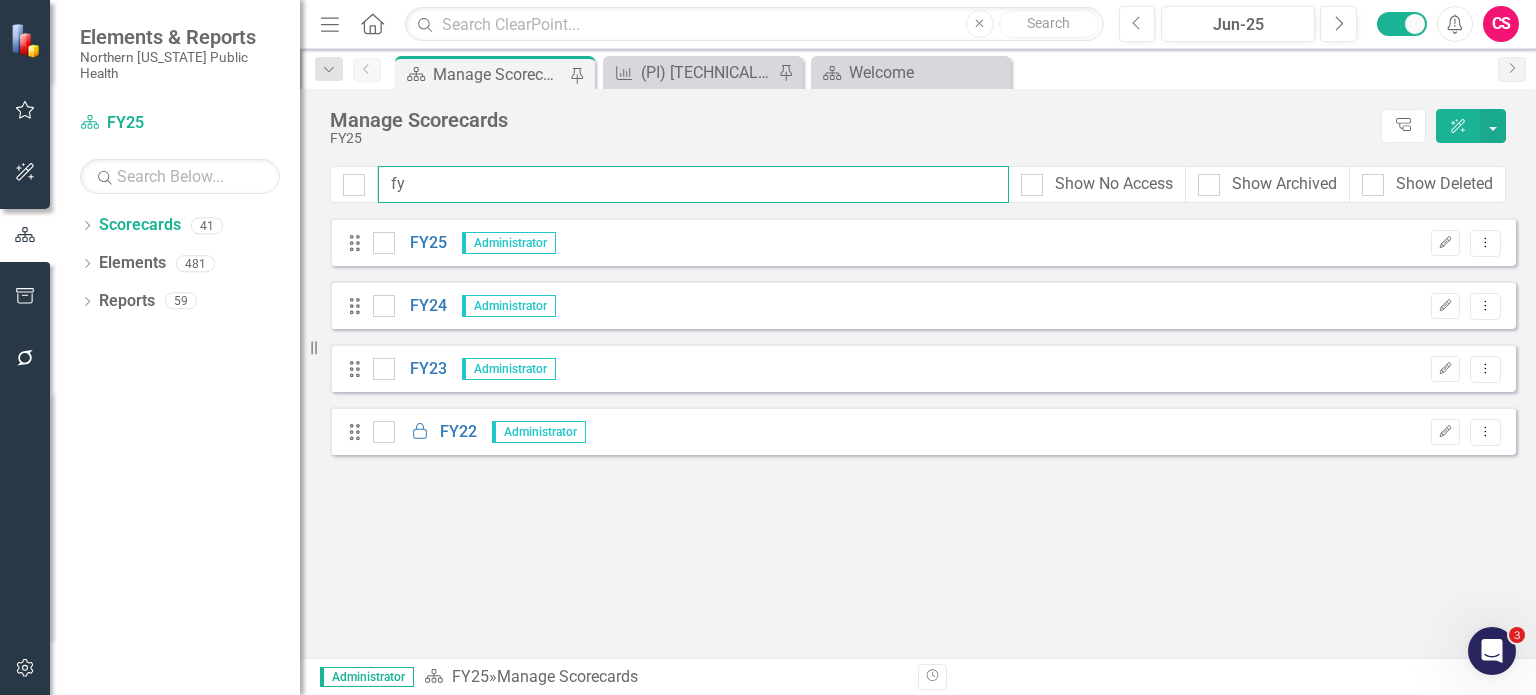 type on "fy" 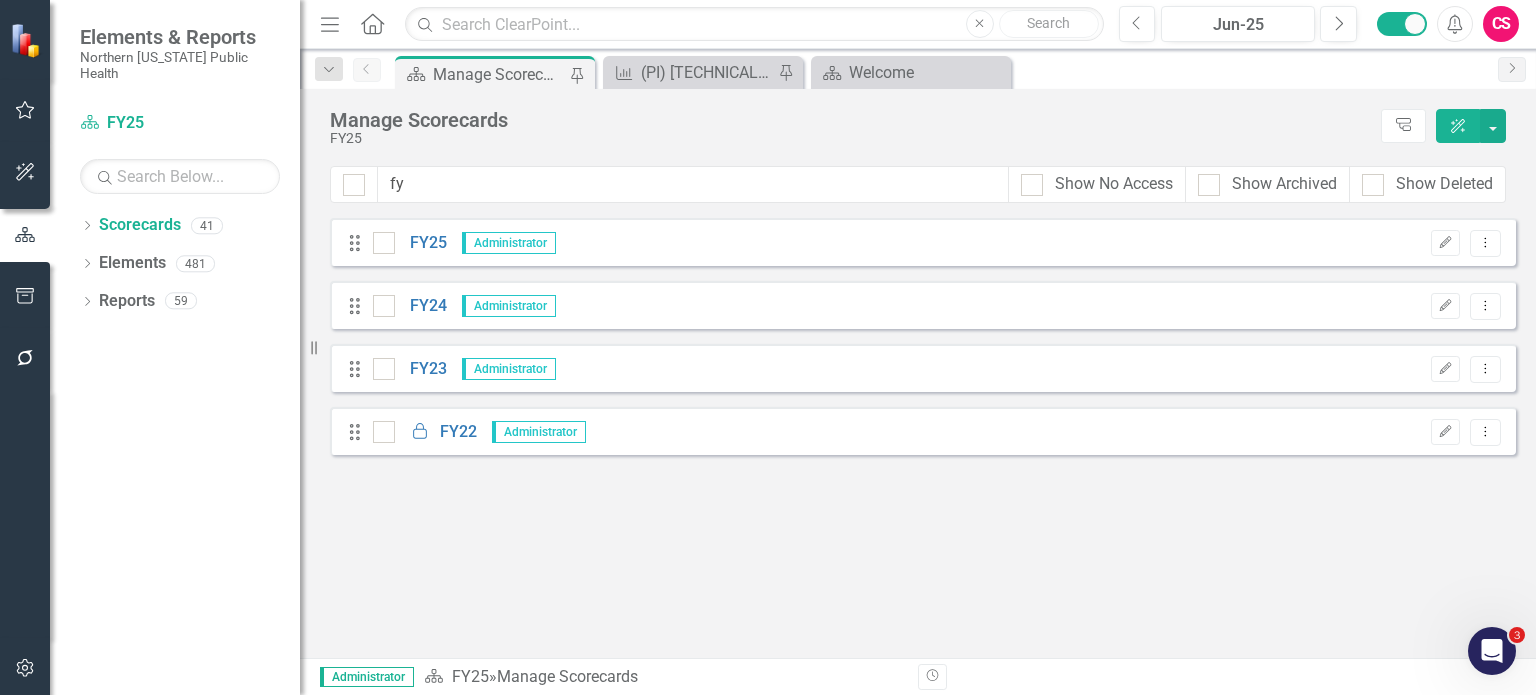 click on "Looks like you don't have any Scorecards set up yet. Why don't you add a Scorecard or learn more about Scorecards. Drag FY25 Administrator Edit Dropdown Menu Drag FY24 Administrator Edit Dropdown Menu Drag FY23 Administrator Edit Dropdown Menu Drag Locked FY22 Administrator Edit Dropdown Menu" at bounding box center [923, 438] 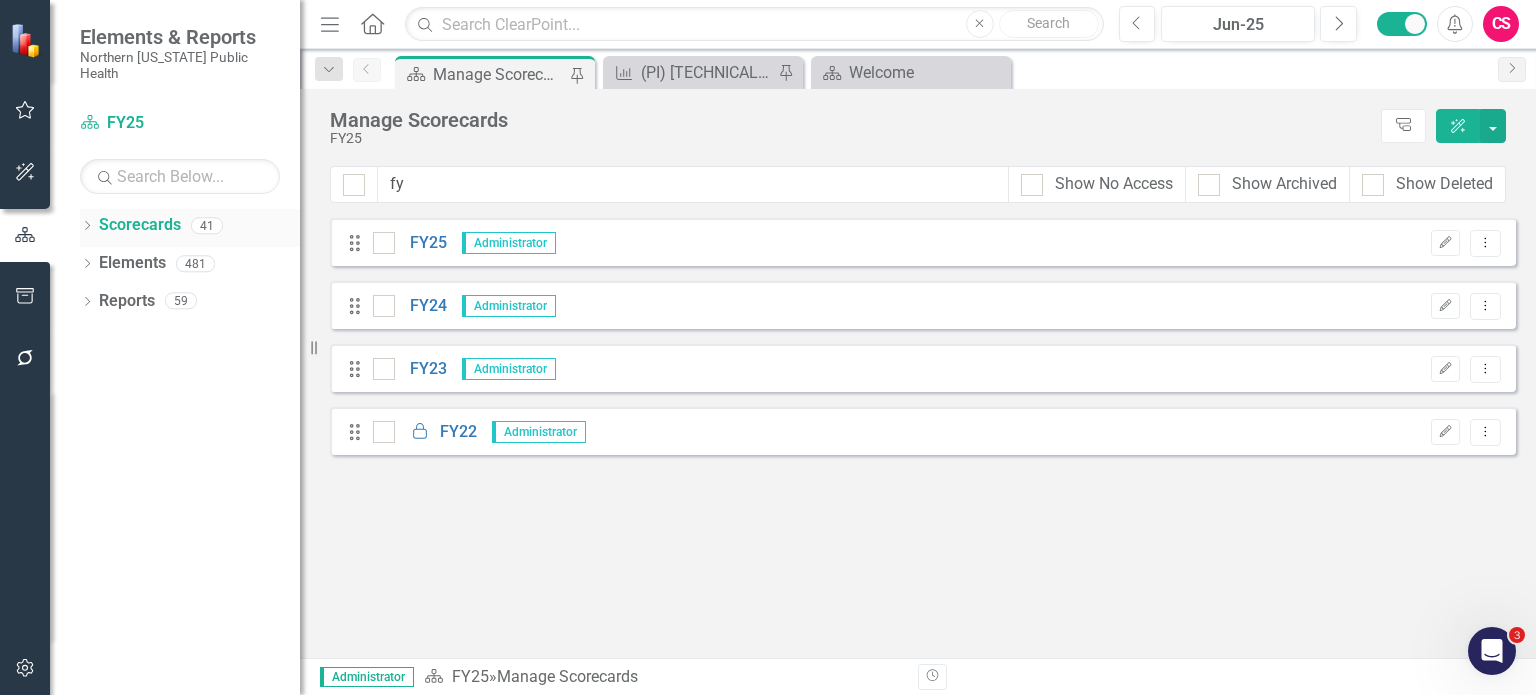 click on "Dropdown" 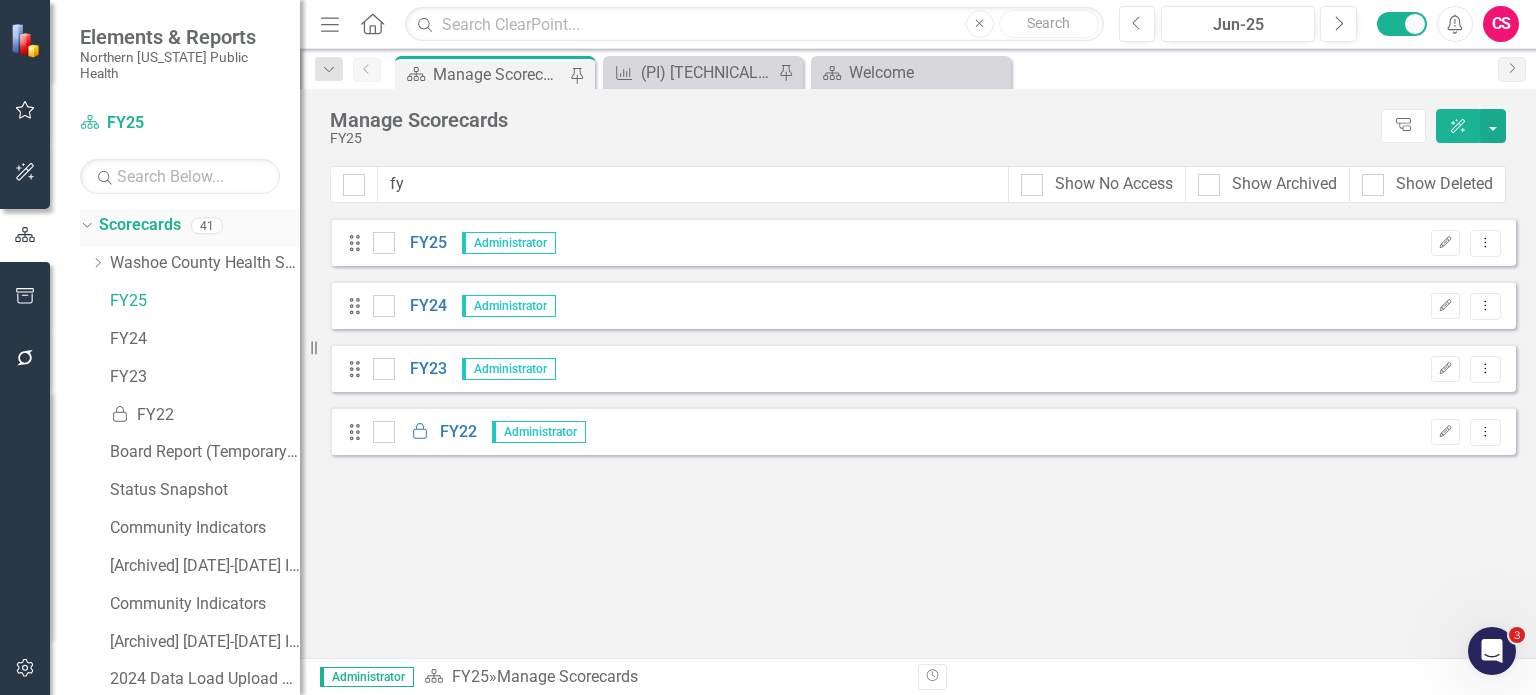 click on "Dropdown" 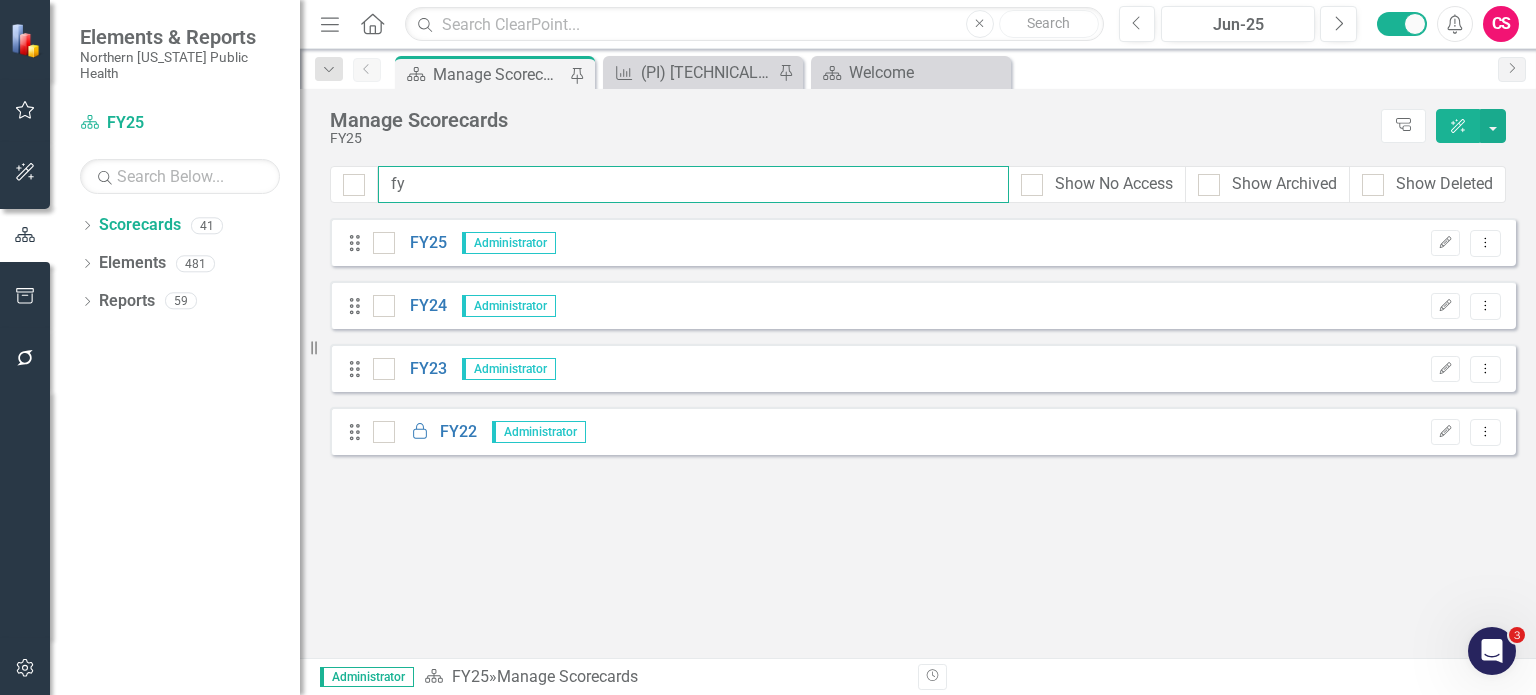 drag, startPoint x: 428, startPoint y: 182, endPoint x: 370, endPoint y: 176, distance: 58.30952 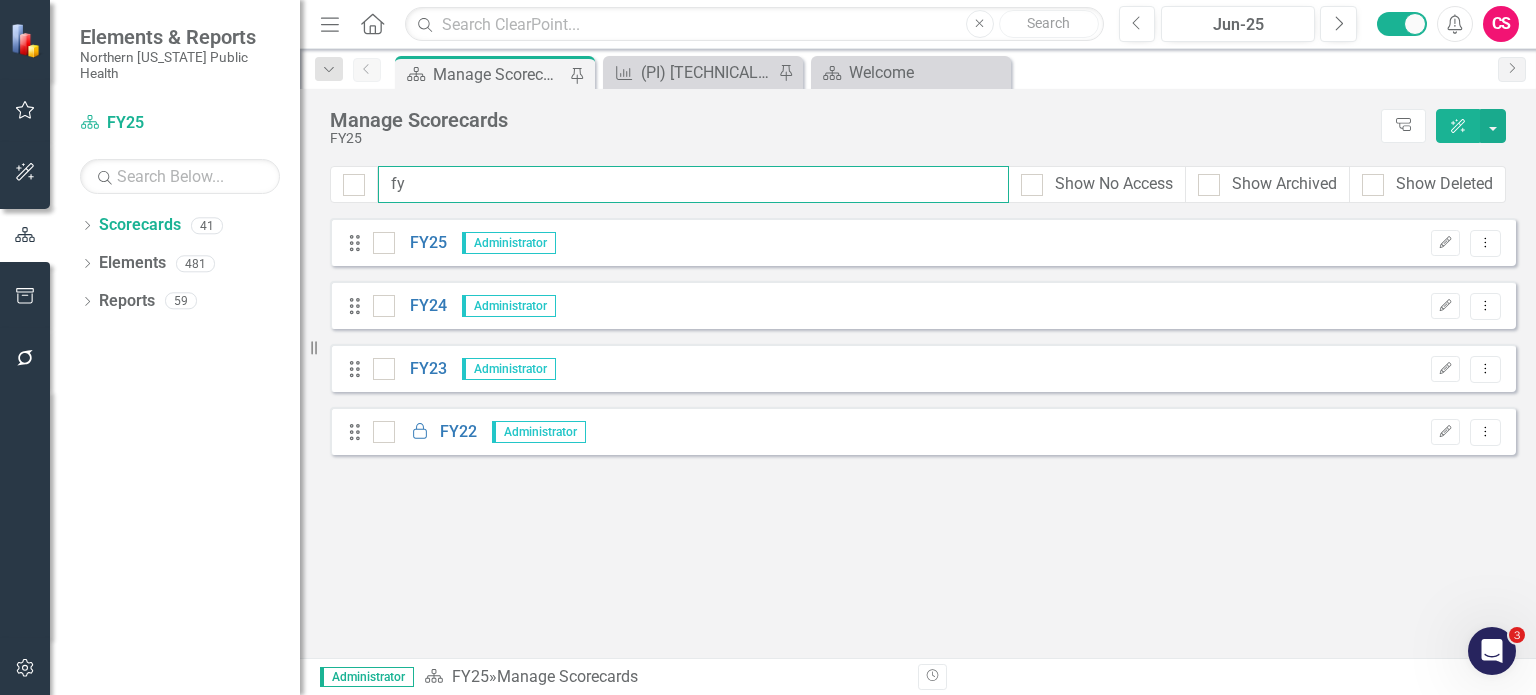 click on "fy Show No Access Show Archived Show Deleted" at bounding box center (918, 184) 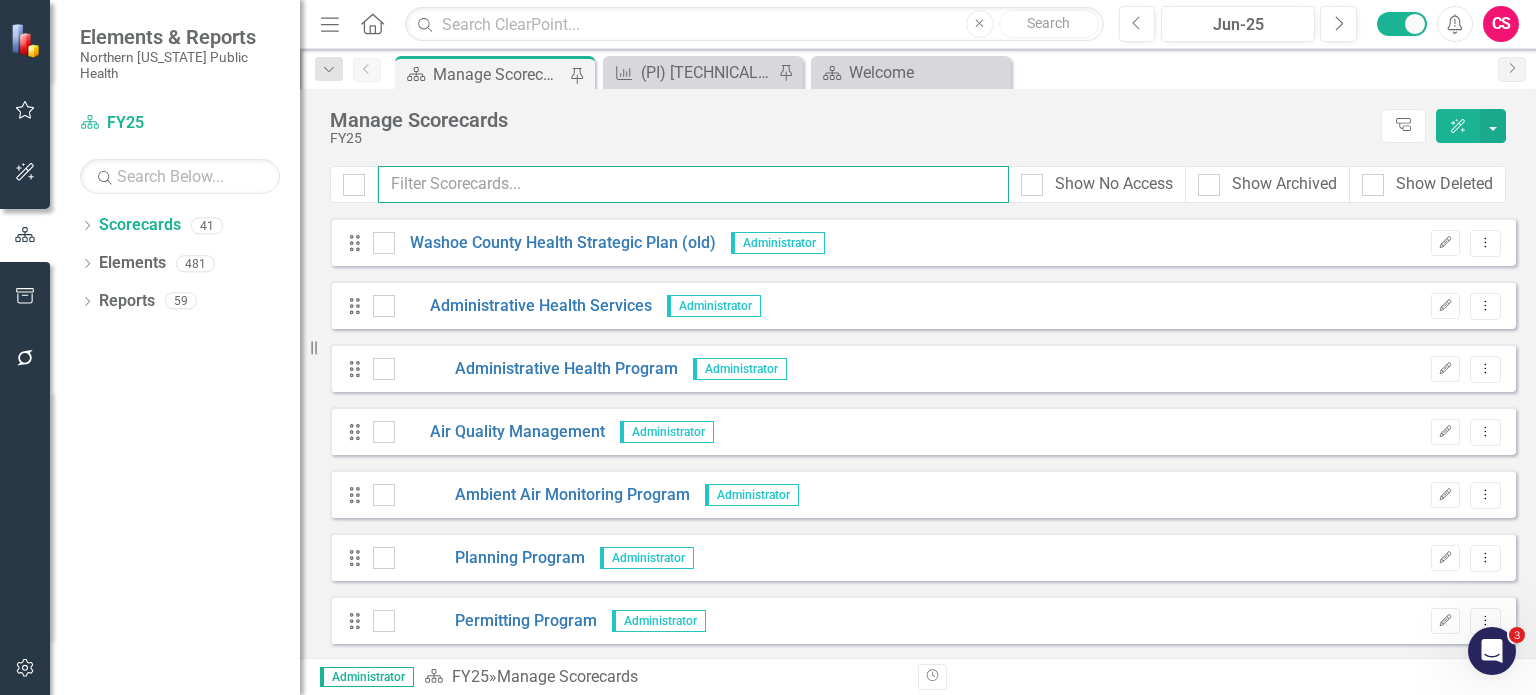 type 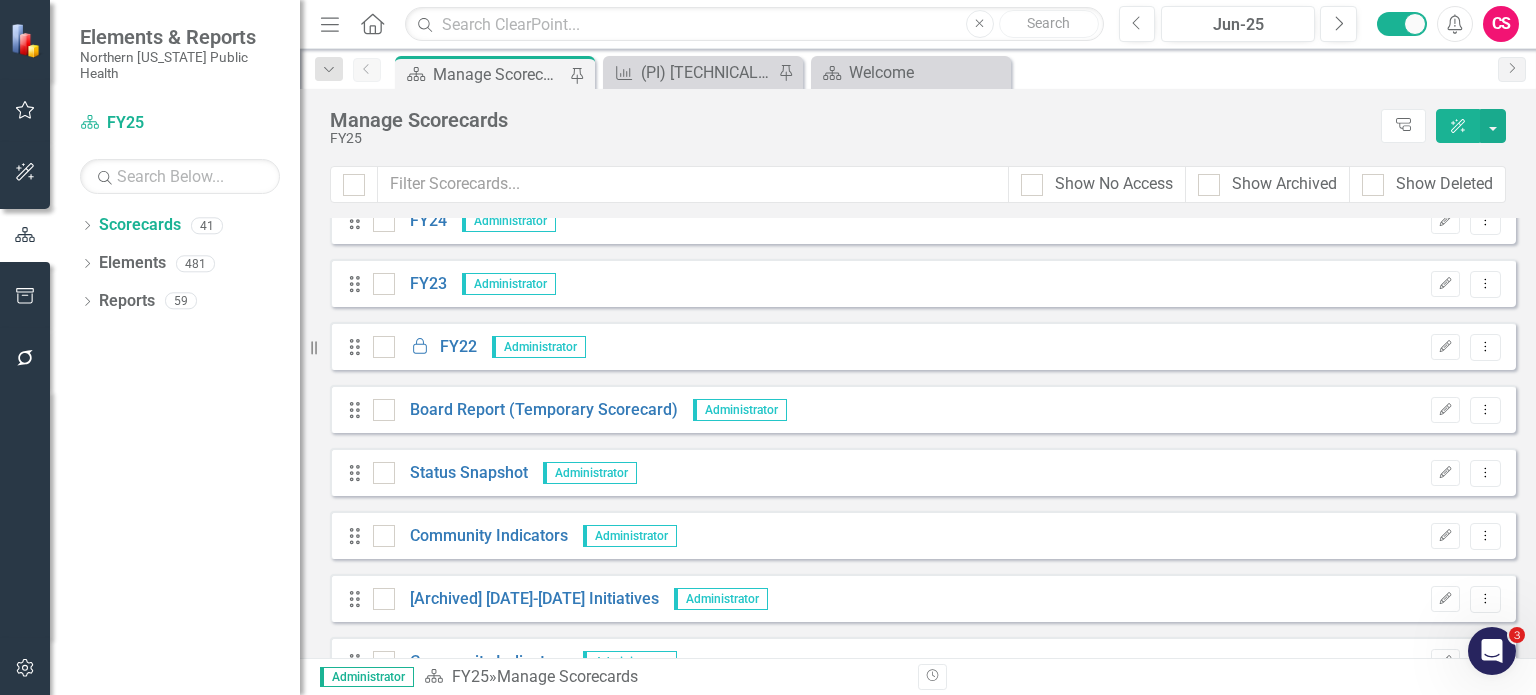 scroll, scrollTop: 2142, scrollLeft: 0, axis: vertical 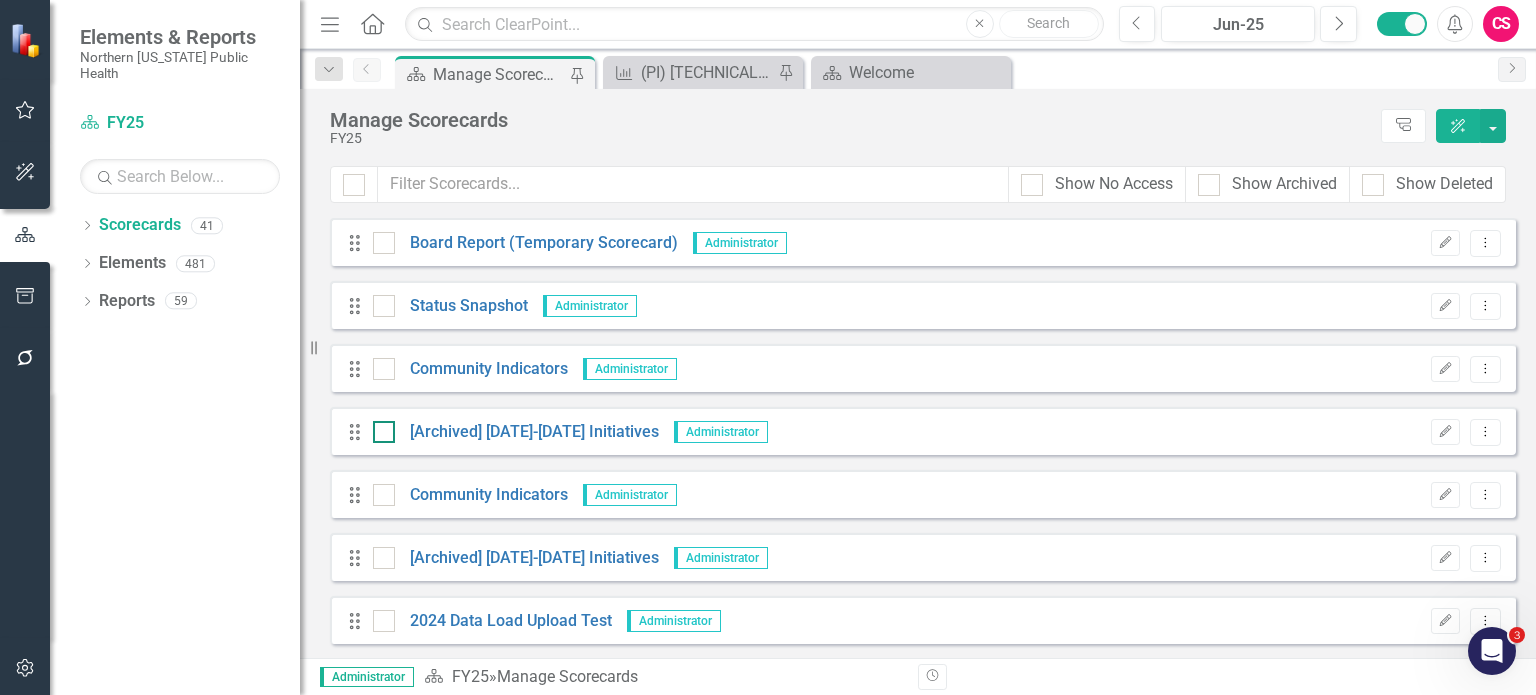 click at bounding box center (384, 558) 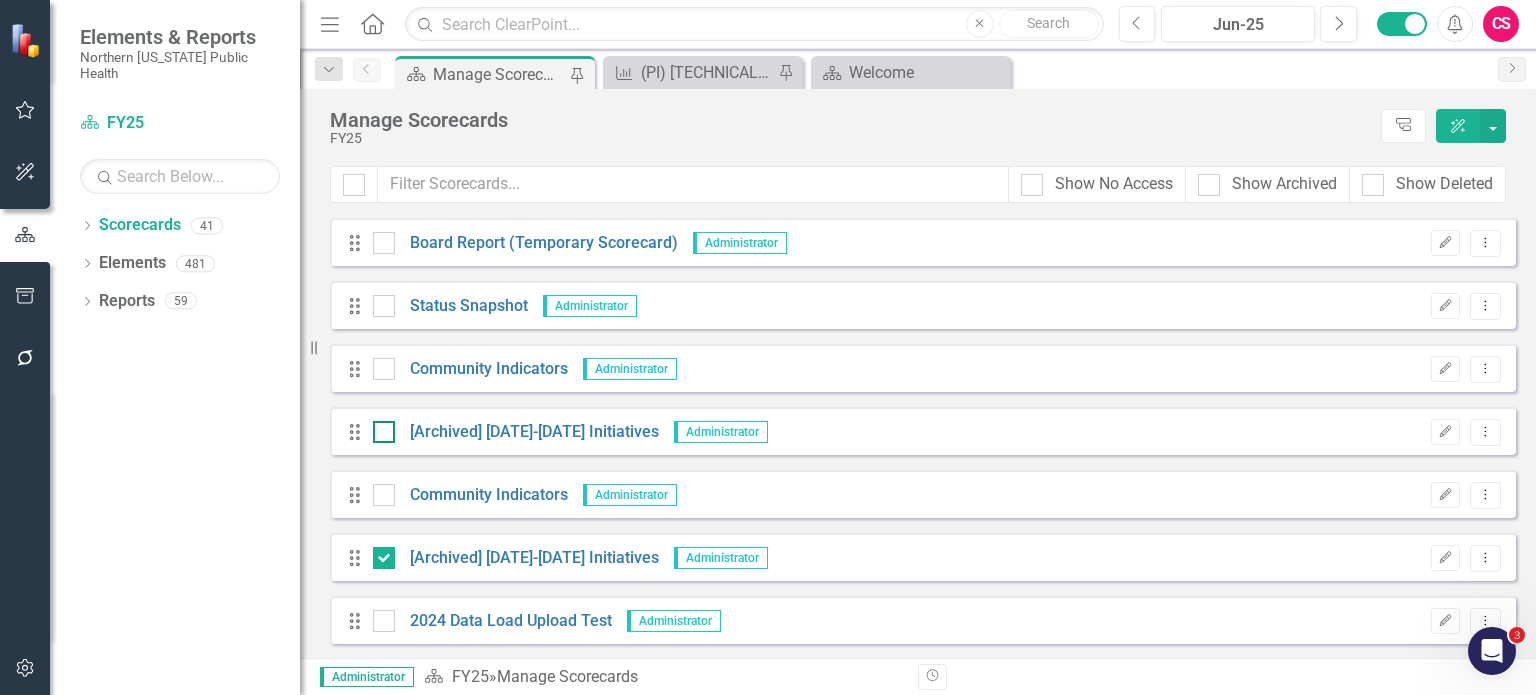 click at bounding box center [379, 427] 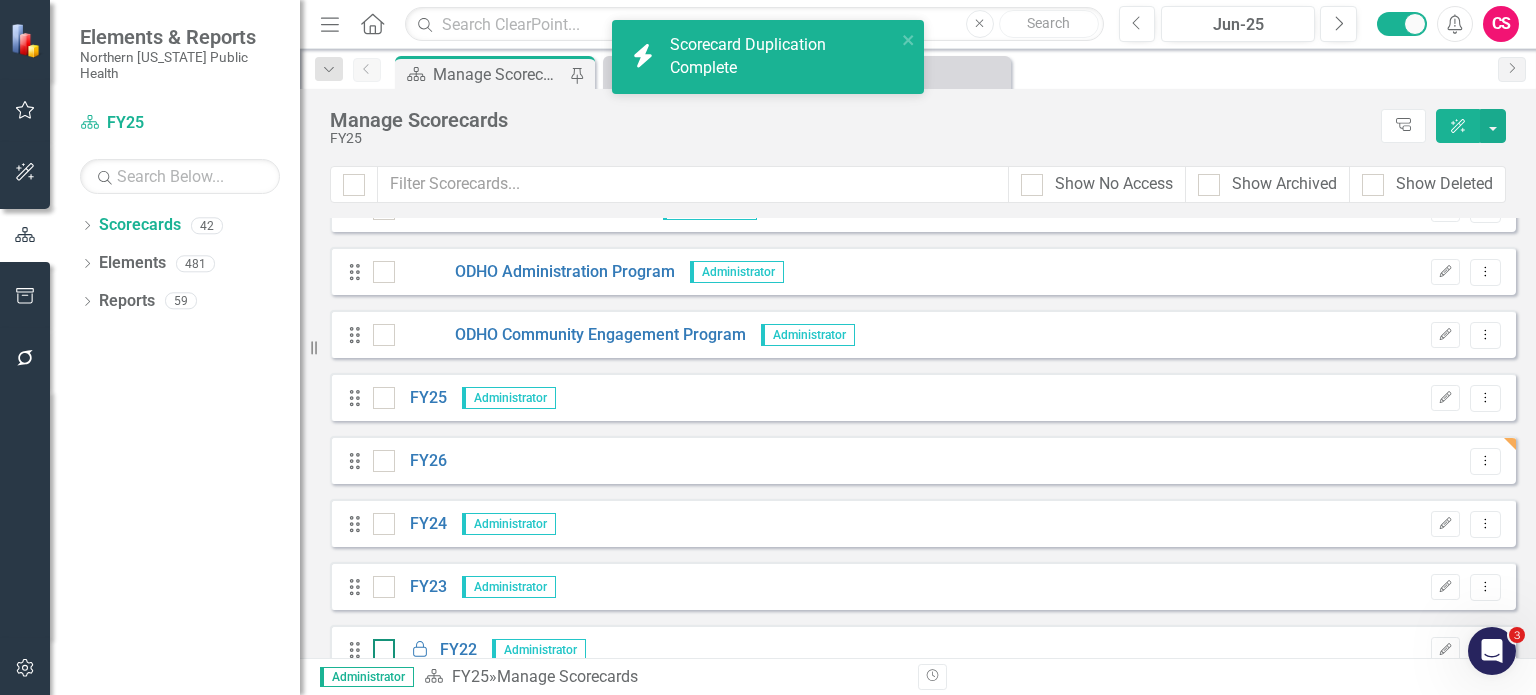 click at bounding box center (379, 582) 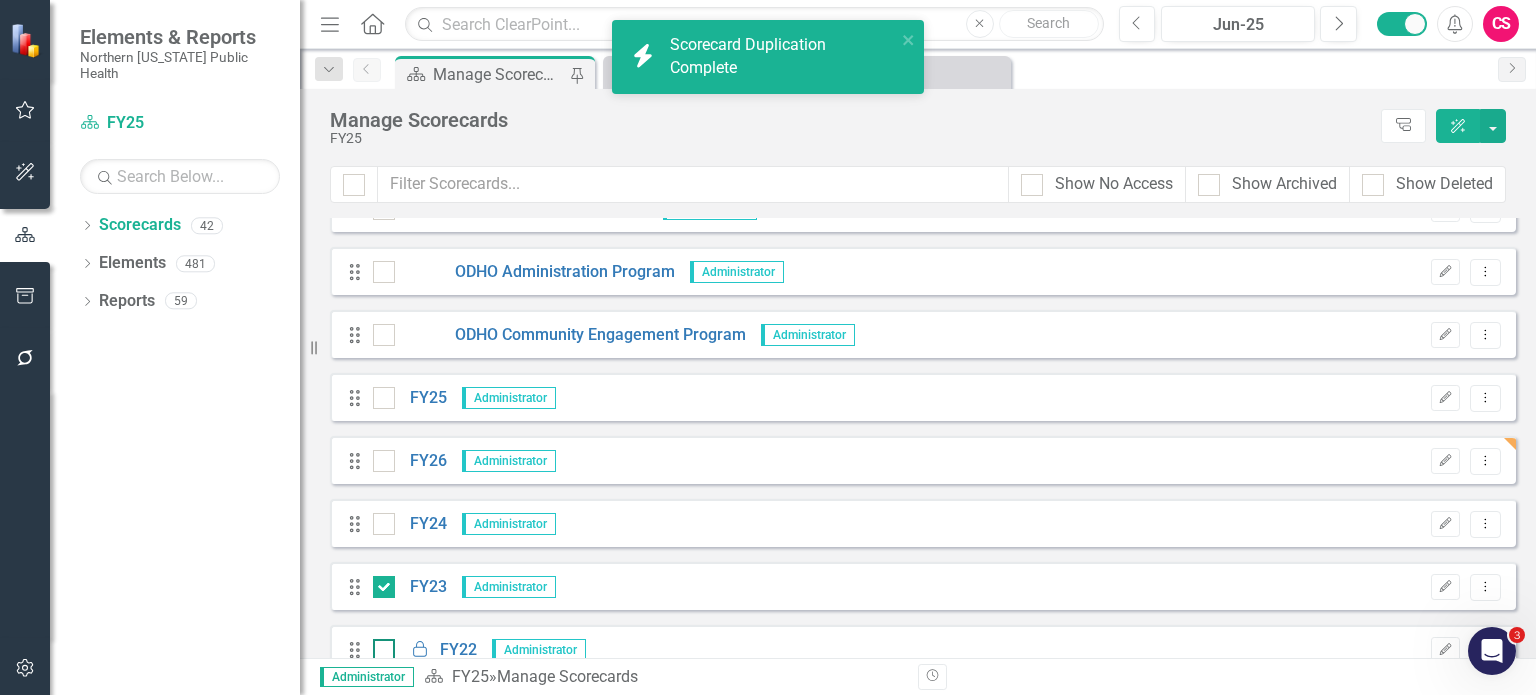 scroll, scrollTop: 1787, scrollLeft: 0, axis: vertical 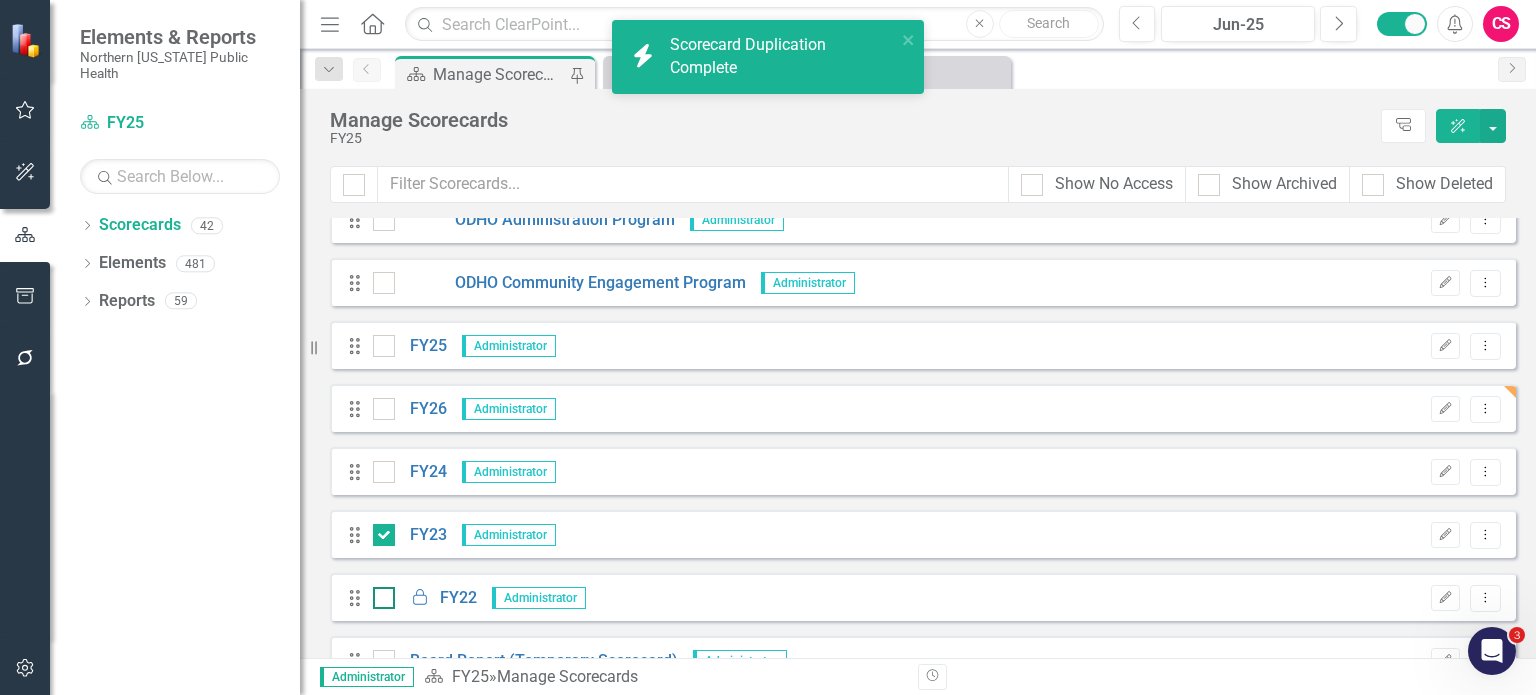 click at bounding box center [379, 593] 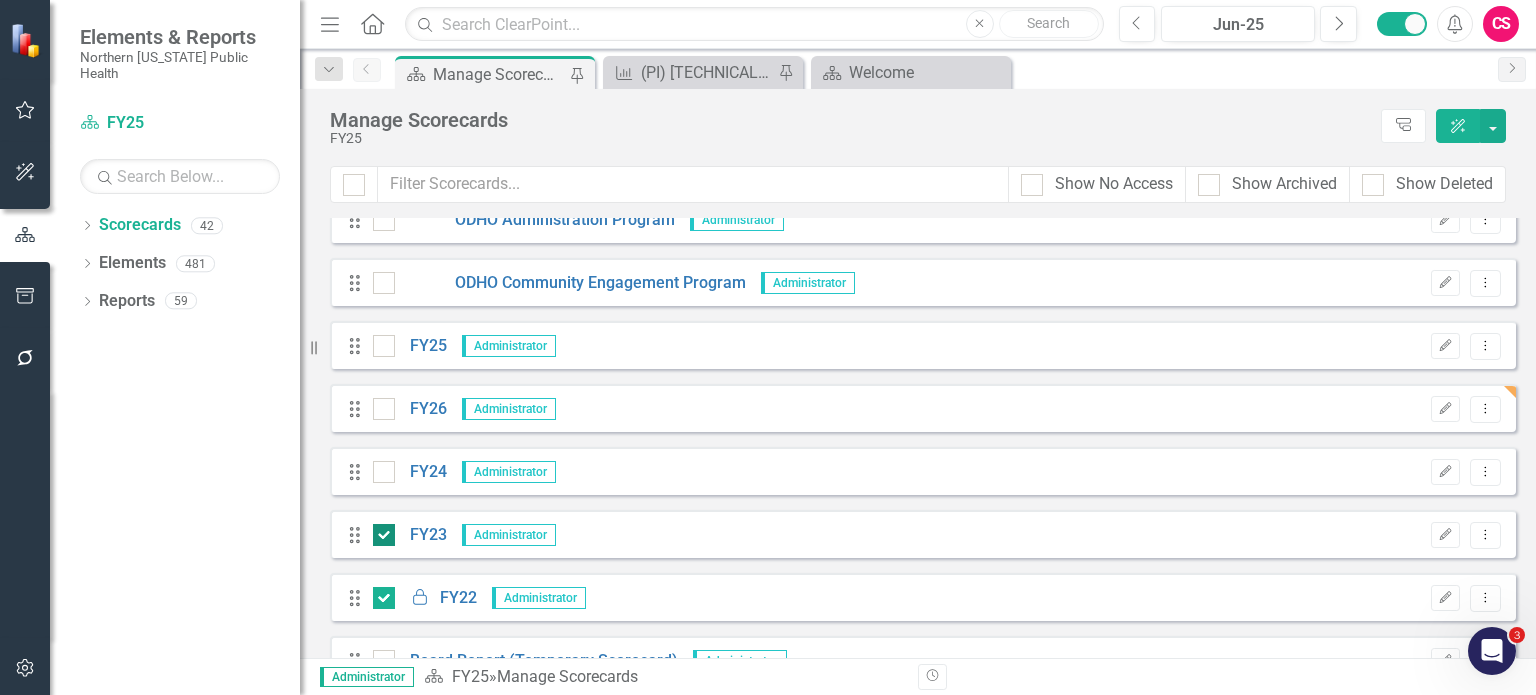 click at bounding box center [384, 535] 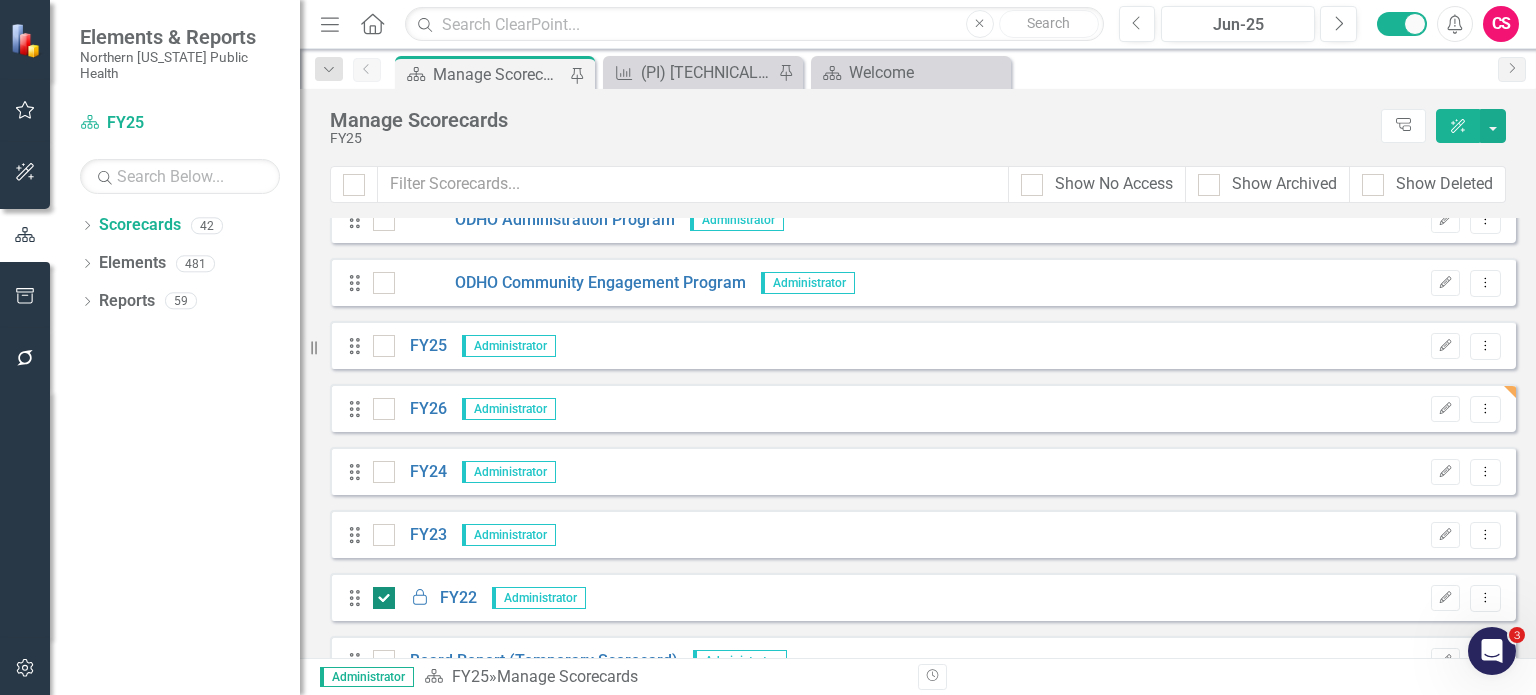 click at bounding box center (379, 593) 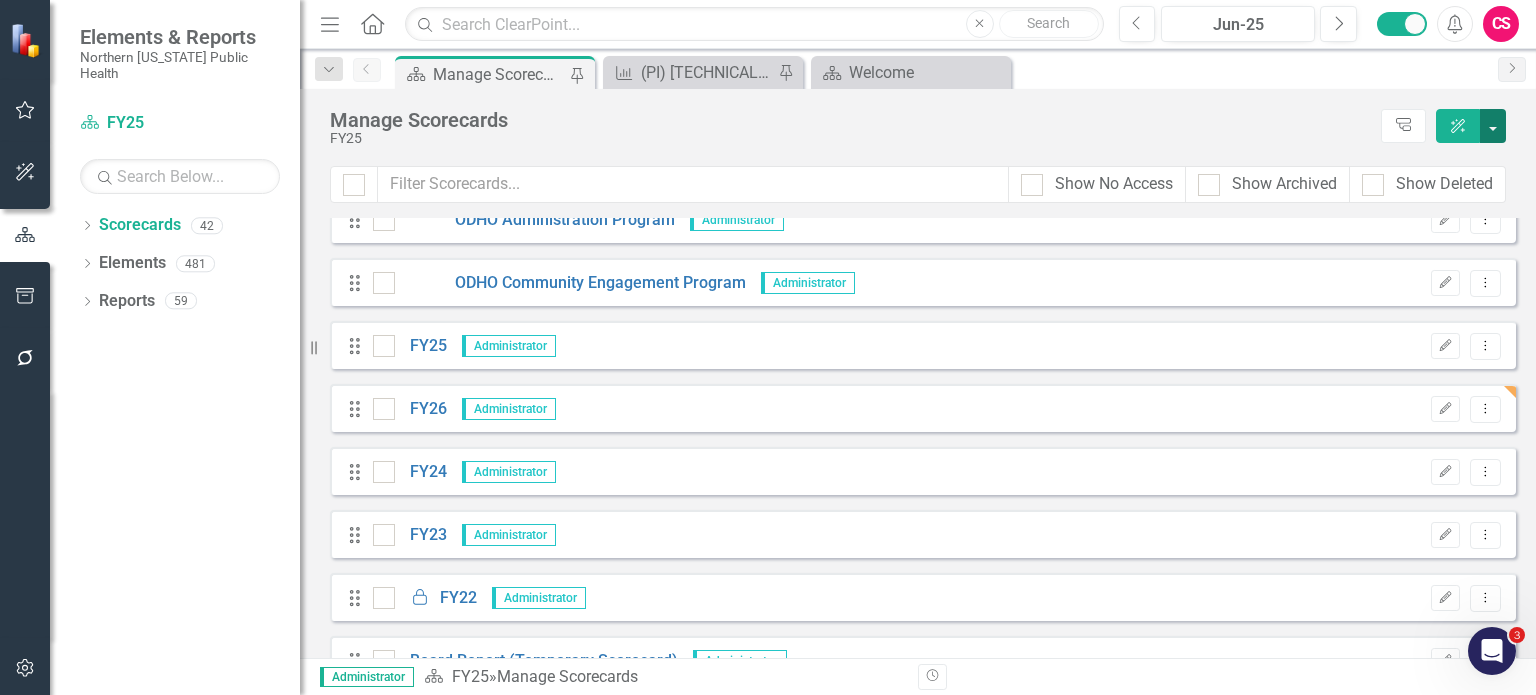 click at bounding box center [1493, 126] 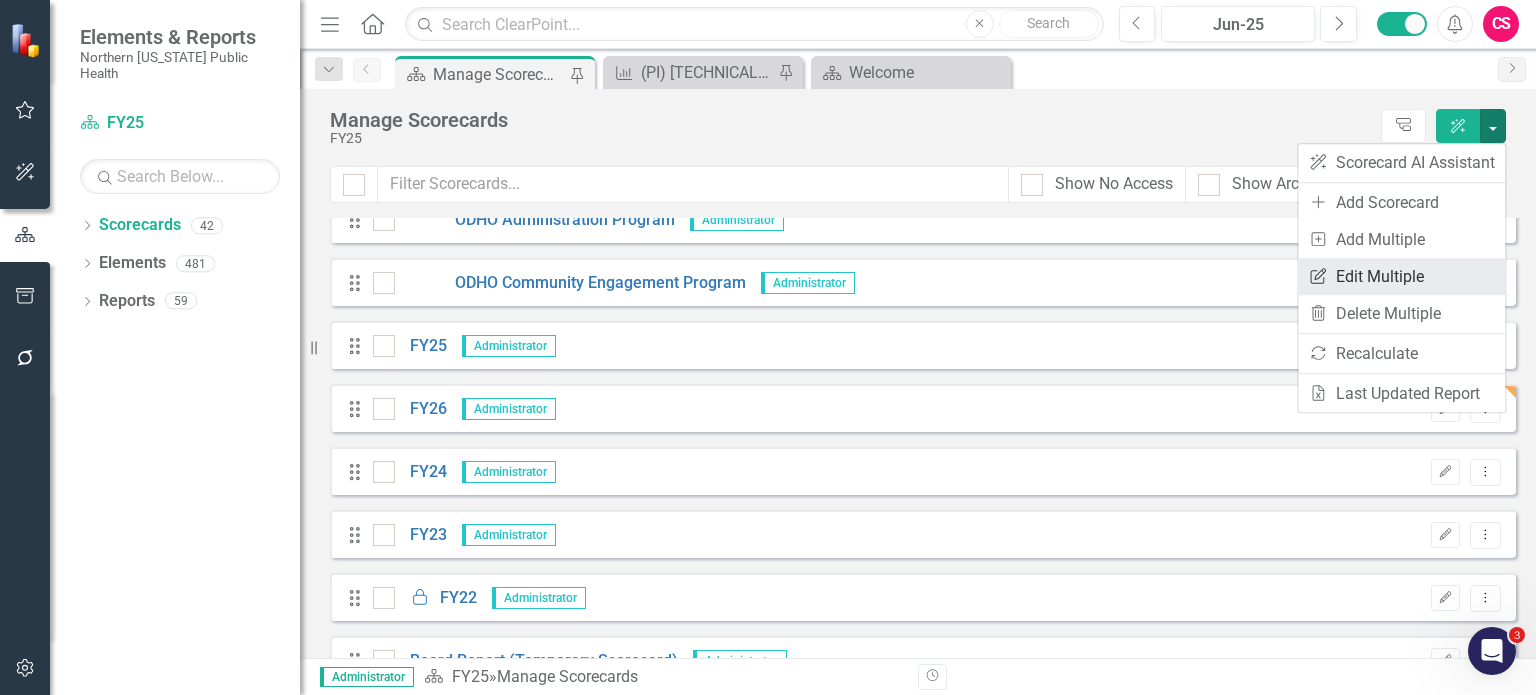 click on "Edit Multiple Edit Multiple" at bounding box center [1401, 276] 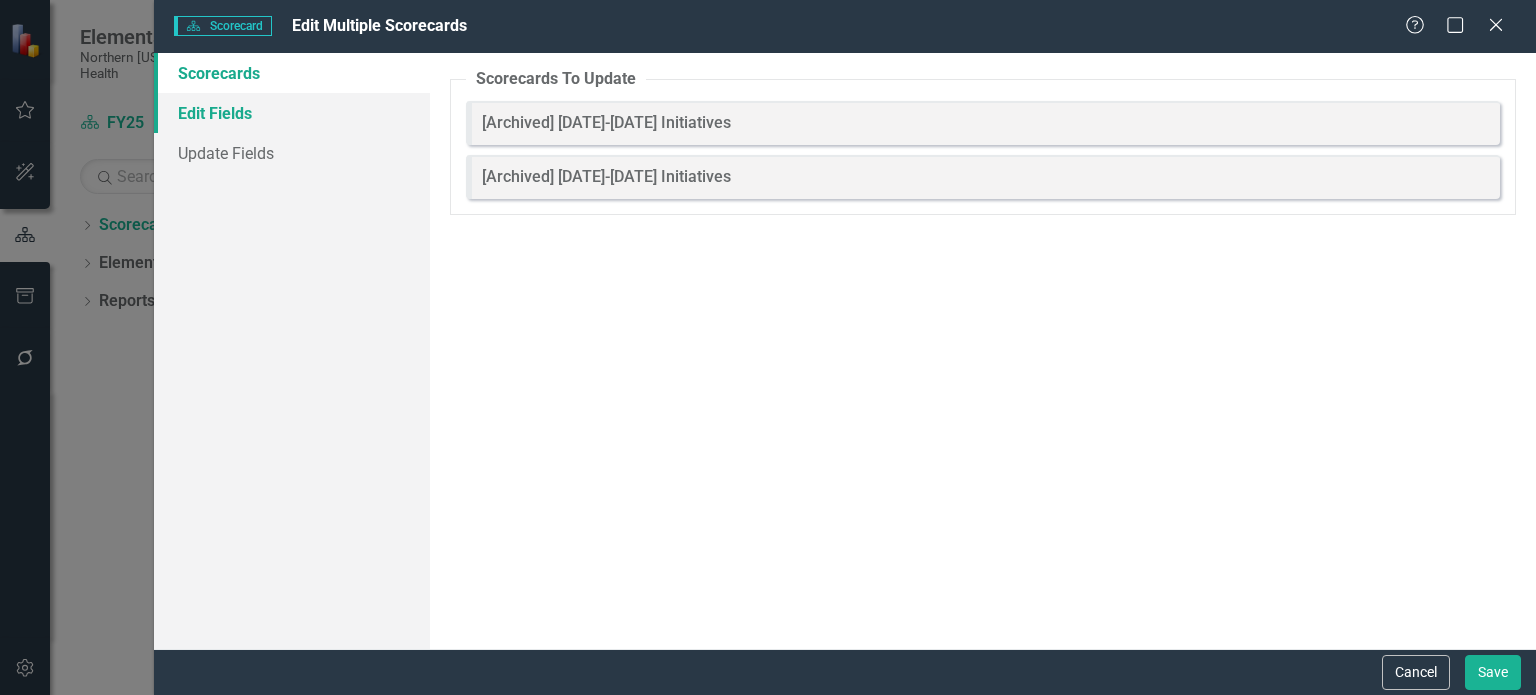 click on "Edit Fields" at bounding box center [292, 113] 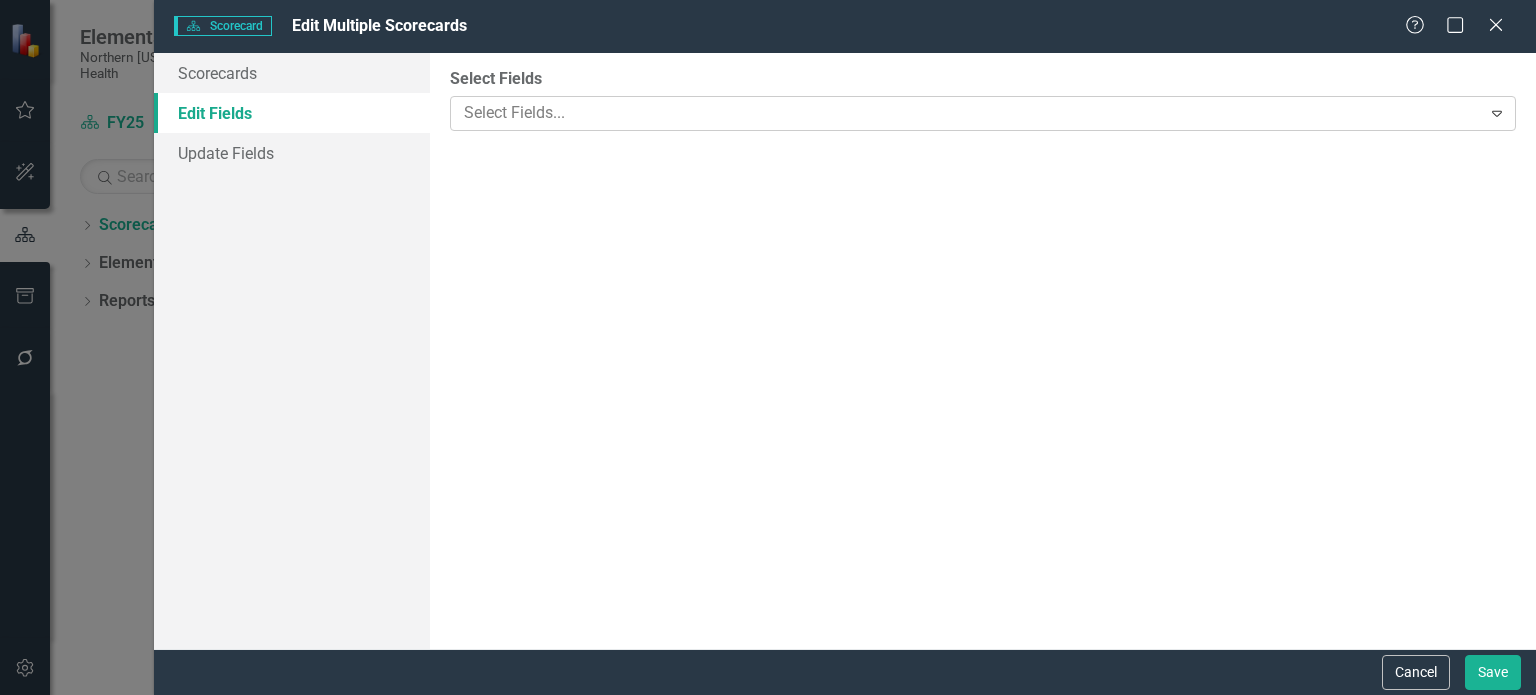click at bounding box center [968, 113] 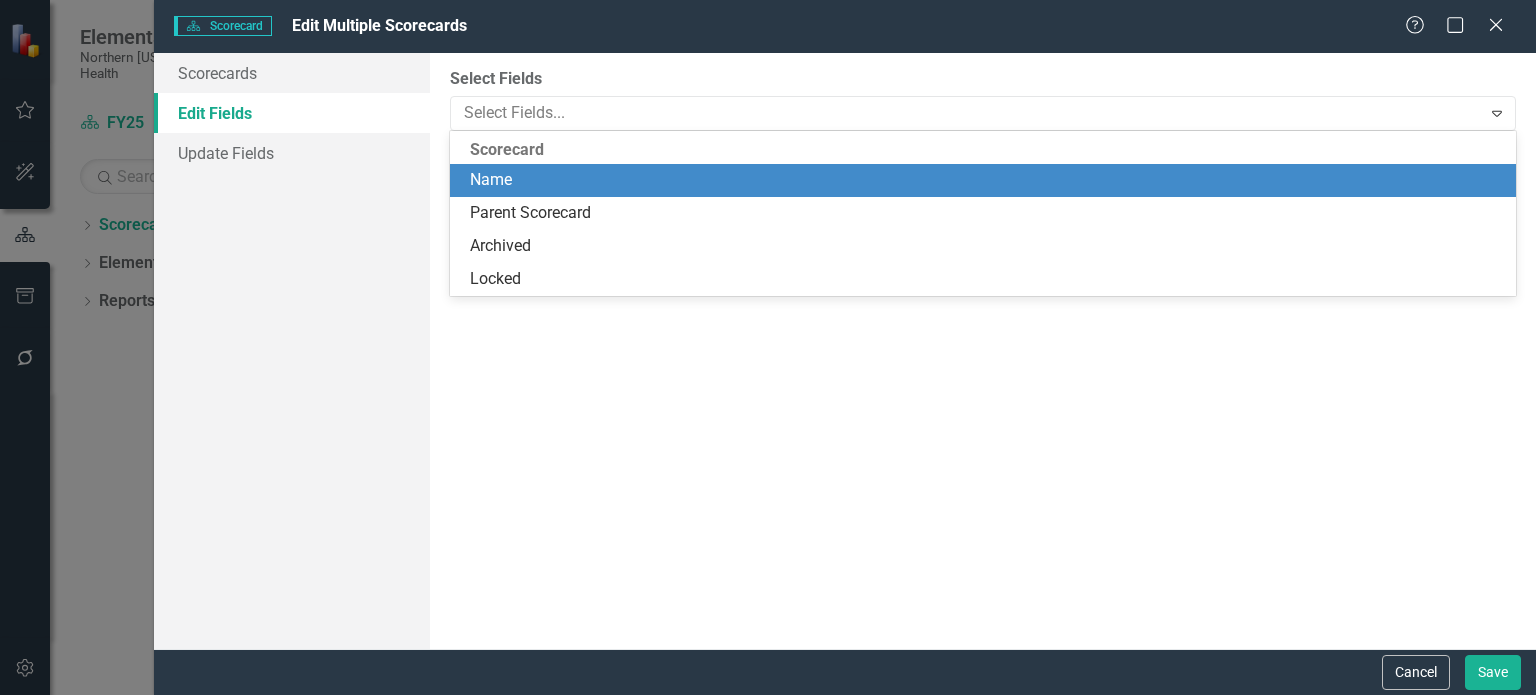 click on "Archived" at bounding box center (987, 246) 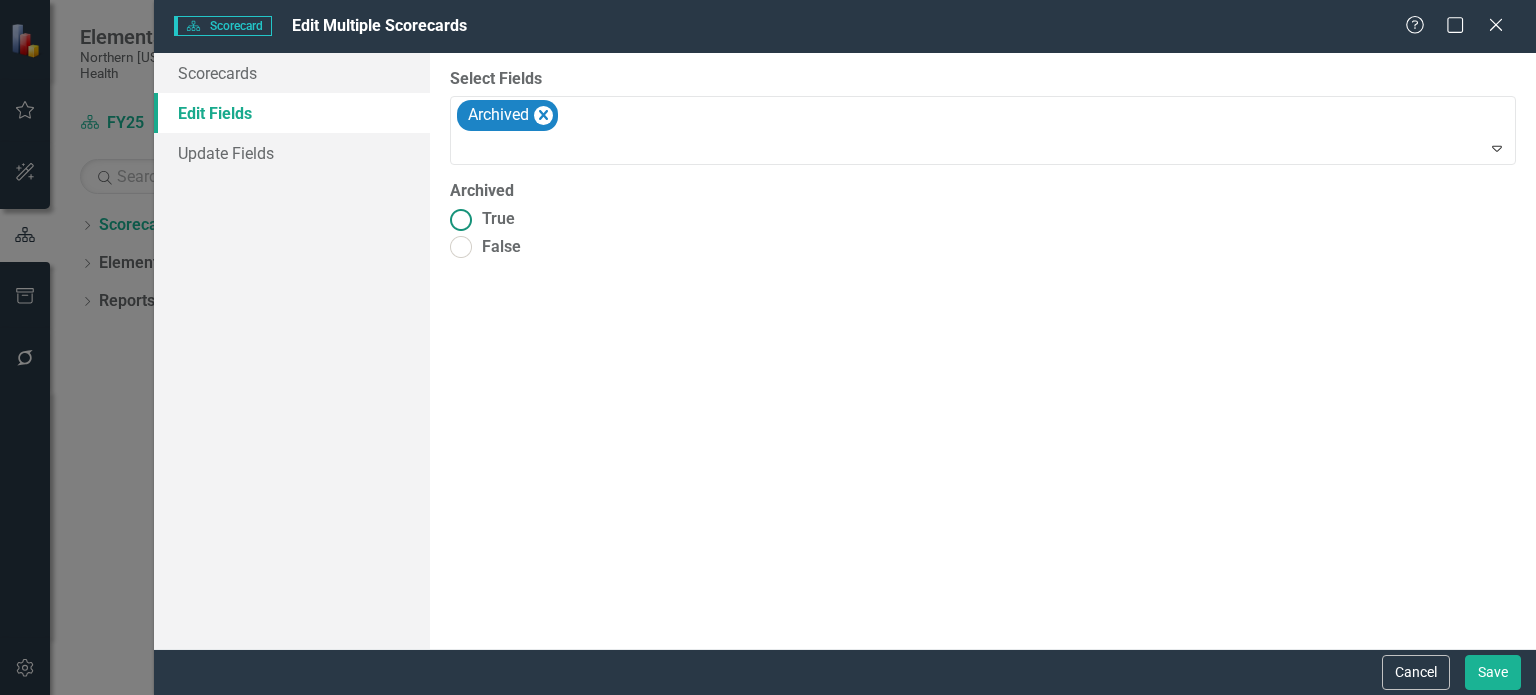click on "True" at bounding box center (461, 219) 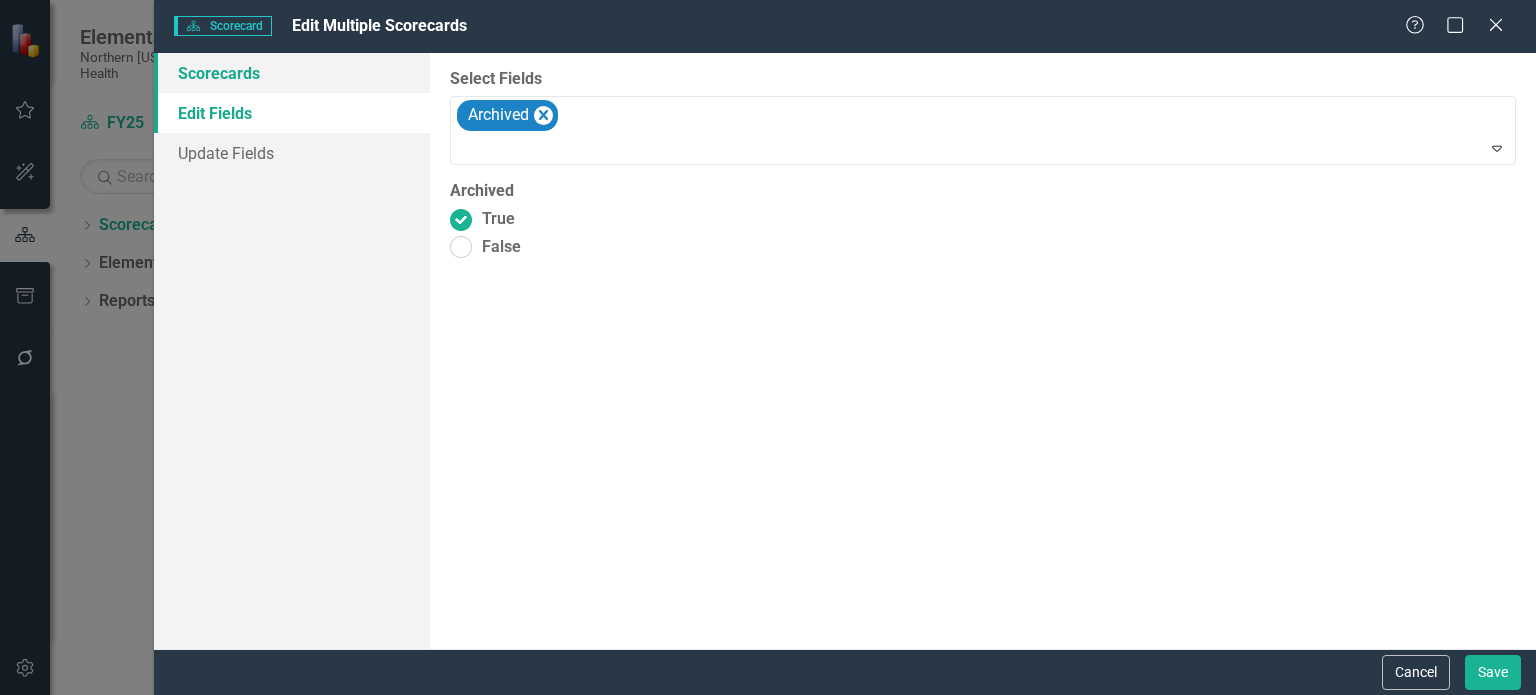 click on "Scorecards" at bounding box center (292, 73) 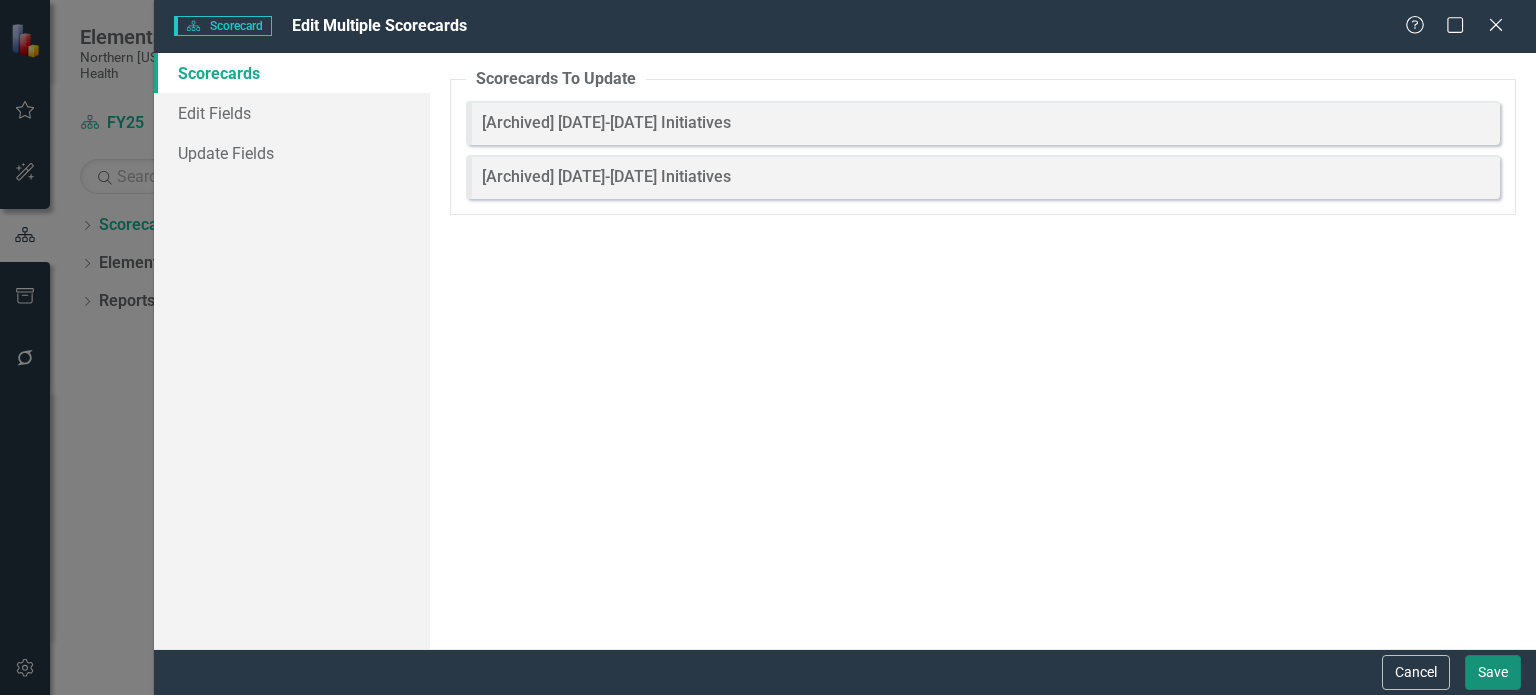 click on "Save" at bounding box center [1493, 672] 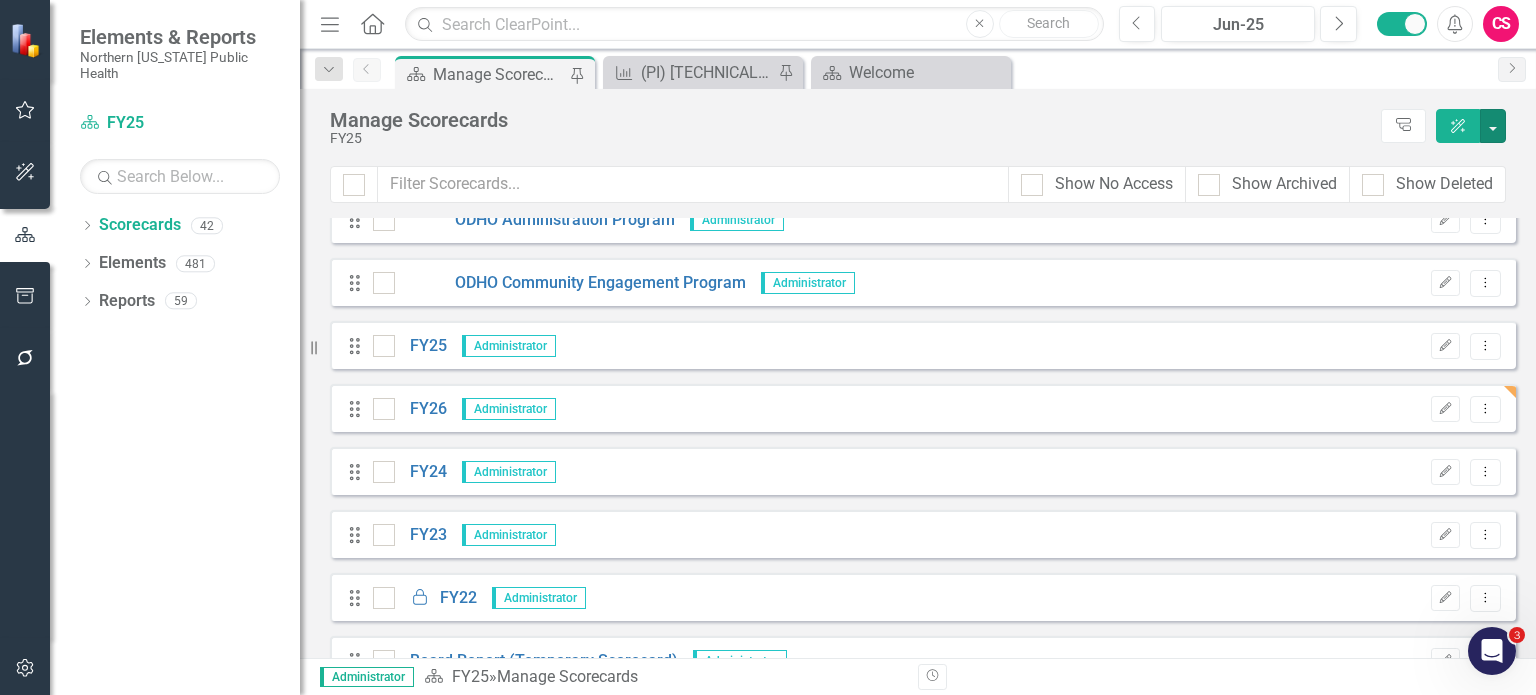 checkbox on "false" 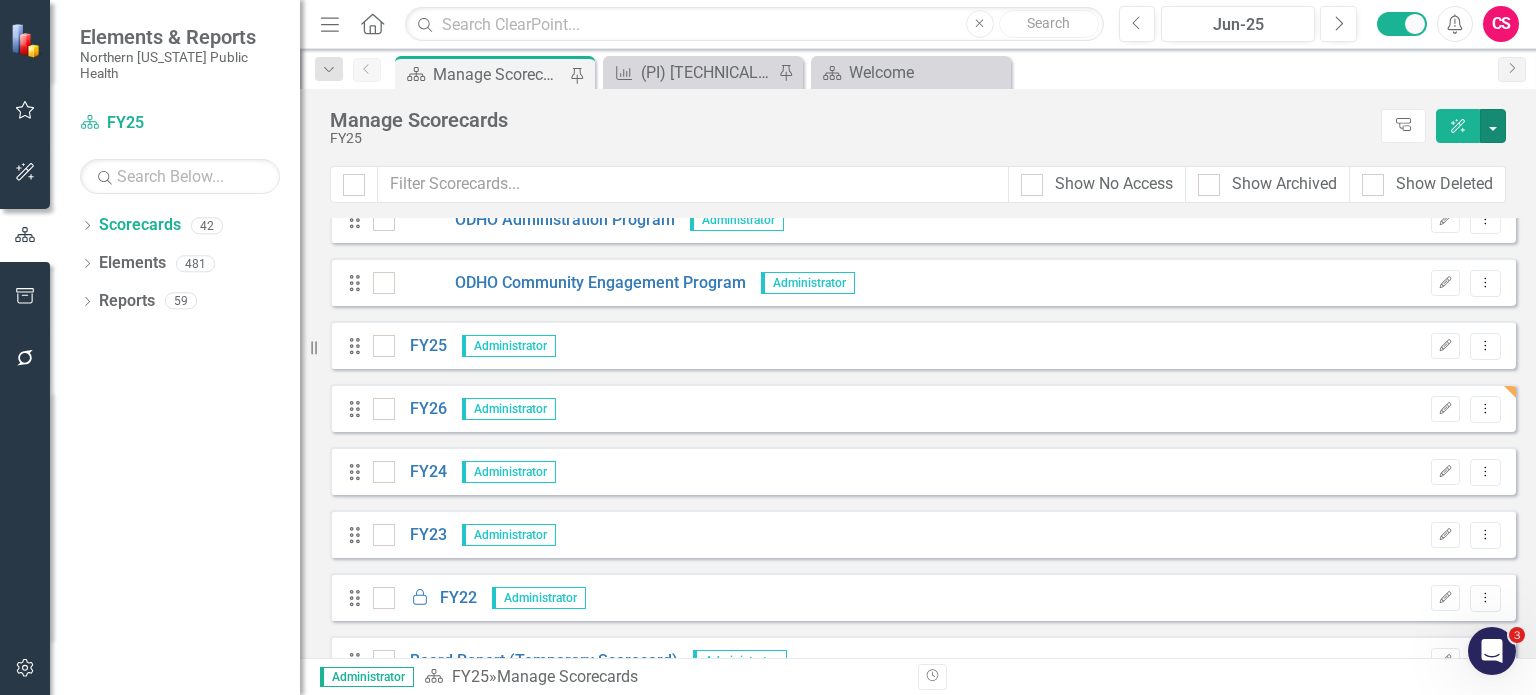 checkbox on "false" 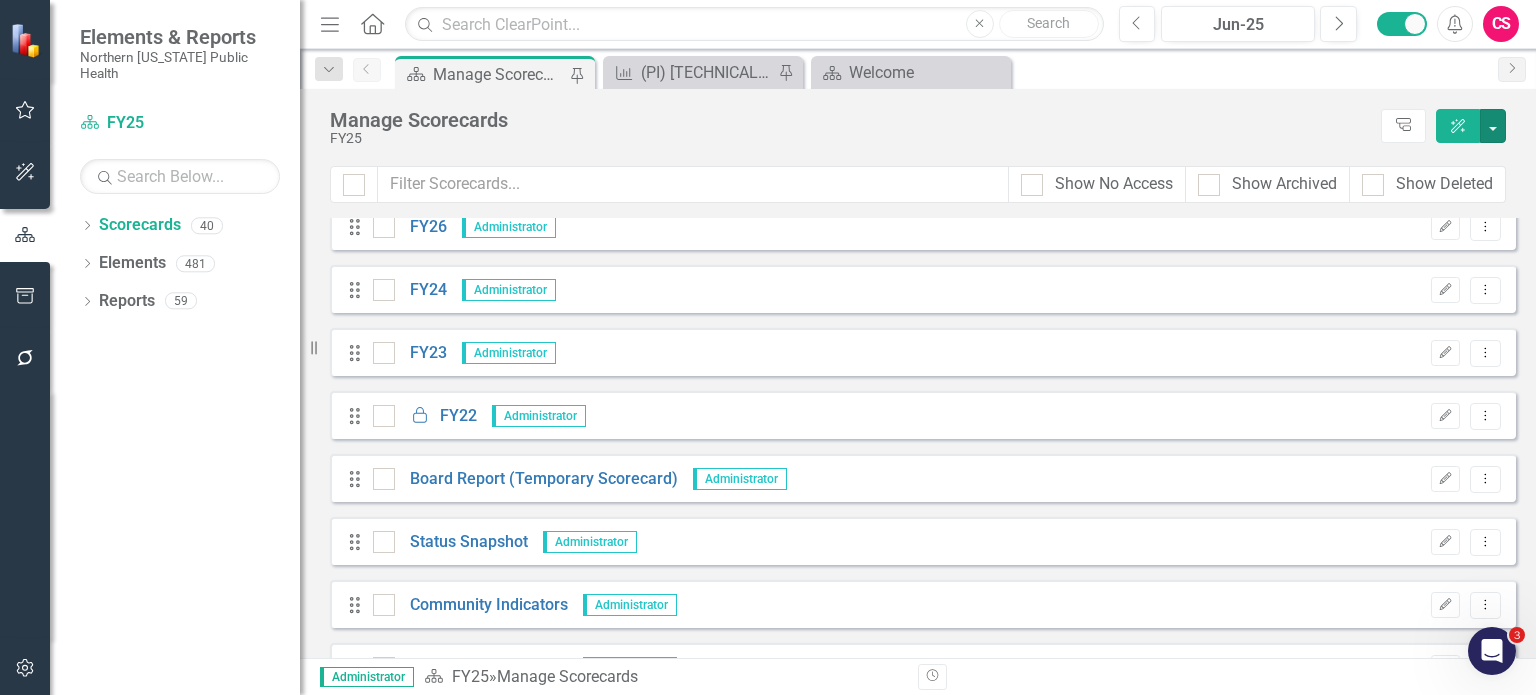scroll, scrollTop: 2079, scrollLeft: 0, axis: vertical 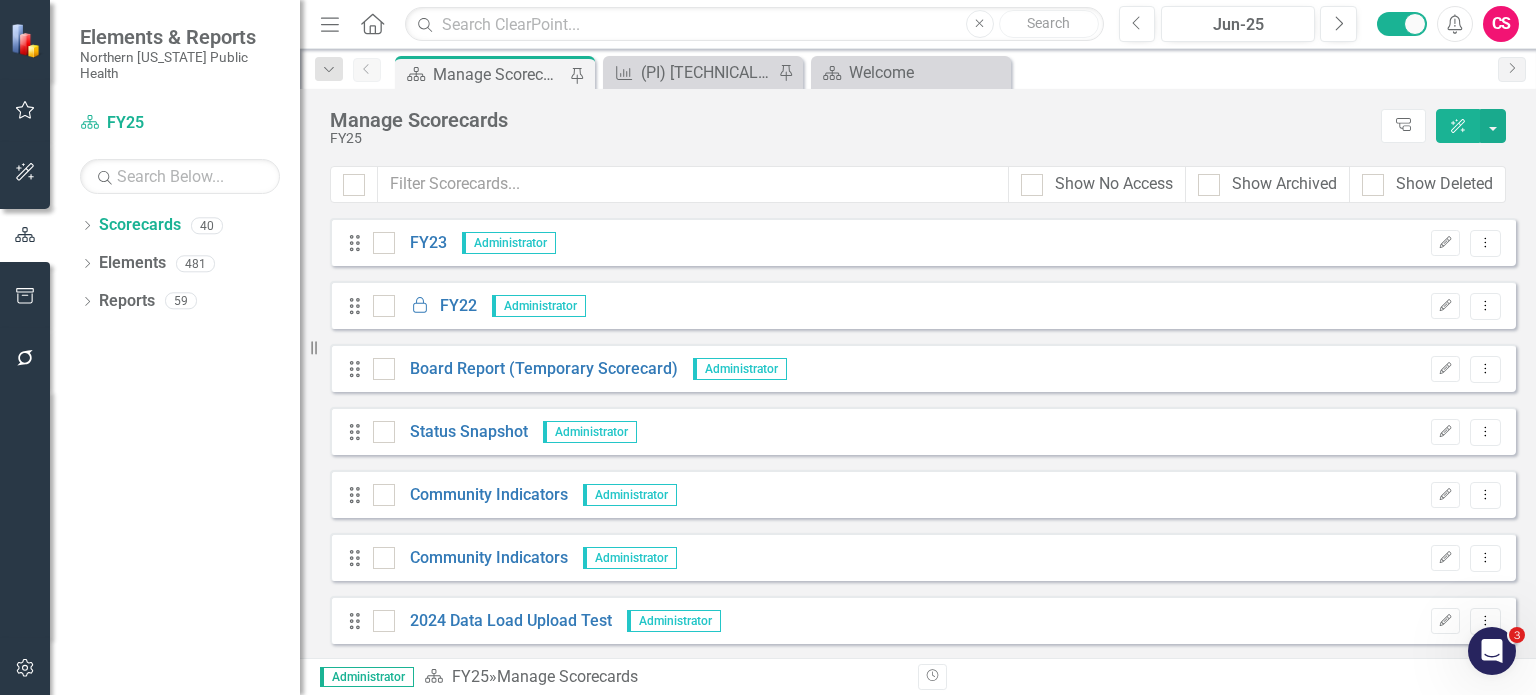 click on "Show Archived" at bounding box center (1268, 184) 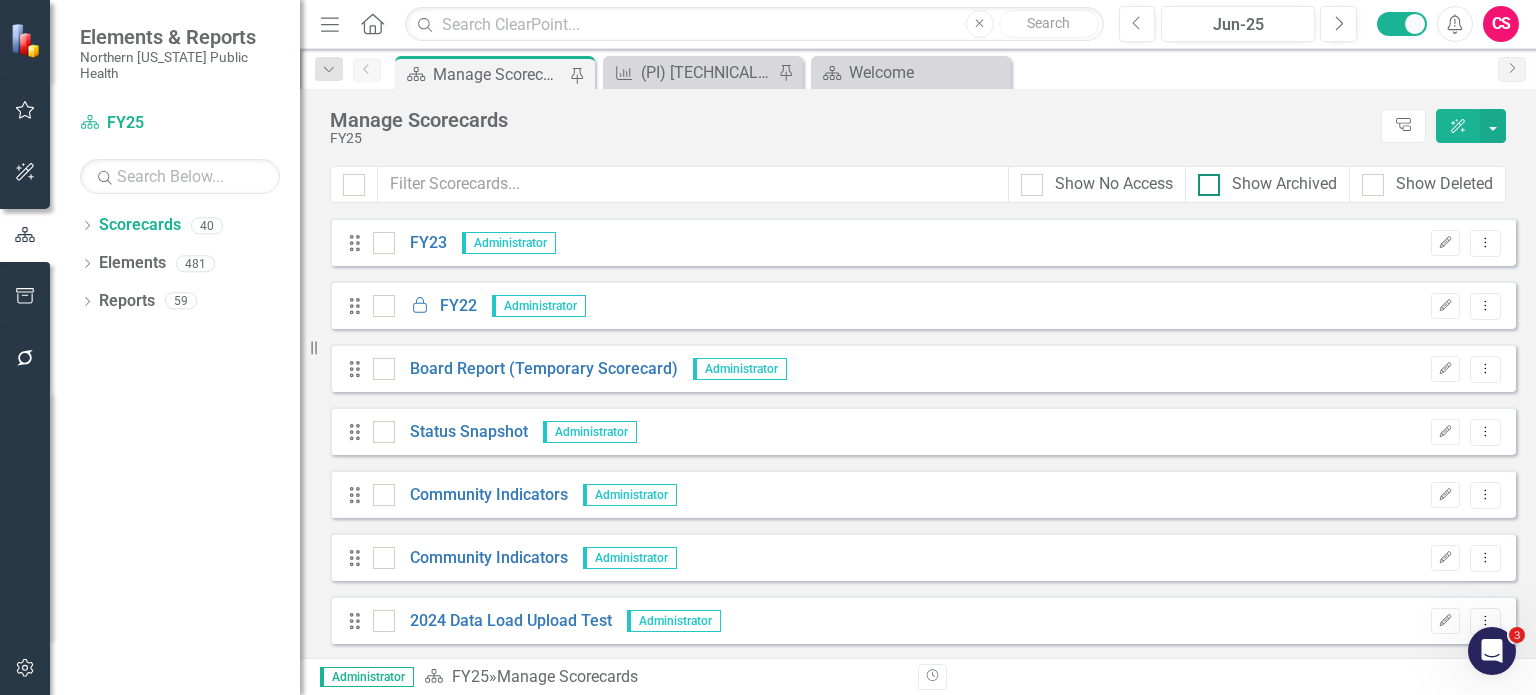 click at bounding box center (1209, 185) 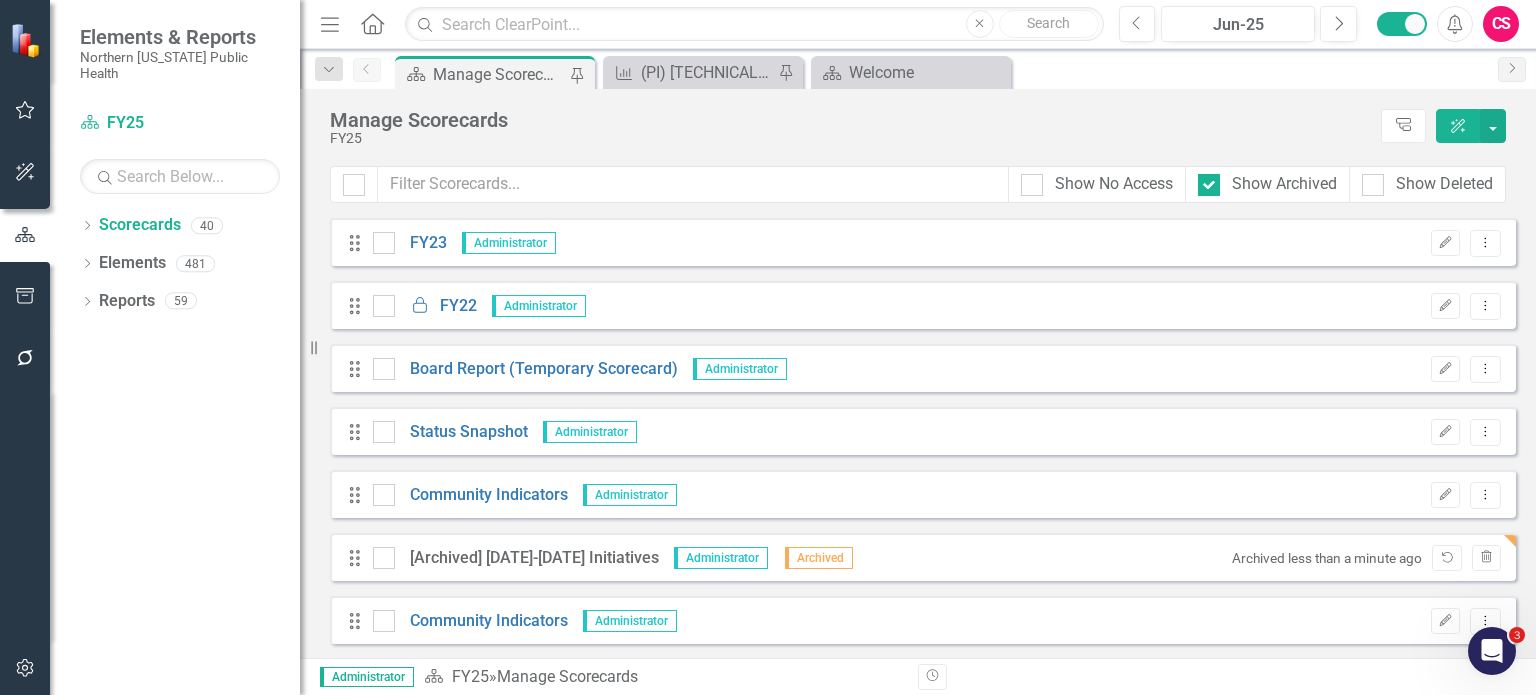 scroll, scrollTop: 2205, scrollLeft: 0, axis: vertical 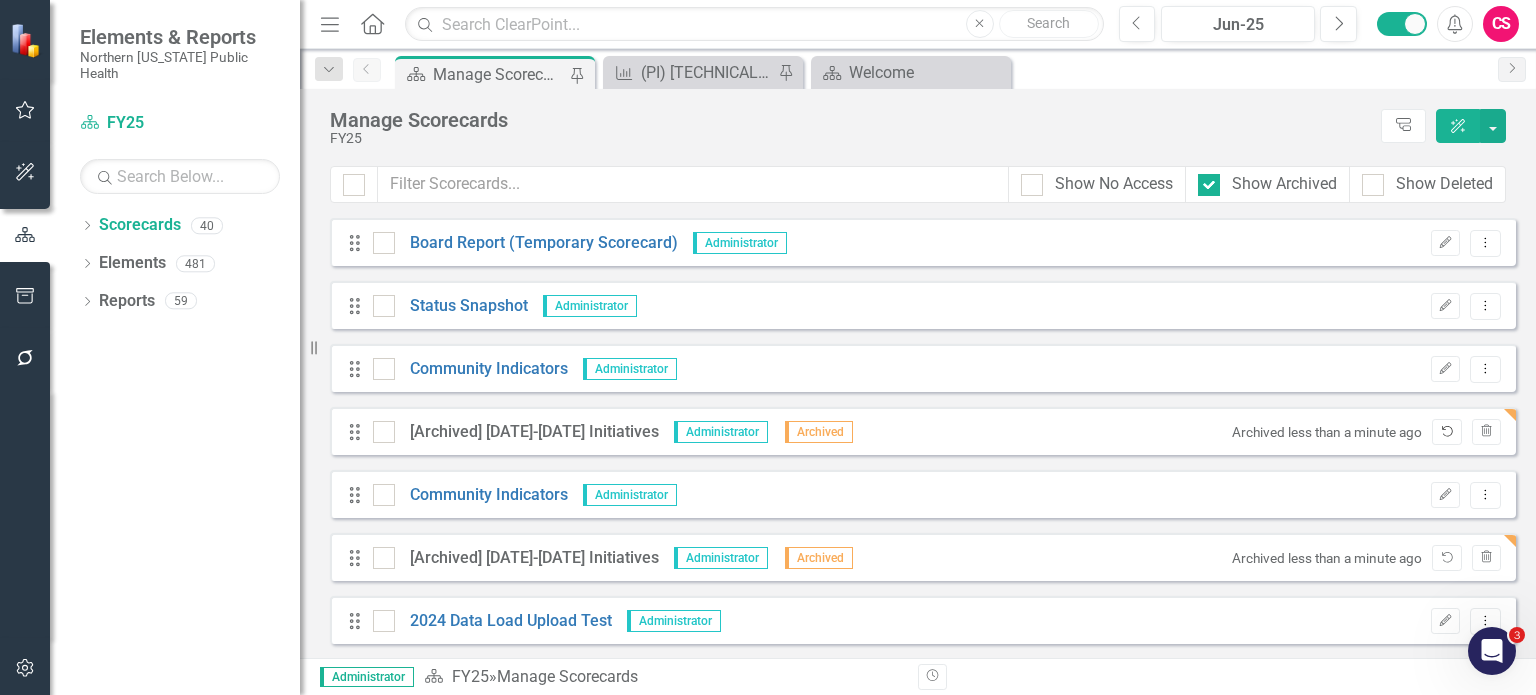 click on "Unarchive" 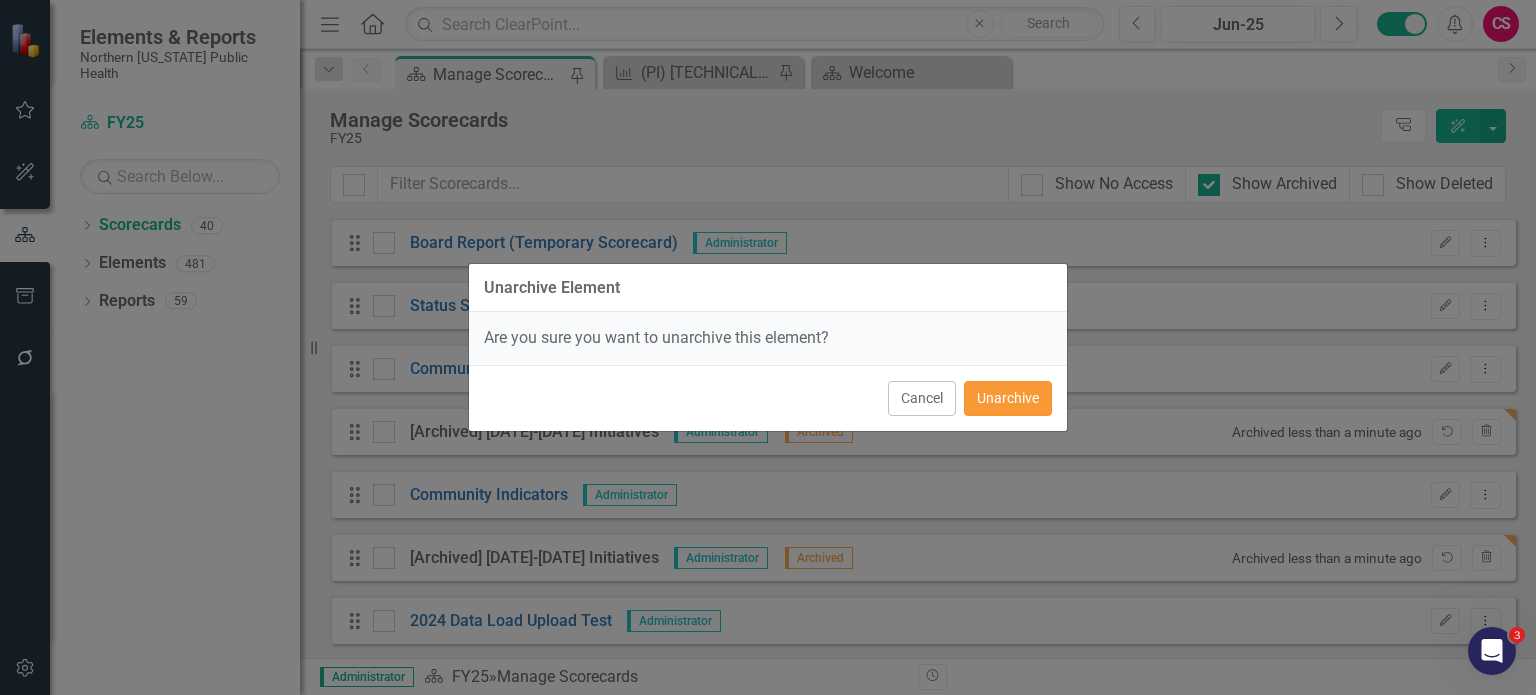 click on "Unarchive" at bounding box center [1008, 398] 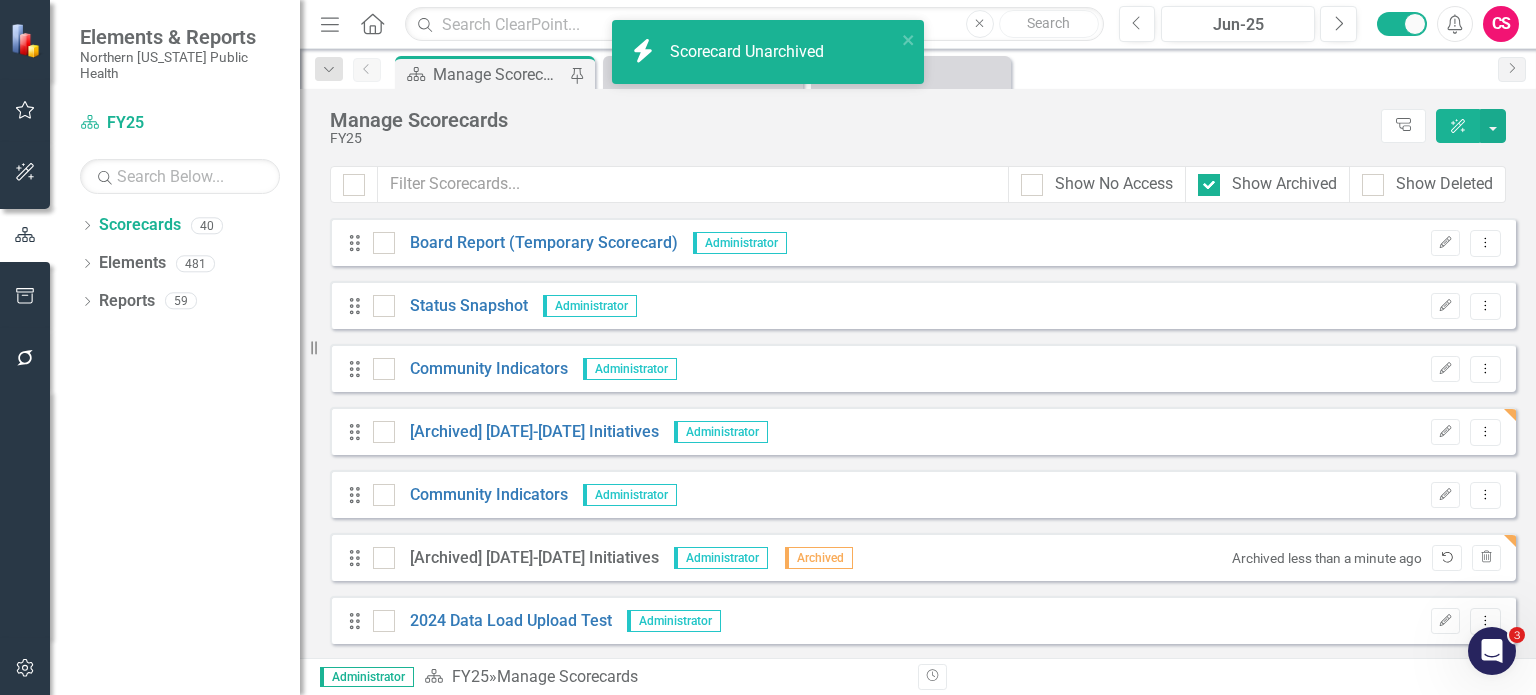 click on "Unarchive" 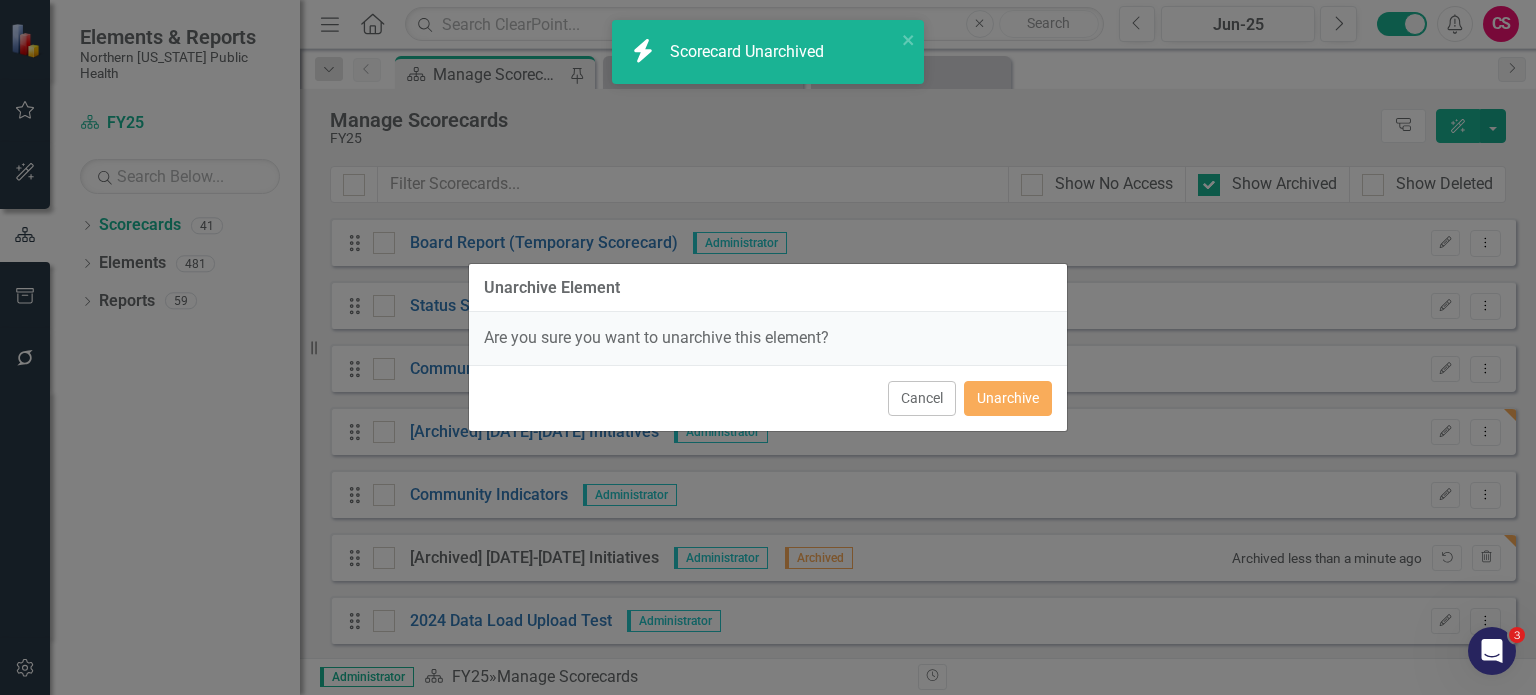 click on "Unarchive Element Are you sure you want to unarchive this element? Cancel Unarchive" at bounding box center [768, 347] 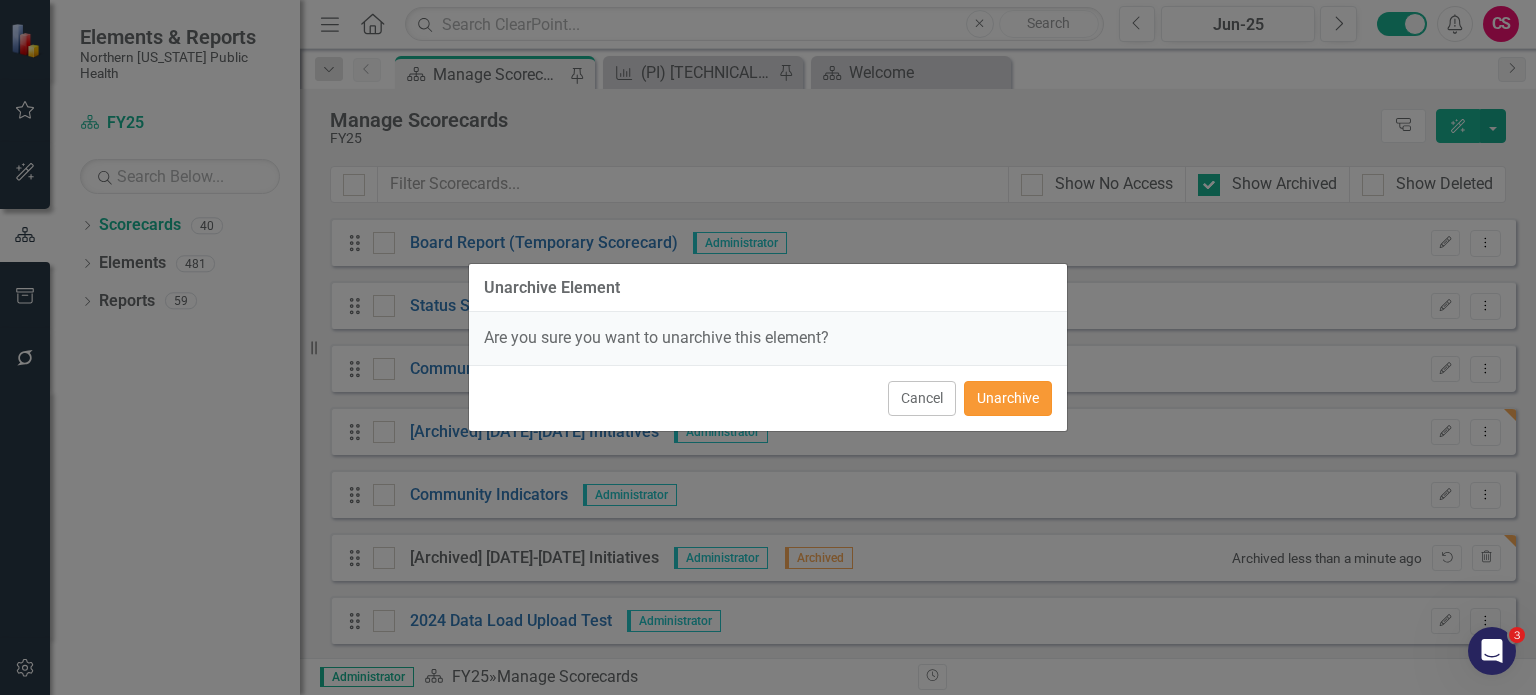 click on "Unarchive" at bounding box center (1008, 398) 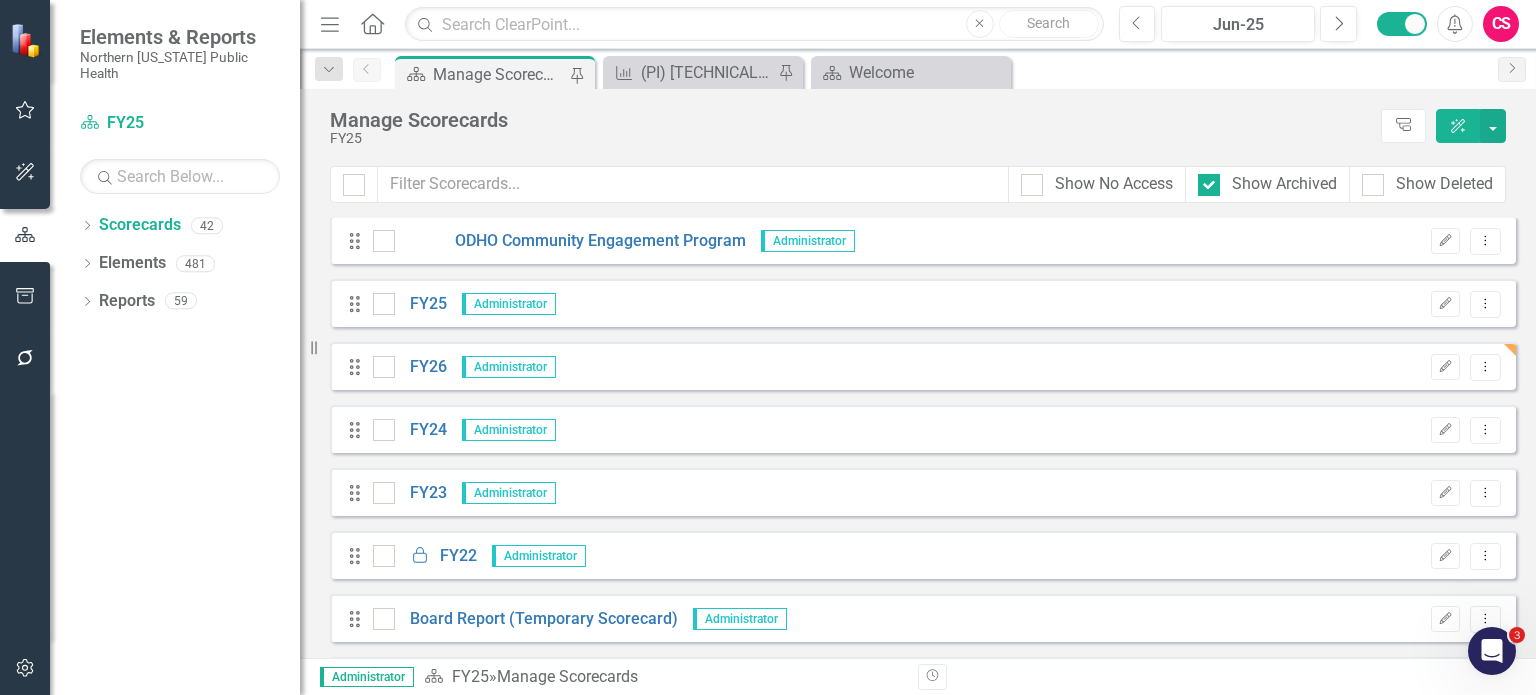 scroll, scrollTop: 1839, scrollLeft: 0, axis: vertical 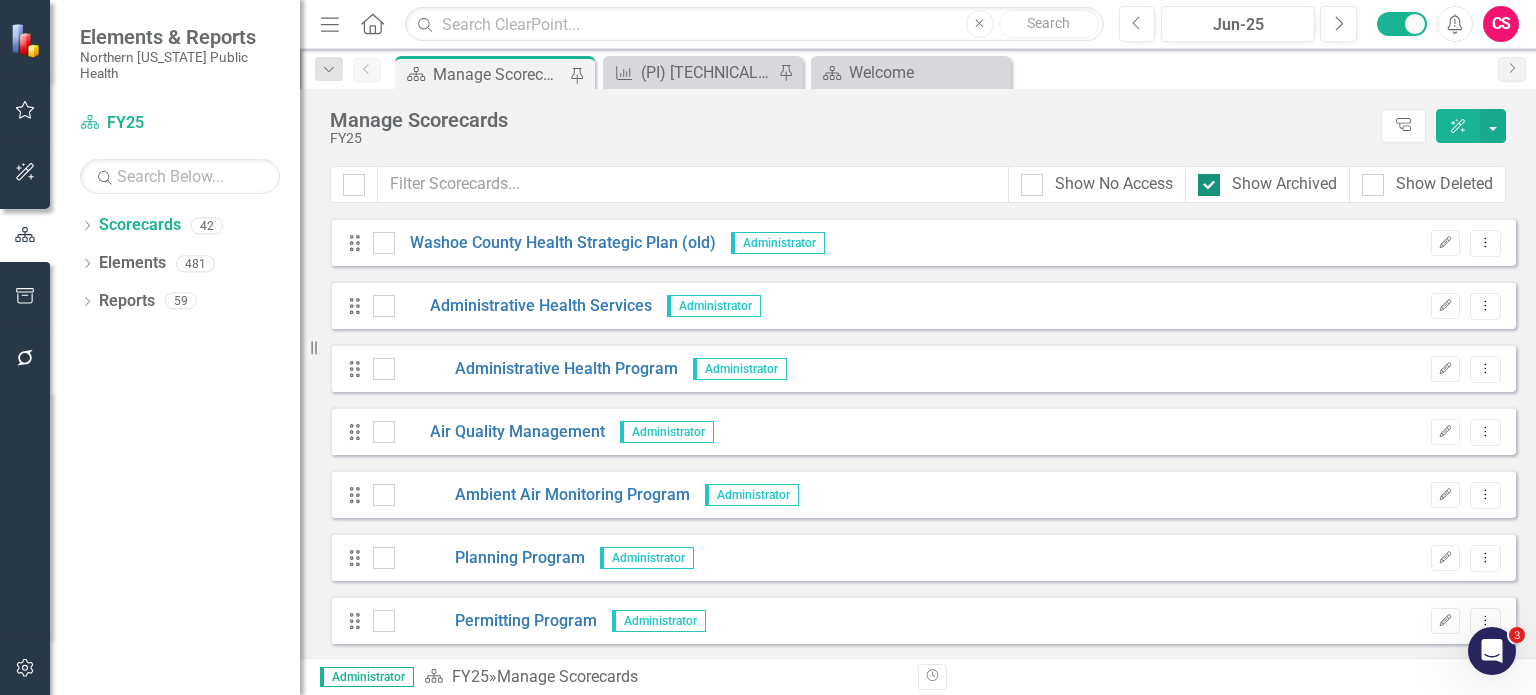 click at bounding box center [1209, 185] 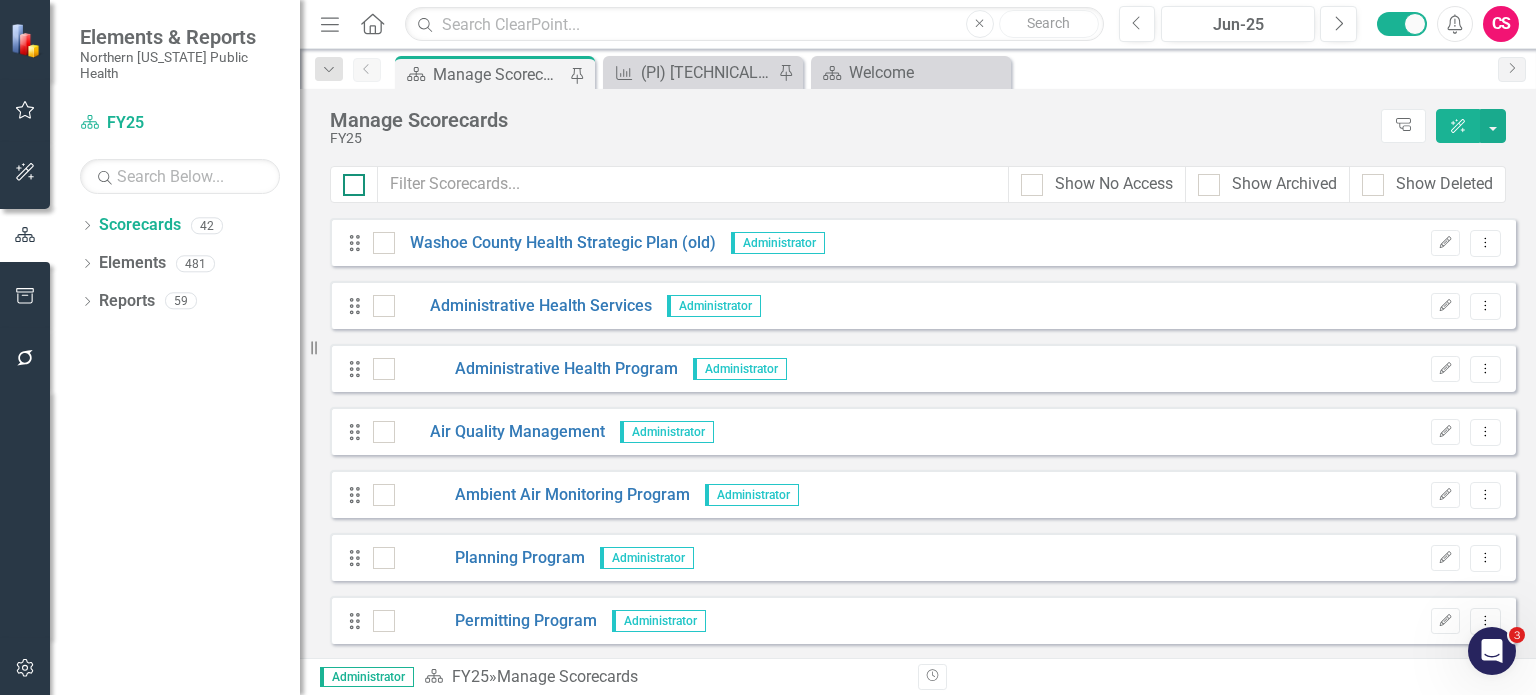 click at bounding box center (349, 180) 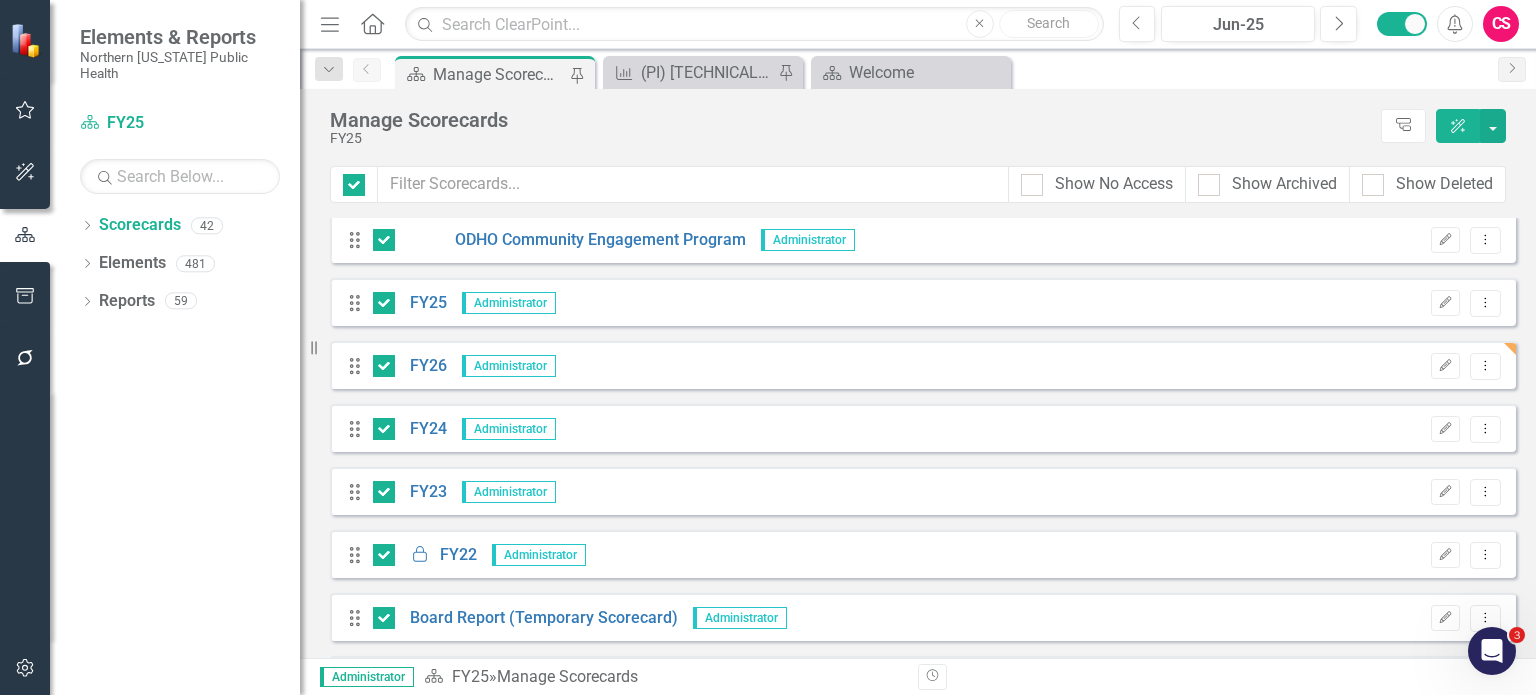 scroll, scrollTop: 1844, scrollLeft: 0, axis: vertical 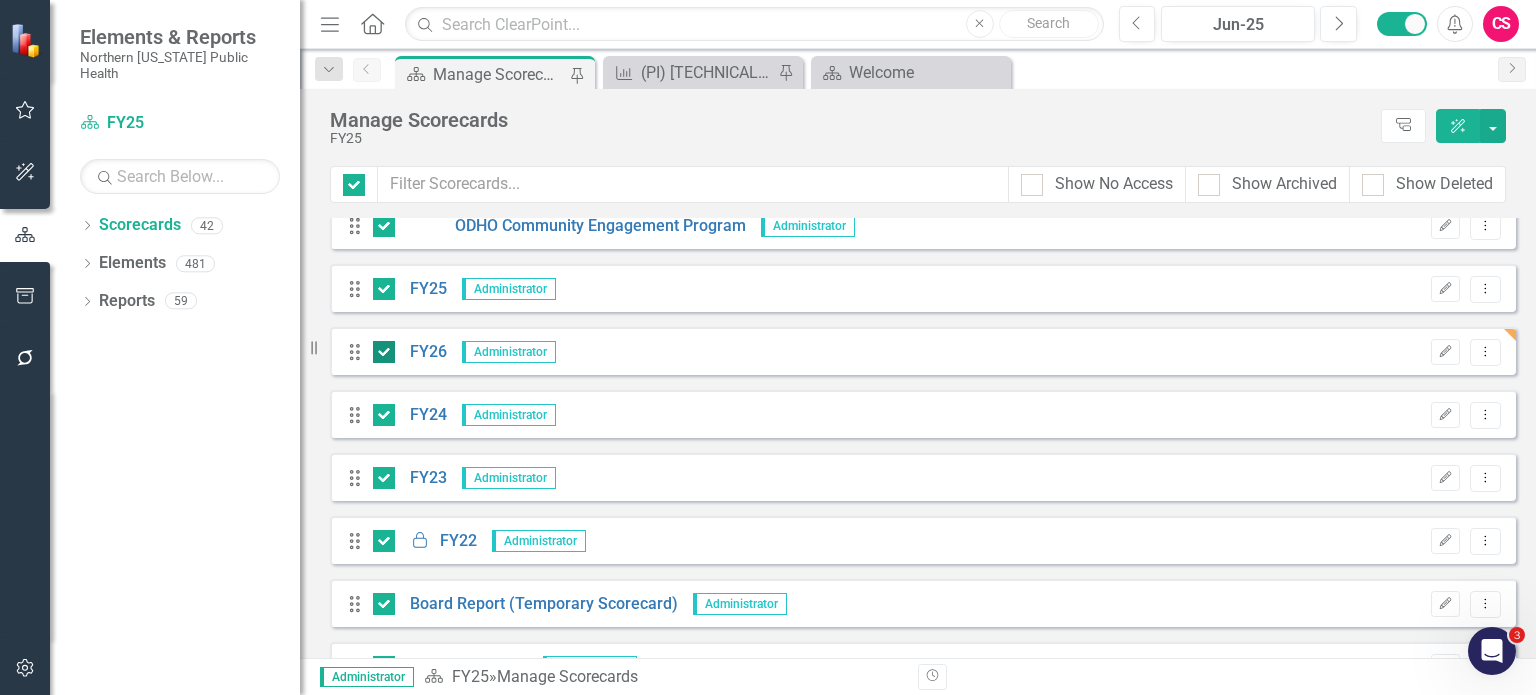 drag, startPoint x: 376, startPoint y: 359, endPoint x: 381, endPoint y: 346, distance: 13.928389 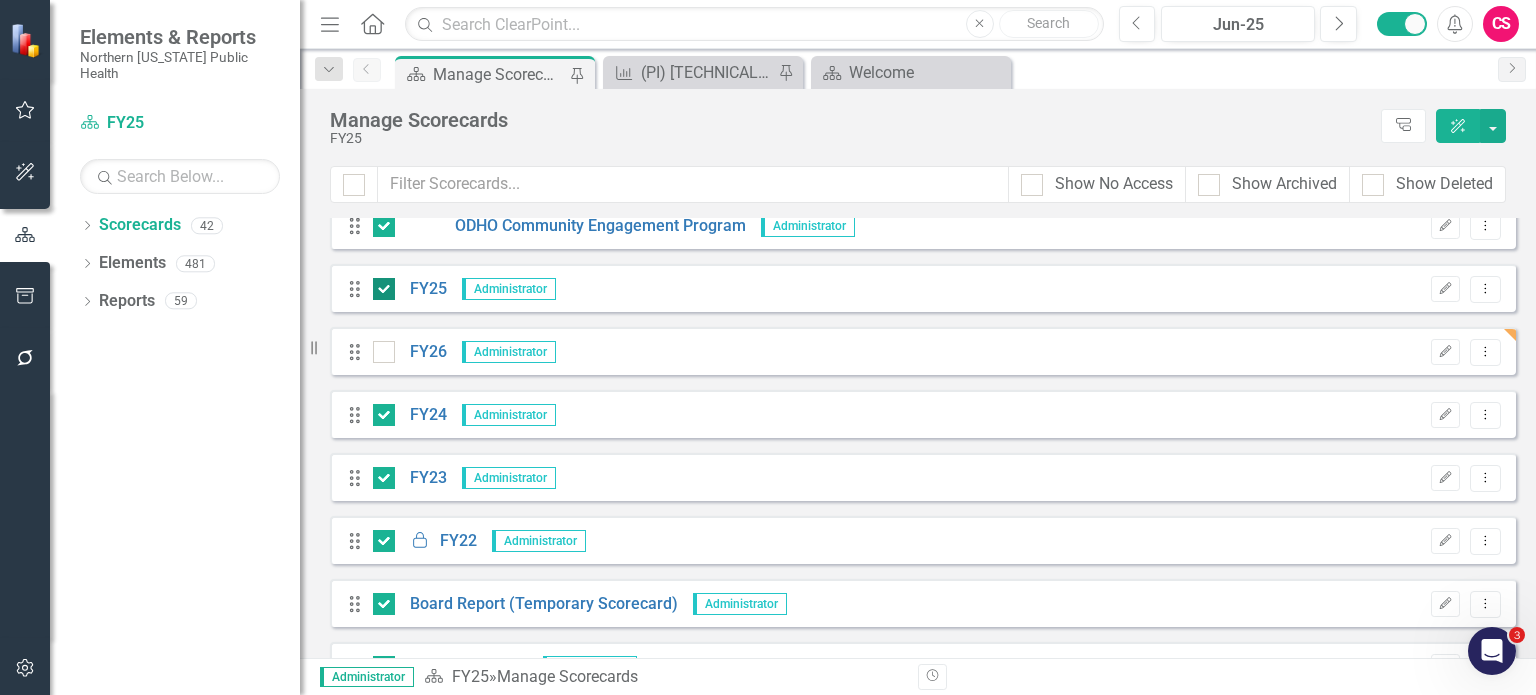 click at bounding box center [379, 284] 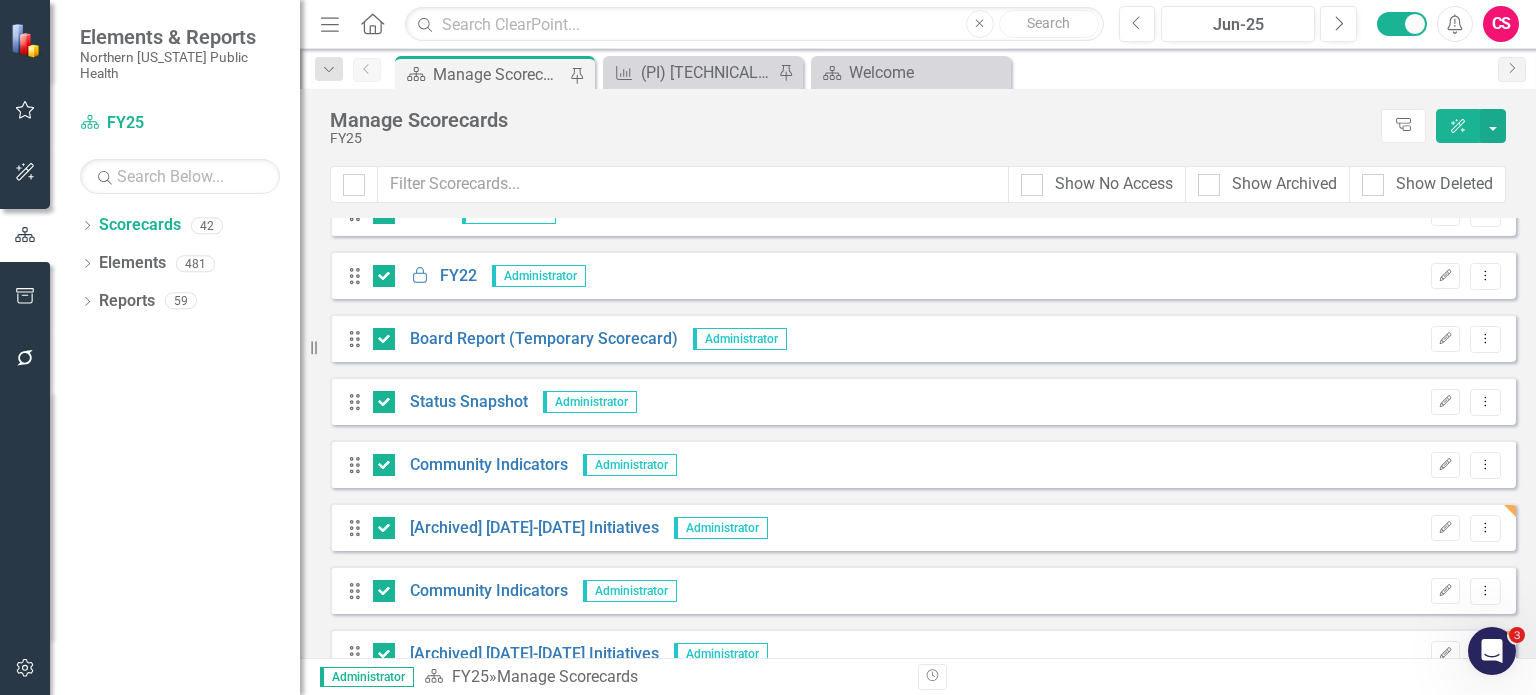 scroll, scrollTop: 2205, scrollLeft: 0, axis: vertical 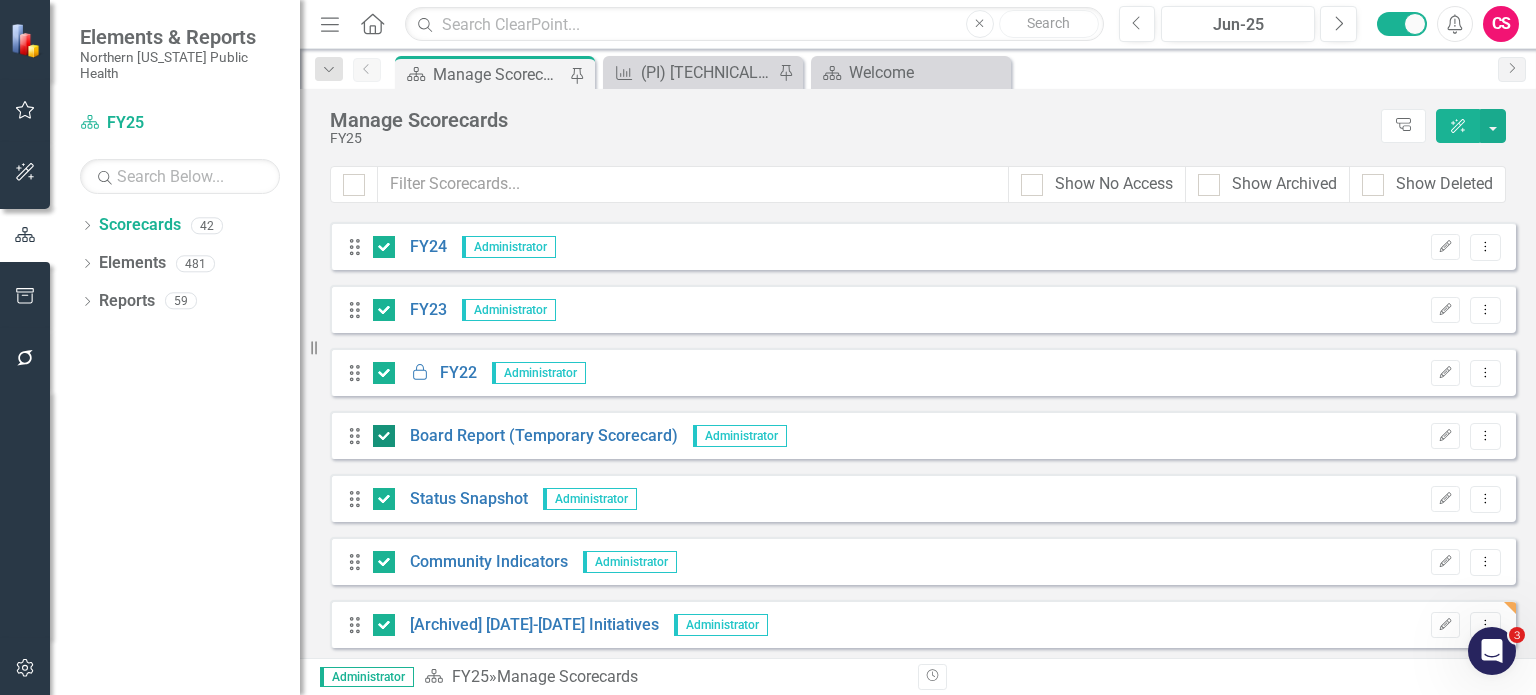 click at bounding box center (384, 436) 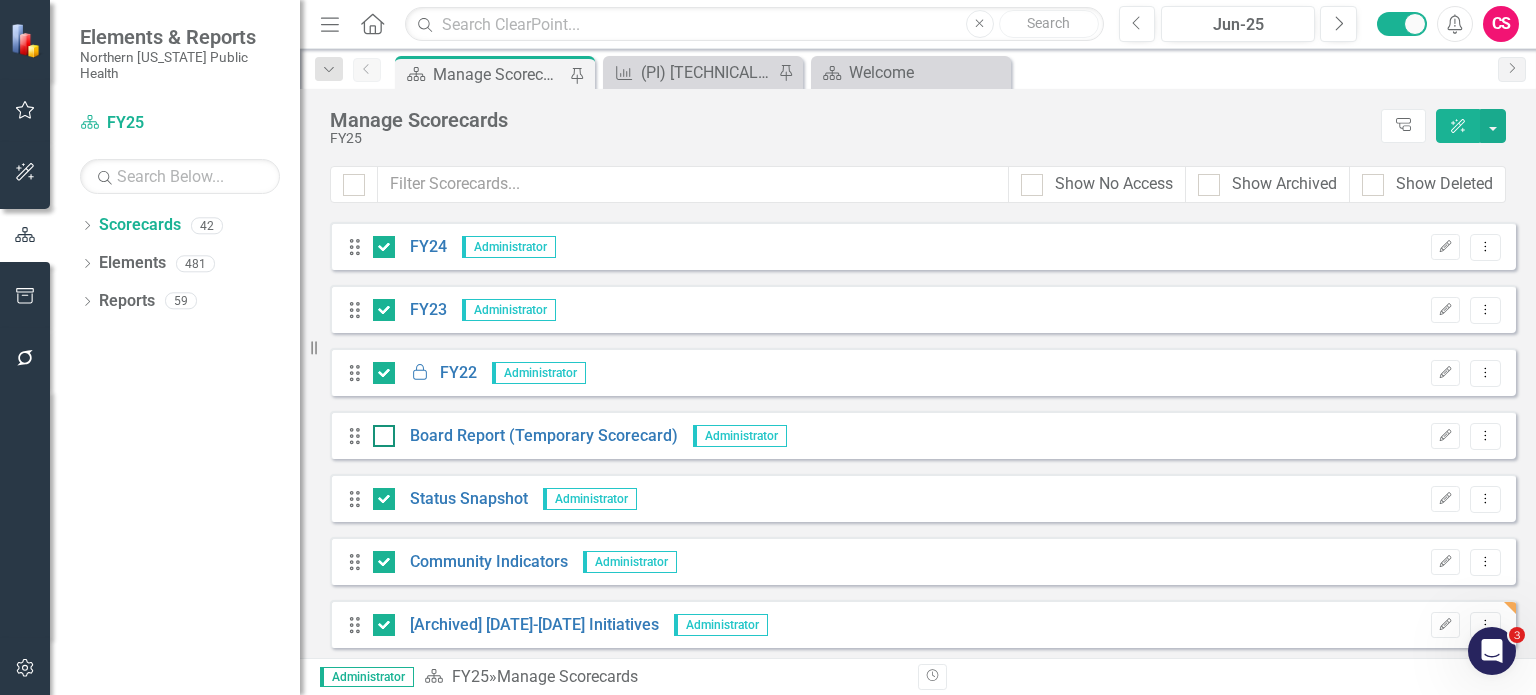click at bounding box center [384, 436] 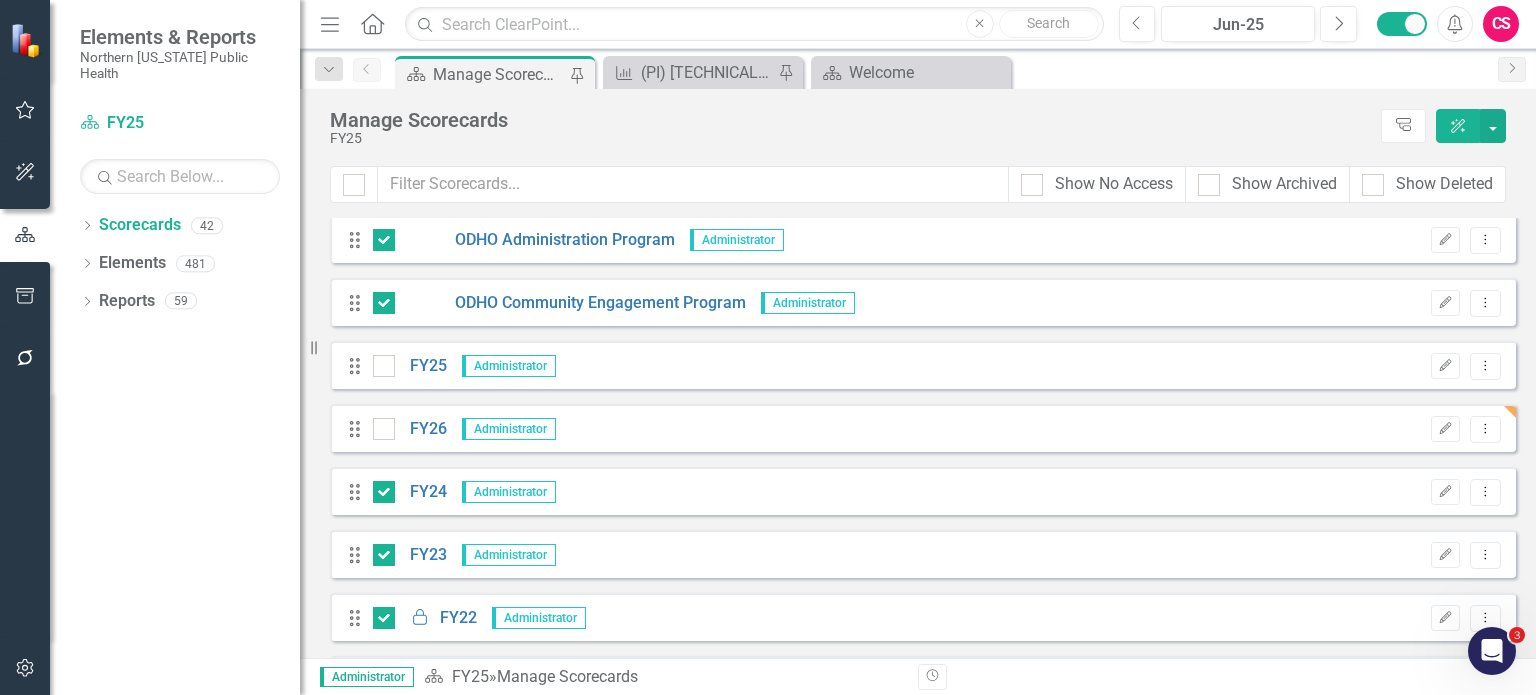 scroll, scrollTop: 1776, scrollLeft: 0, axis: vertical 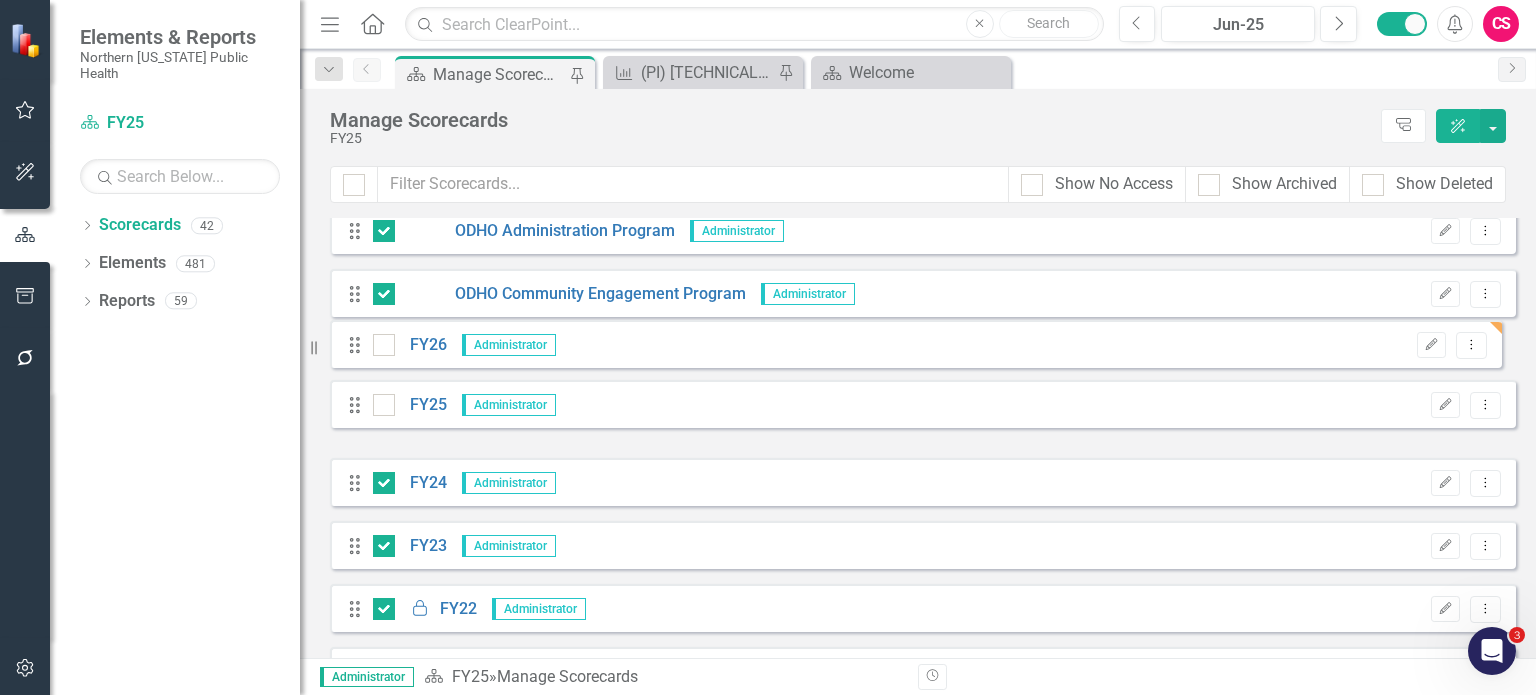 drag, startPoint x: 354, startPoint y: 420, endPoint x: 747, endPoint y: 379, distance: 395.1329 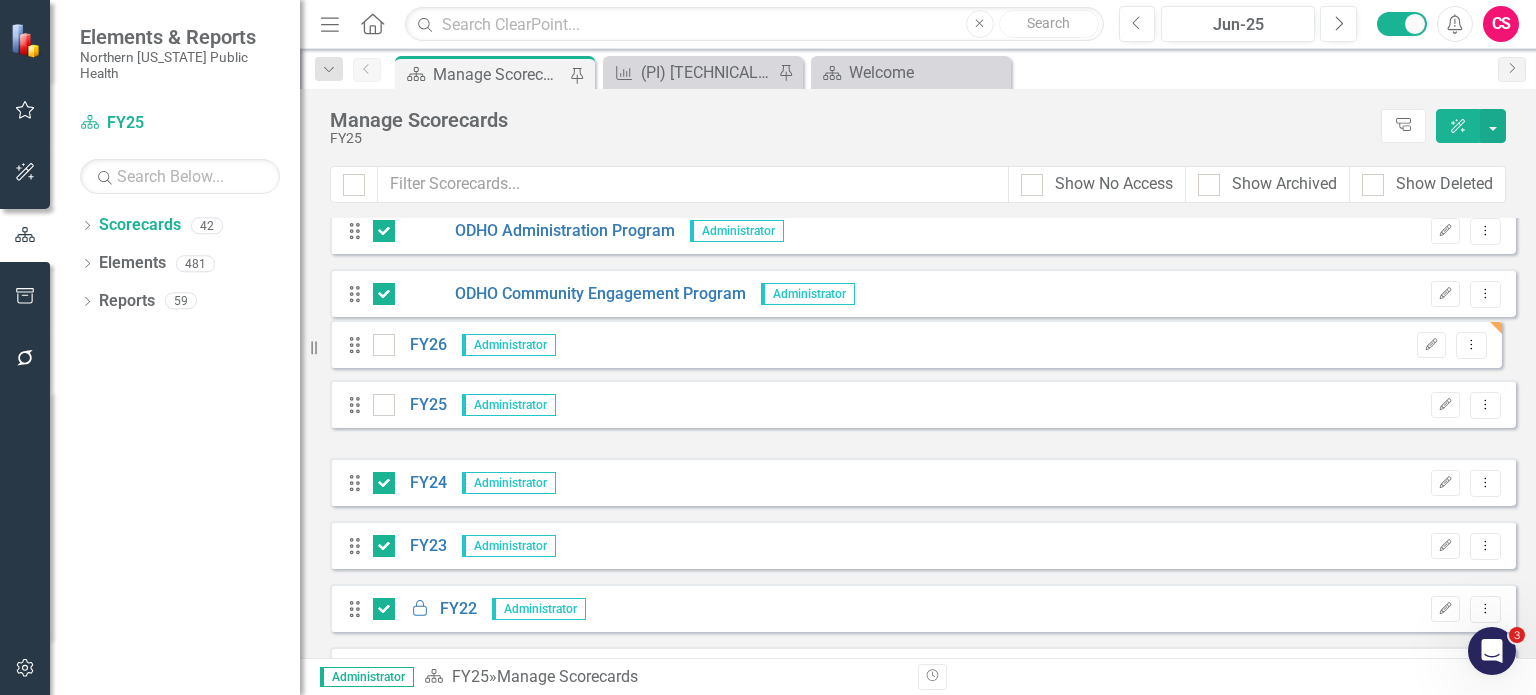 click on "Drag Washoe County Health Strategic Plan (old) Administrator Edit Dropdown Menu Drag Administrative Health Services Administrator Edit Dropdown Menu Drag Administrative Health Program Administrator Edit Dropdown Menu Drag Air Quality Management Administrator Edit Dropdown Menu Drag Ambient Air Monitoring Program Administrator Edit Dropdown Menu Drag Planning Program Administrator Edit Dropdown Menu Drag Permitting Program Administrator Edit Dropdown Menu Drag Enforcement Program Administrator Edit Dropdown Menu Drag Community and Clinical Health Services Administrator Edit Dropdown Menu Drag Community and Clinical Health Services Billing Program Administrator Edit Dropdown Menu Drag Chronic Disease Prevention Program Administrator Edit Dropdown Menu Drag Immunization Program Administrator Edit Dropdown Menu Drag Reproductive and Sexual Health Services Administrator Edit Dropdown Menu Drag Sexual Health (HIV and STD) Administrator Edit Dropdown Menu Drag Tuberculosis Prevention and Control Program Edit Drag" at bounding box center [923, -243] 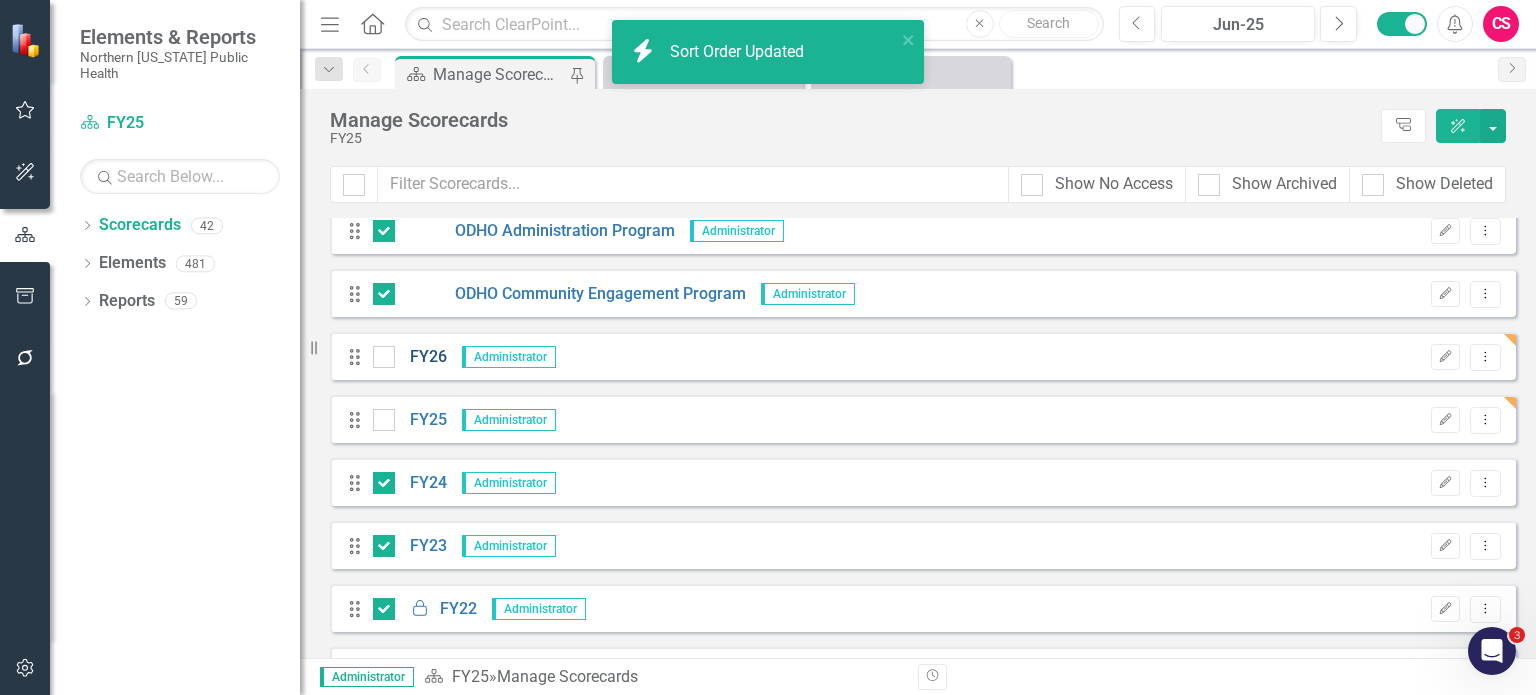 click on "FY26" at bounding box center [421, 357] 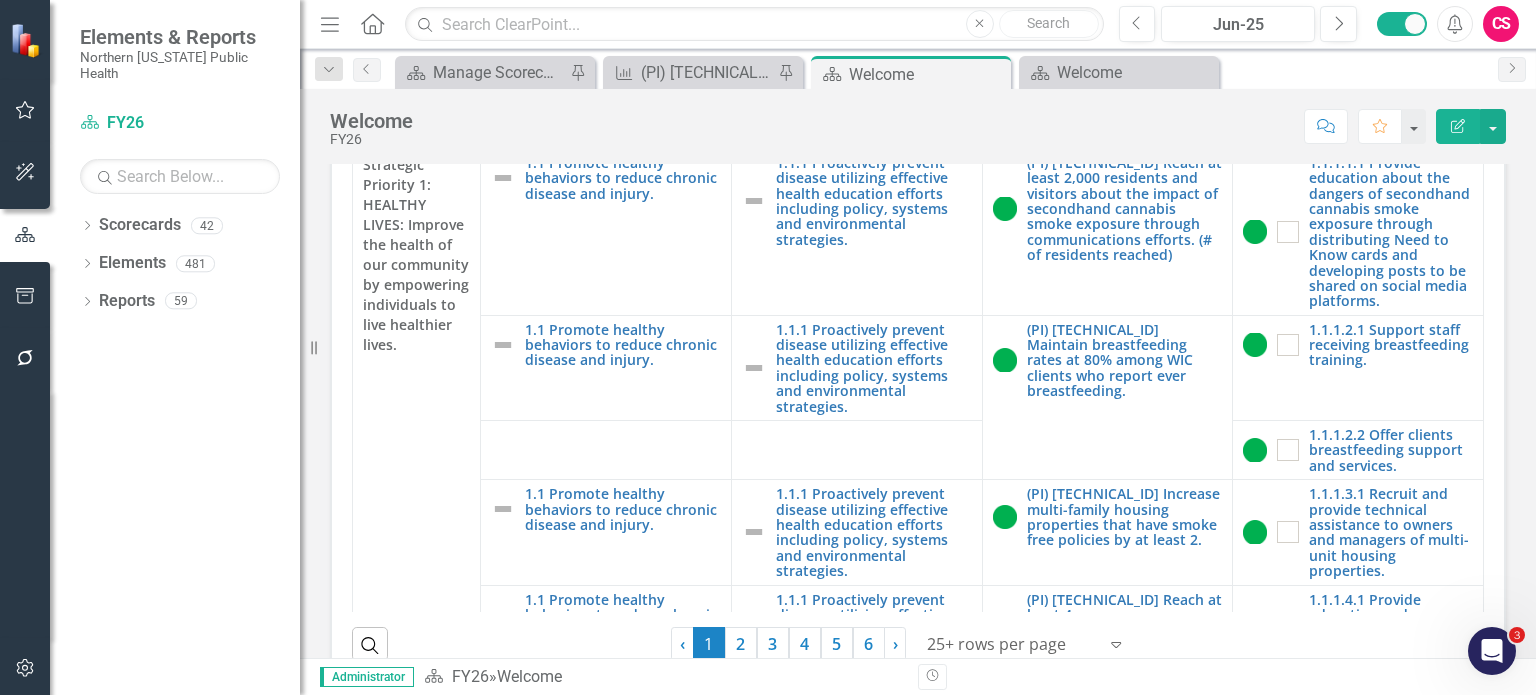 scroll, scrollTop: 459, scrollLeft: 0, axis: vertical 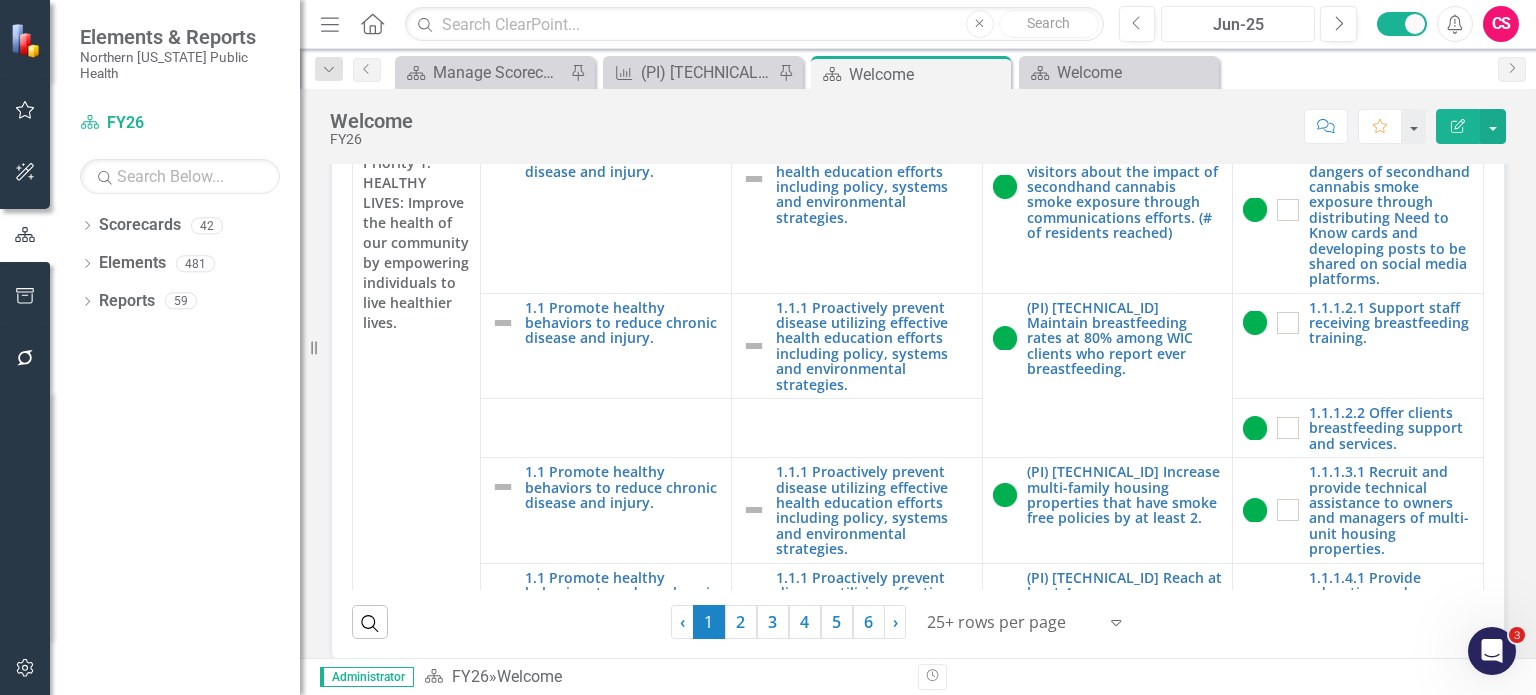 click on "Jun-25" at bounding box center (1238, 25) 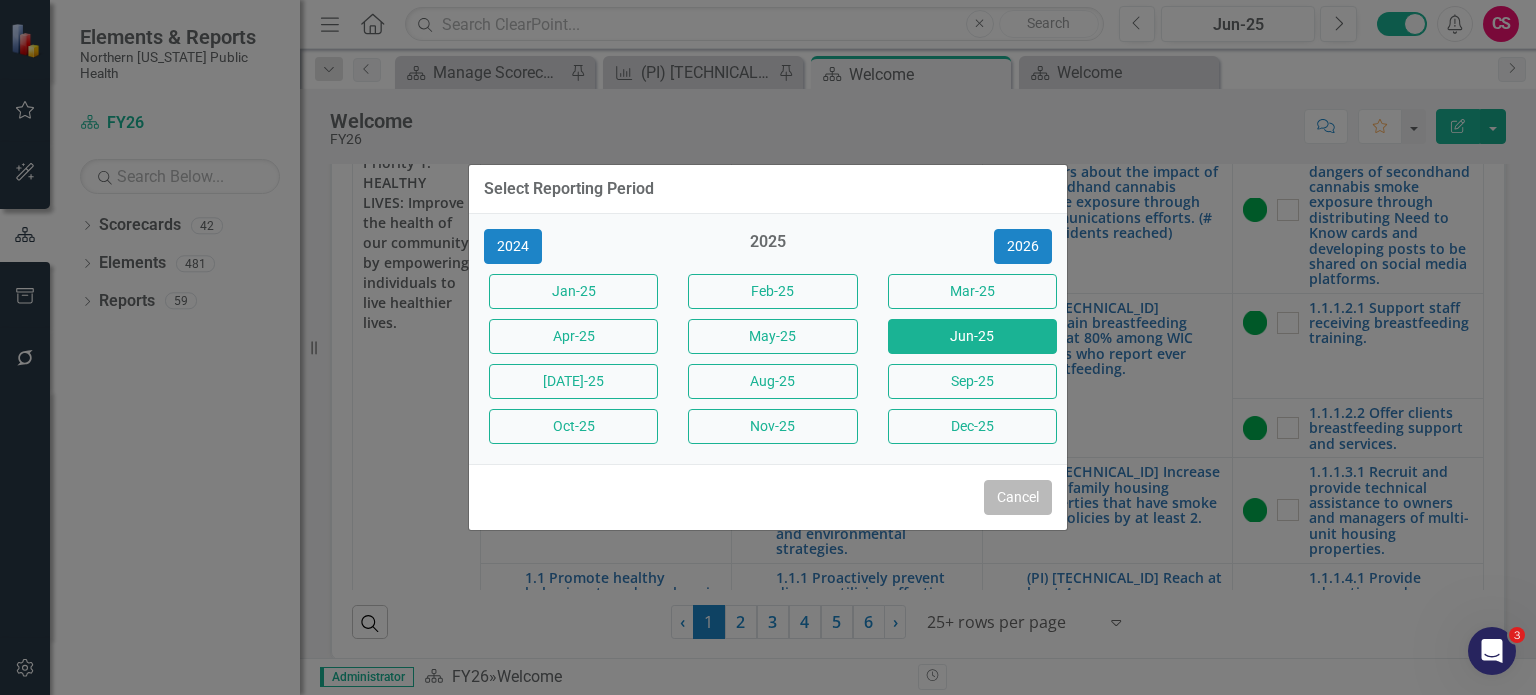 click on "Cancel" at bounding box center (1018, 497) 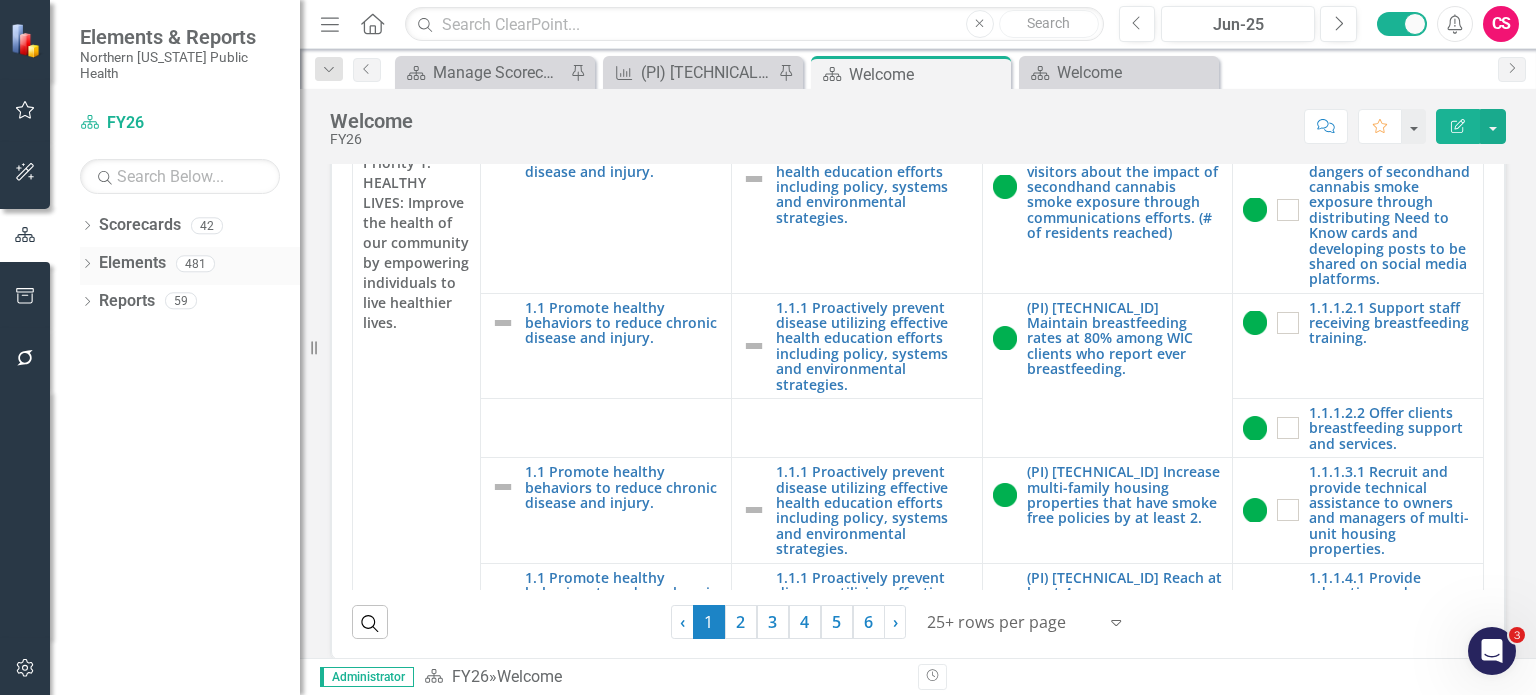 click on "Elements" at bounding box center (132, 263) 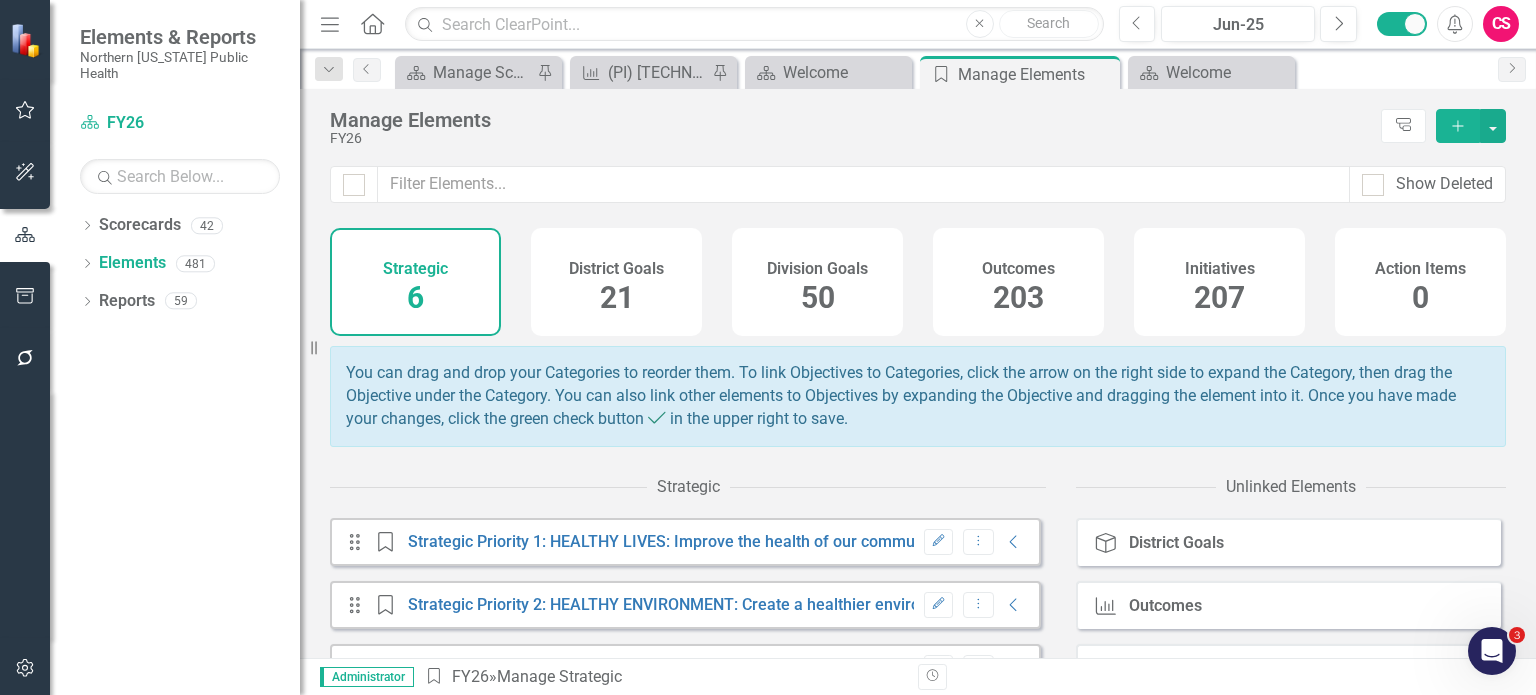 click on "Outcomes 203" at bounding box center [1018, 282] 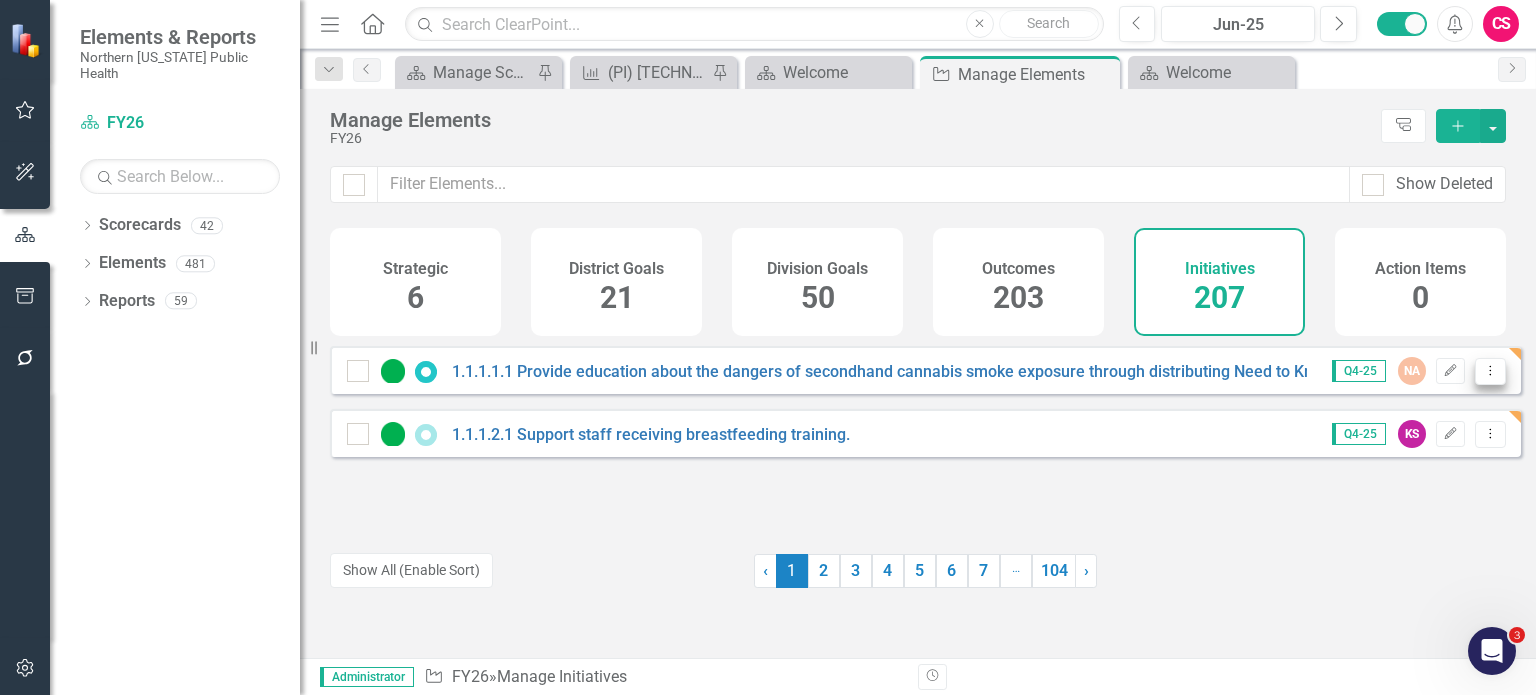 click on "Dropdown Menu" at bounding box center (1490, 371) 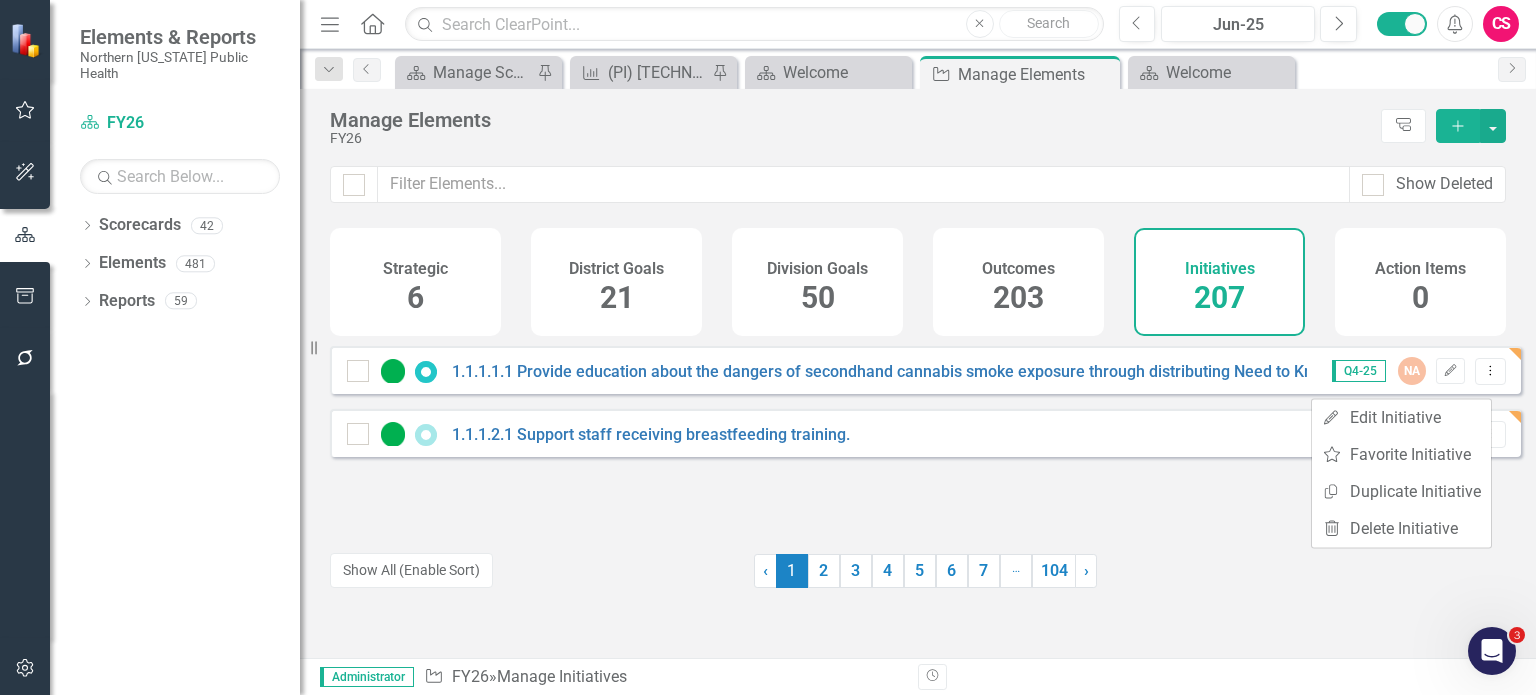 click on "Dropdown Scorecards 42 Dropdown Washoe County Health Strategic Plan (old) Dropdown Administrative Health Services Administrative Health Program Dropdown Air Quality Management Ambient Air Monitoring Program Planning Program Permitting Program Enforcement Program Dropdown Community and Clinical Health Services Community and Clinical Health Services Billing Program Chronic Disease Prevention Program Immunization Program Reproductive and Sexual Health Services Sexual Health (HIV and STD) Tuberculosis Prevention and Control Program Women, Infant, and Children Dropdown Environmental Health Services EHS Facilities and Institutions Program EHS Food Safety Program EHS Land Development Program EHS Plan Review Program EHS [MEDICAL_DATA] Program EHS Waste Management Program Dropdown Epidemiology & Public Health Preparedness Communicable Disease Program Emergency Medical Services Oversight Program Public Health Preparedness Program Dropdown Office of District Health Officer ODHO Administration Program FY26 FY25 21" at bounding box center [175, 452] 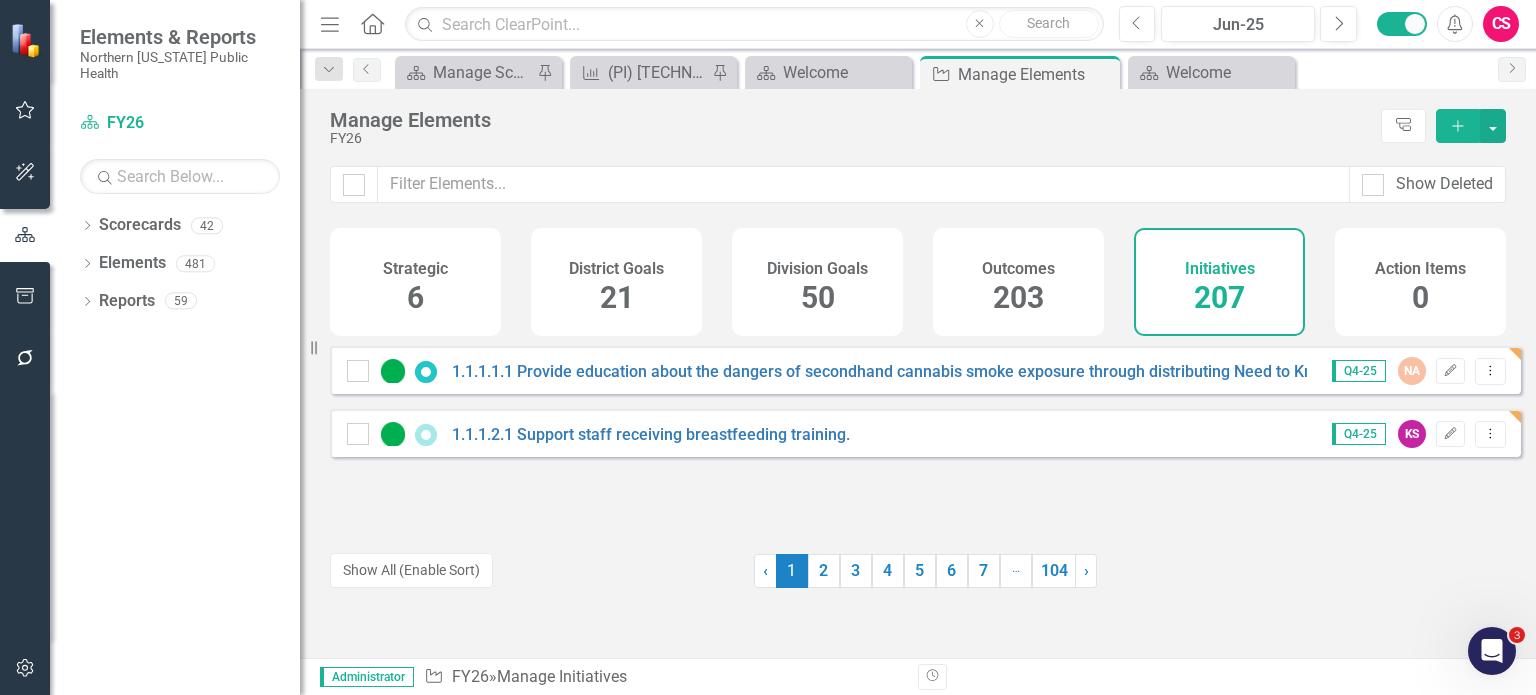 click 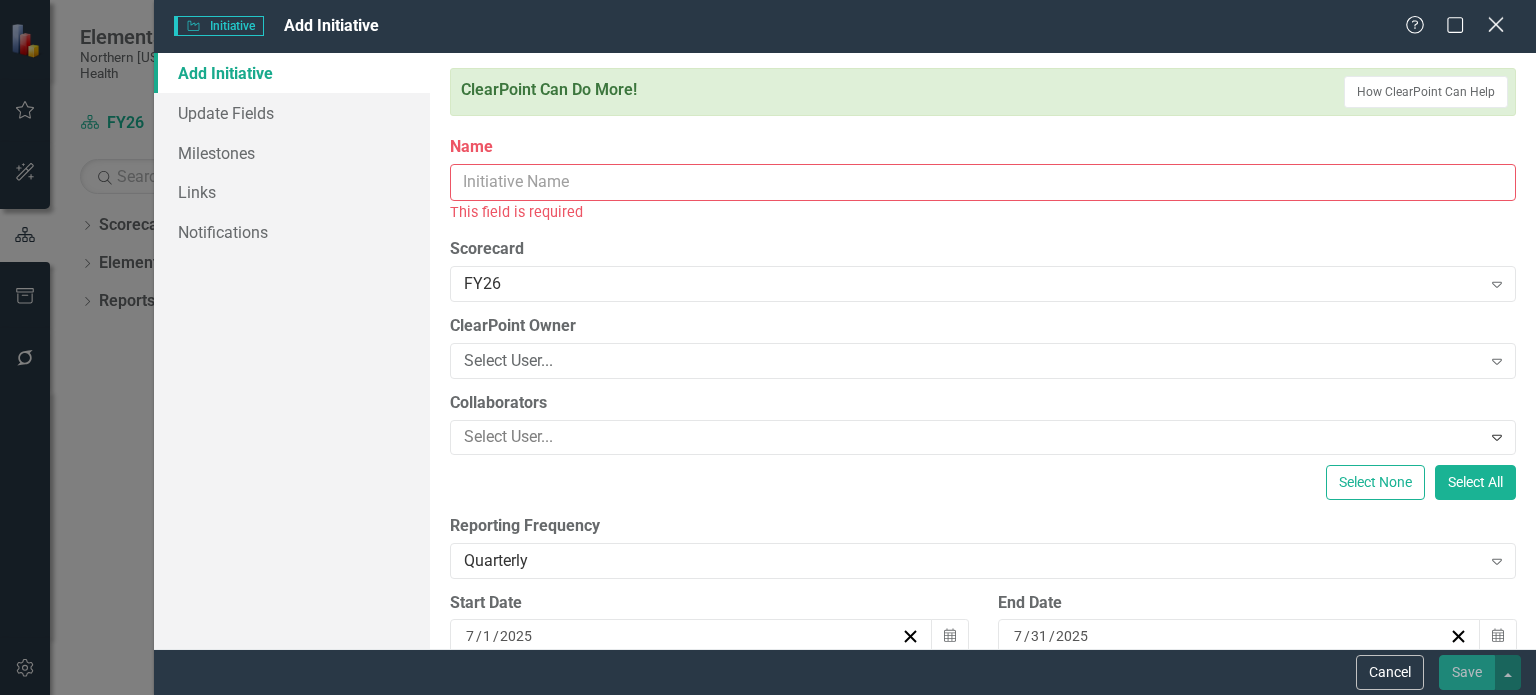 click on "Close" 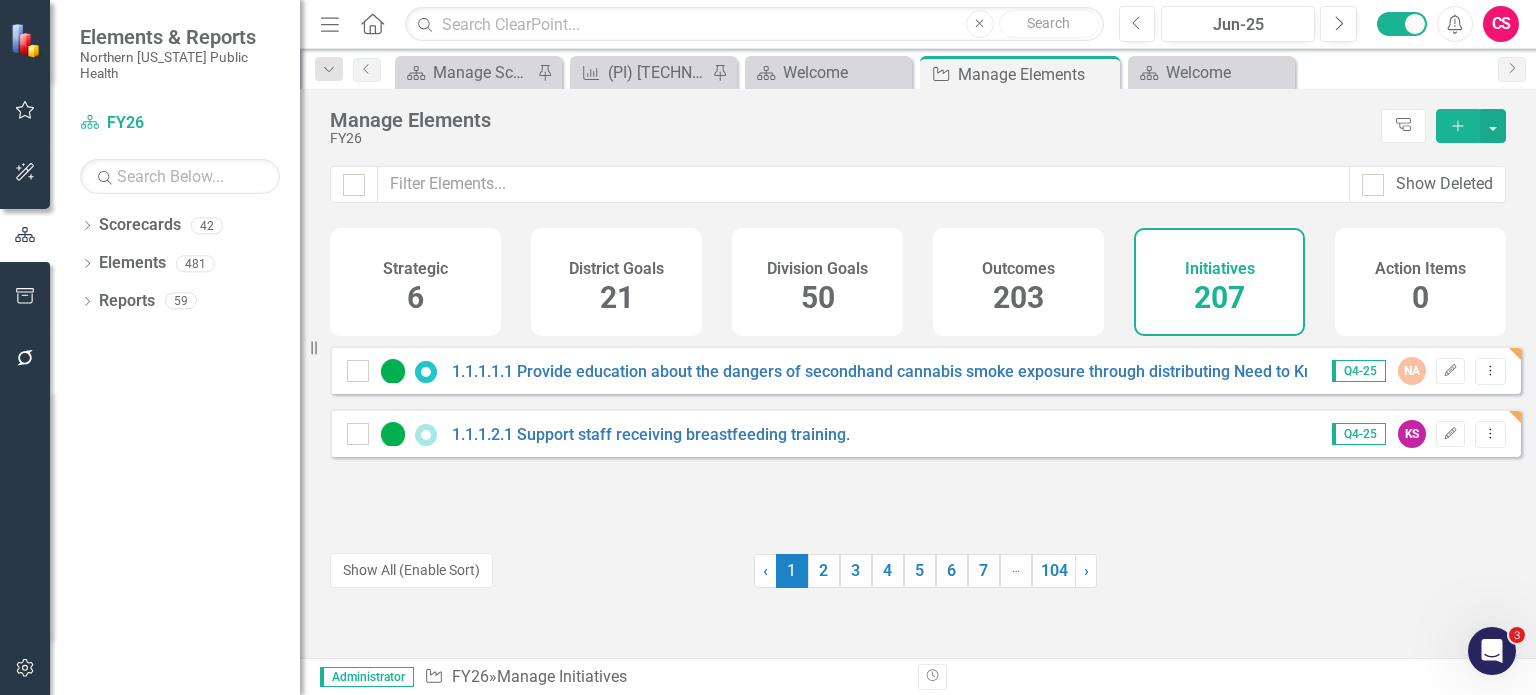 click on "203" at bounding box center (1018, 297) 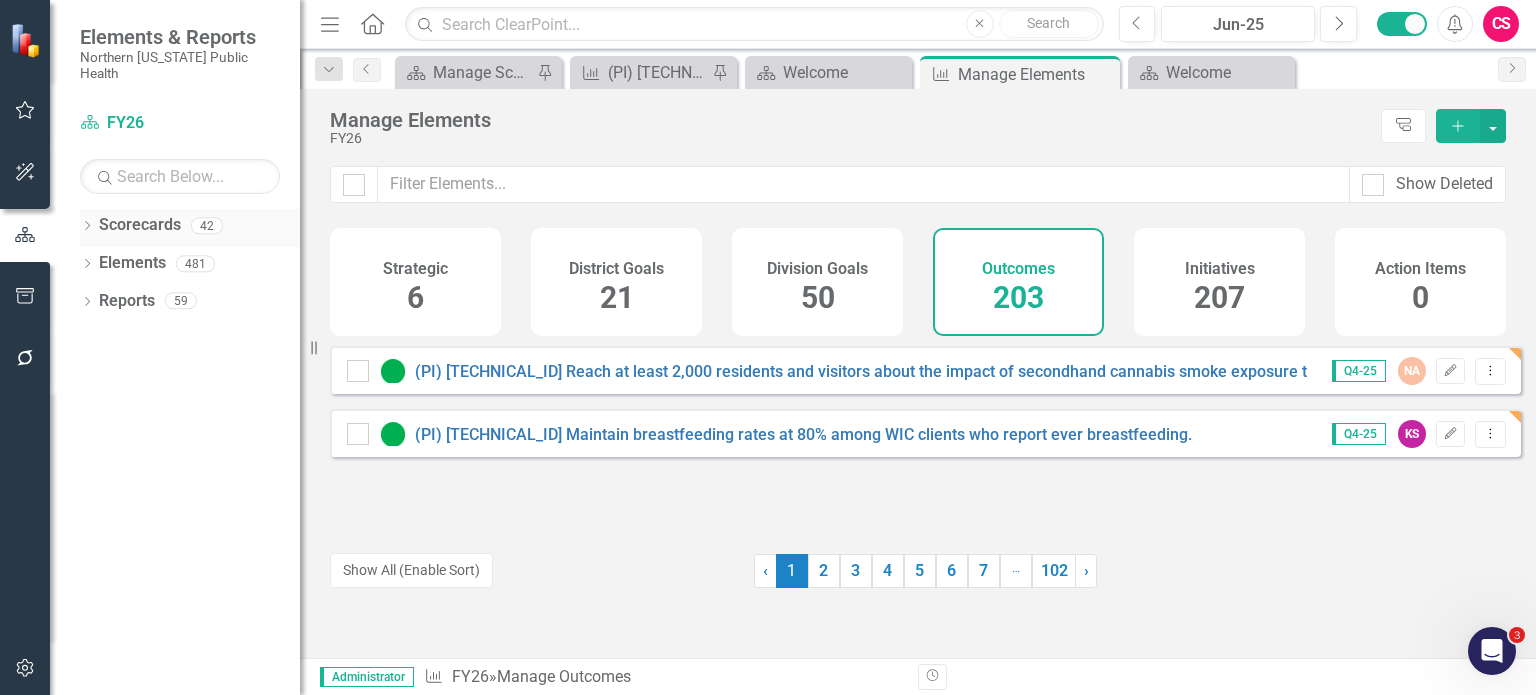click on "Dropdown" 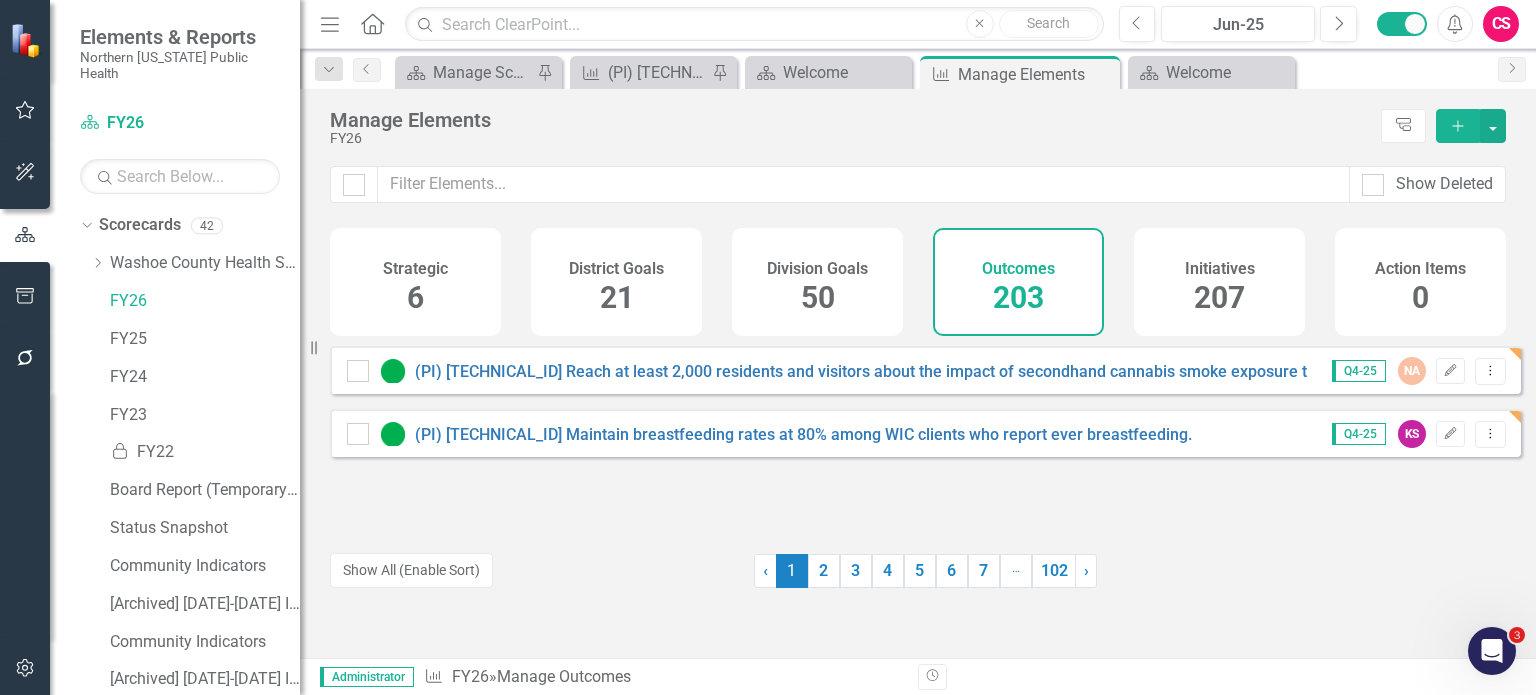 click on "Dropdown Scorecards 42 Dropdown Washoe County Health Strategic Plan (old) Dropdown Administrative Health Services Administrative Health Program Dropdown Air Quality Management Ambient Air Monitoring Program Planning Program Permitting Program Enforcement Program Dropdown Community and Clinical Health Services Community and Clinical Health Services Billing Program Chronic Disease Prevention Program Immunization Program Reproductive and Sexual Health Services Sexual Health (HIV and STD) Tuberculosis Prevention and Control Program Women, Infant, and Children Dropdown Environmental Health Services EHS Facilities and Institutions Program EHS Food Safety Program EHS Land Development Program EHS Plan Review Program EHS [MEDICAL_DATA] Program EHS Waste Management Program Dropdown Epidemiology & Public Health Preparedness Communicable Disease Program Emergency Medical Services Oversight Program Public Health Preparedness Program Dropdown Office of District Health Officer ODHO Administration Program FY26 FY25 21" at bounding box center [175, 452] 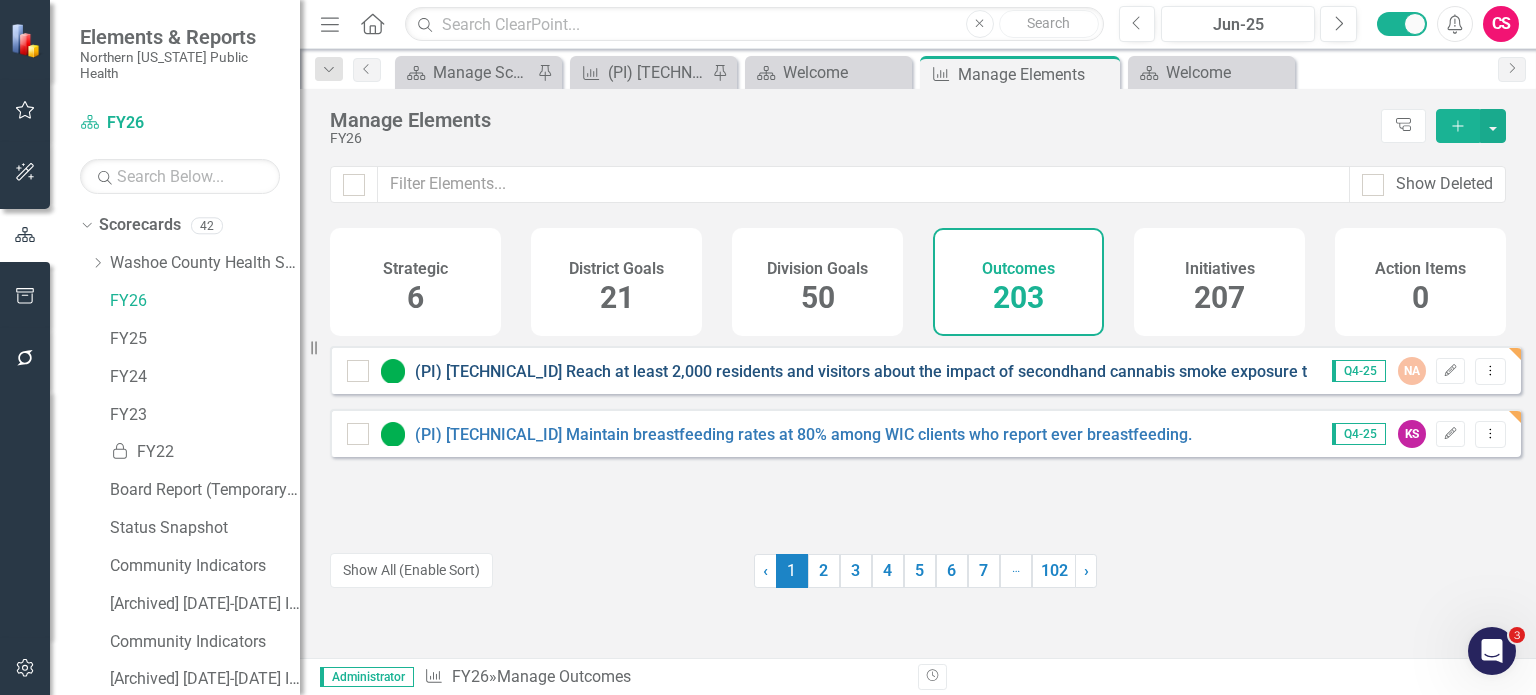 click on "(PI) [TECHNICAL_ID] Reach at least 2,000 residents and visitors about the impact of secondhand cannabis smoke exposure through communications efforts. (# of residents reached)" at bounding box center [1066, 371] 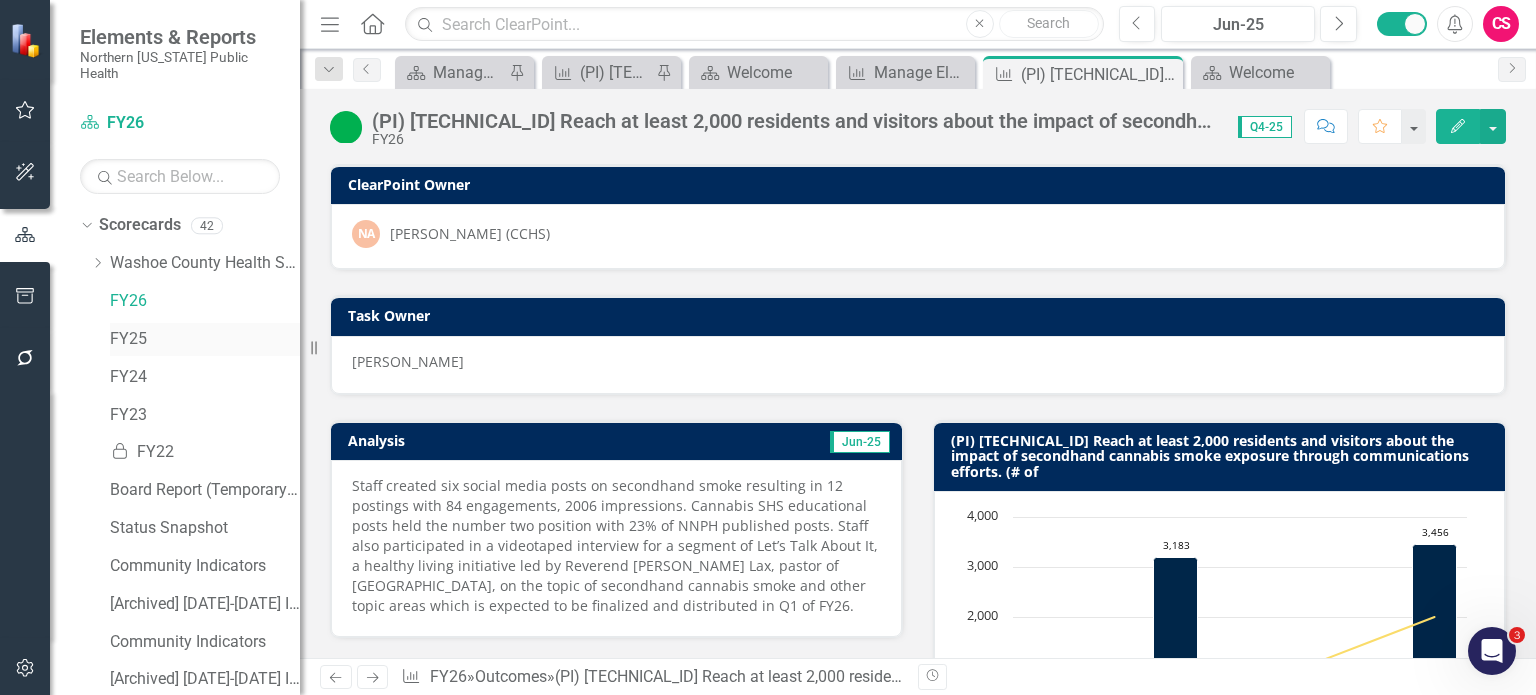 click on "FY25" at bounding box center (205, 339) 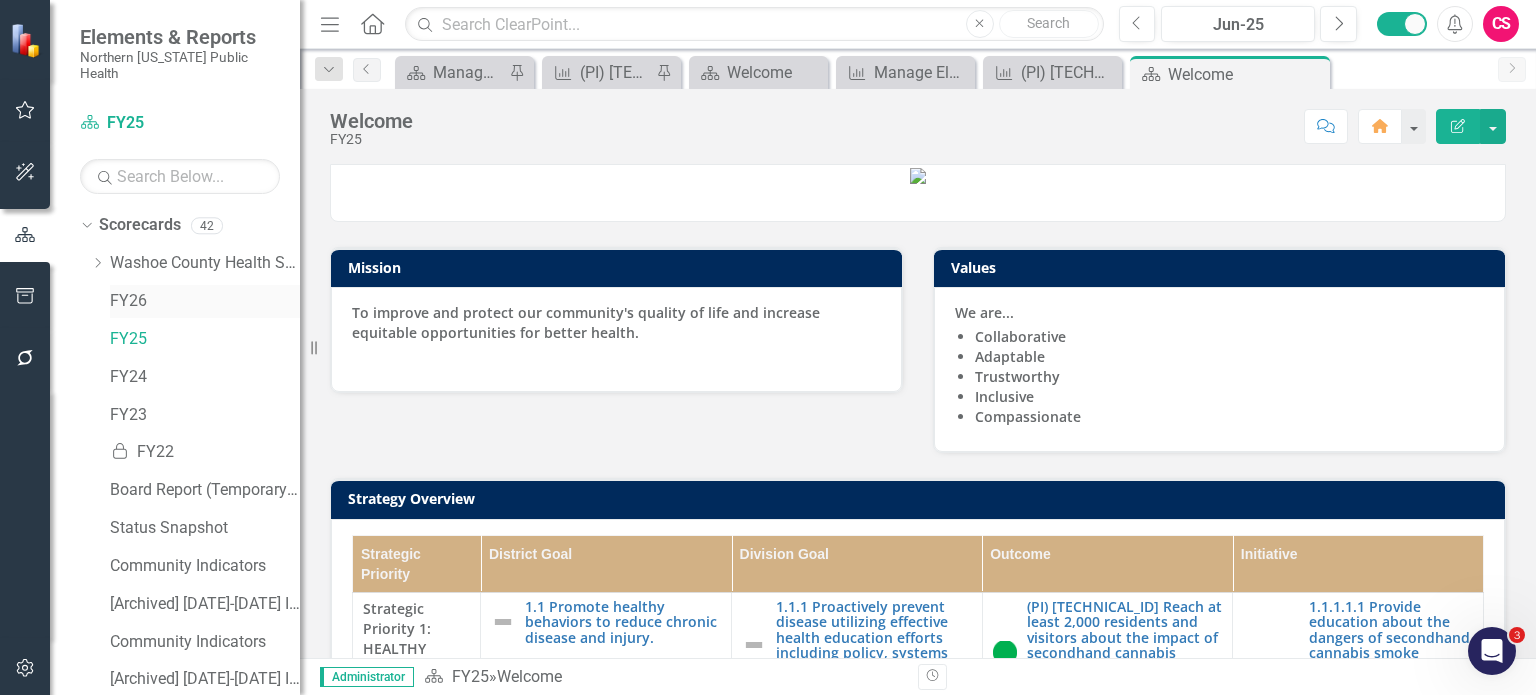 click on "FY26" at bounding box center [205, 301] 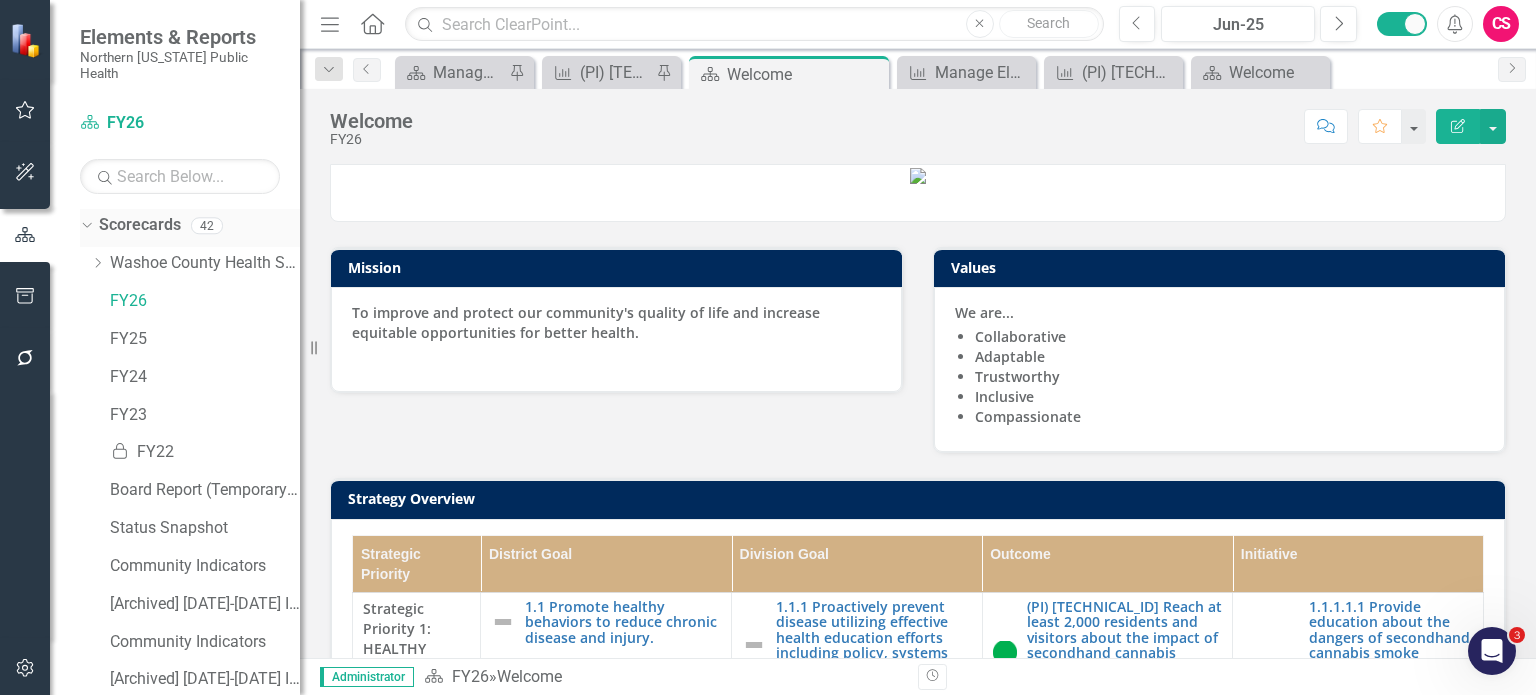 click on "Dropdown" 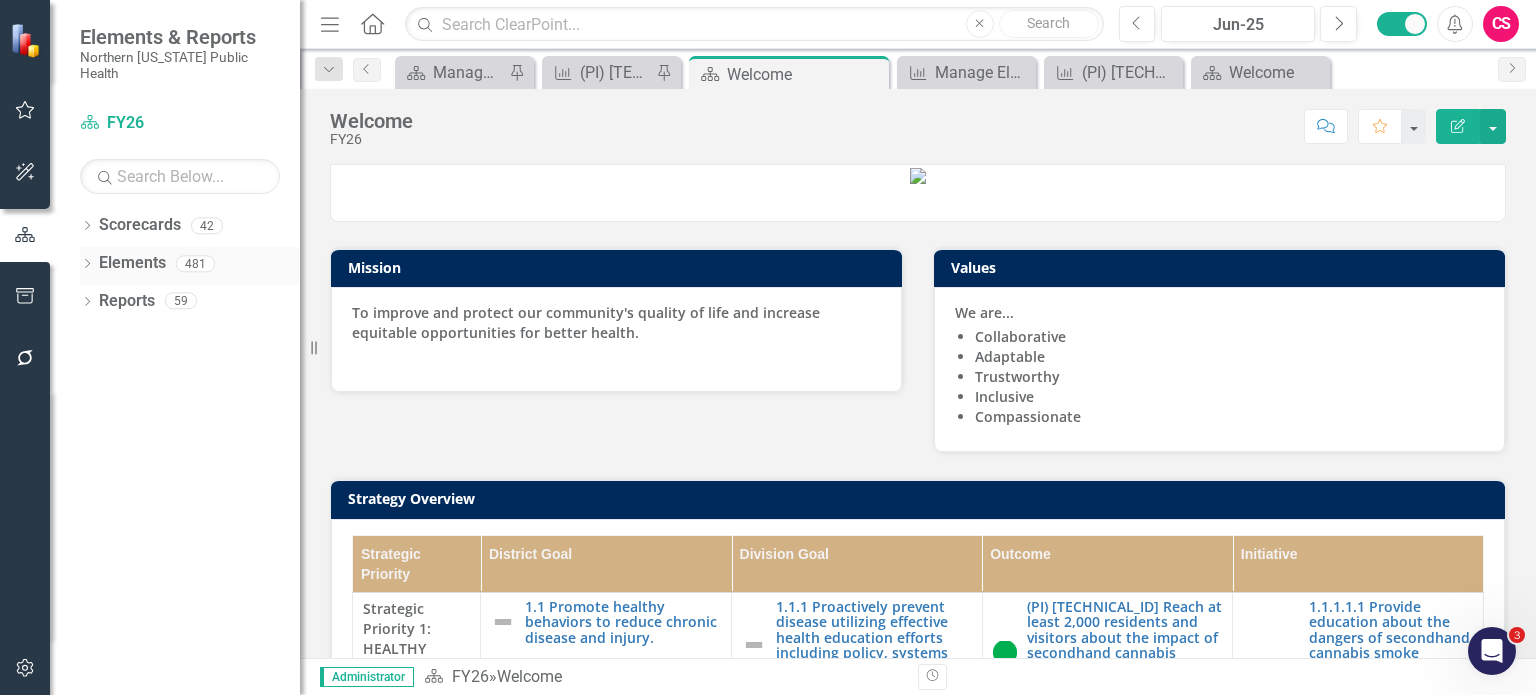 click on "Elements" at bounding box center [132, 263] 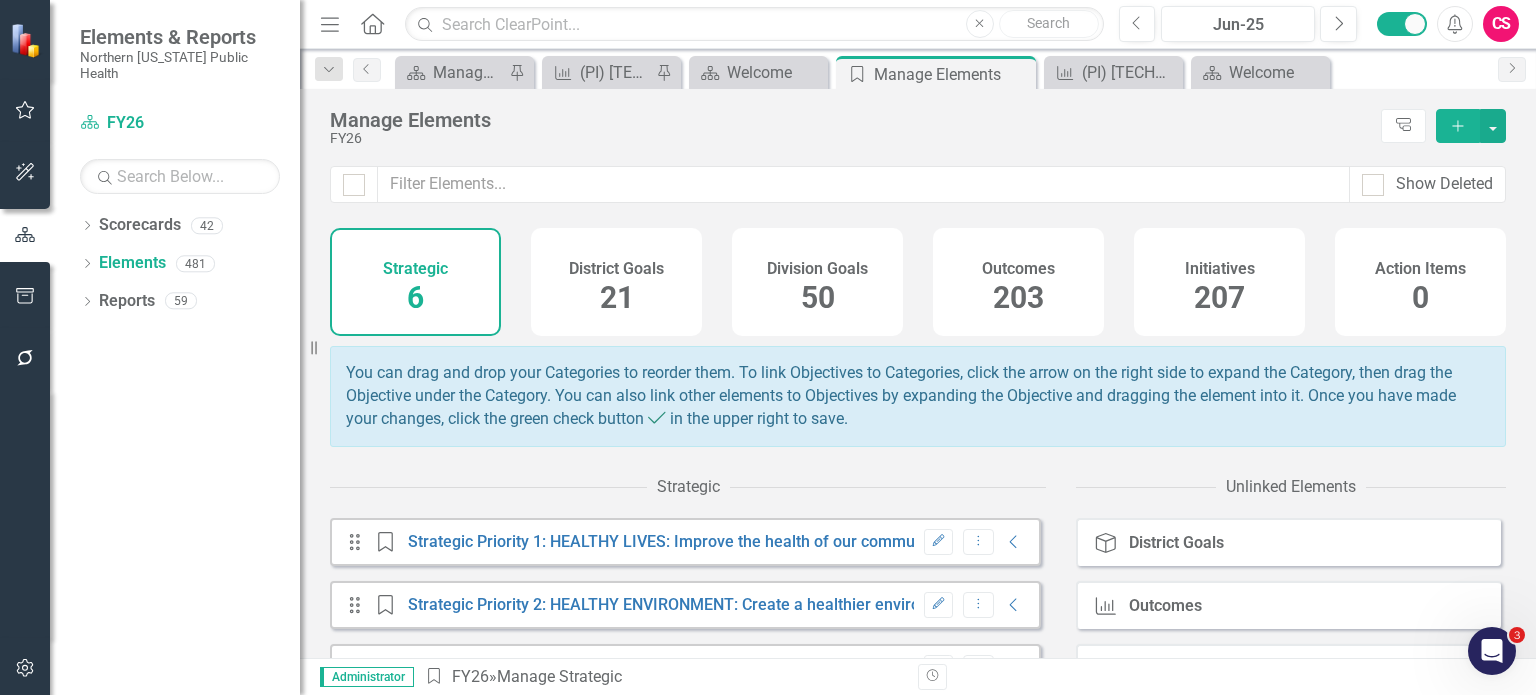 click on "203" at bounding box center [1018, 297] 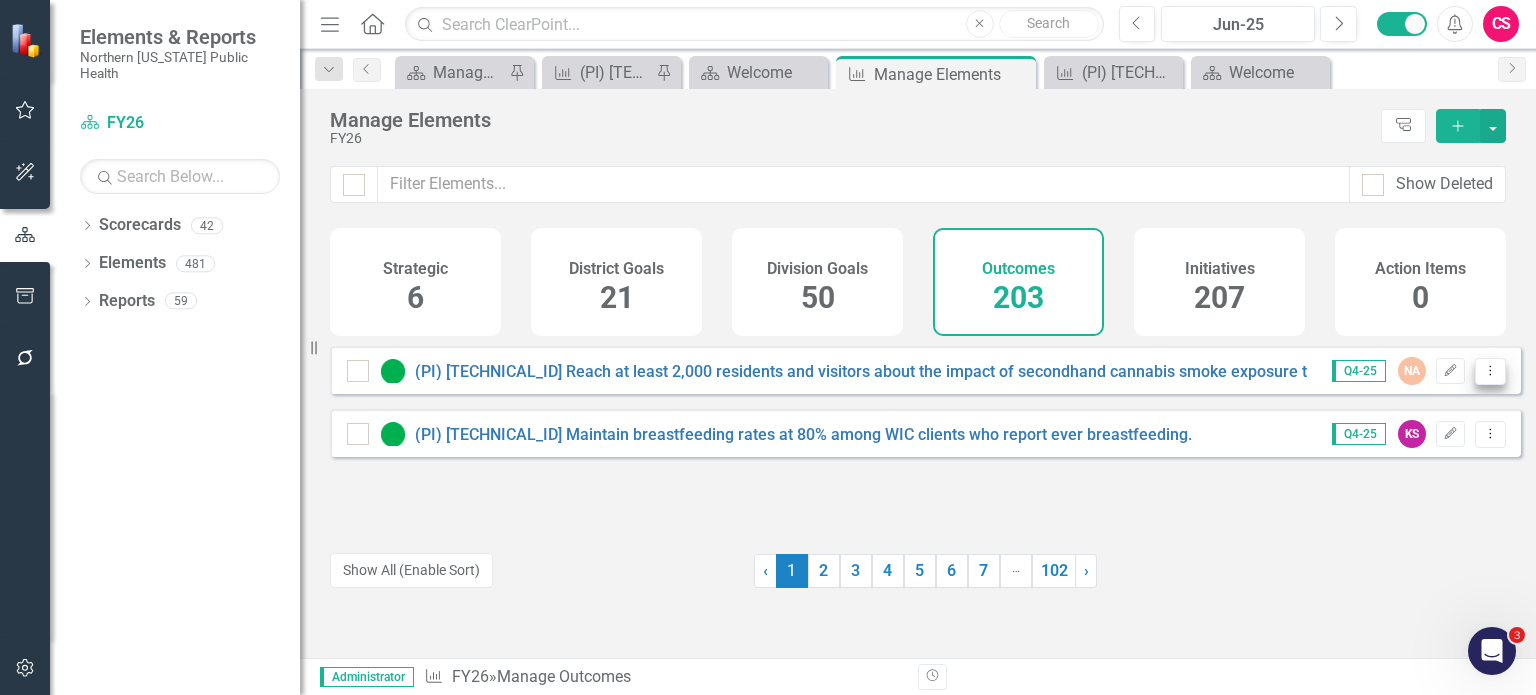 click on "Dropdown Menu" at bounding box center [1490, 371] 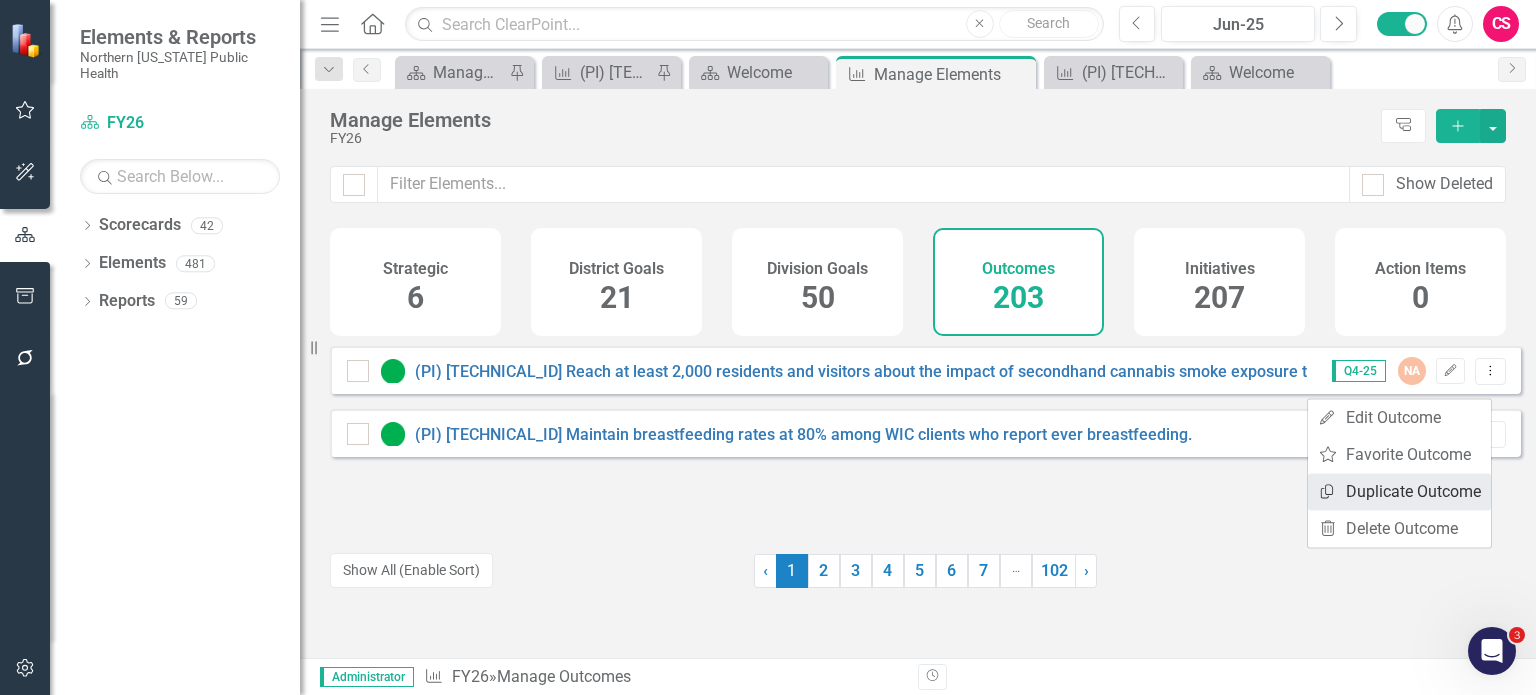 click on "Copy Duplicate Outcome" at bounding box center [1399, 491] 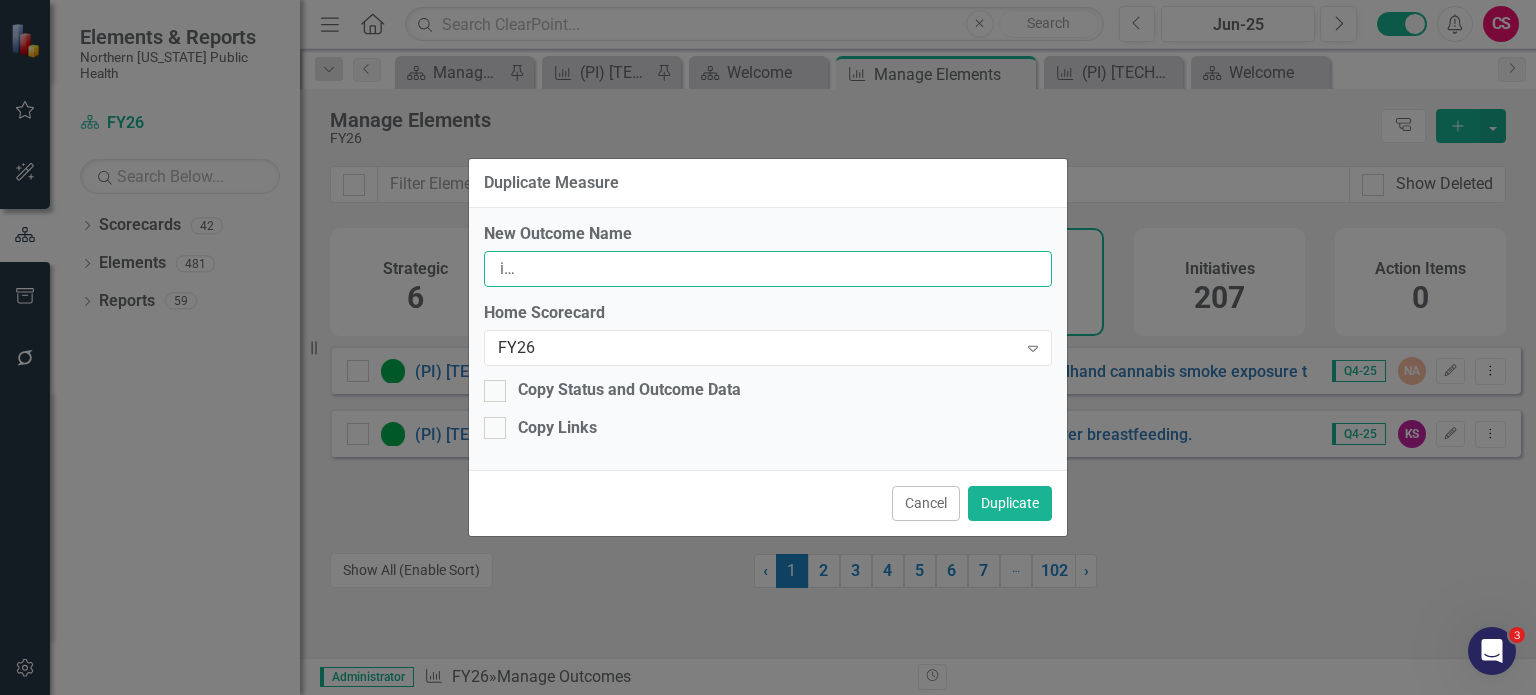 scroll, scrollTop: 0, scrollLeft: 727, axis: horizontal 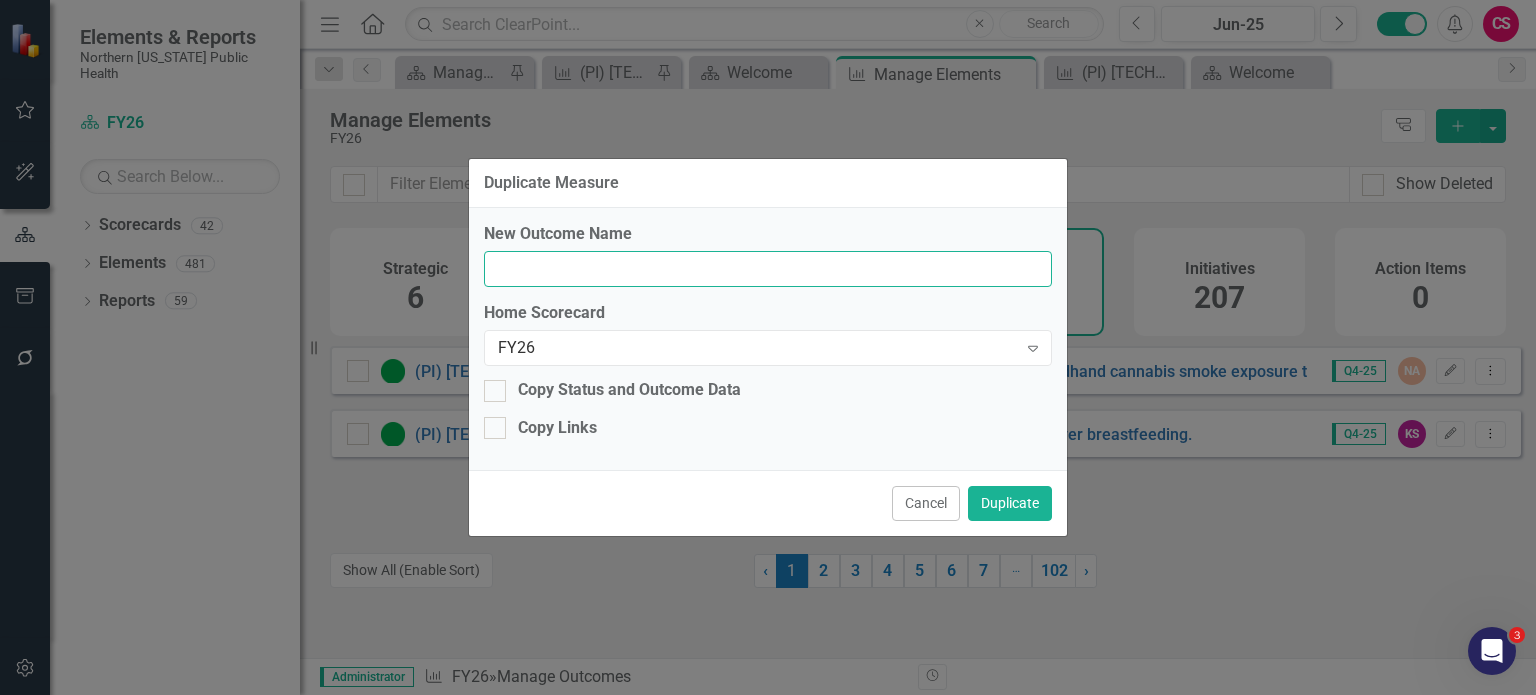 drag, startPoint x: 576, startPoint y: 271, endPoint x: 1188, endPoint y: 284, distance: 612.13806 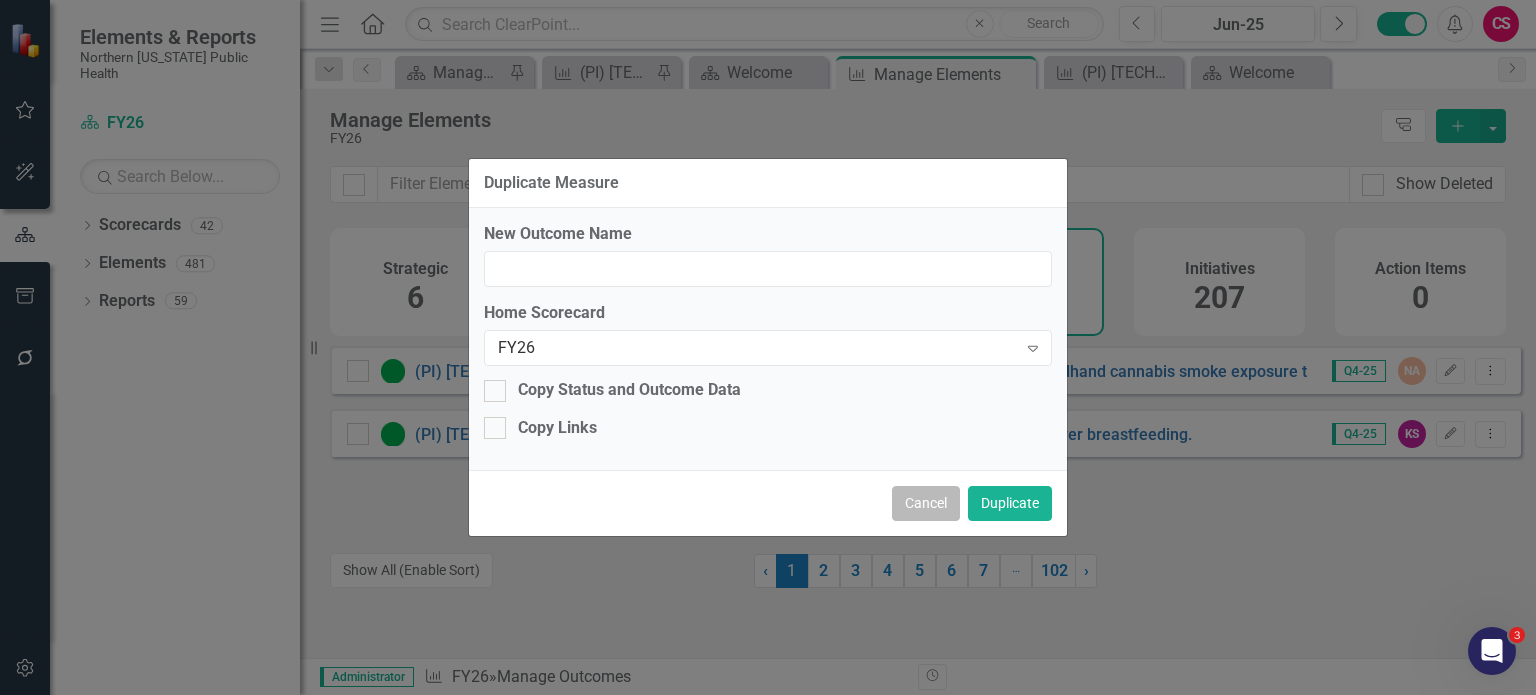 scroll, scrollTop: 0, scrollLeft: 0, axis: both 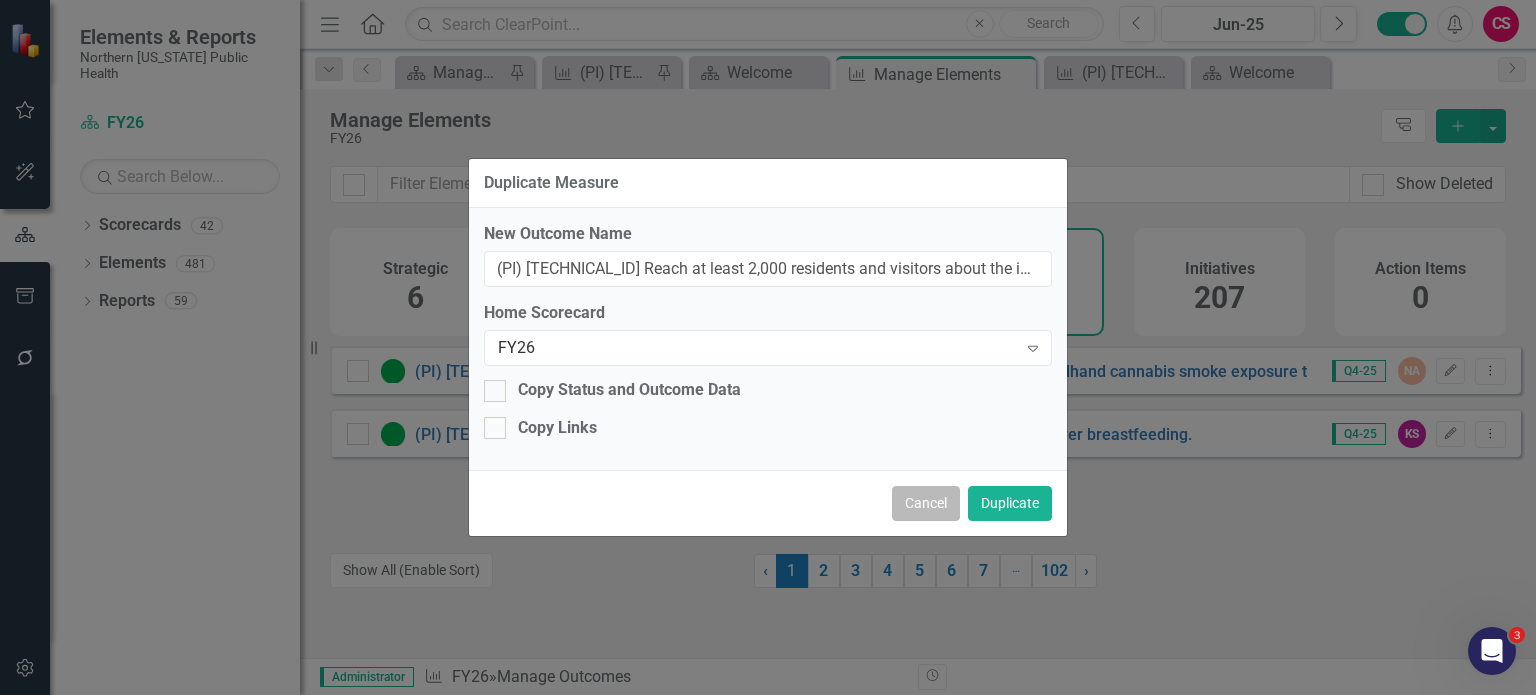 click on "Cancel" at bounding box center (926, 503) 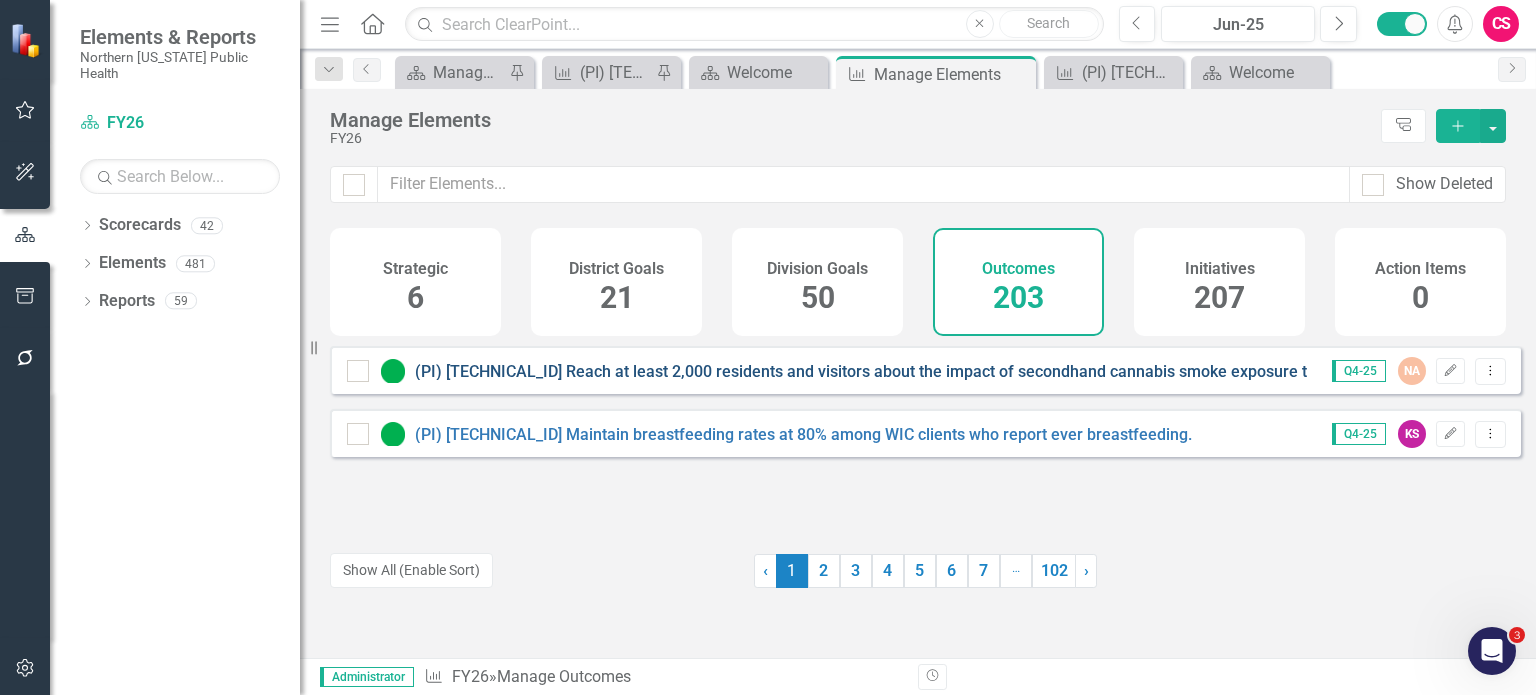 click on "(PI) [TECHNICAL_ID] Reach at least 2,000 residents and visitors about the impact of secondhand cannabis smoke exposure through communications efforts. (# of residents reached)" at bounding box center [1066, 371] 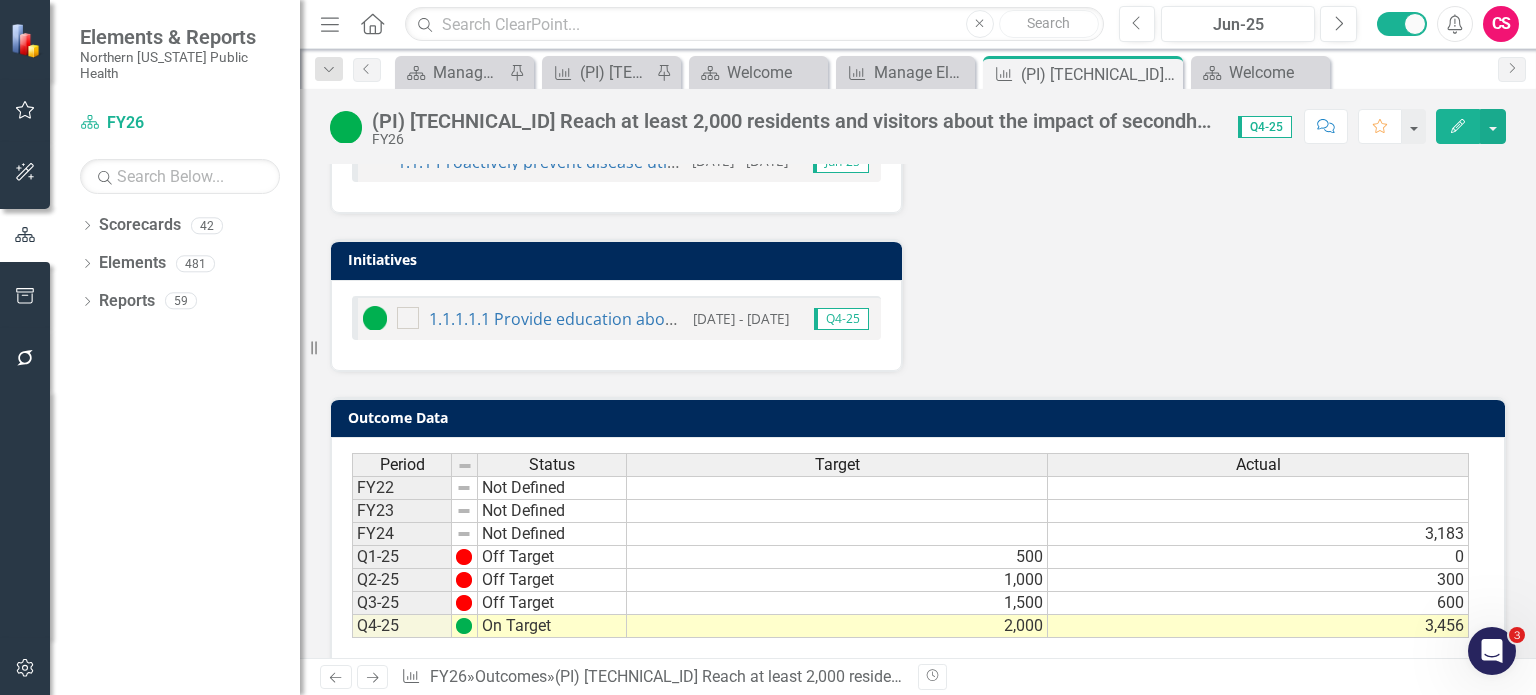 scroll, scrollTop: 899, scrollLeft: 0, axis: vertical 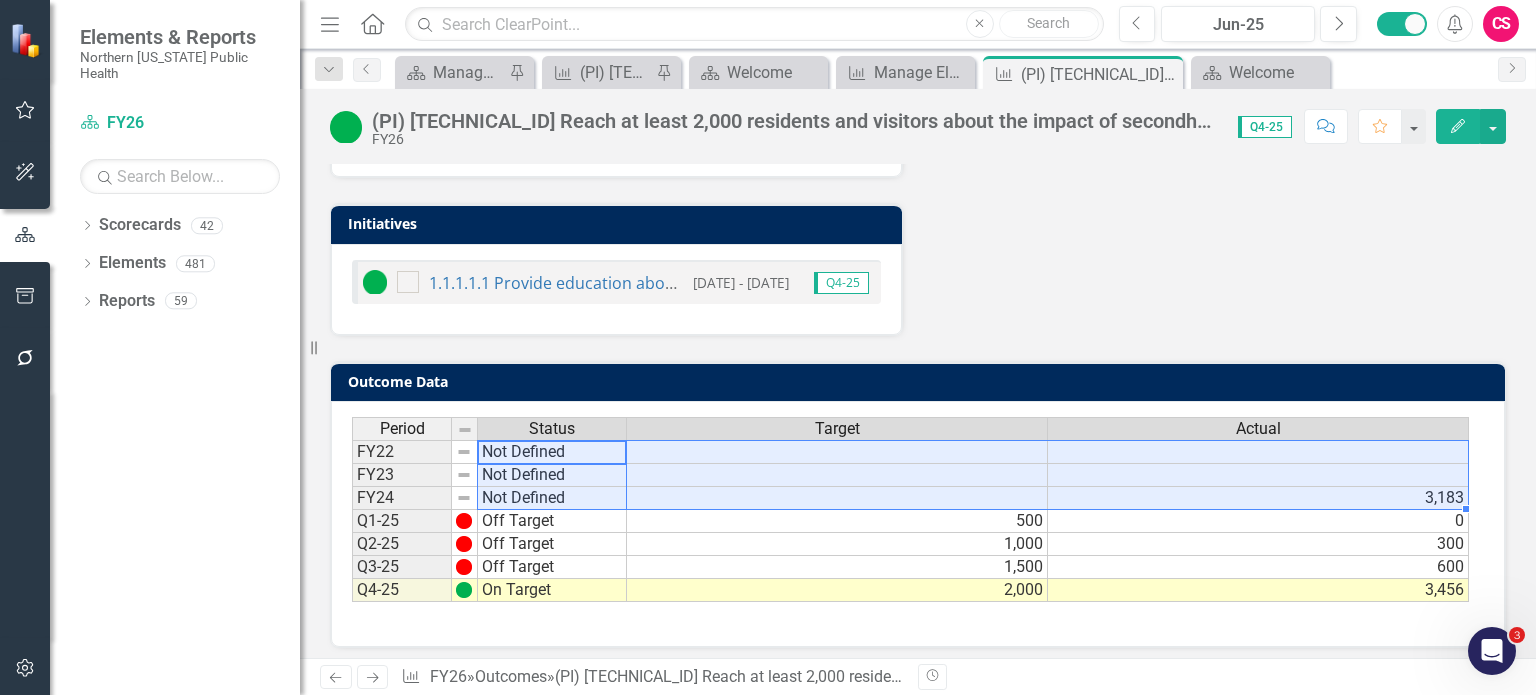 drag, startPoint x: 508, startPoint y: 488, endPoint x: 1165, endPoint y: 495, distance: 657.0373 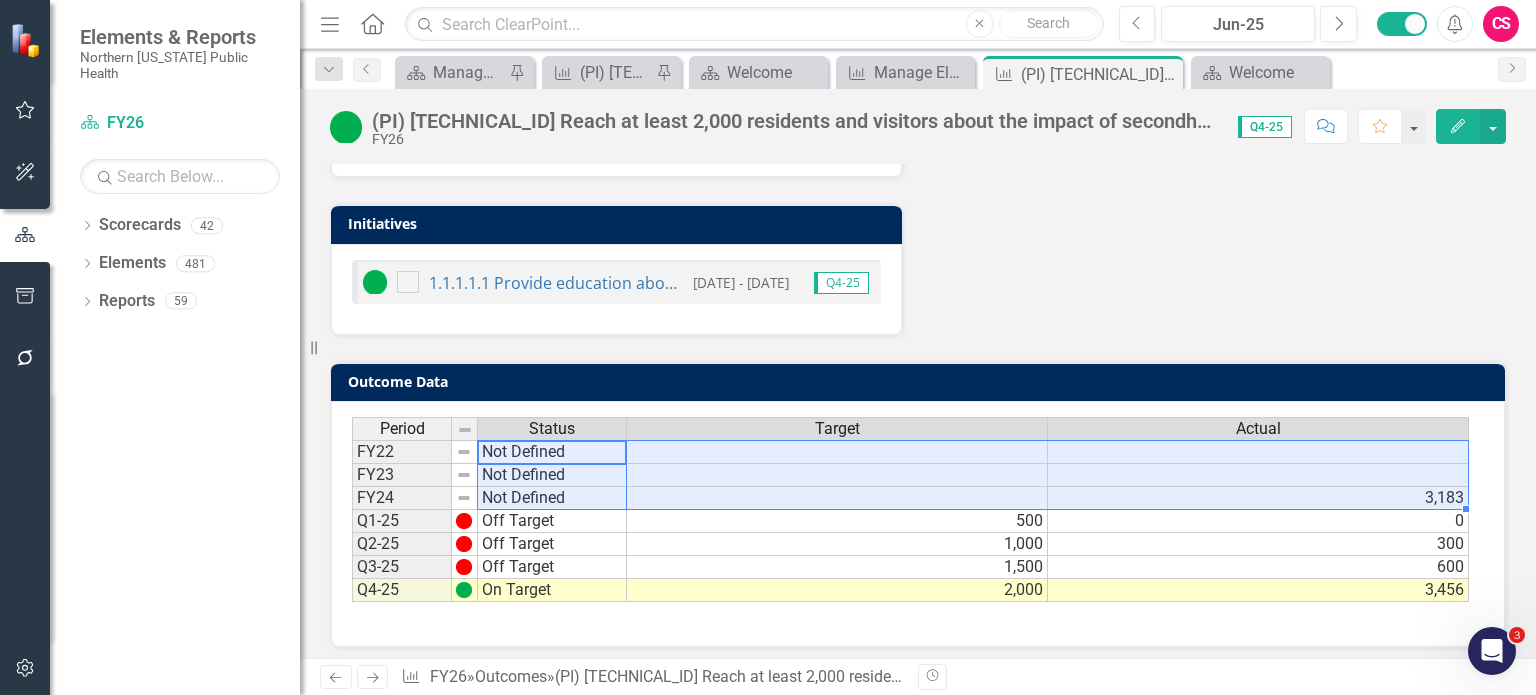 click on "Period Status Target Actual FY22 Not Defined FY23 Not Defined FY24 Not Defined 3,183 Q1-25 Off Target 500 0 Q2-25 Off Target 1,000 300 Q3-25 Off Target 1,500 600 Q4-25 On Target 2,000 3,456 Period Status Target Actual Period Status FY22 Not Defined FY23 Not Defined FY24 Not Defined Q1-25 Off Target Q2-25 Off Target Q3-25 Off Target Q4-25 On Target Period Status" at bounding box center [911, 510] 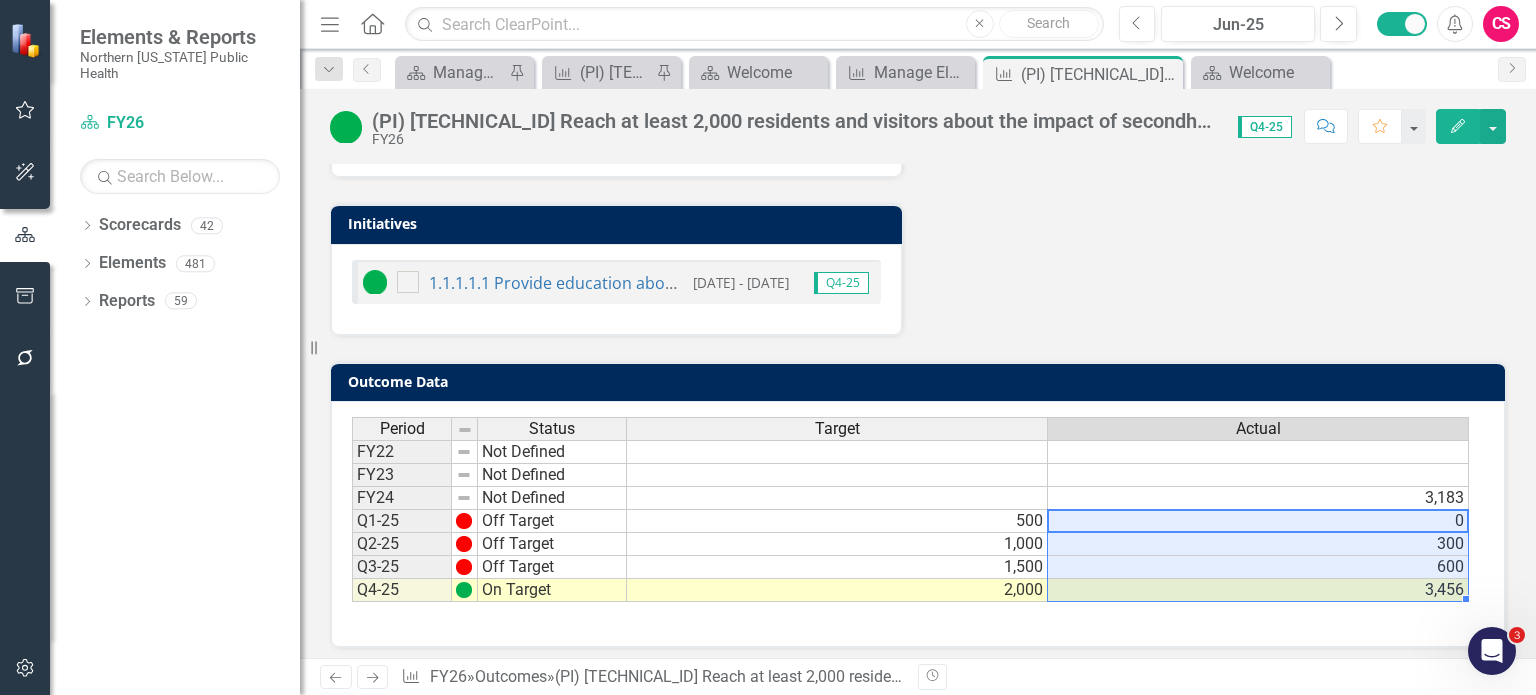 drag, startPoint x: 1134, startPoint y: 531, endPoint x: 1129, endPoint y: 579, distance: 48.259712 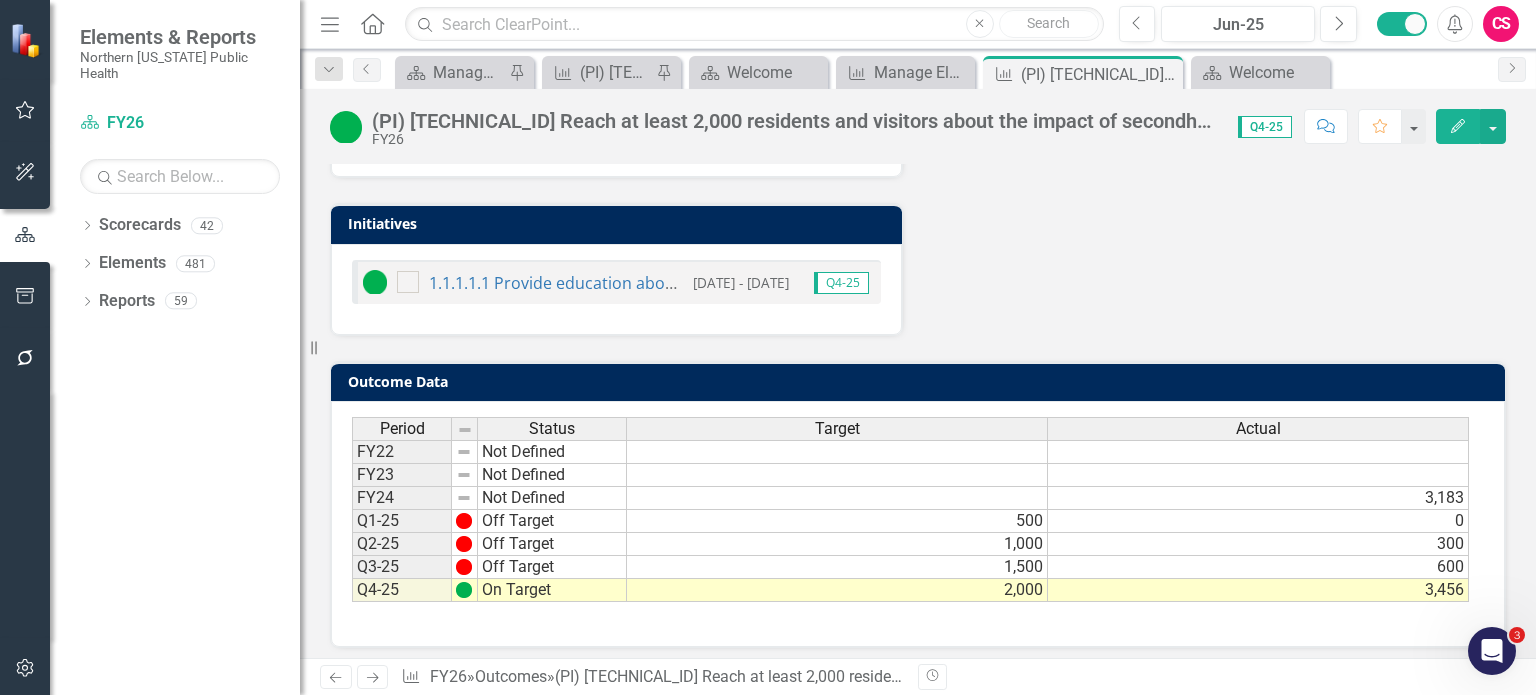 click on "Period Status Target Actual FY22 Not Defined FY23 Not Defined FY24 Not Defined 3,183 Q1-25 Off Target 500 0 Q2-25 Off Target 1,000 300 Q3-25 Off Target 1,500 600 Q4-25 On Target 2,000 3,456 Period Status Target Actual Period Status FY22 Not Defined FY23 Not Defined FY24 Not Defined Q1-25 Off Target Q2-25 Off Target Q3-25 Off Target Q4-25 On Target Period Status" at bounding box center [918, 517] 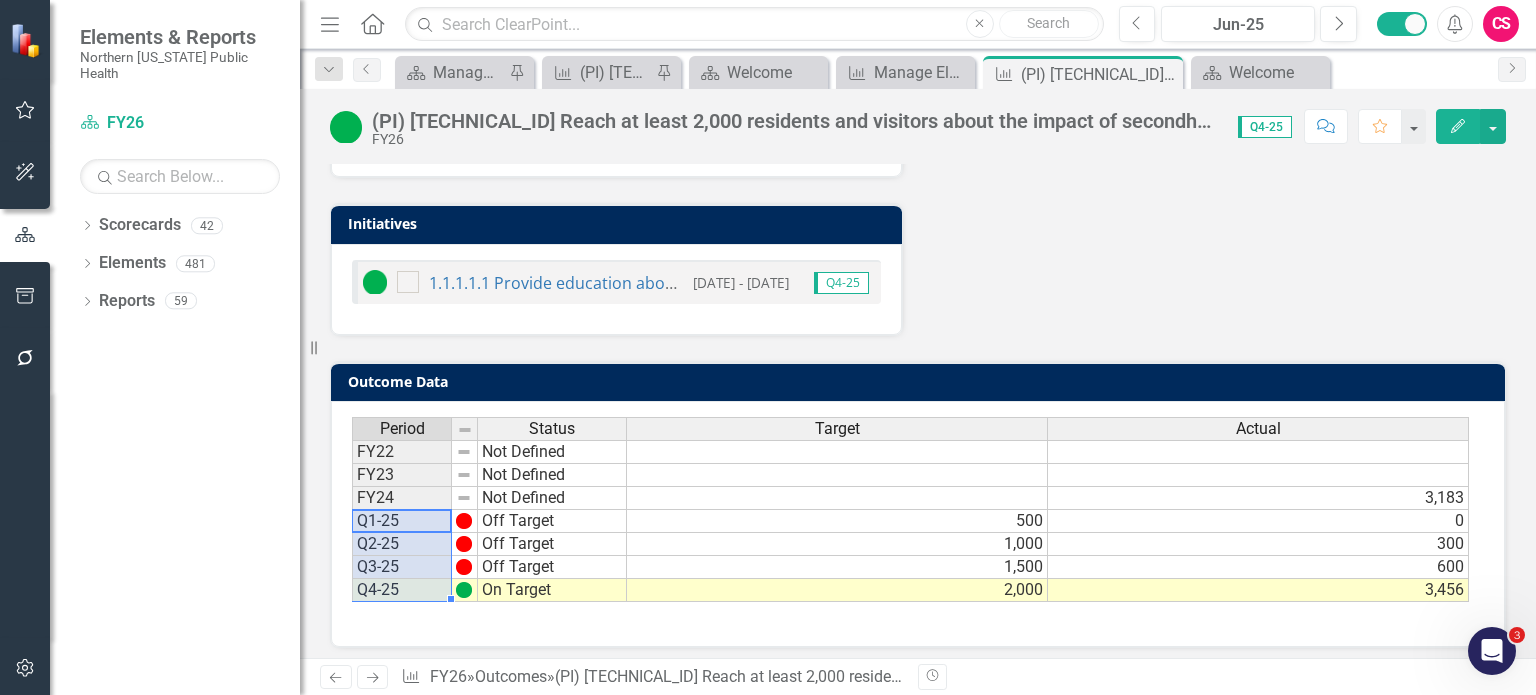 drag, startPoint x: 424, startPoint y: 509, endPoint x: 417, endPoint y: 591, distance: 82.29824 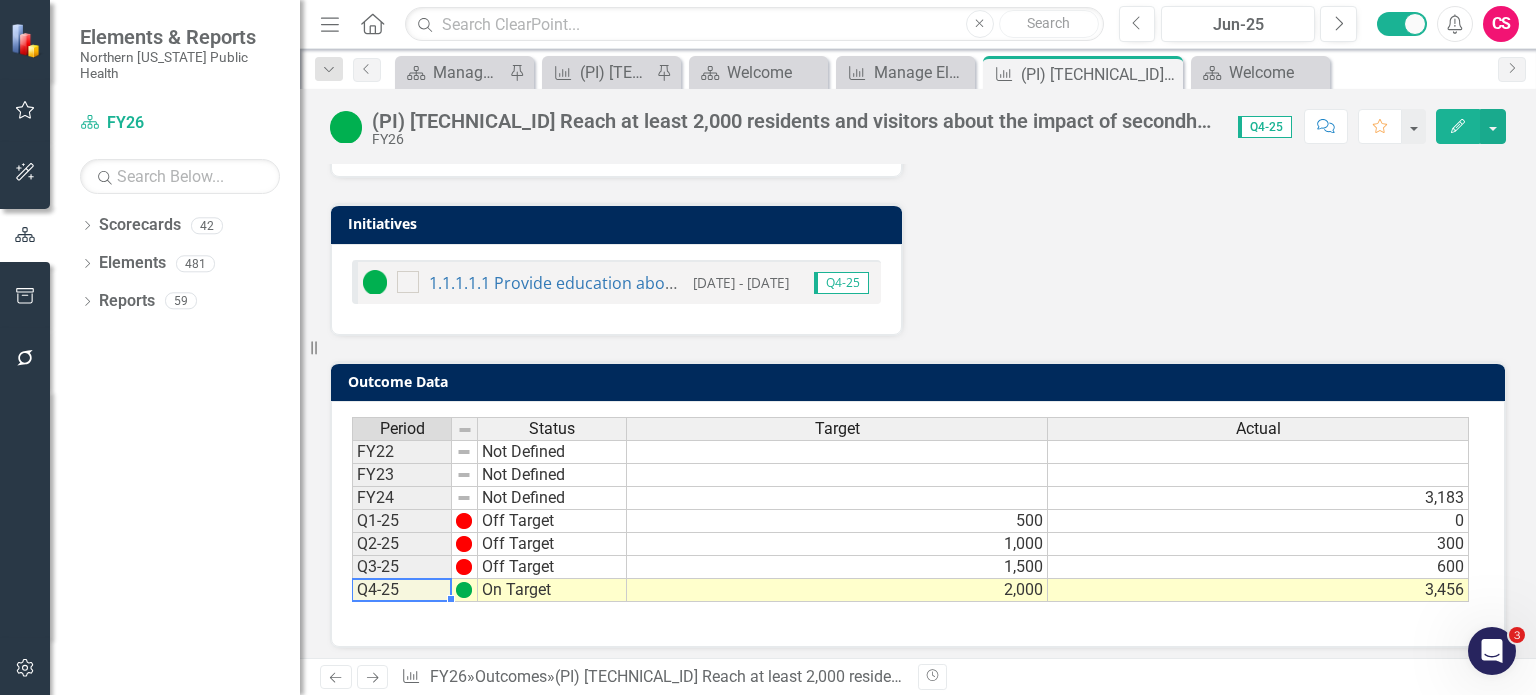 drag, startPoint x: 417, startPoint y: 591, endPoint x: 412, endPoint y: 639, distance: 48.259712 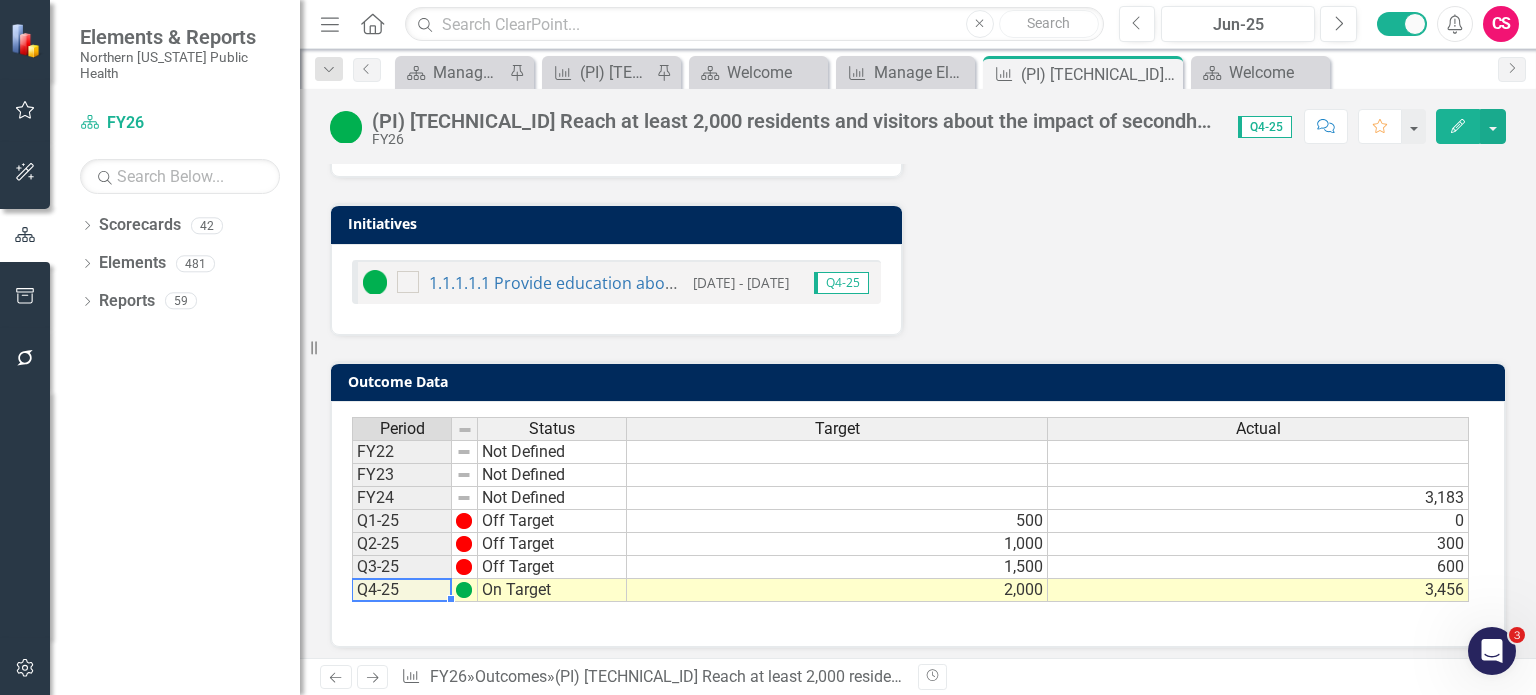 click on "ClearPoint Owner NA [PERSON_NAME] (CCHS) Task Owner [PERSON_NAME] Analysis Jun-25 Staff created six social media posts on secondhand smoke resulting in 12 postings with 84 engagements, 2006 impressions. Cannabis SHS educational posts held the number two position with 23% of NNPH published posts. Staff also participated in a videotaped interview for a segment of Let’s Talk About It, a healthy living initiative led by Reverend [PERSON_NAME] Lax, pastor of [GEOGRAPHIC_DATA], on the topic of secondhand cannabis smoke and other topic areas which is expected to be finalized and distributed in Q1 of FY26. Recommendations Jun-25 District Goals 1.1 Promote healthy behaviors to reduce chronic disease and injury. Jun-25 Division Goals 1.1.1 Proactively prevent disease utilizing effective health education efforts including policy, systems and environmental strategies. [DATE] - [DATE] Jun-25 Initiatives [DATE] - [DATE] Q4-25 Chart Combination chart with 2 data series. The chart has 1 X axis displaying categories." at bounding box center (918, -46) 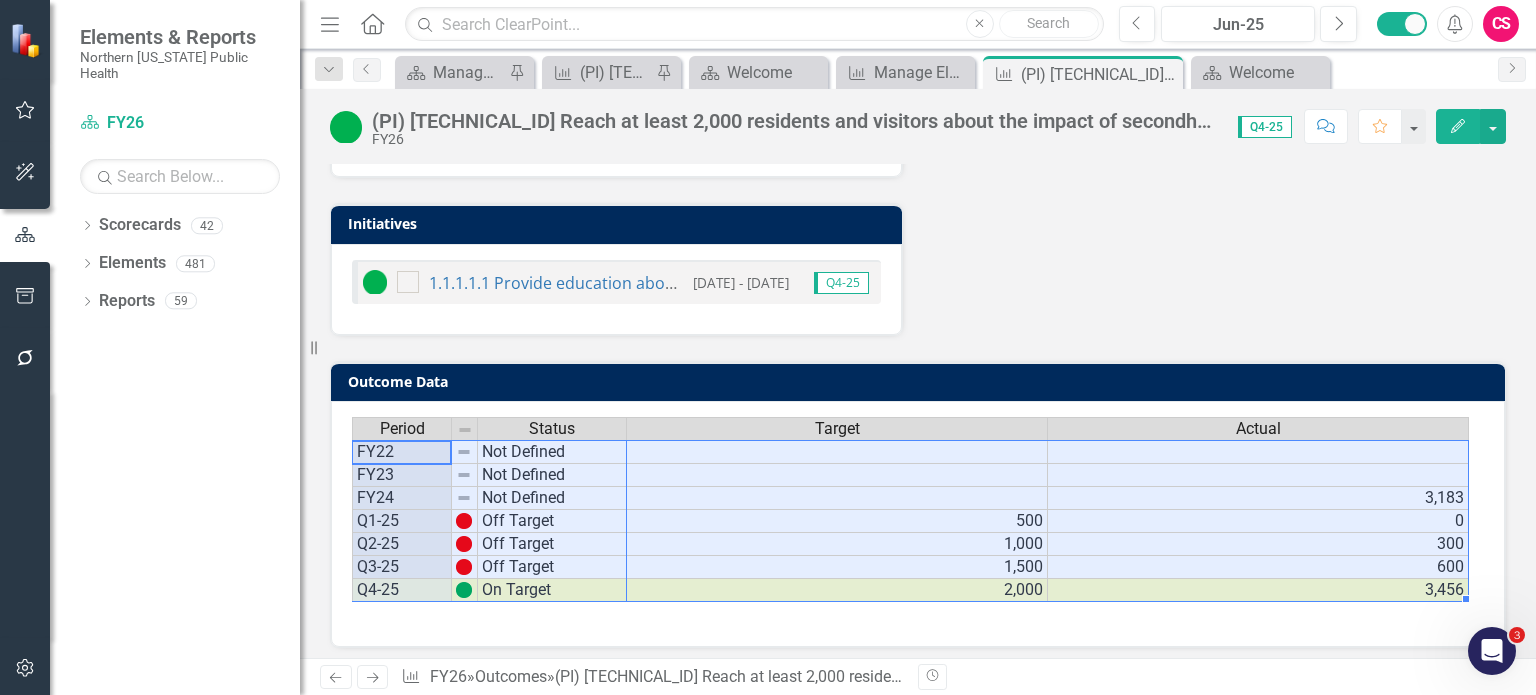 drag, startPoint x: 389, startPoint y: 441, endPoint x: 1214, endPoint y: 582, distance: 836.96234 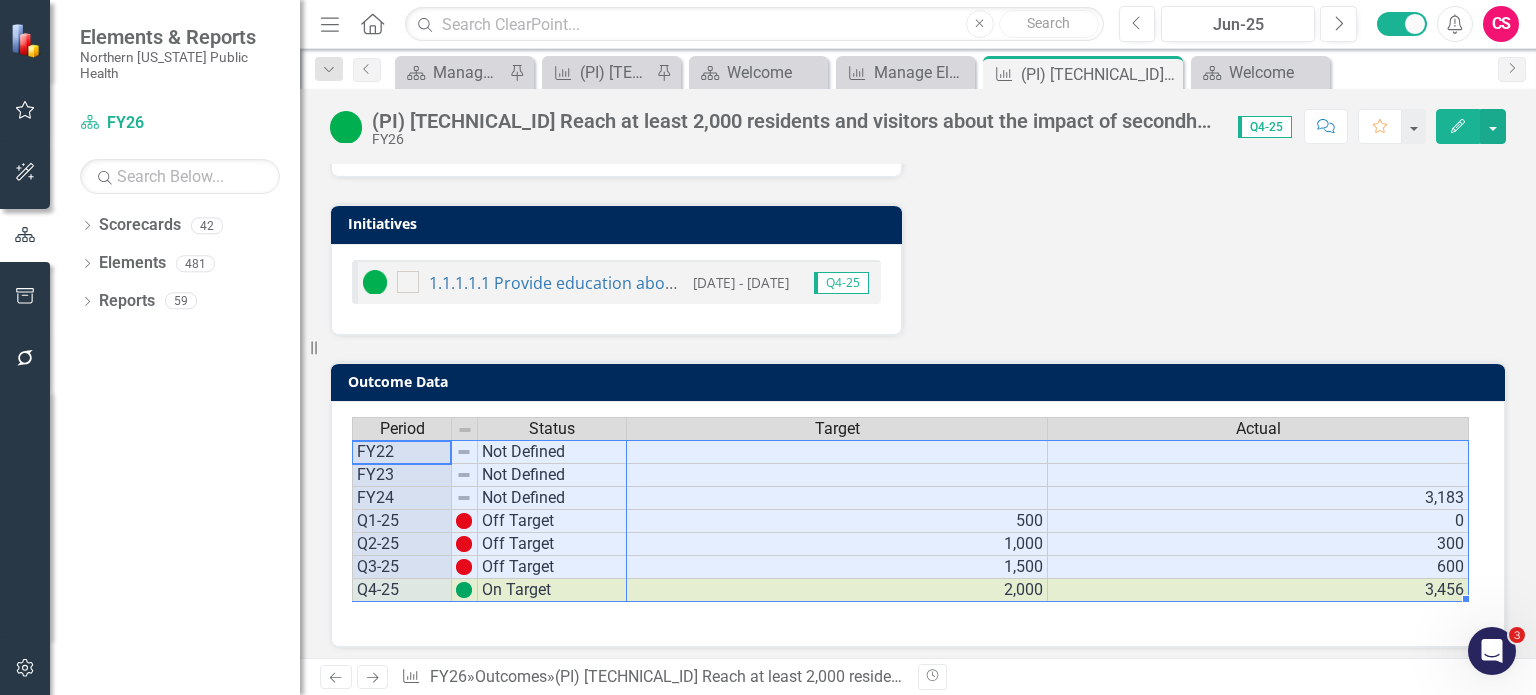 click on "Period Status Target Actual FY22 Not Defined FY23 Not Defined FY24 Not Defined 3,183 Q1-25 Off Target 500 0 Q2-25 Off Target 1,000 300 Q3-25 Off Target 1,500 600 Q4-25 On Target 2,000 3,456 Period Status Target Actual Period Status FY22 Not Defined FY23 Not Defined FY24 Not Defined Q1-25 Off Target Q2-25 Off Target Q3-25 Off Target Q4-25 On Target Period Status" at bounding box center [911, 510] 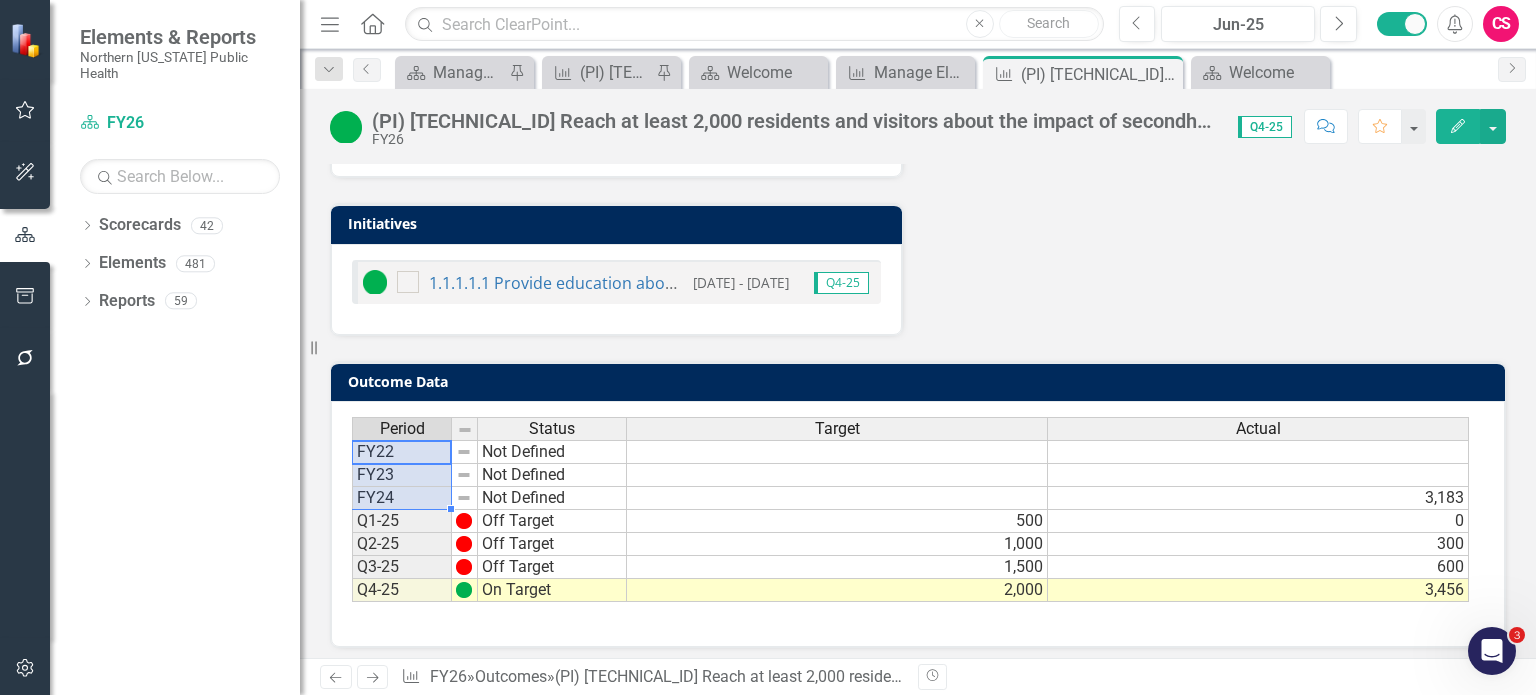 drag, startPoint x: 406, startPoint y: 471, endPoint x: 402, endPoint y: 501, distance: 30.265491 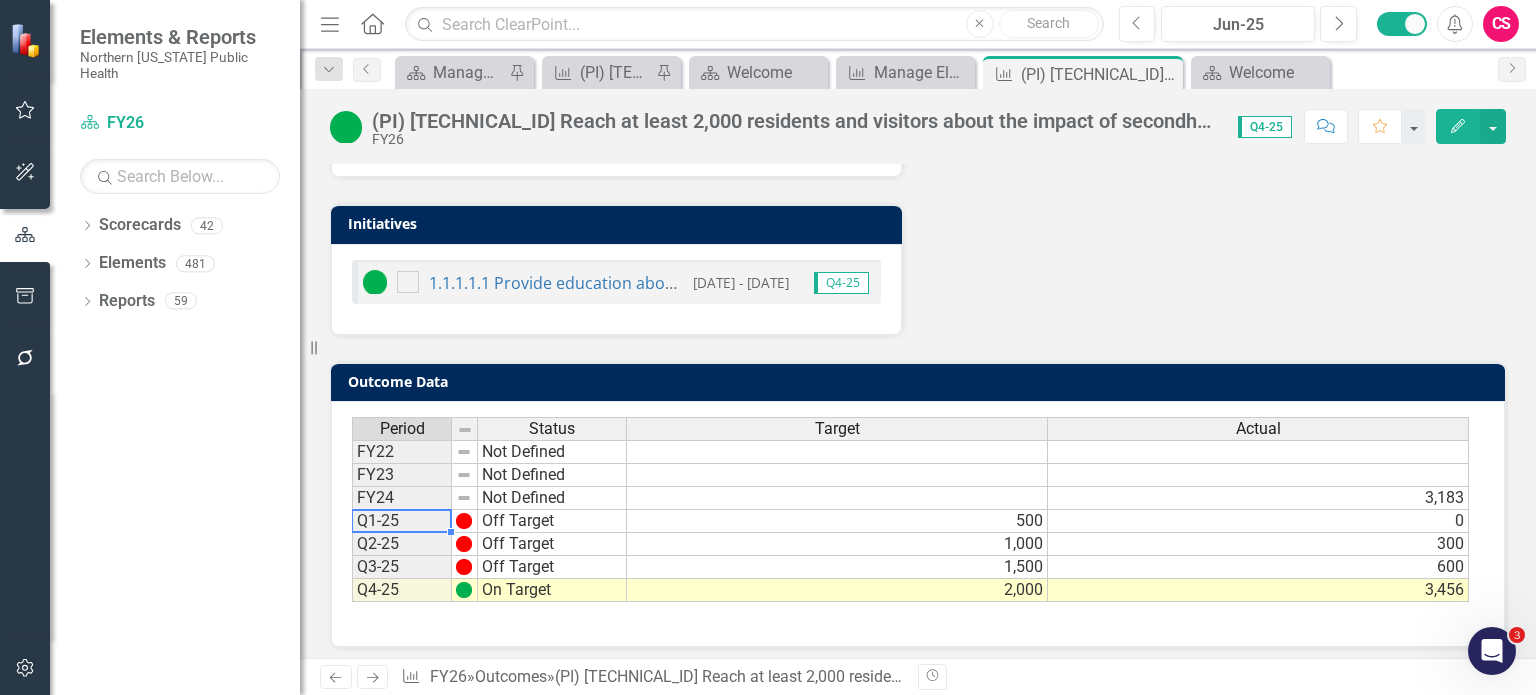 drag, startPoint x: 380, startPoint y: 510, endPoint x: 428, endPoint y: 512, distance: 48.04165 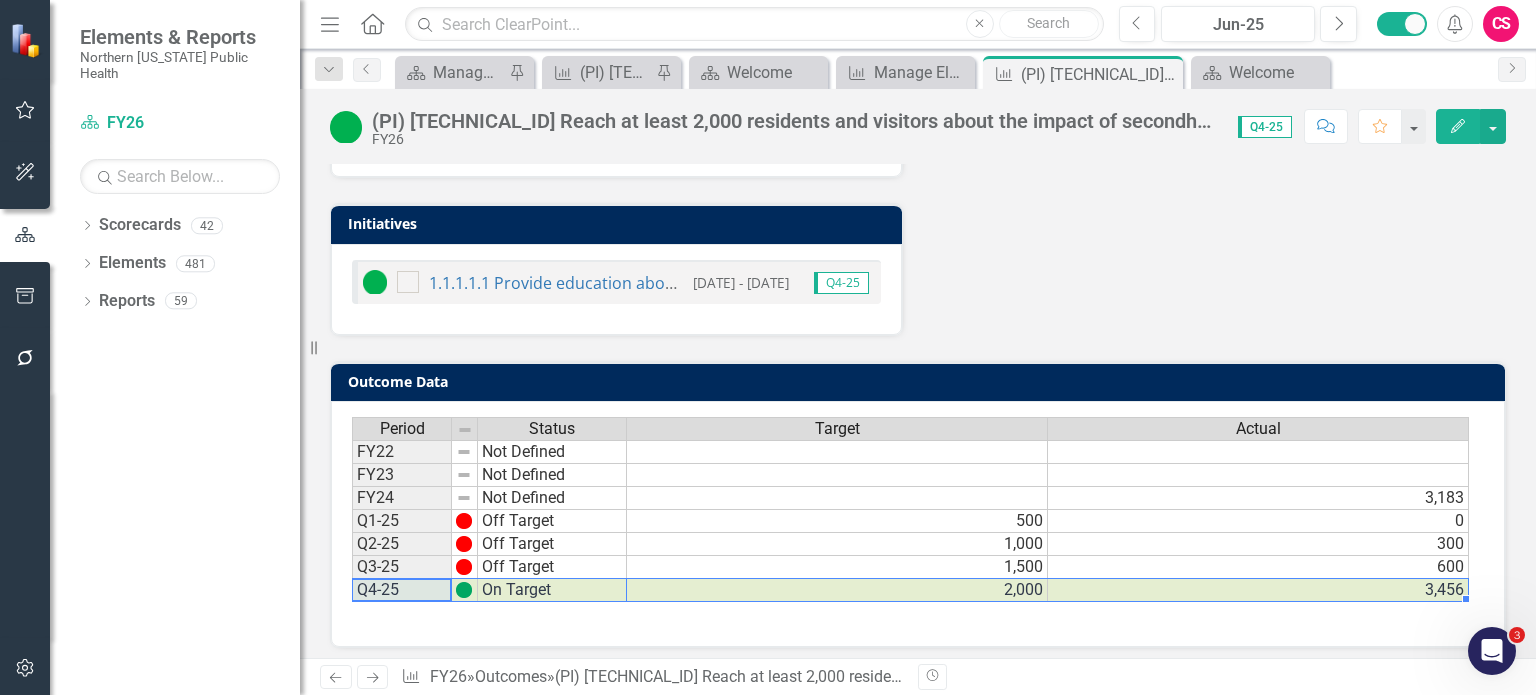 drag, startPoint x: 369, startPoint y: 579, endPoint x: 1177, endPoint y: 577, distance: 808.0025 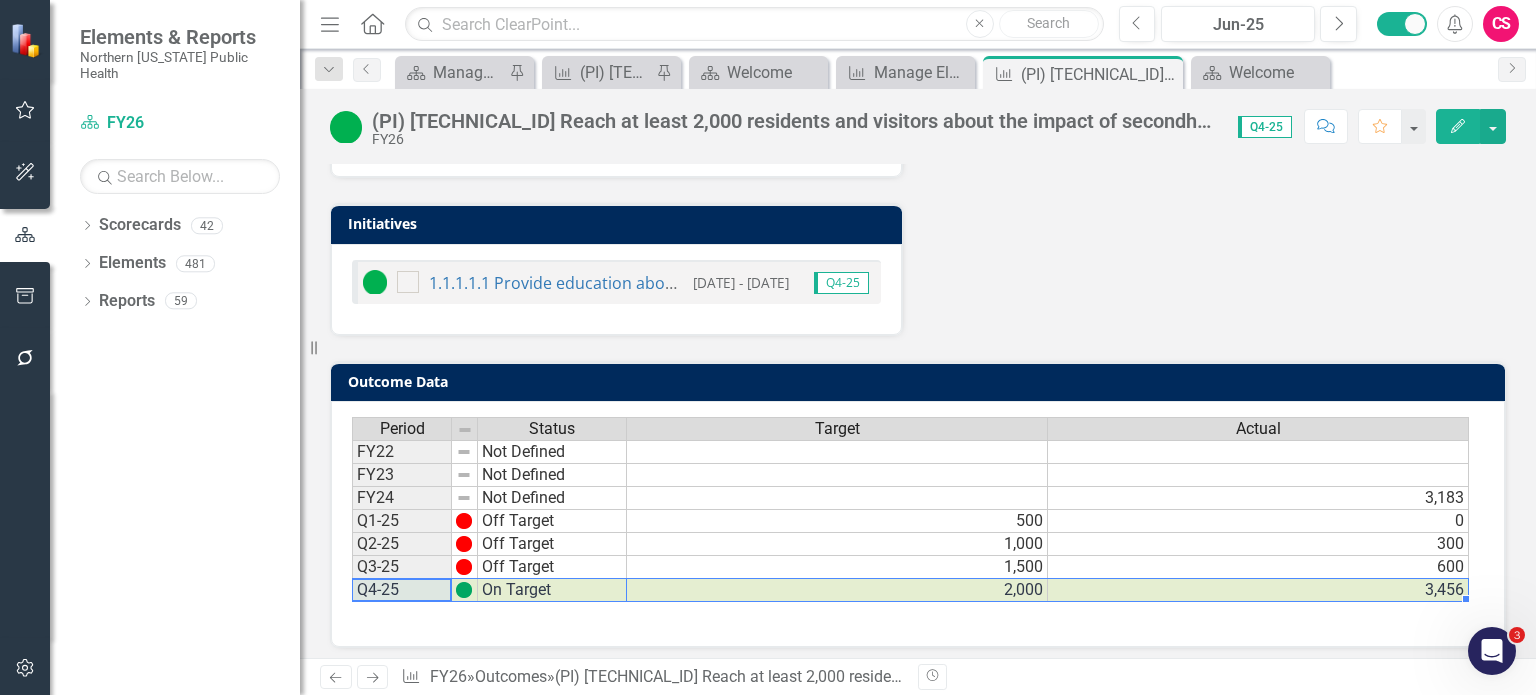 click on "Period Status Target Actual FY22 Not Defined FY23 Not Defined FY24 Not Defined 3,183 Q1-25 Off Target 500 0 Q2-25 Off Target 1,000 300 Q3-25 Off Target 1,500 600 Q4-25 On Target 2,000 3,456 Period Status Target Actual Period Status FY22 Not Defined FY23 Not Defined FY24 Not Defined Q1-25 Off Target Q2-25 Off Target Q3-25 Off Target Q4-25 On Target Period Status" at bounding box center (911, 510) 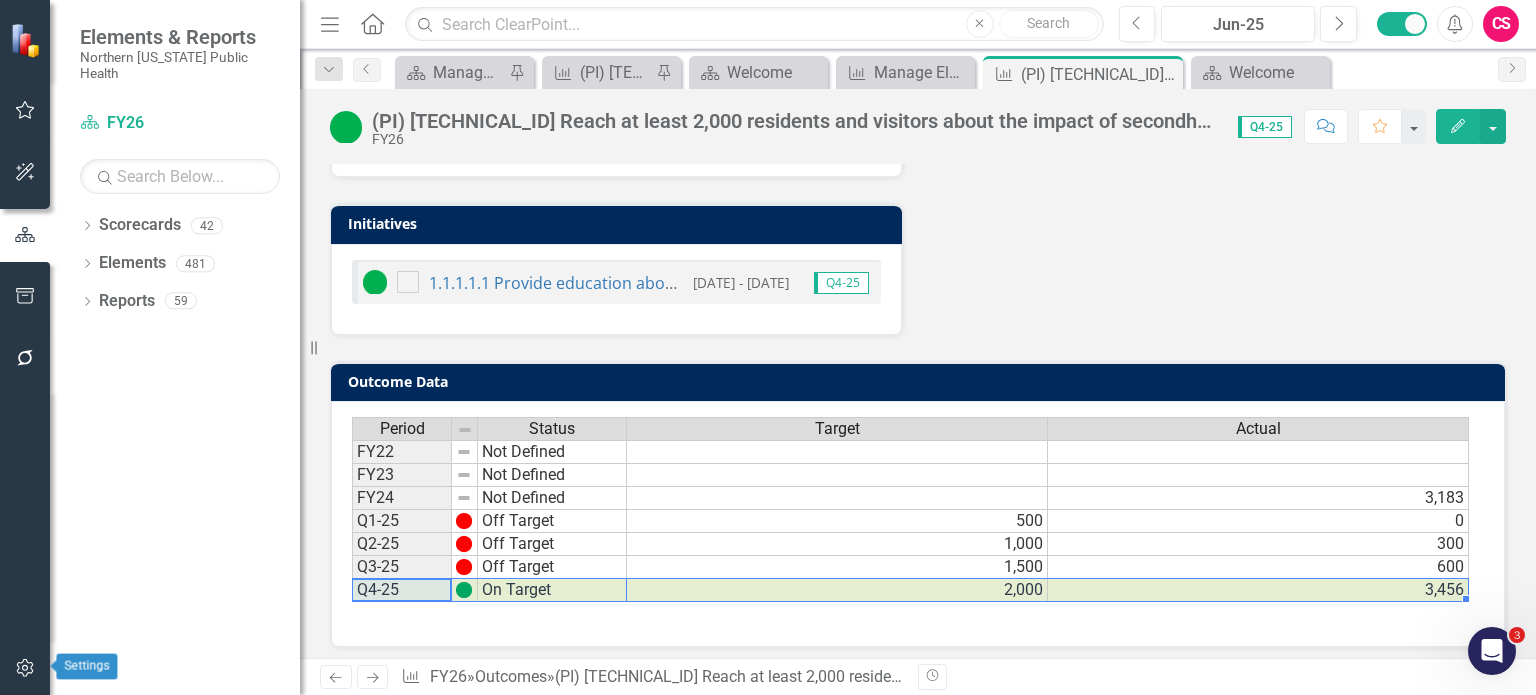 click 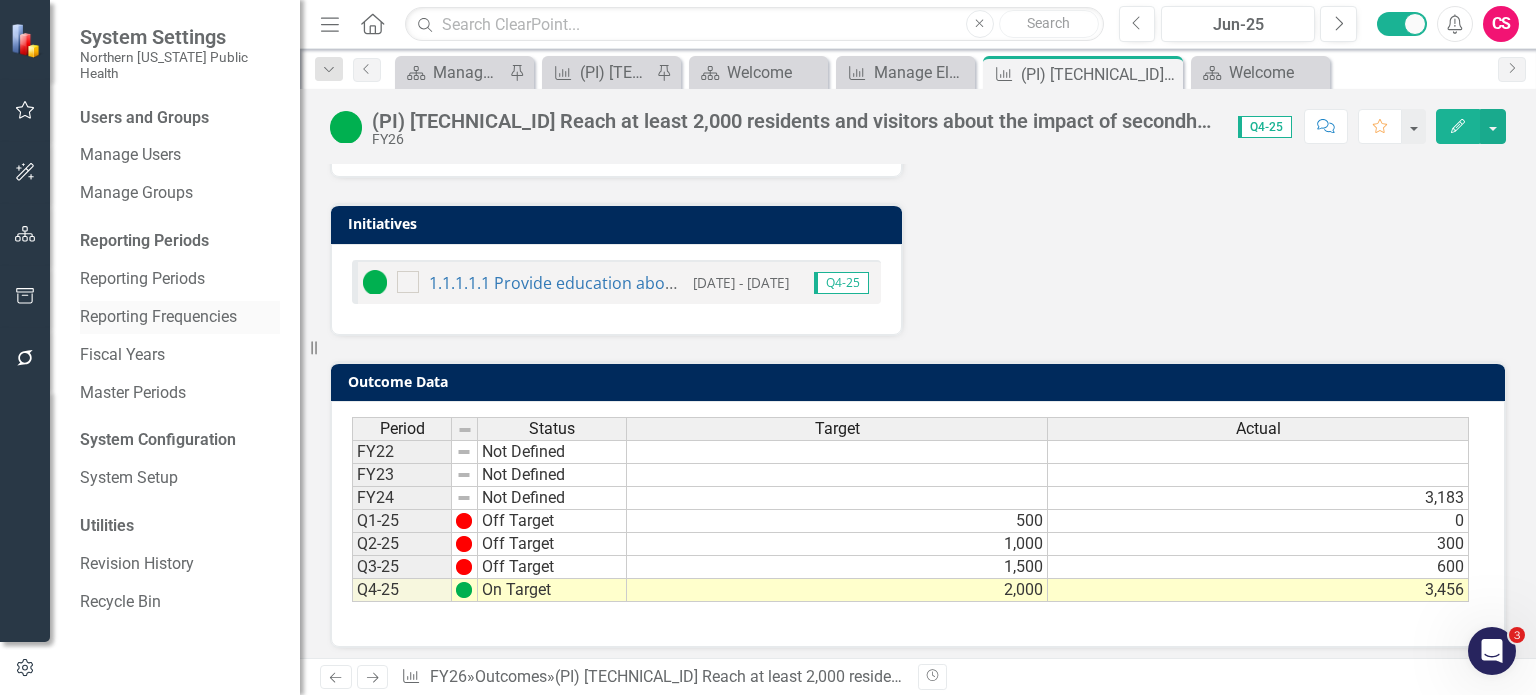 click on "Reporting Frequencies" at bounding box center (180, 317) 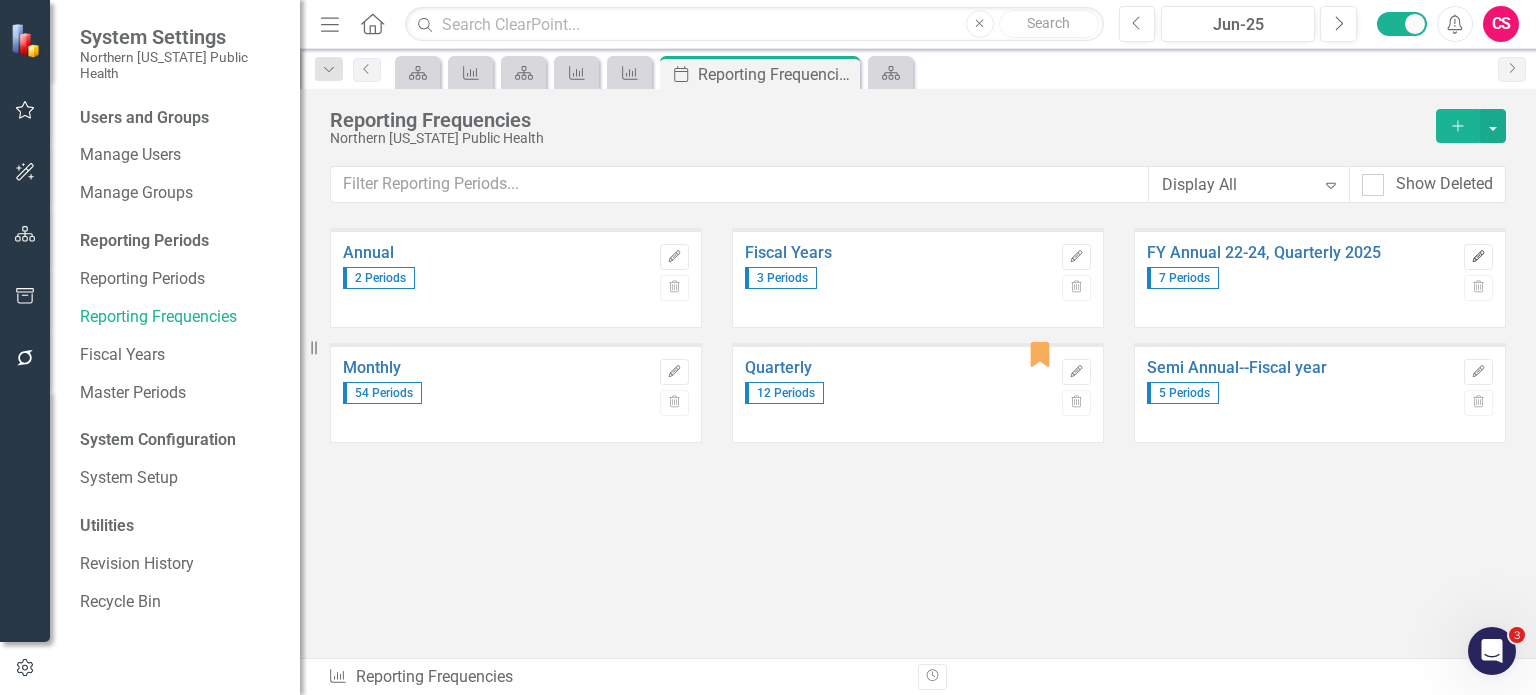 click on "Edit" at bounding box center [1478, 257] 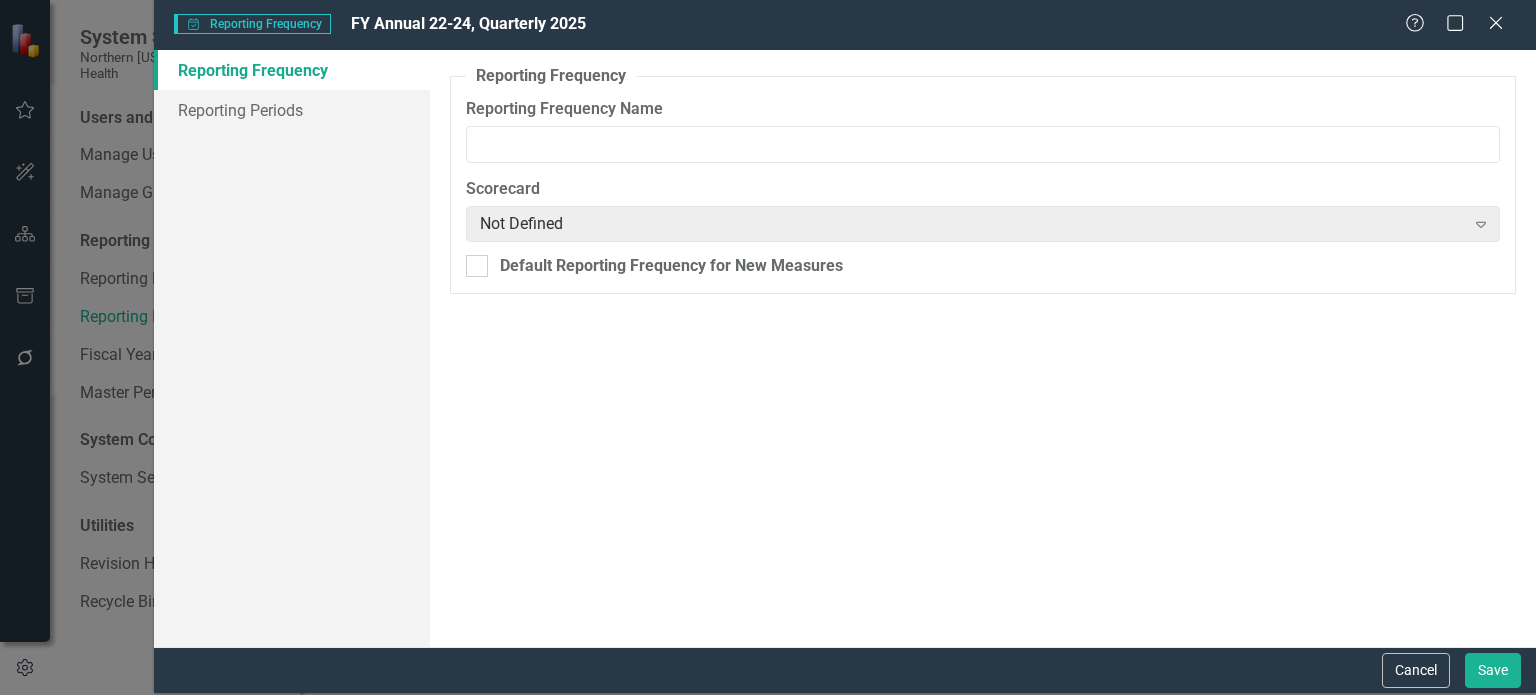 type on "FY Annual 22-24, Quarterly 2025" 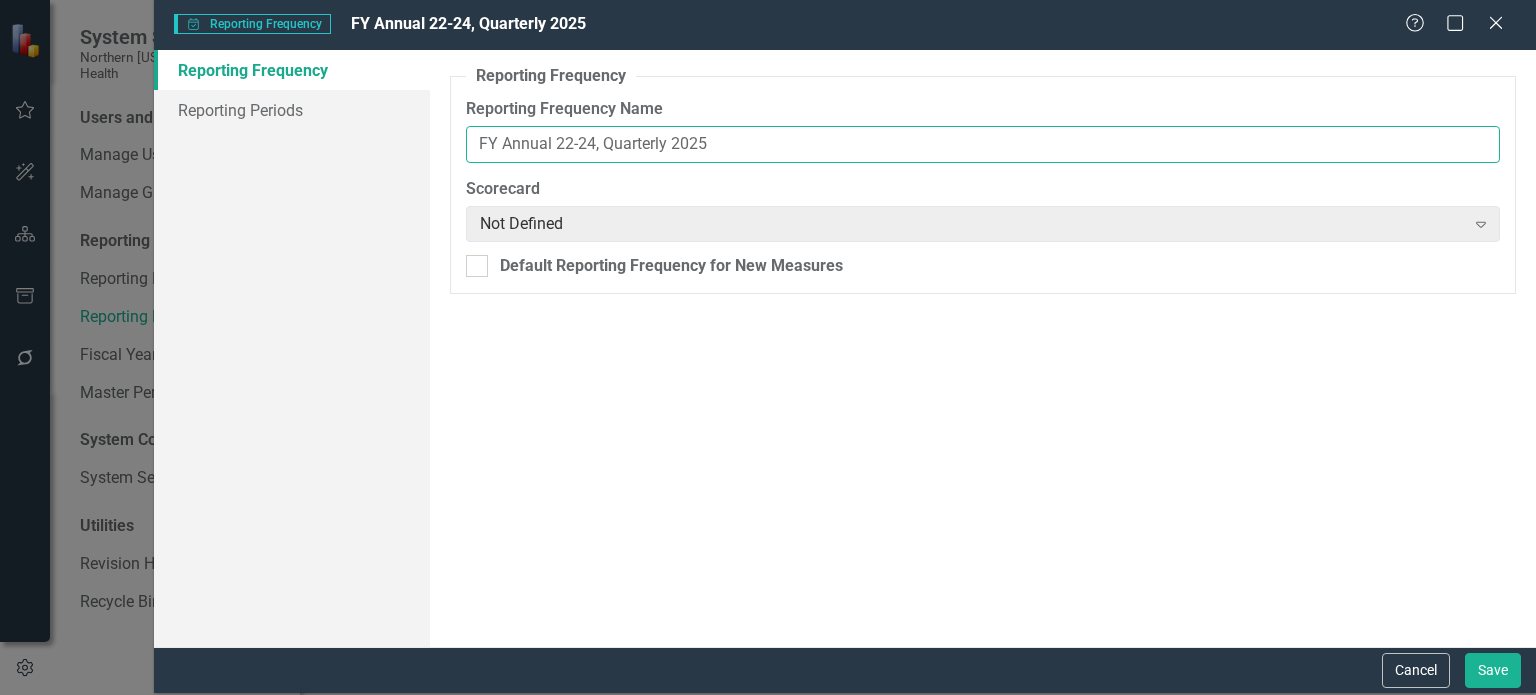 click on "FY Annual 22-24, Quarterly 2025" at bounding box center [983, 144] 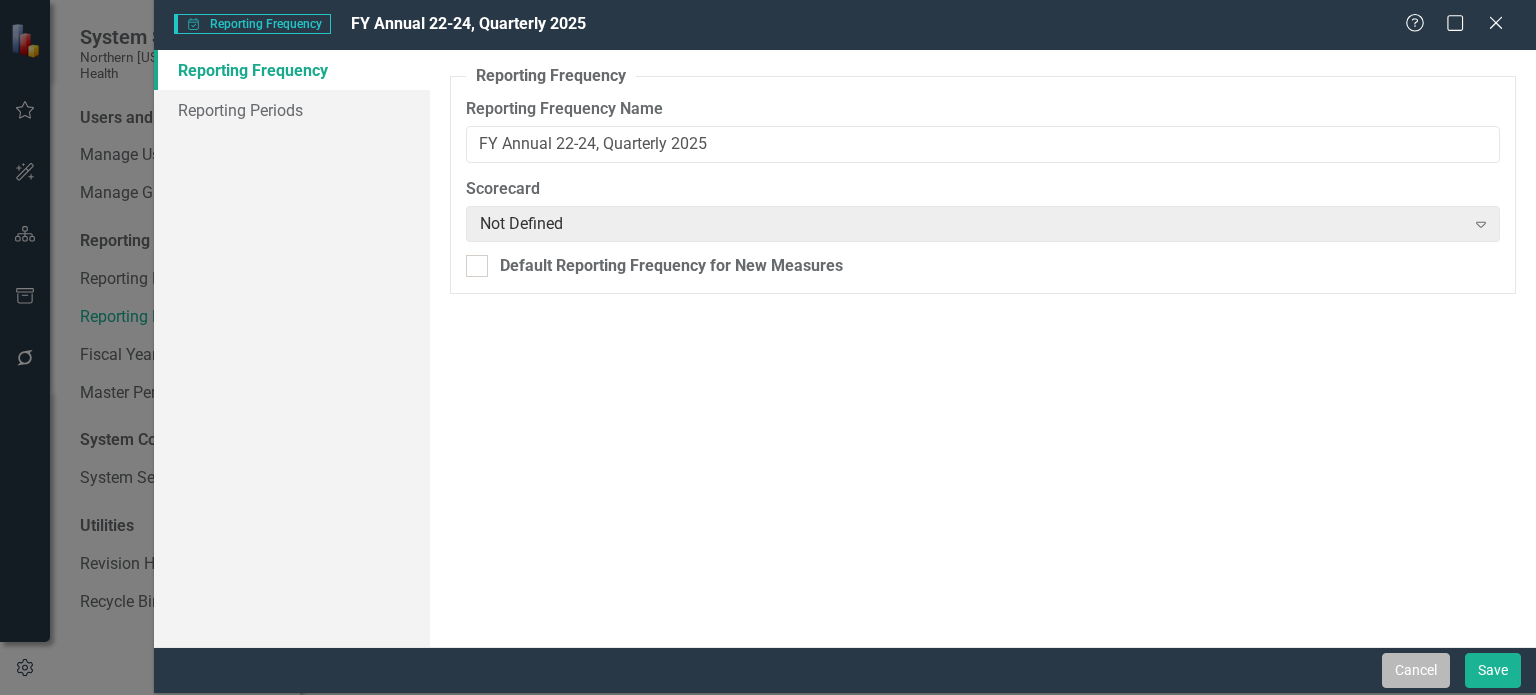 click on "Cancel" at bounding box center [1416, 670] 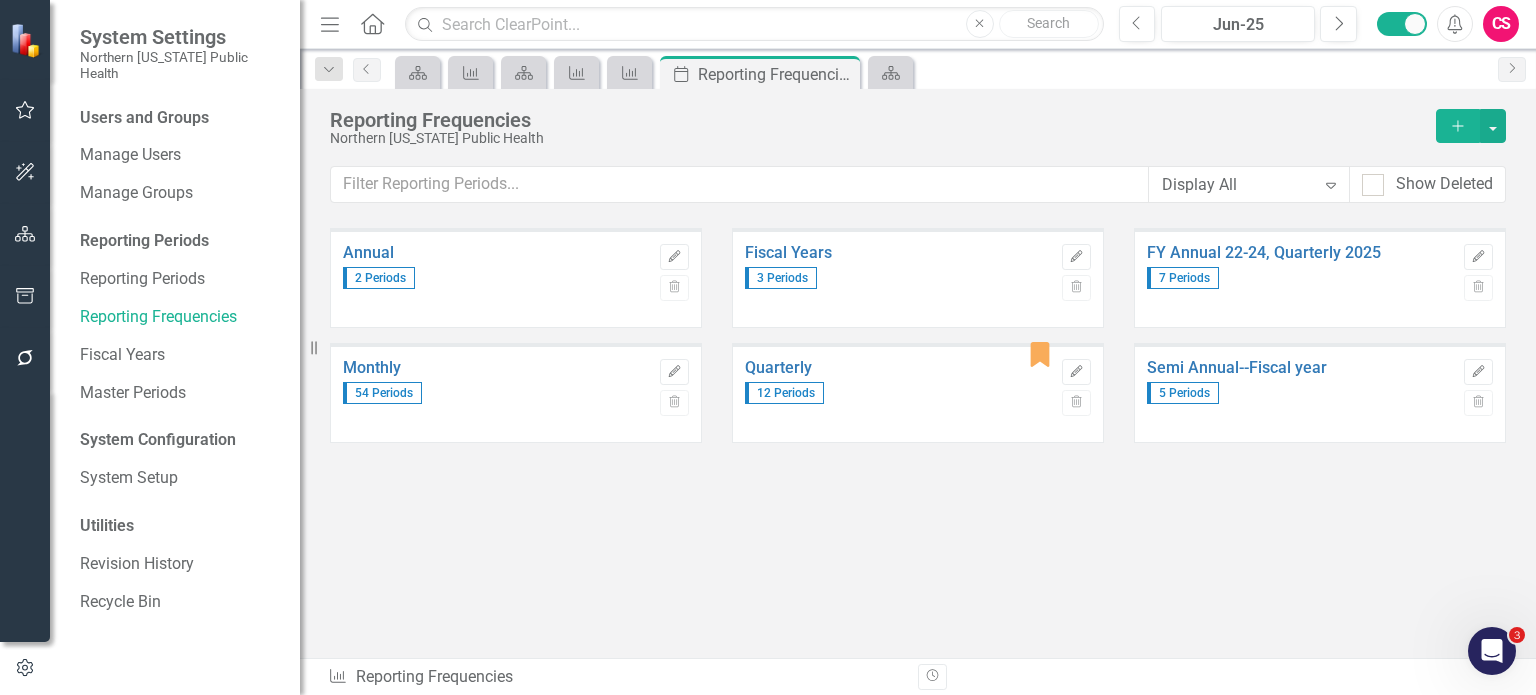 click on "Add" at bounding box center (1458, 126) 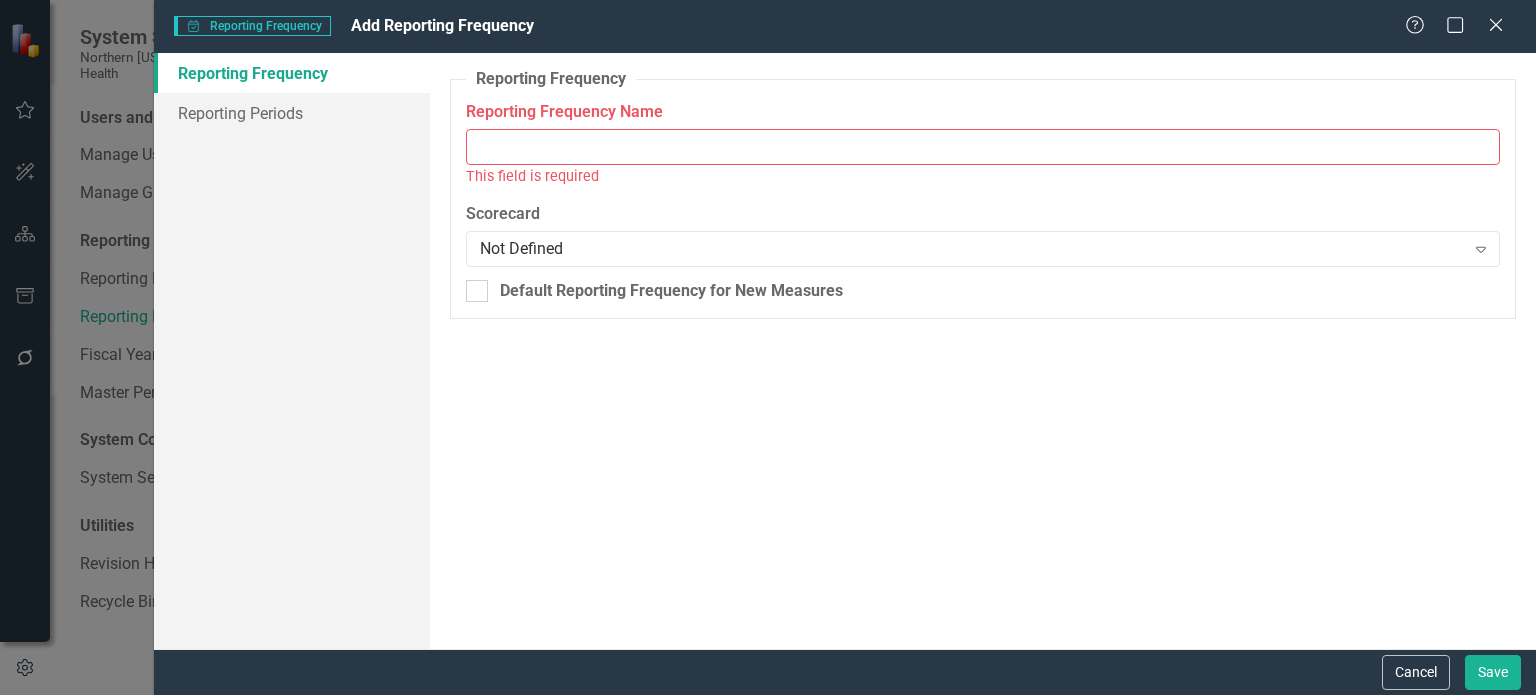 click on "Reporting Frequency Name" at bounding box center [983, 147] 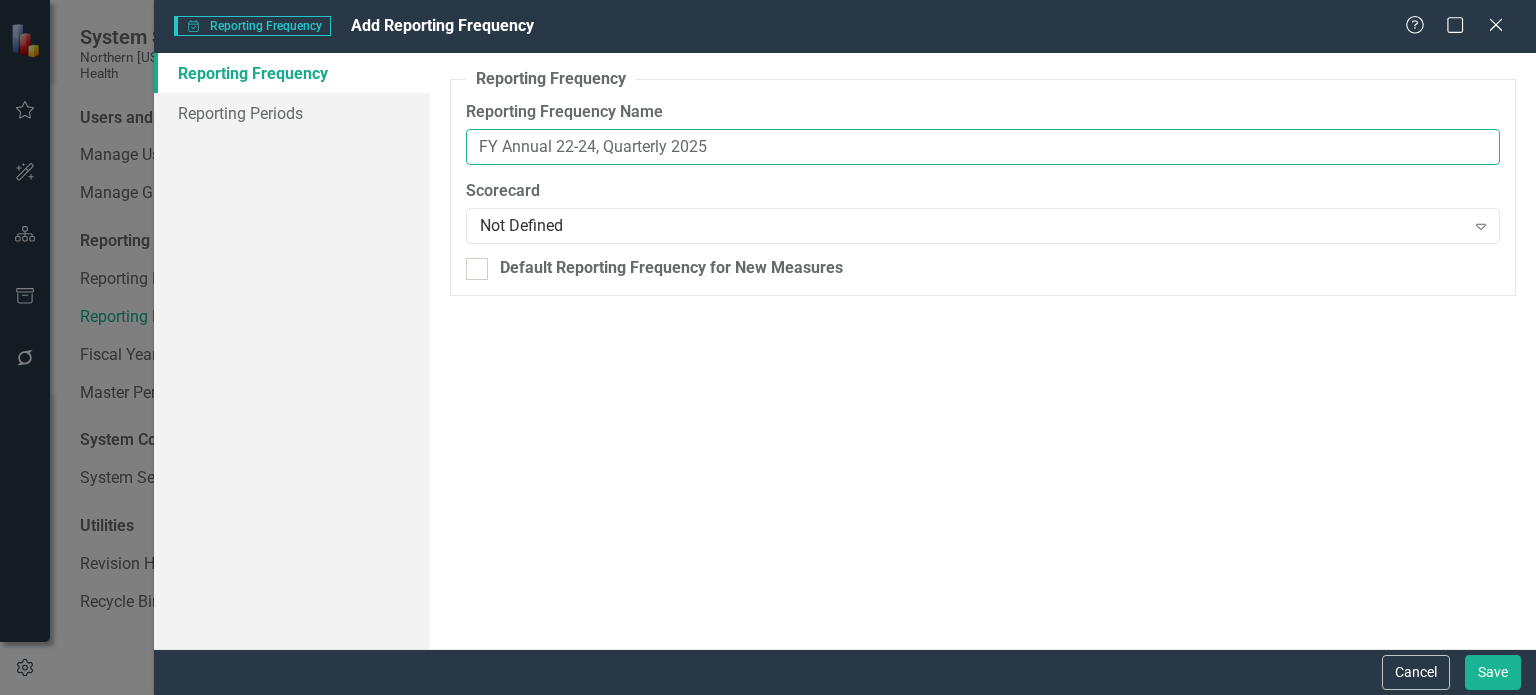click on "FY Annual 22-24, Quarterly 2025" at bounding box center [983, 147] 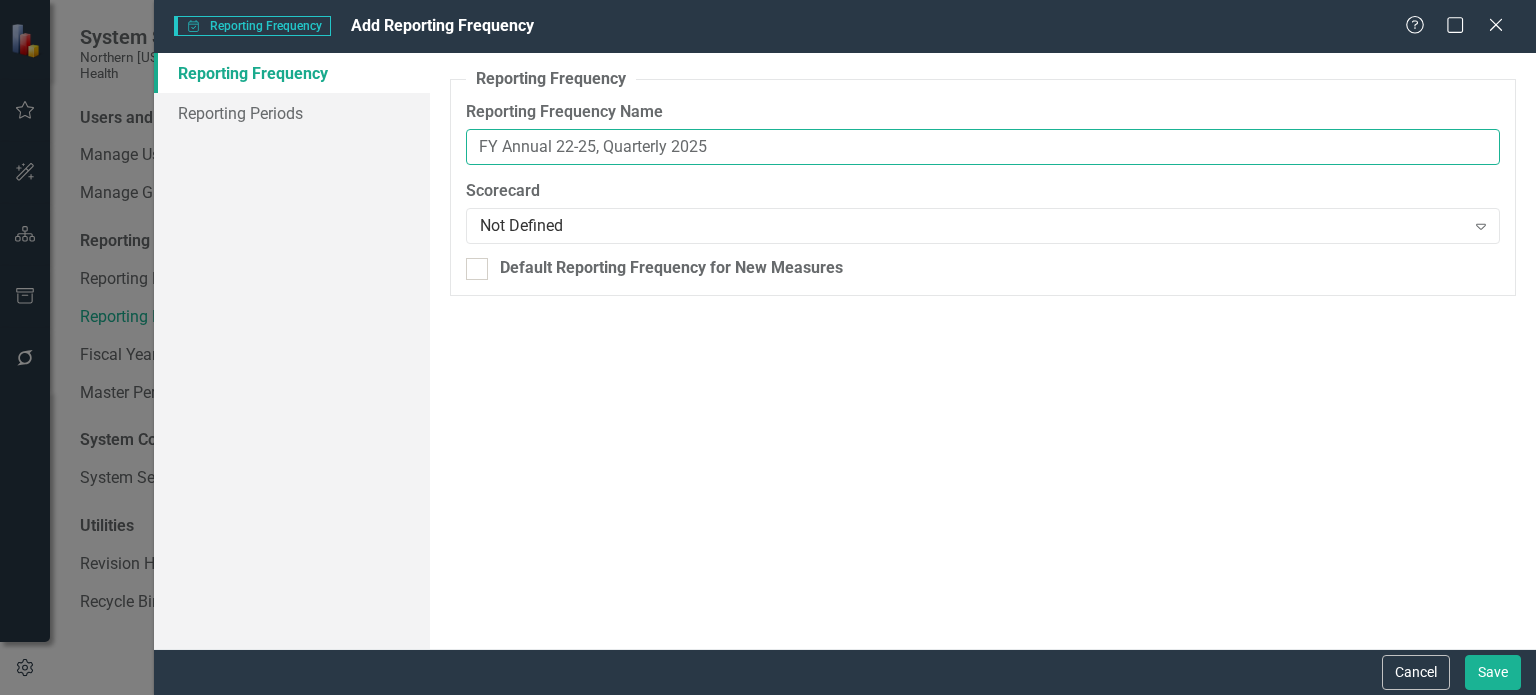click on "FY Annual 22-25, Quarterly 2025" at bounding box center [983, 147] 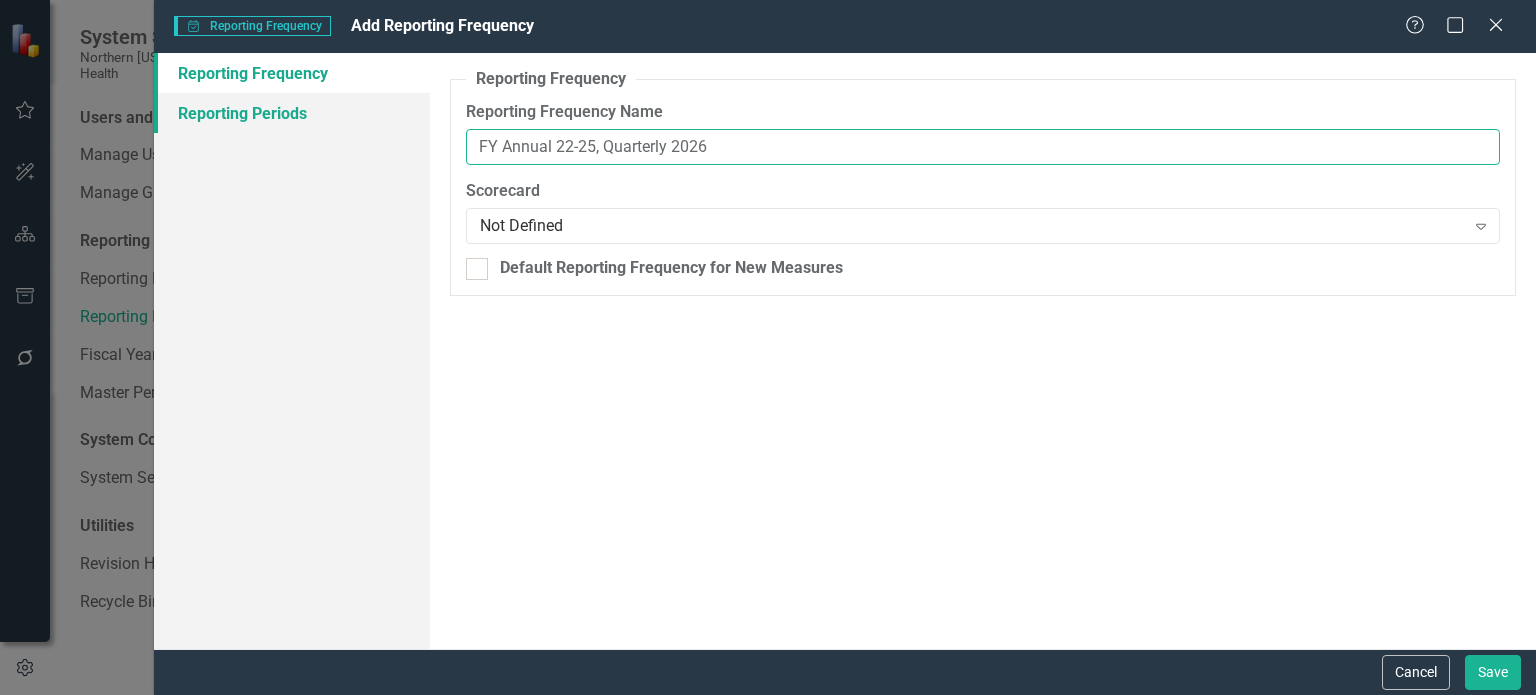 type on "FY Annual 22-25, Quarterly 2026" 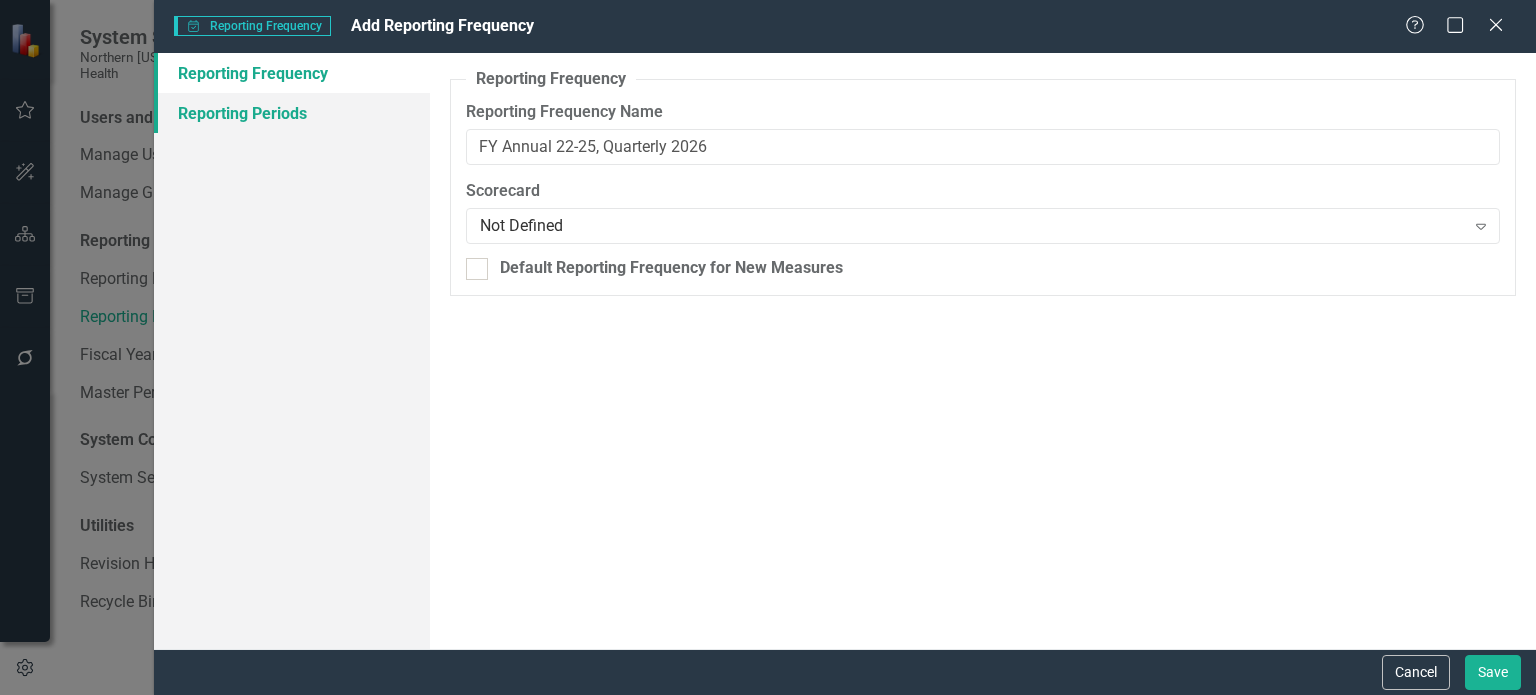 click on "Reporting Periods" at bounding box center [292, 113] 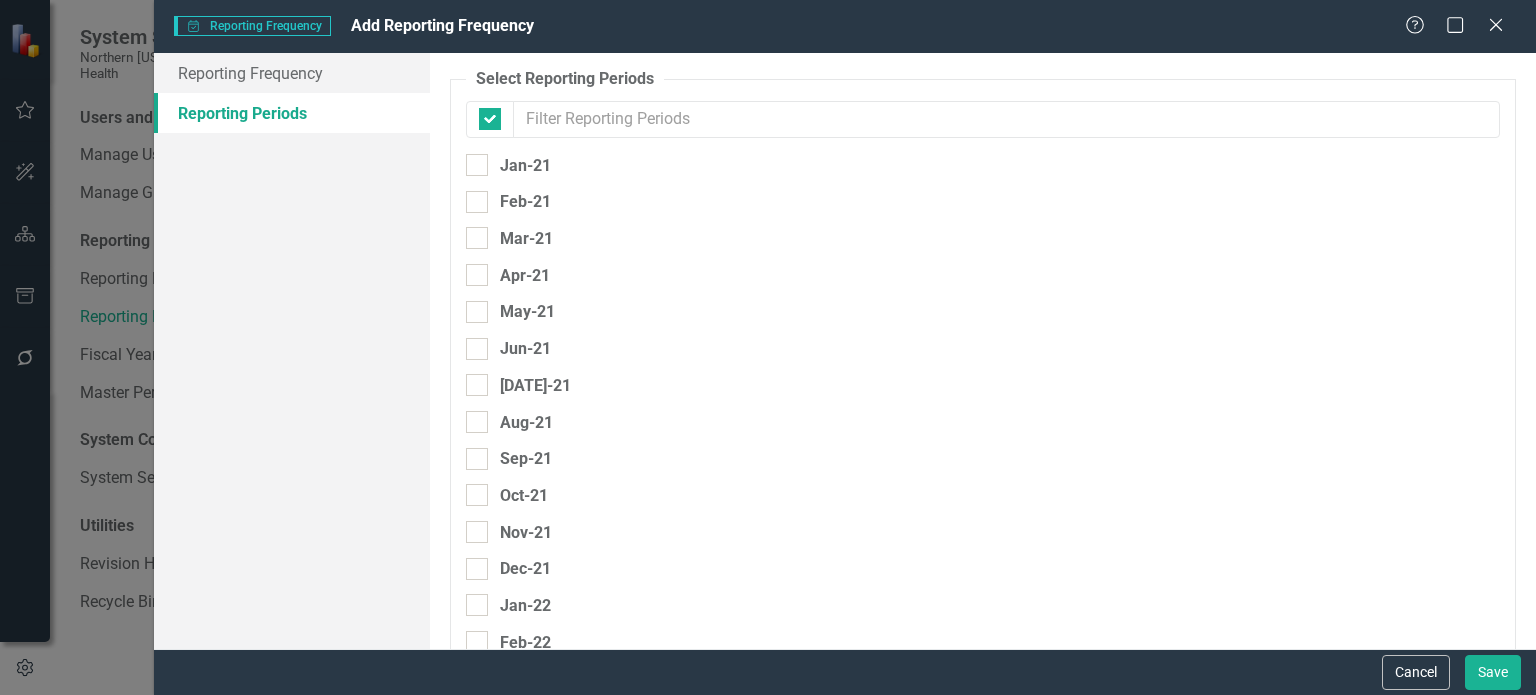 checkbox on "false" 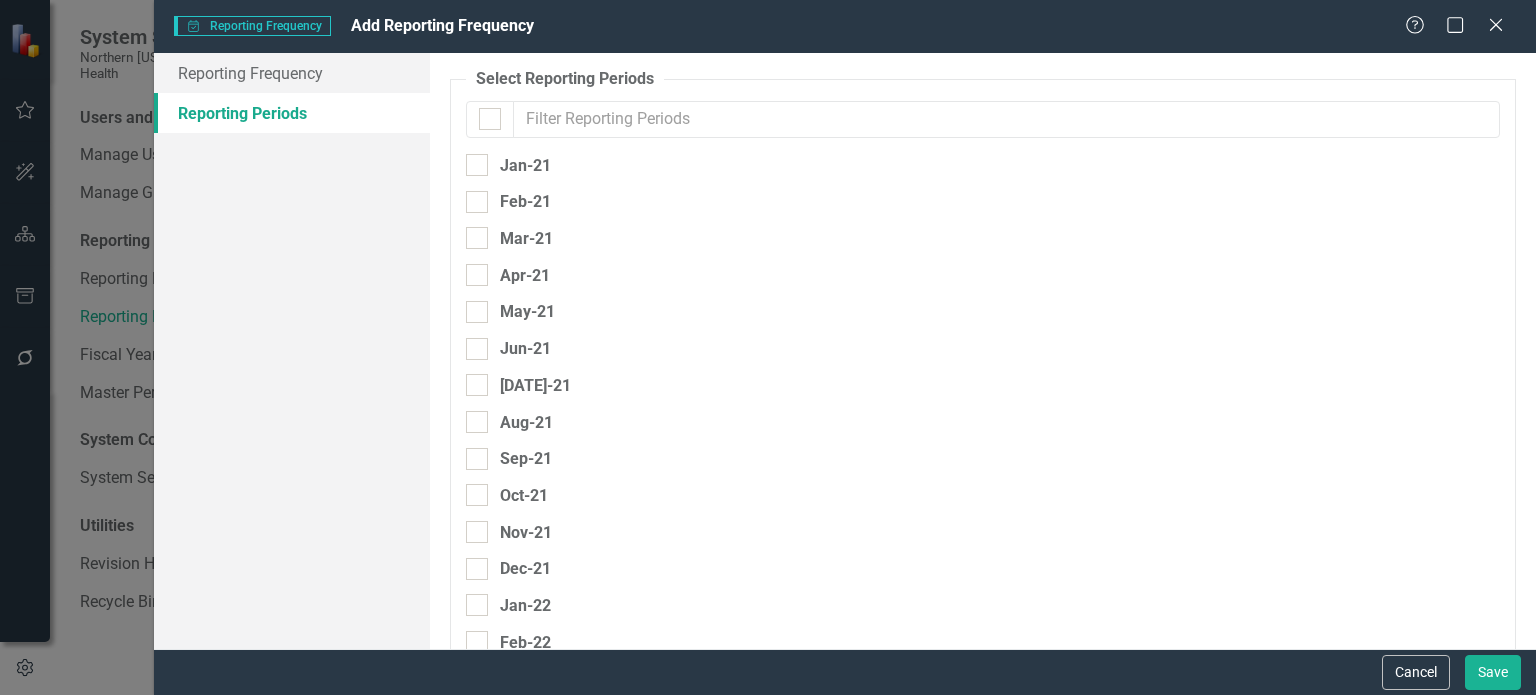 click at bounding box center (1006, 119) 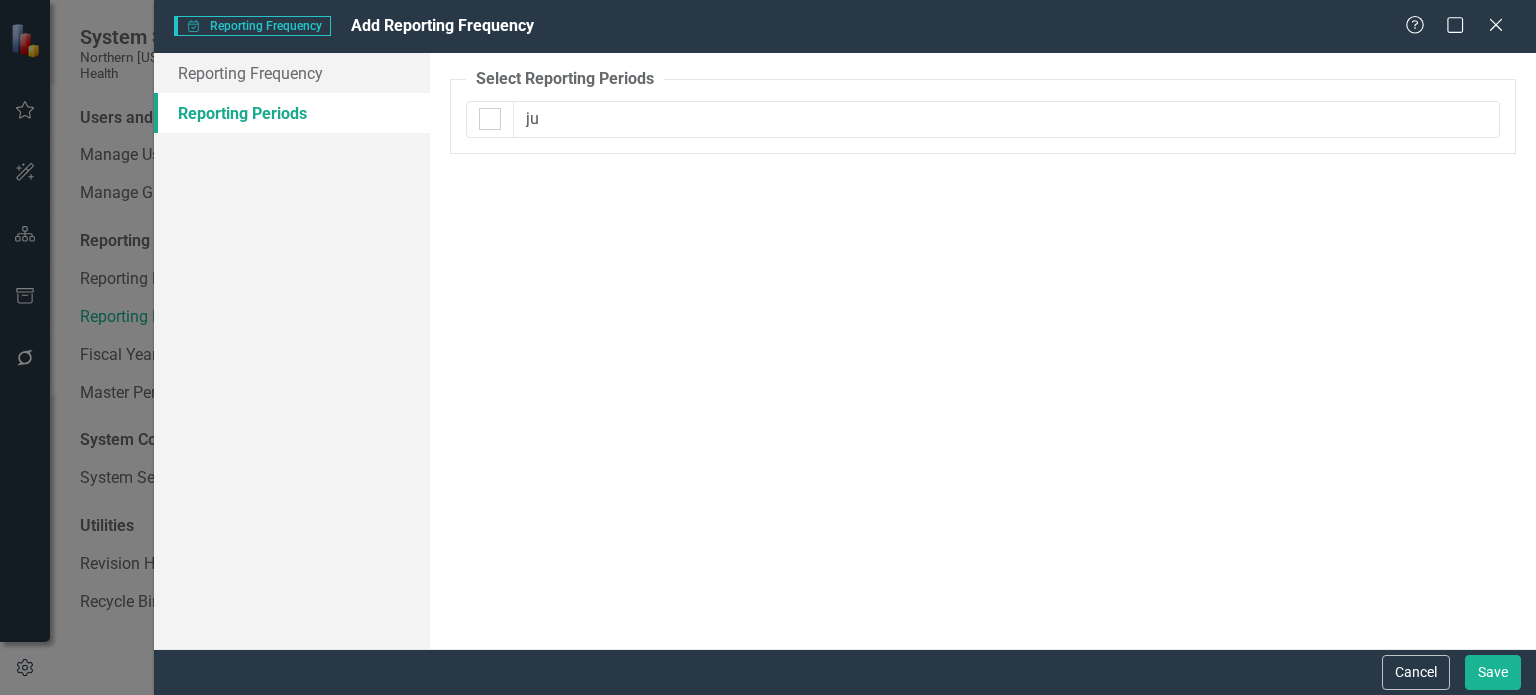 type on "jun" 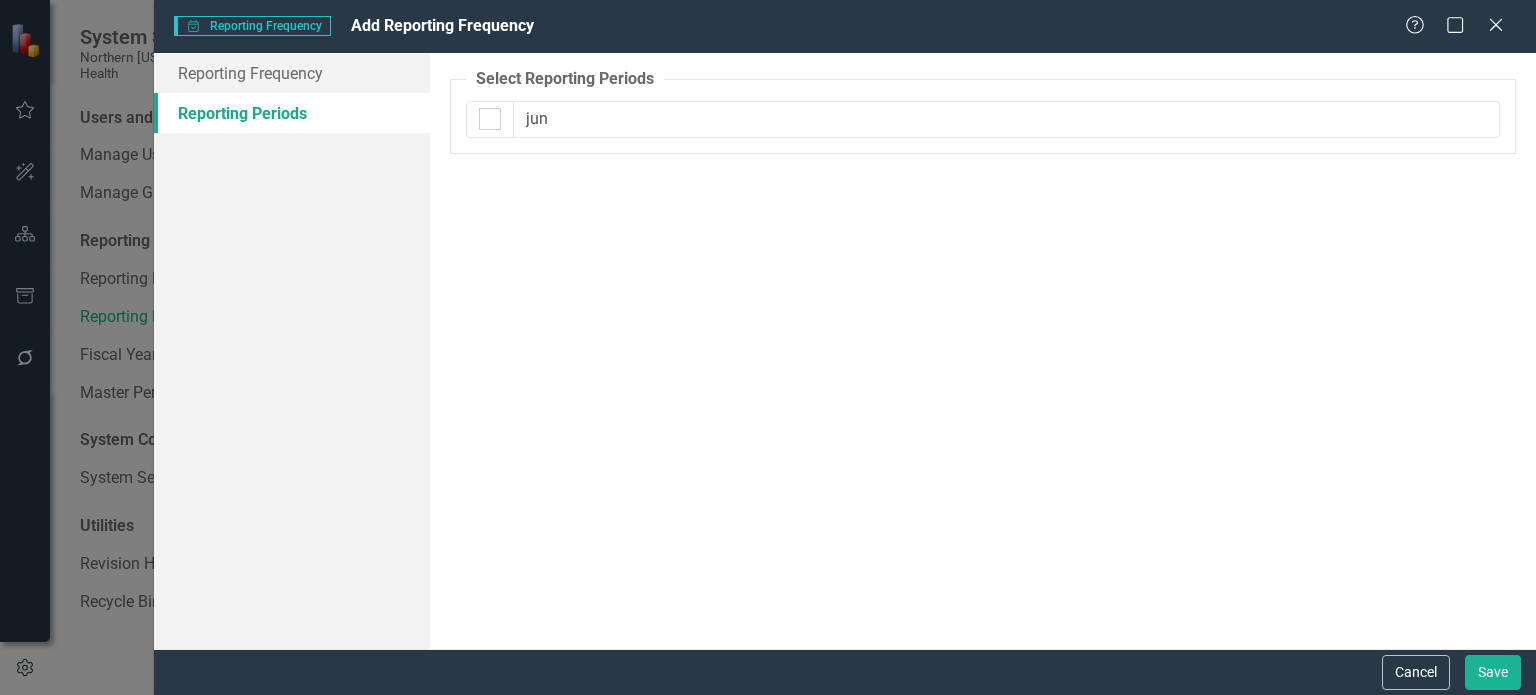 checkbox on "false" 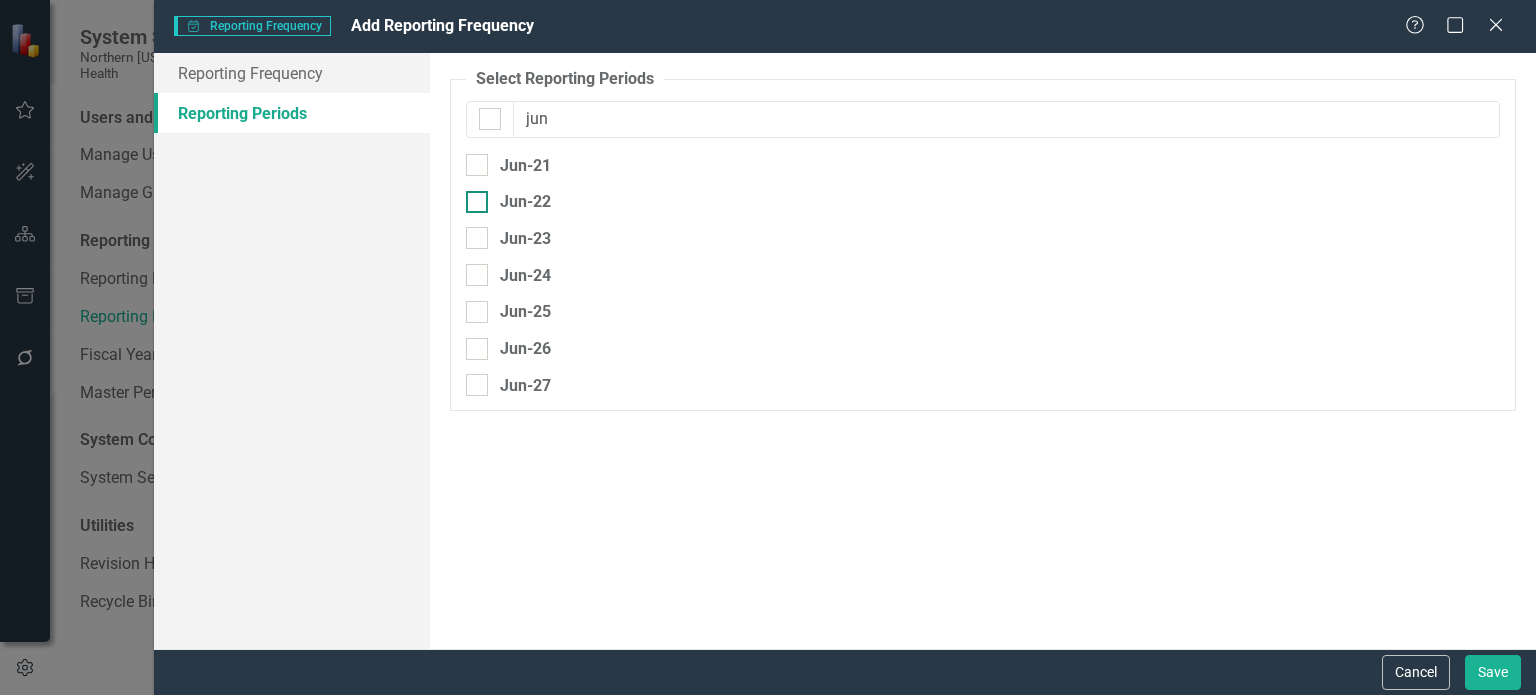 type on "jun" 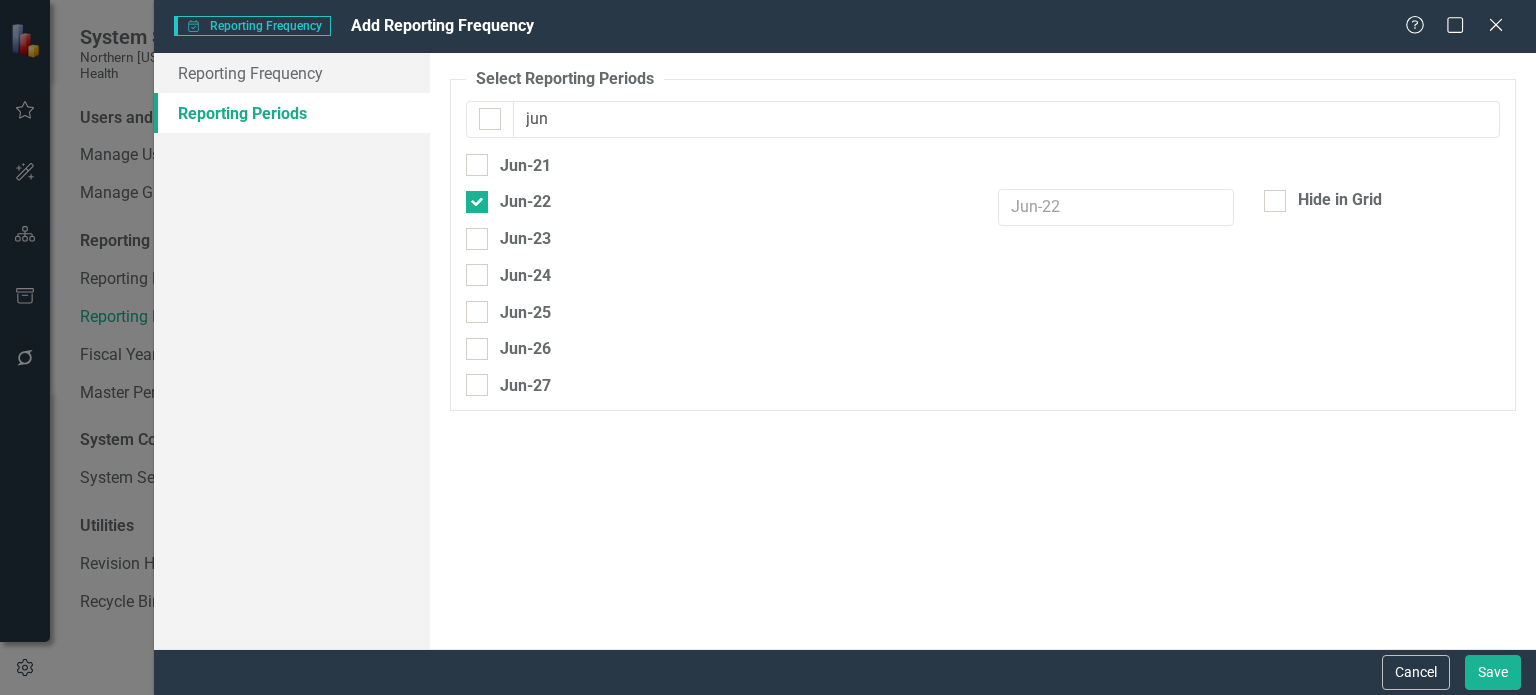 click on "Jun-23" at bounding box center [508, 241] 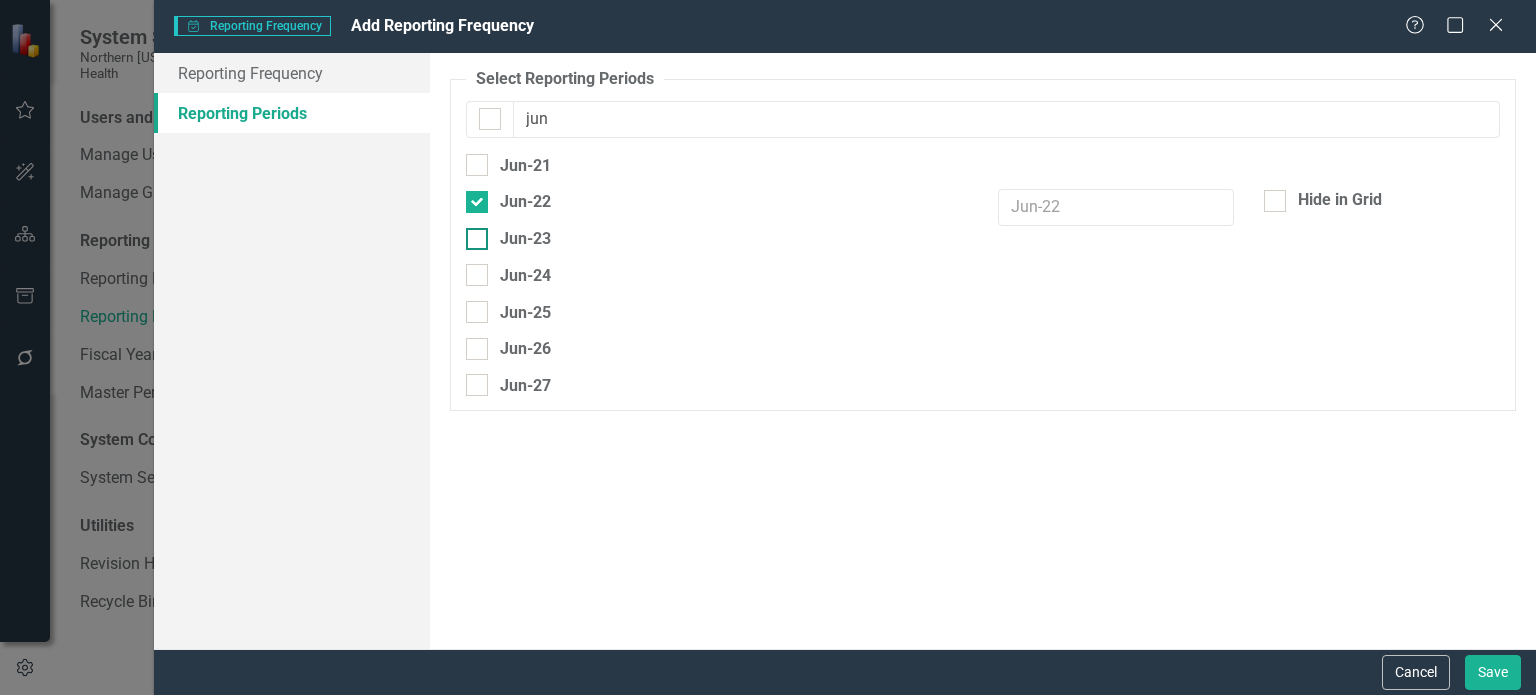 click at bounding box center (477, 239) 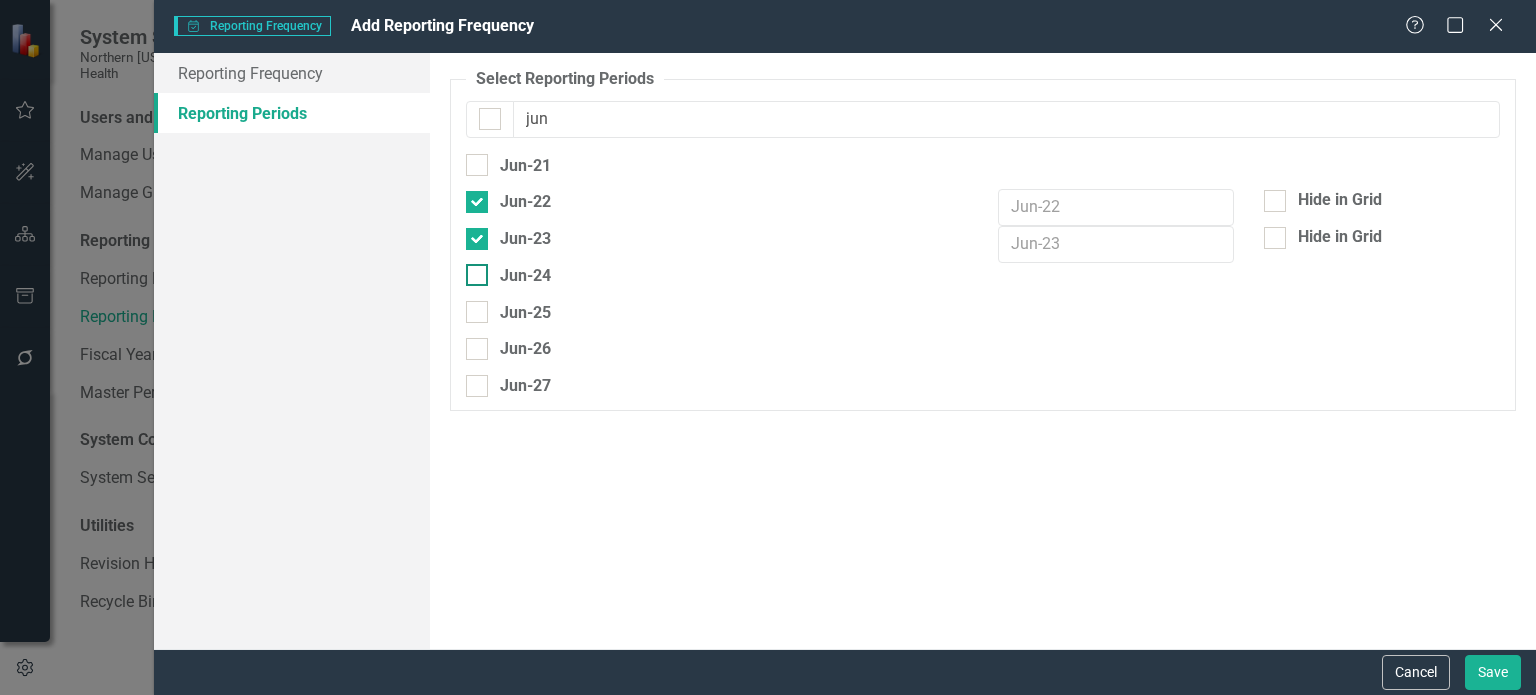 click on "Jun-24" at bounding box center (472, 270) 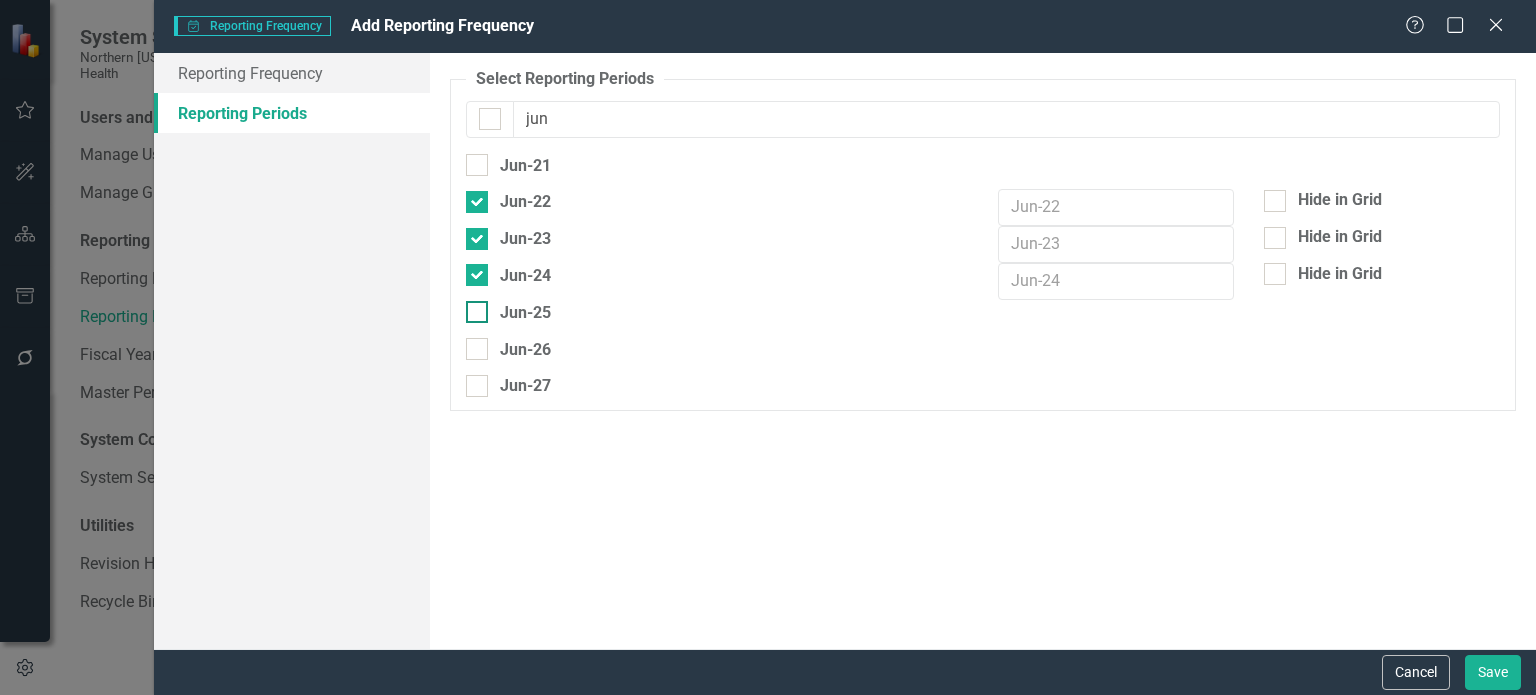 click at bounding box center (477, 312) 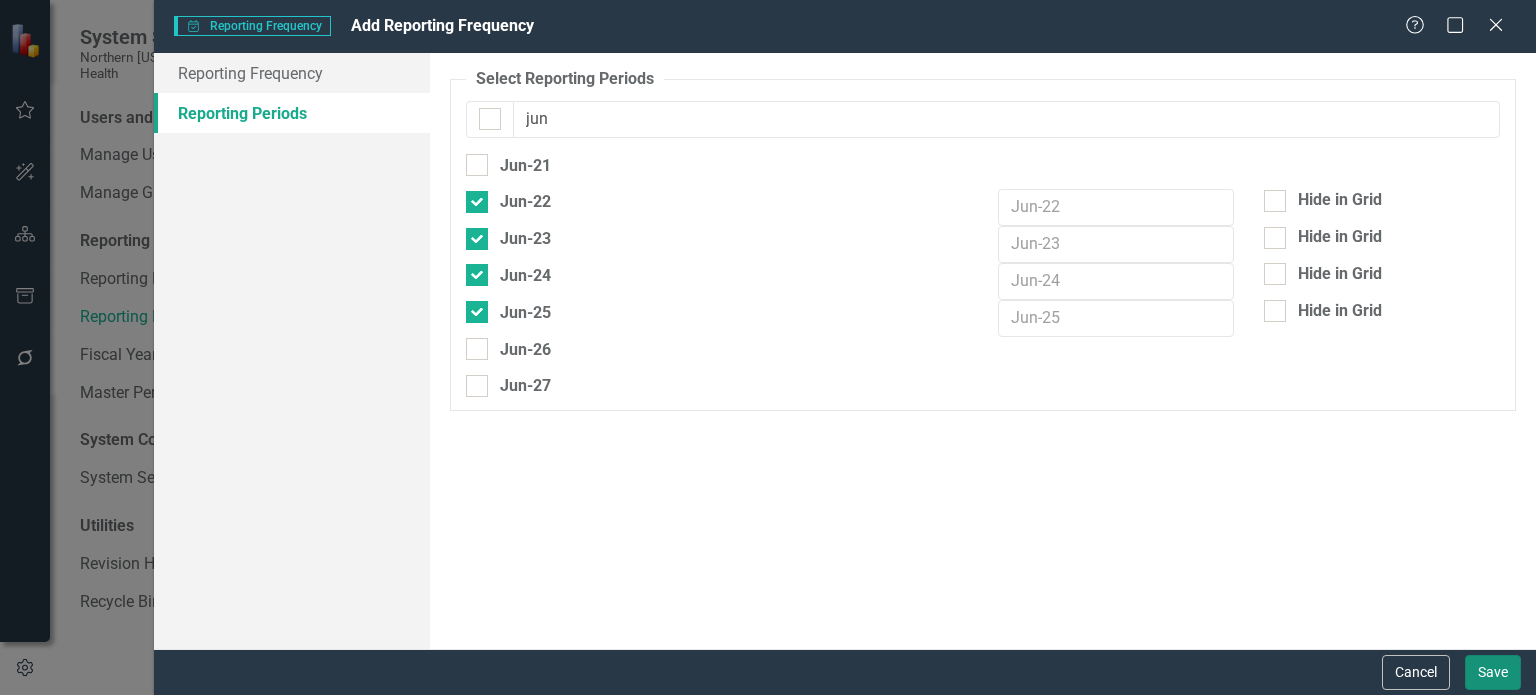 click on "Save" at bounding box center [1493, 672] 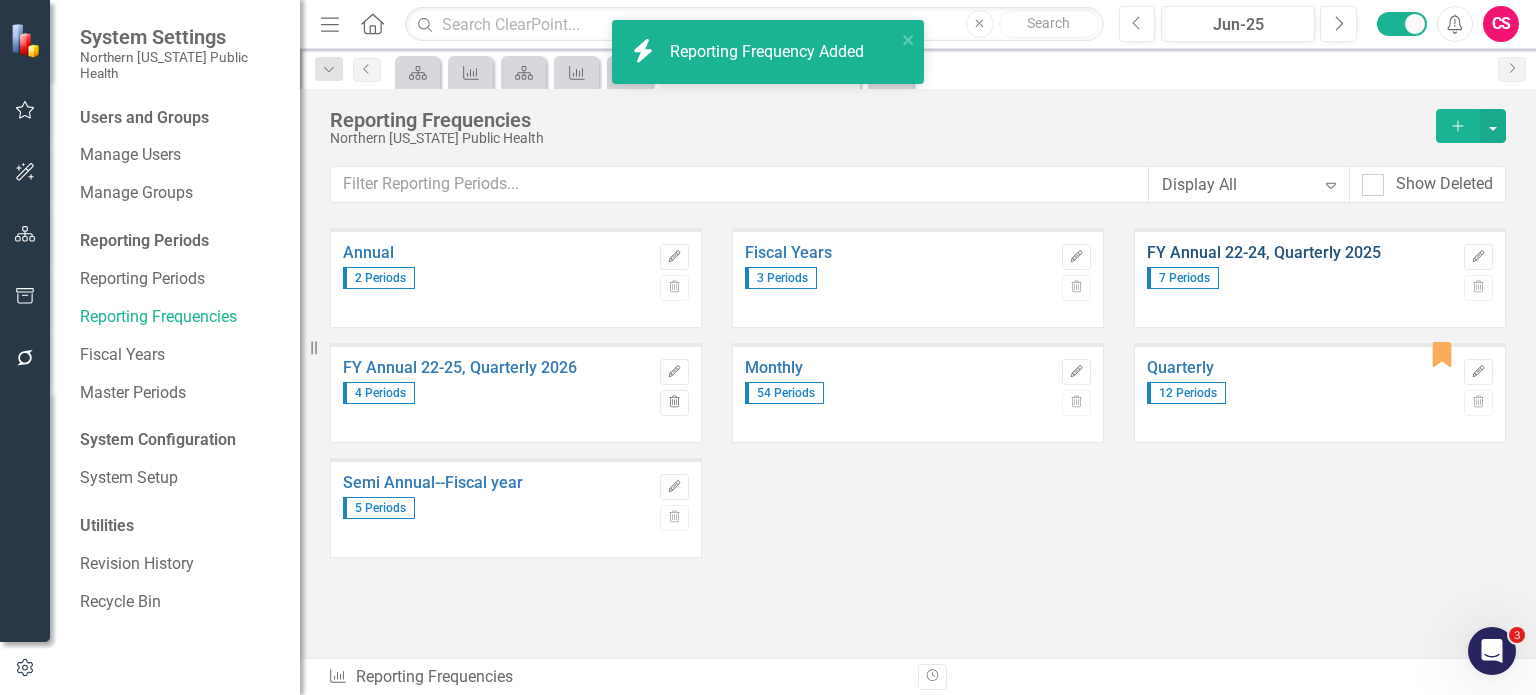 click on "FY Annual 22-24, Quarterly 2025" at bounding box center [1300, 253] 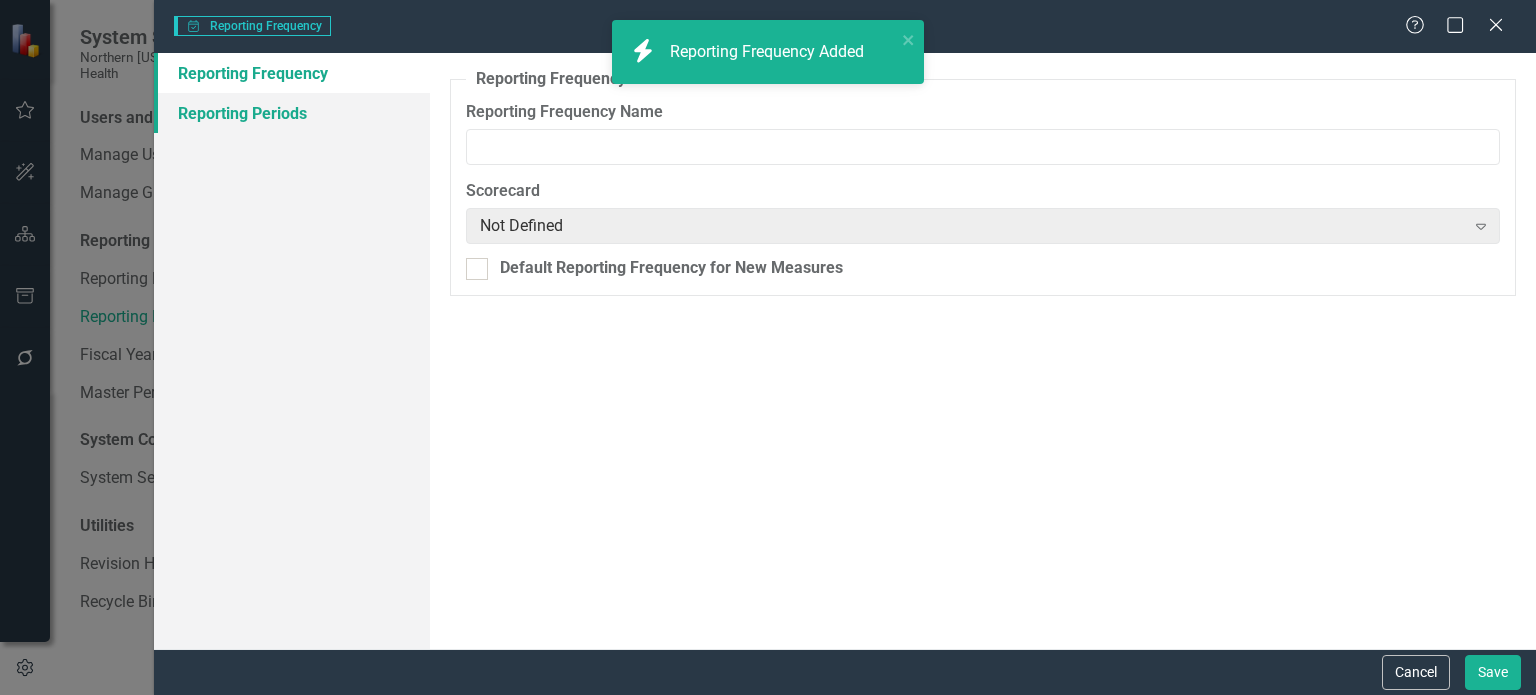 type on "FY Annual 22-24, Quarterly 2025" 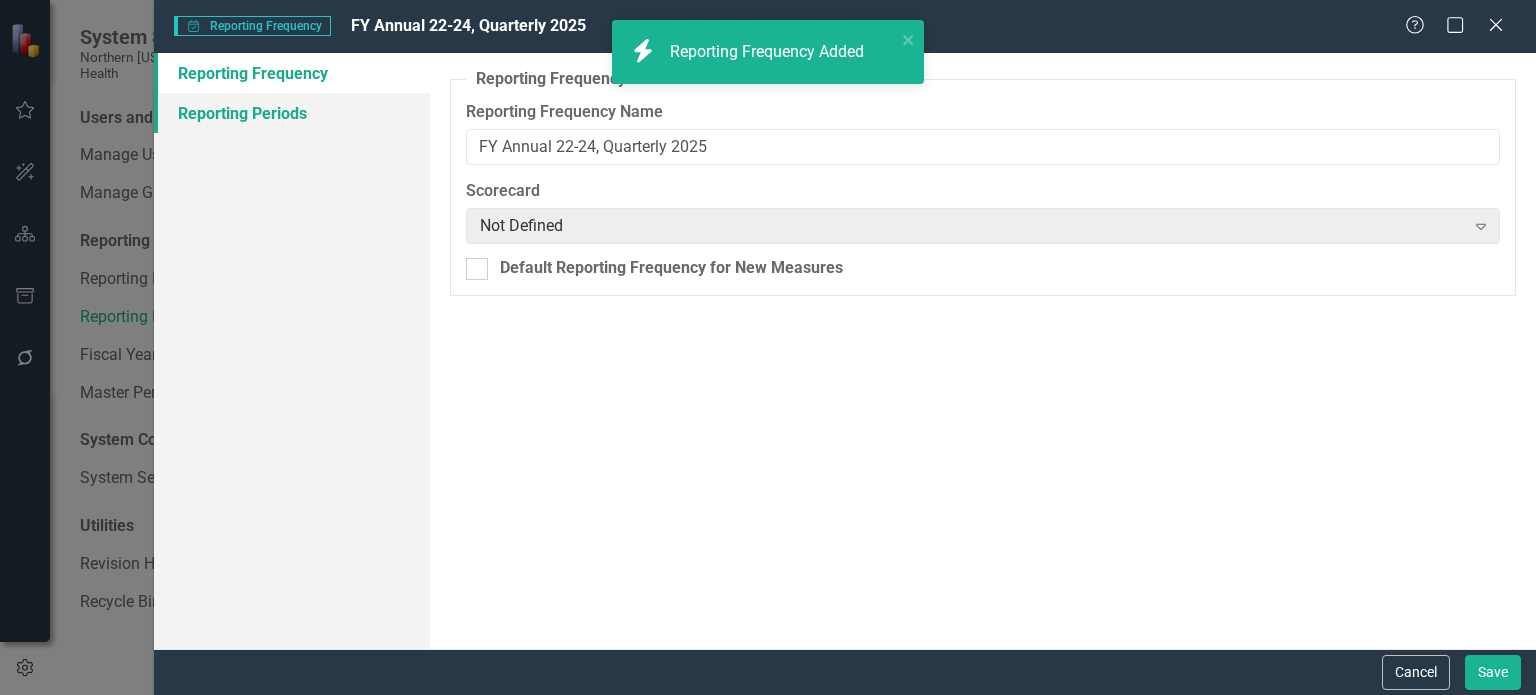 click on "Reporting Periods" at bounding box center [292, 113] 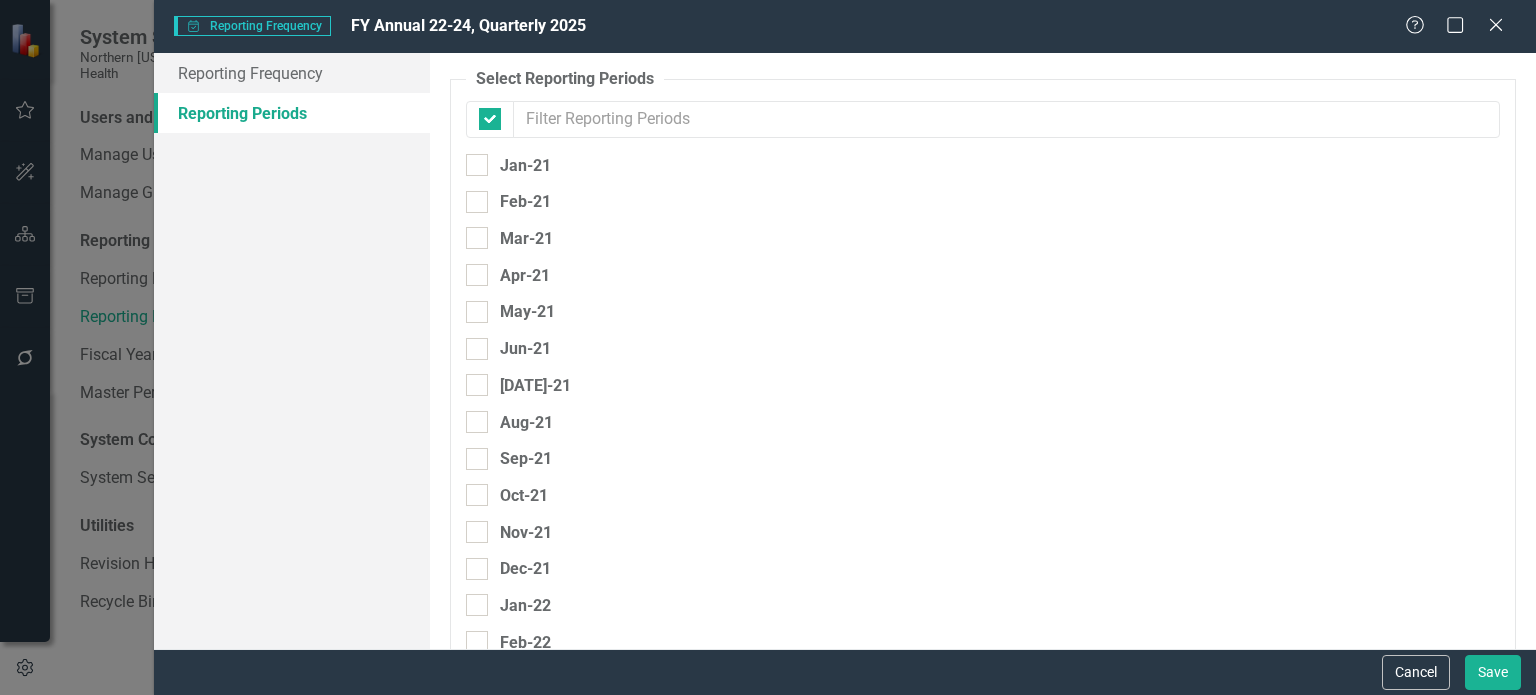 checkbox on "false" 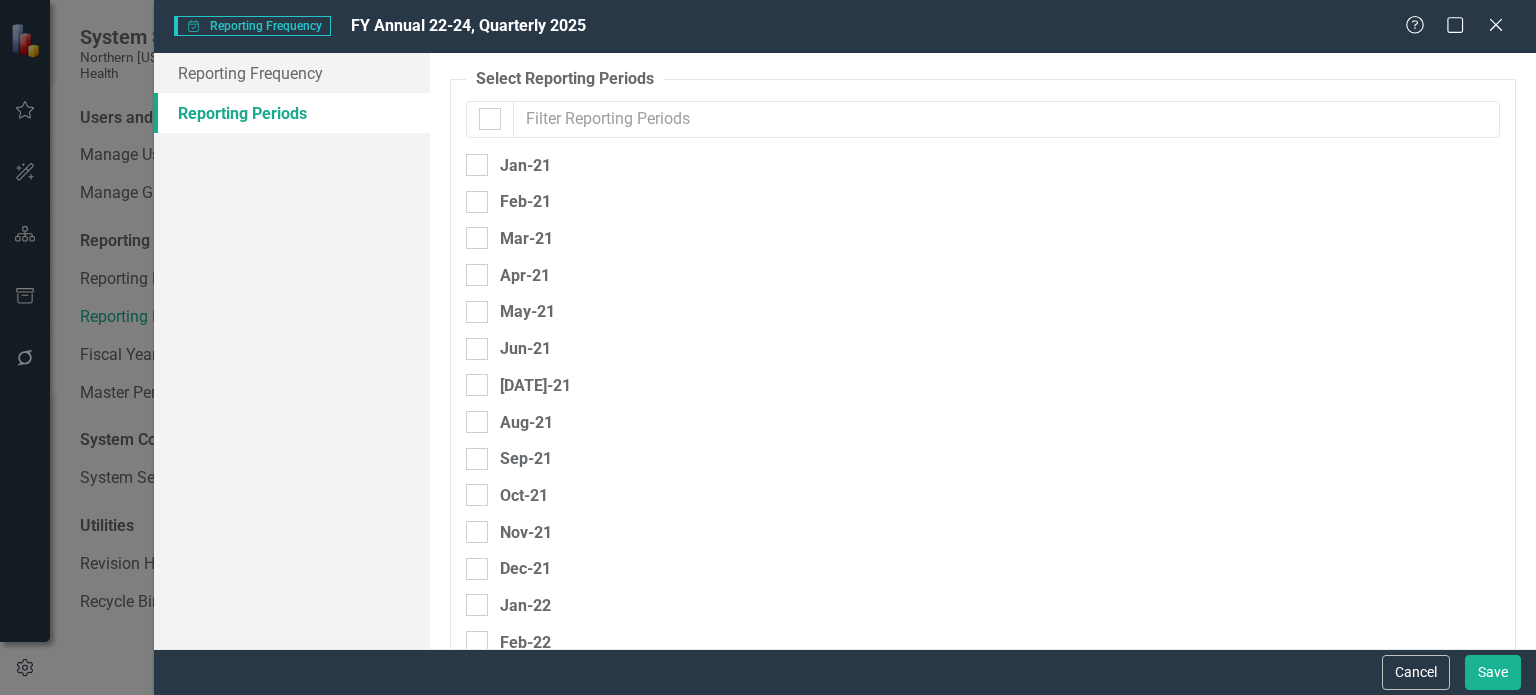 click at bounding box center (1006, 119) 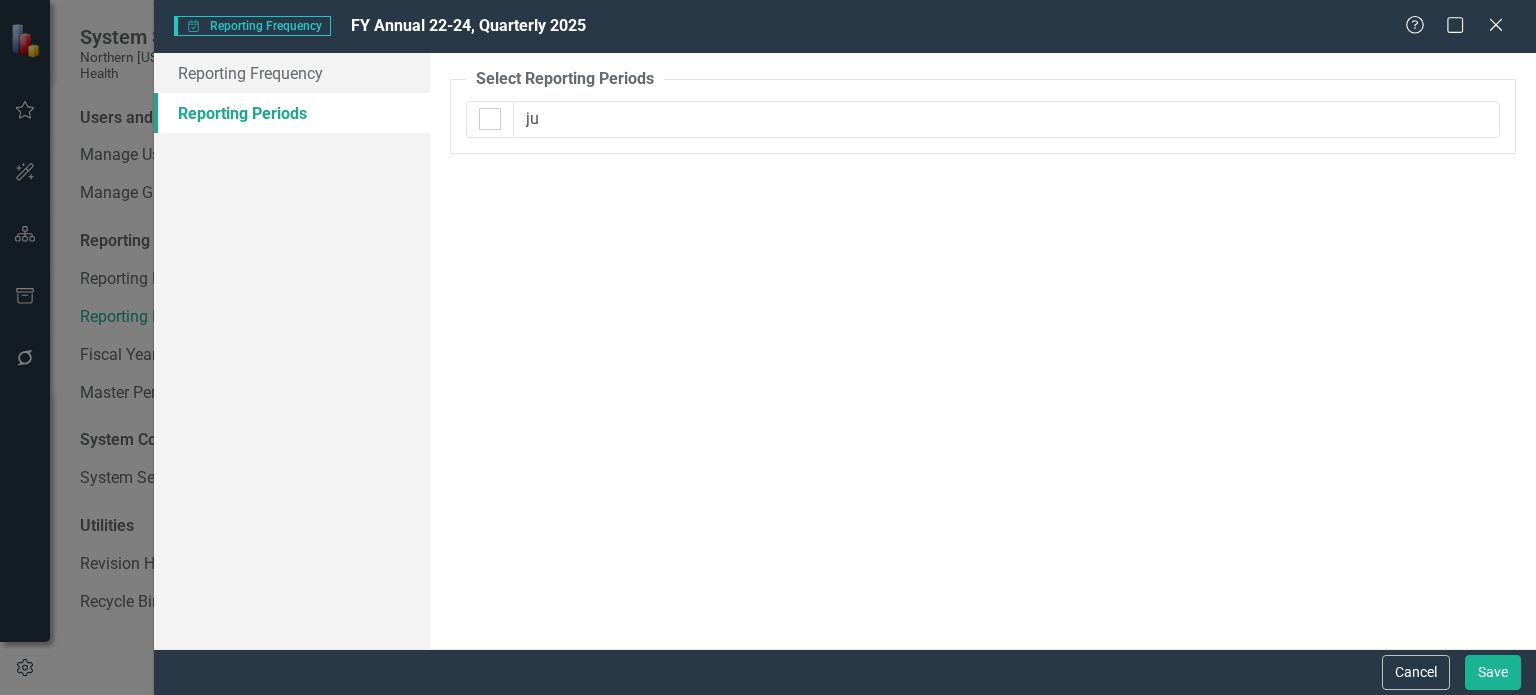 type on "jun" 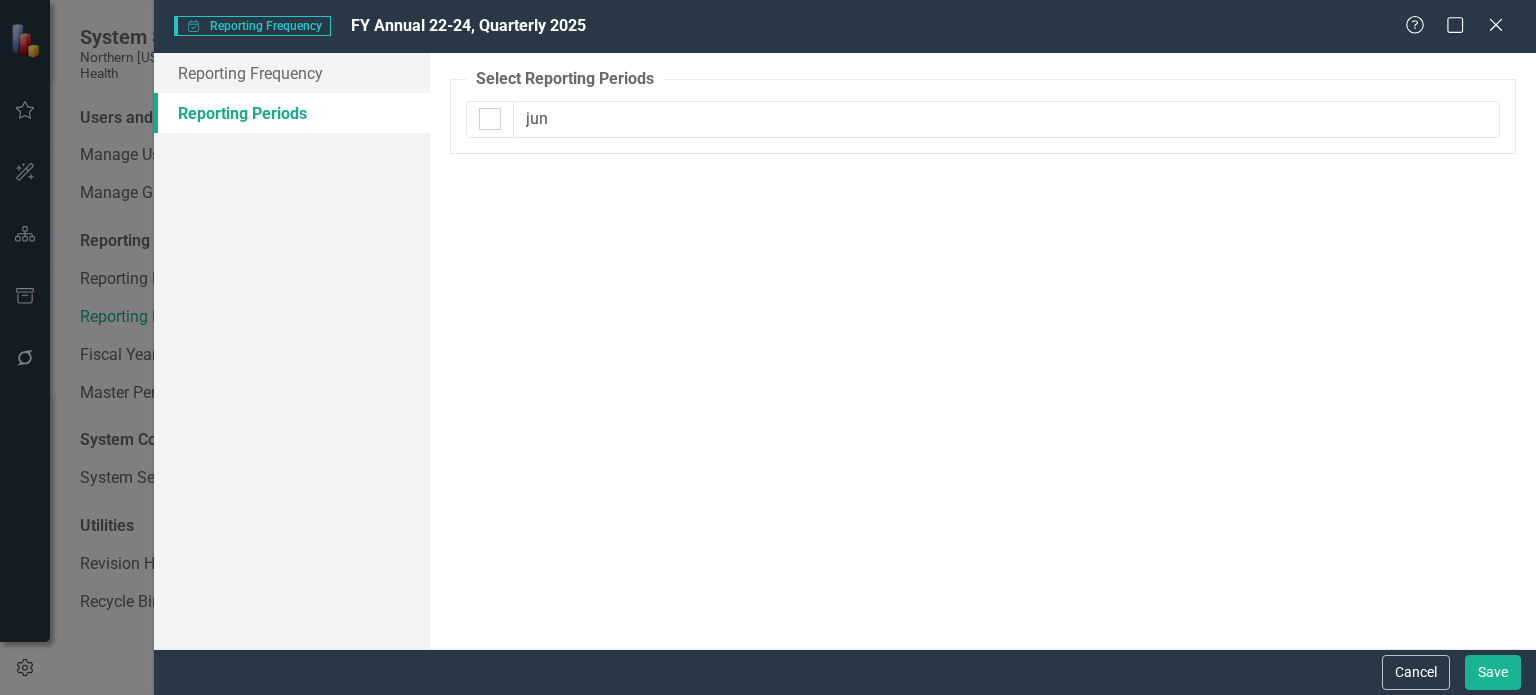 checkbox on "false" 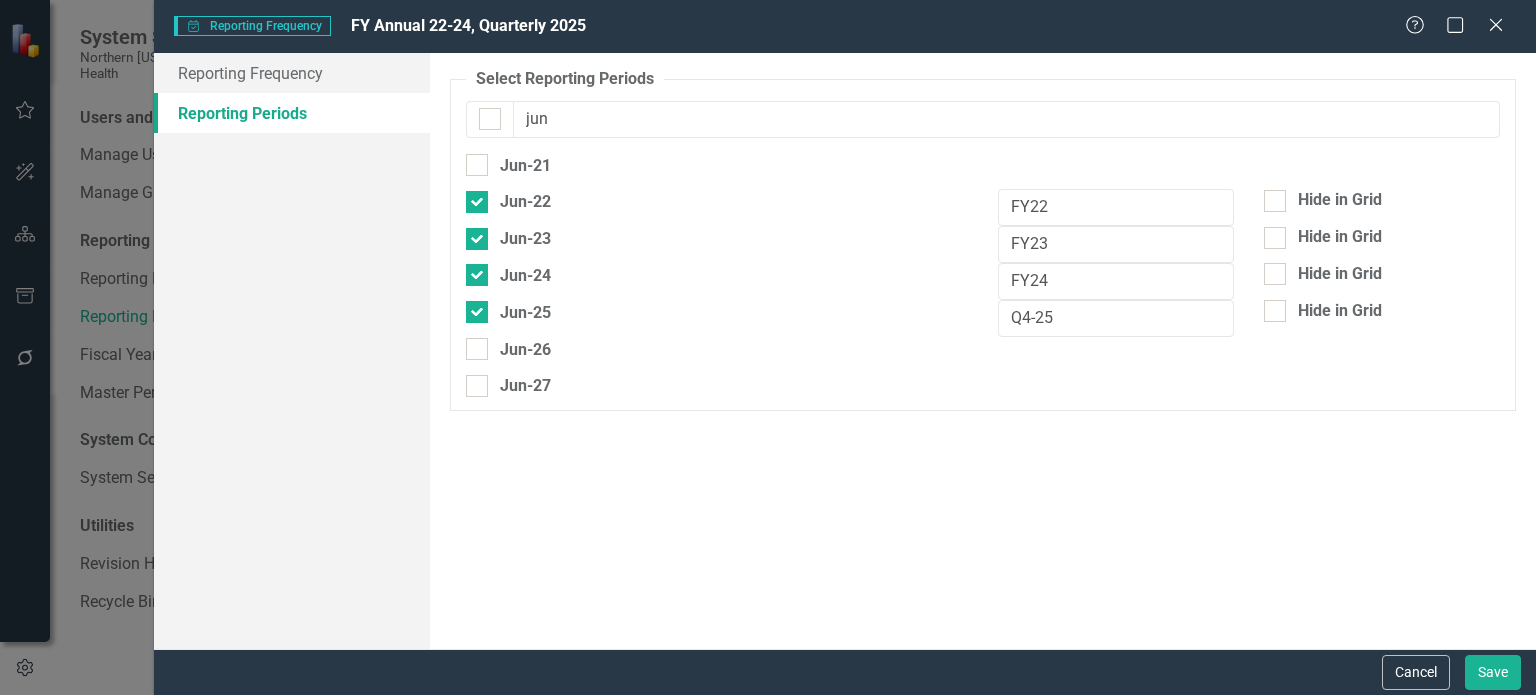 type on "jun" 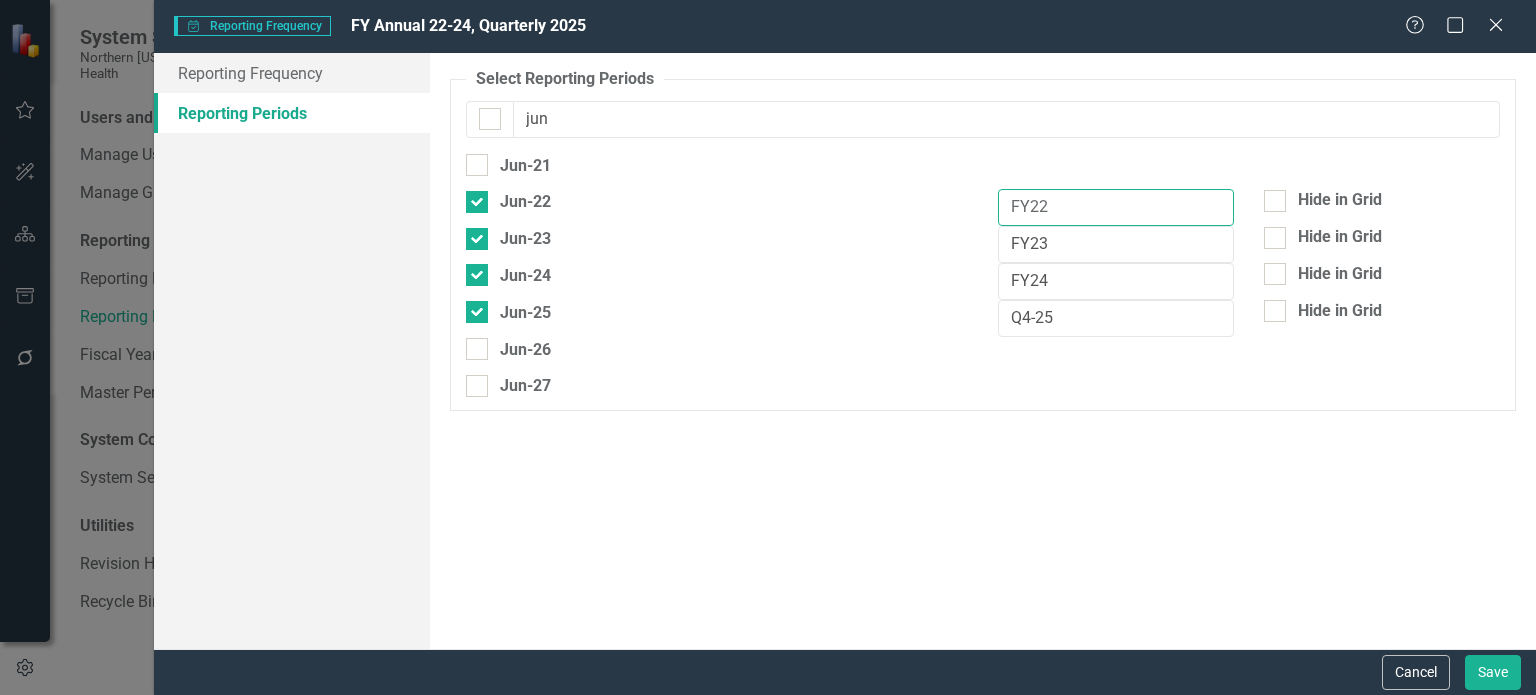 drag, startPoint x: 1051, startPoint y: 203, endPoint x: 984, endPoint y: 219, distance: 68.88396 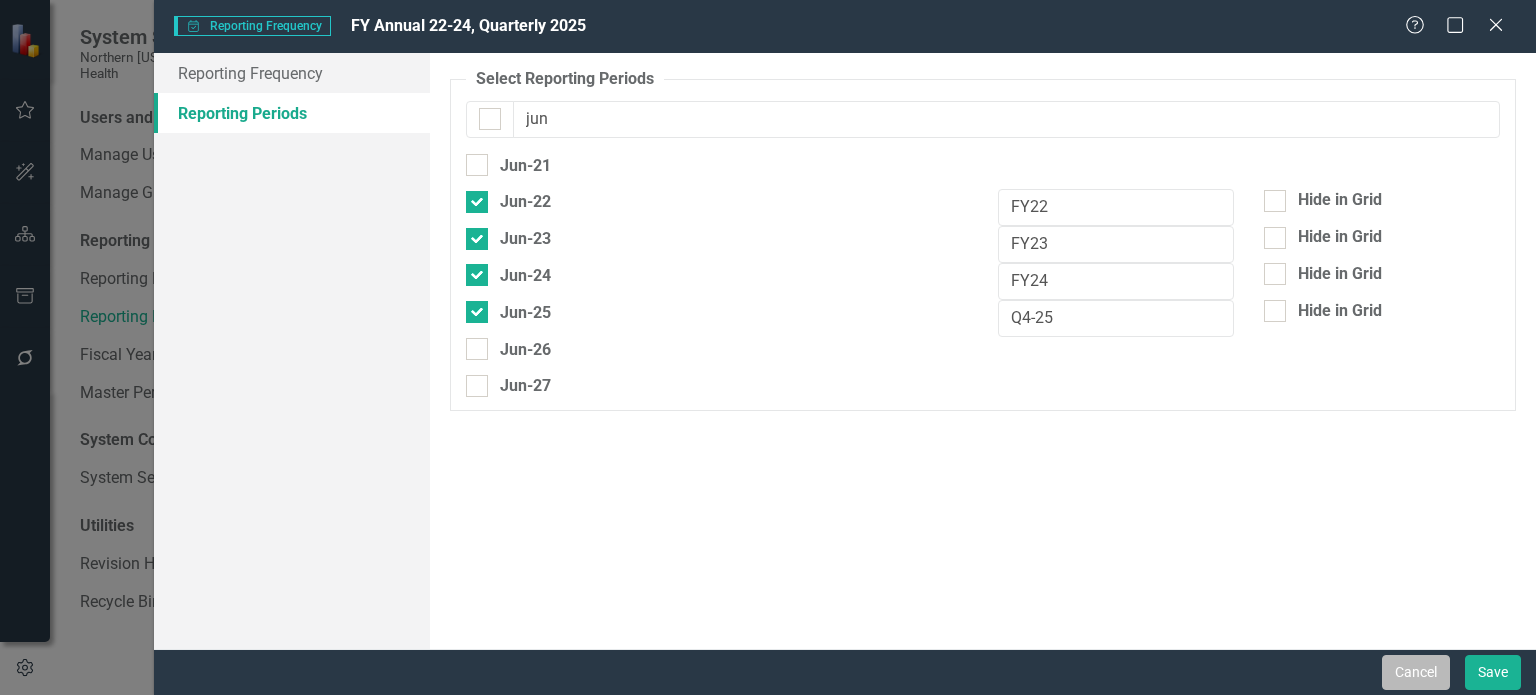 click on "Cancel" at bounding box center (1416, 672) 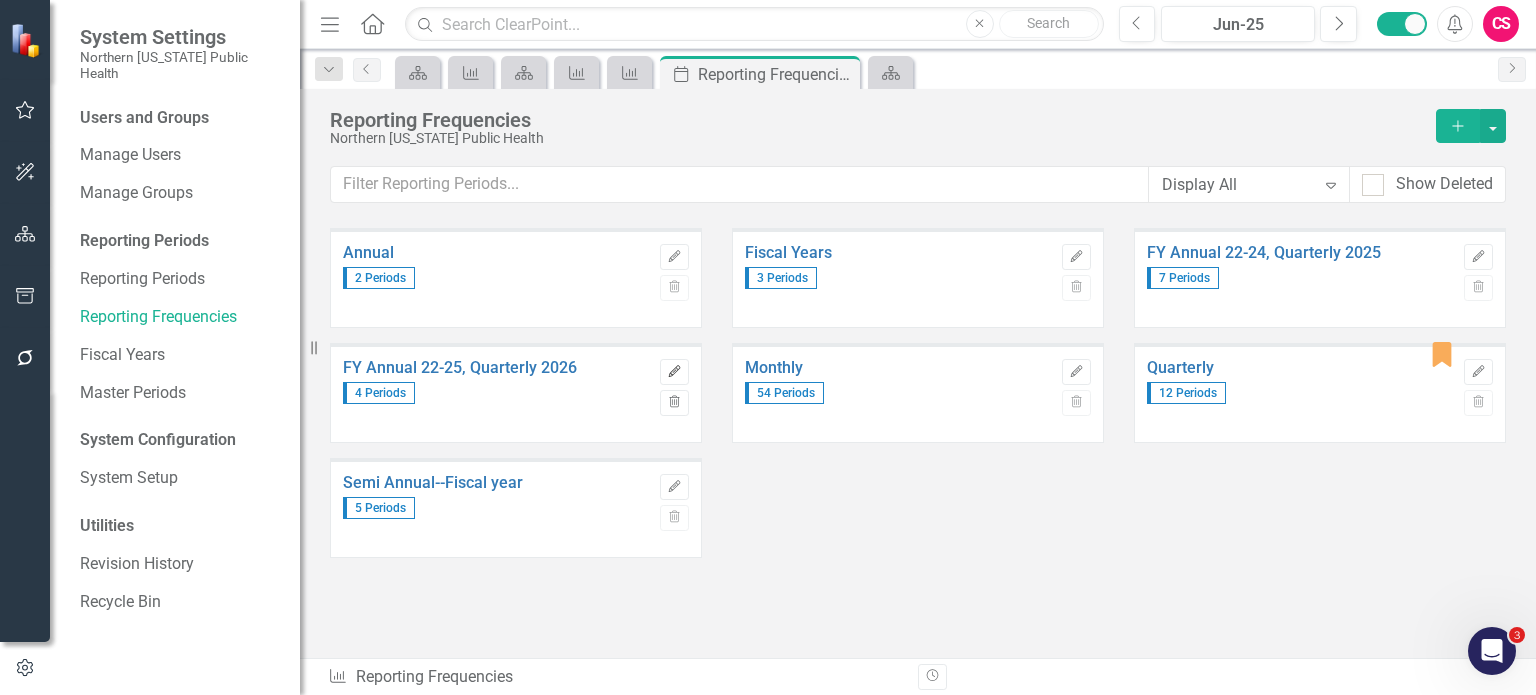 click on "Edit" 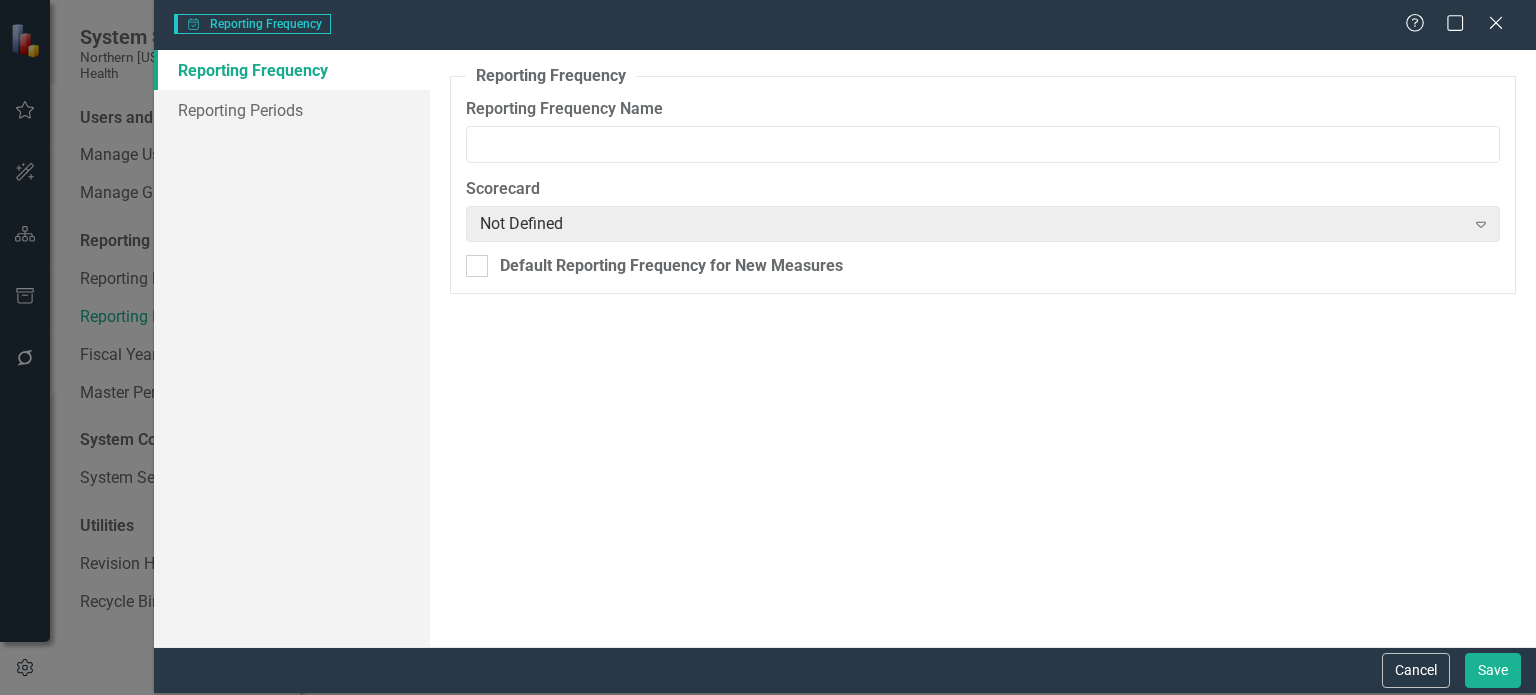 type on "FY Annual 22-25, Quarterly 2026" 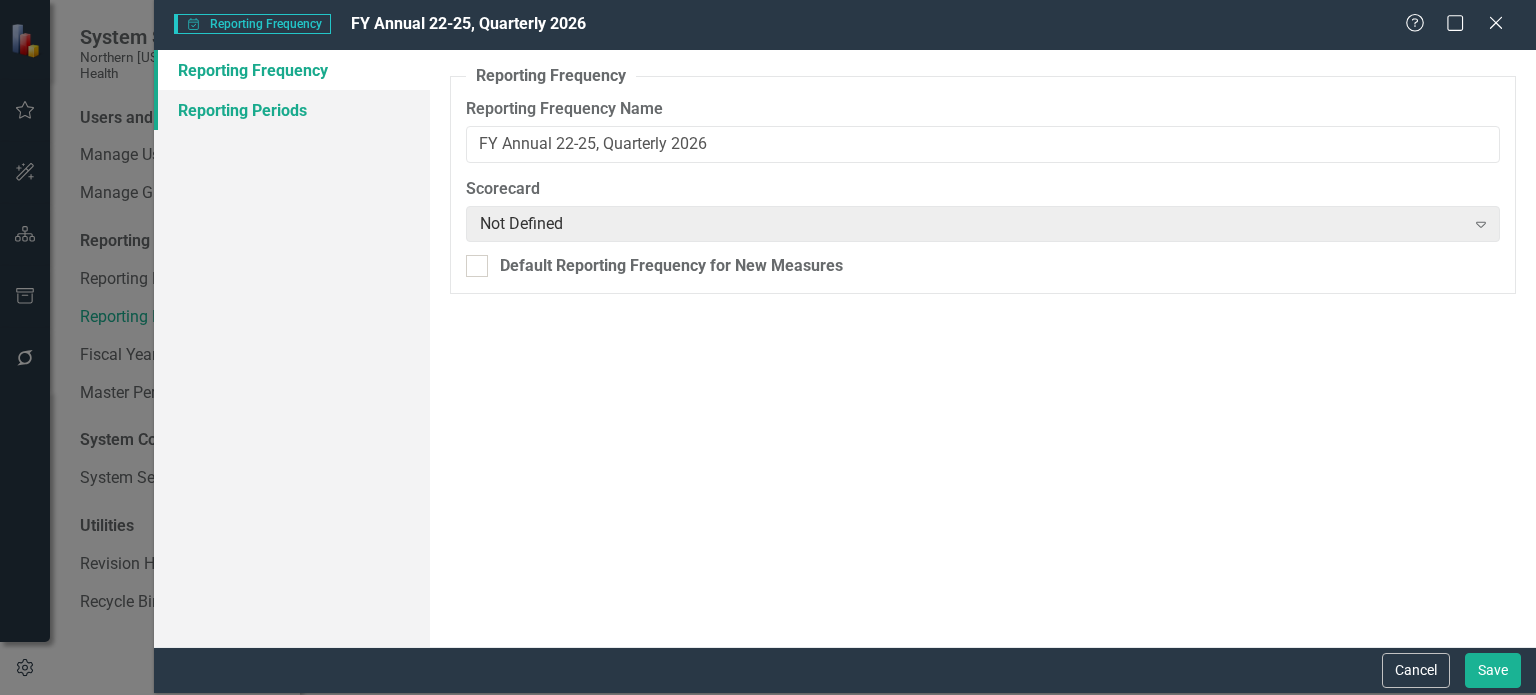 click on "Reporting Periods" at bounding box center (292, 110) 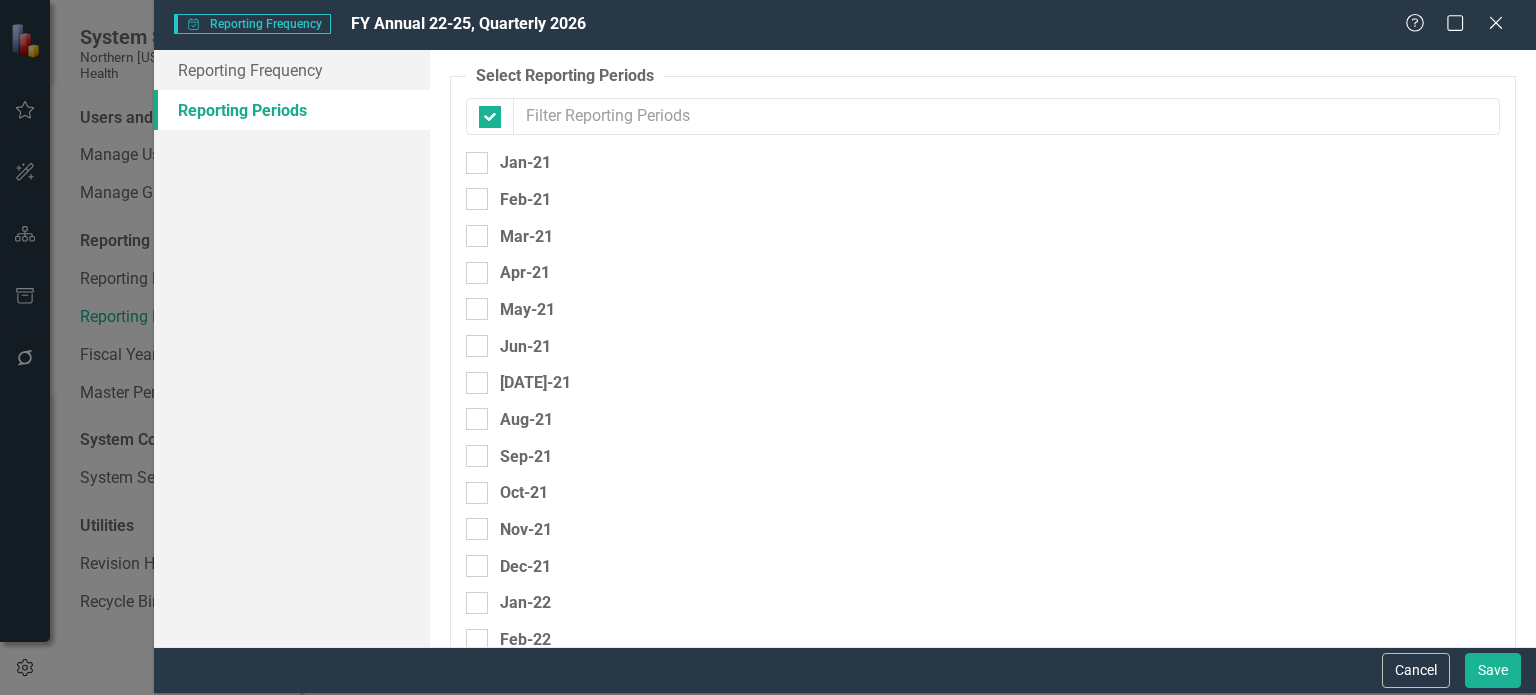 checkbox on "false" 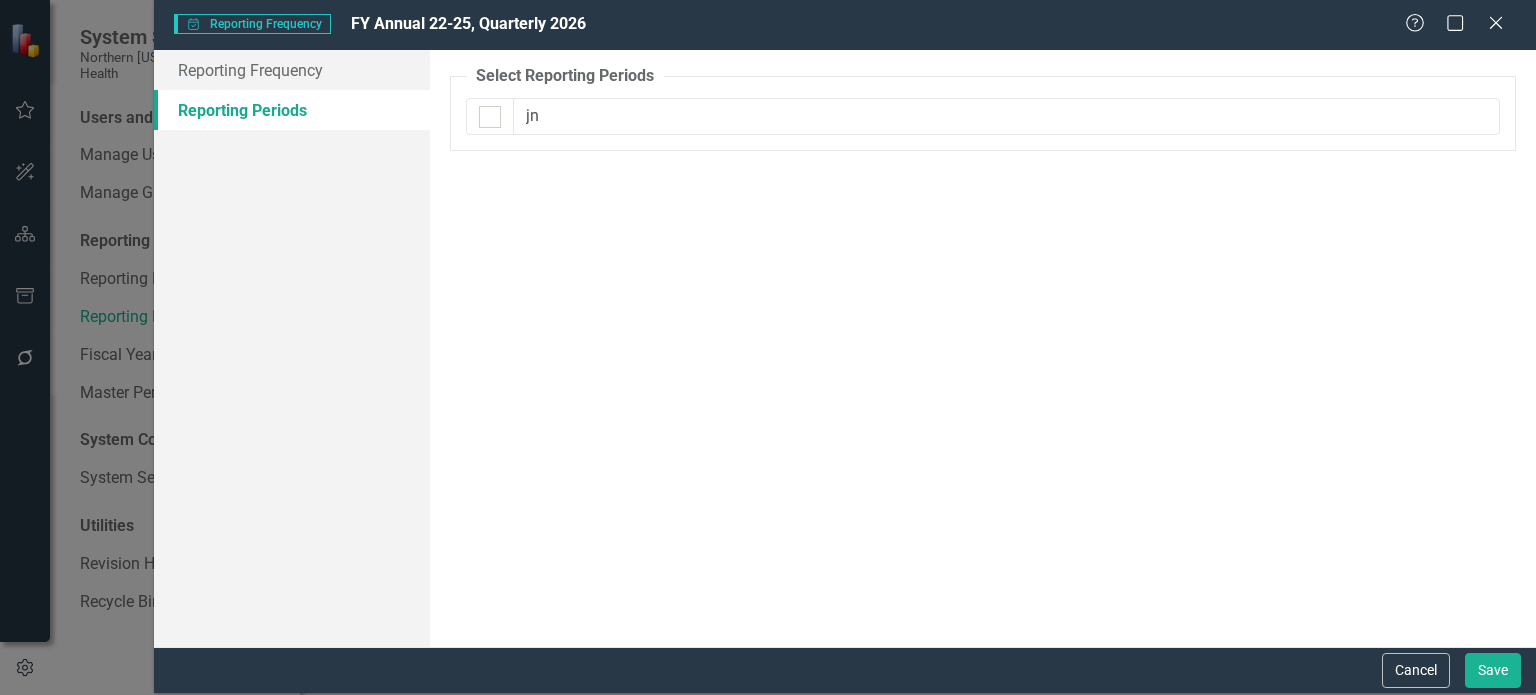 type on "j" 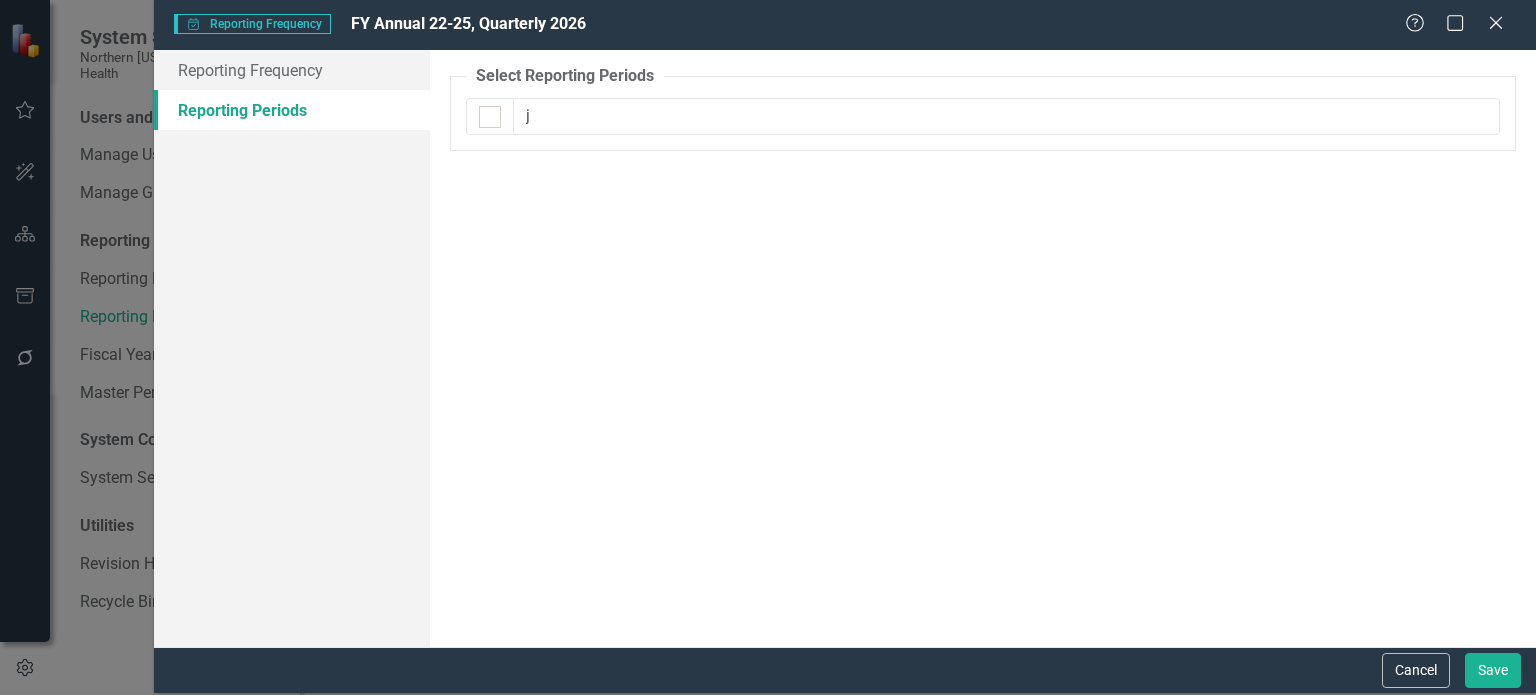 checkbox on "false" 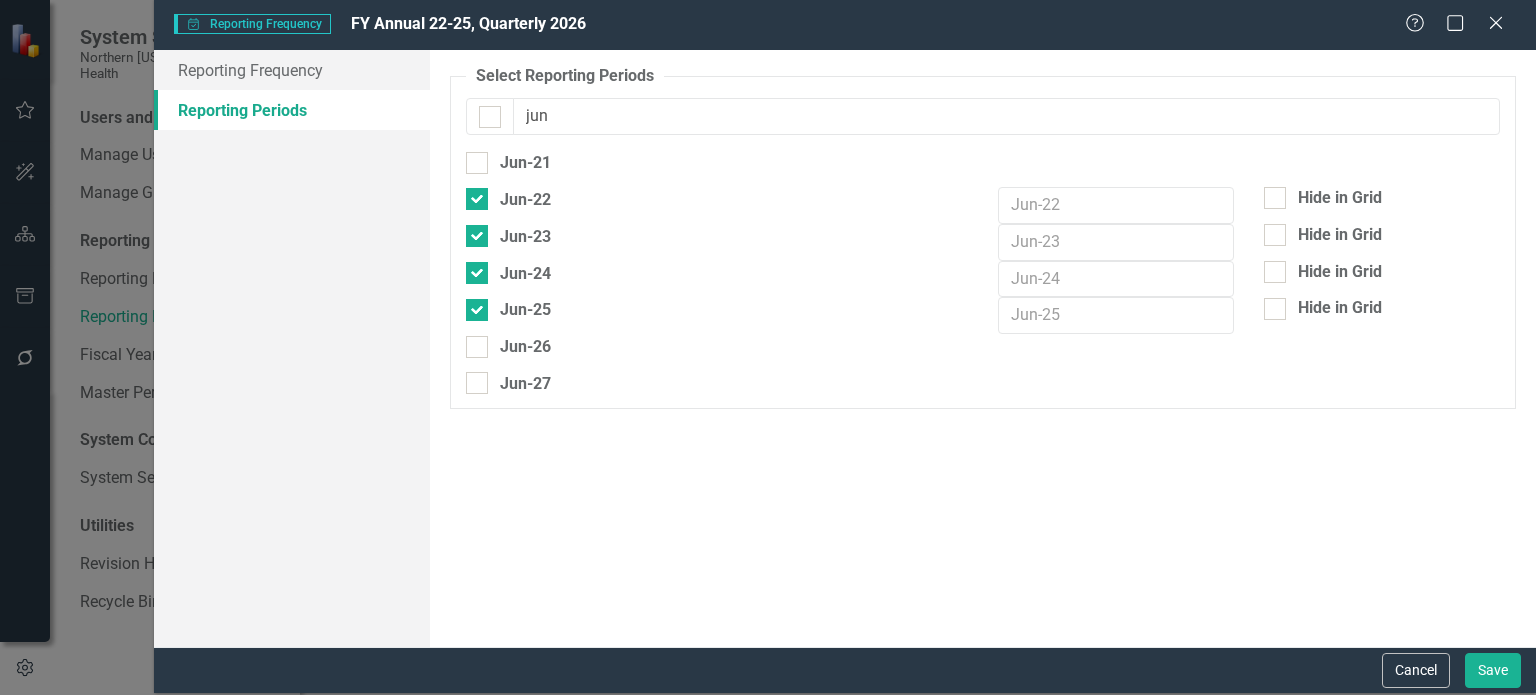 type on "jun" 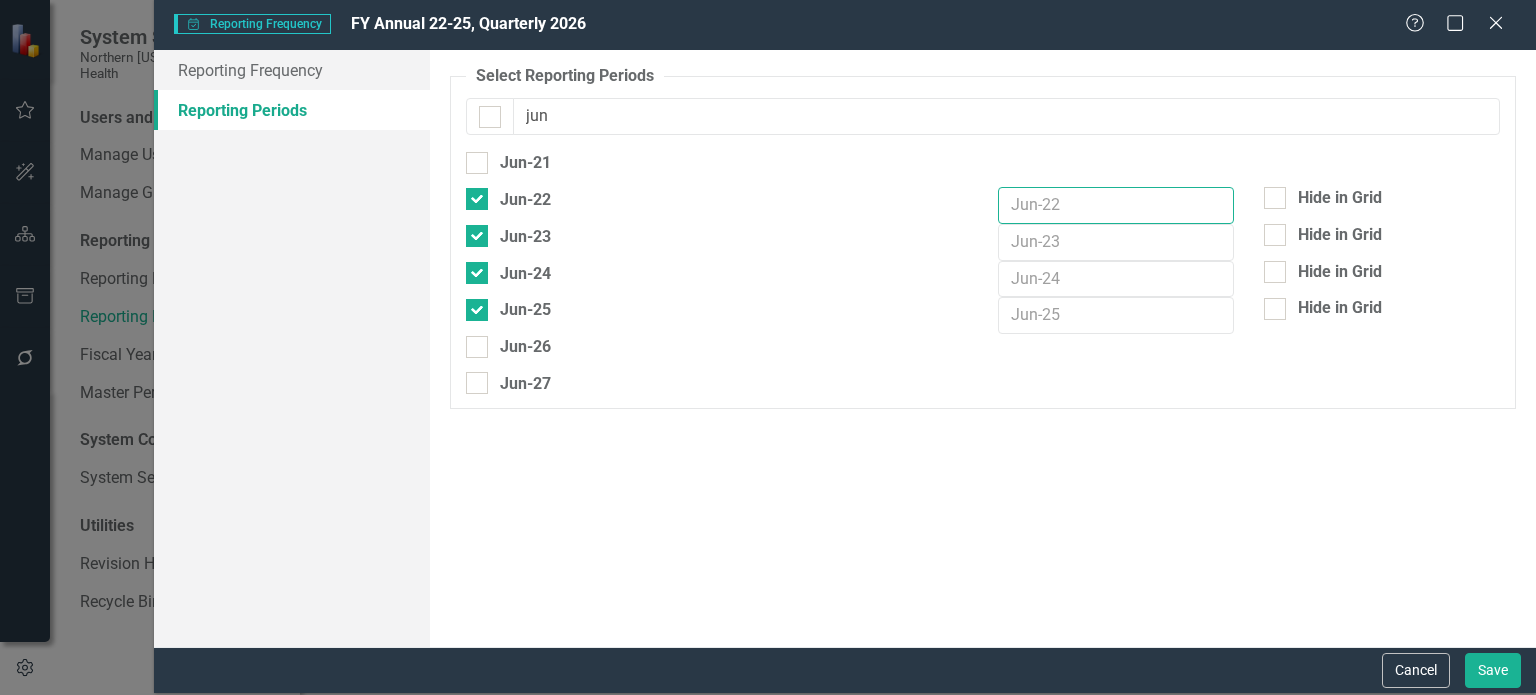click at bounding box center [1116, 205] 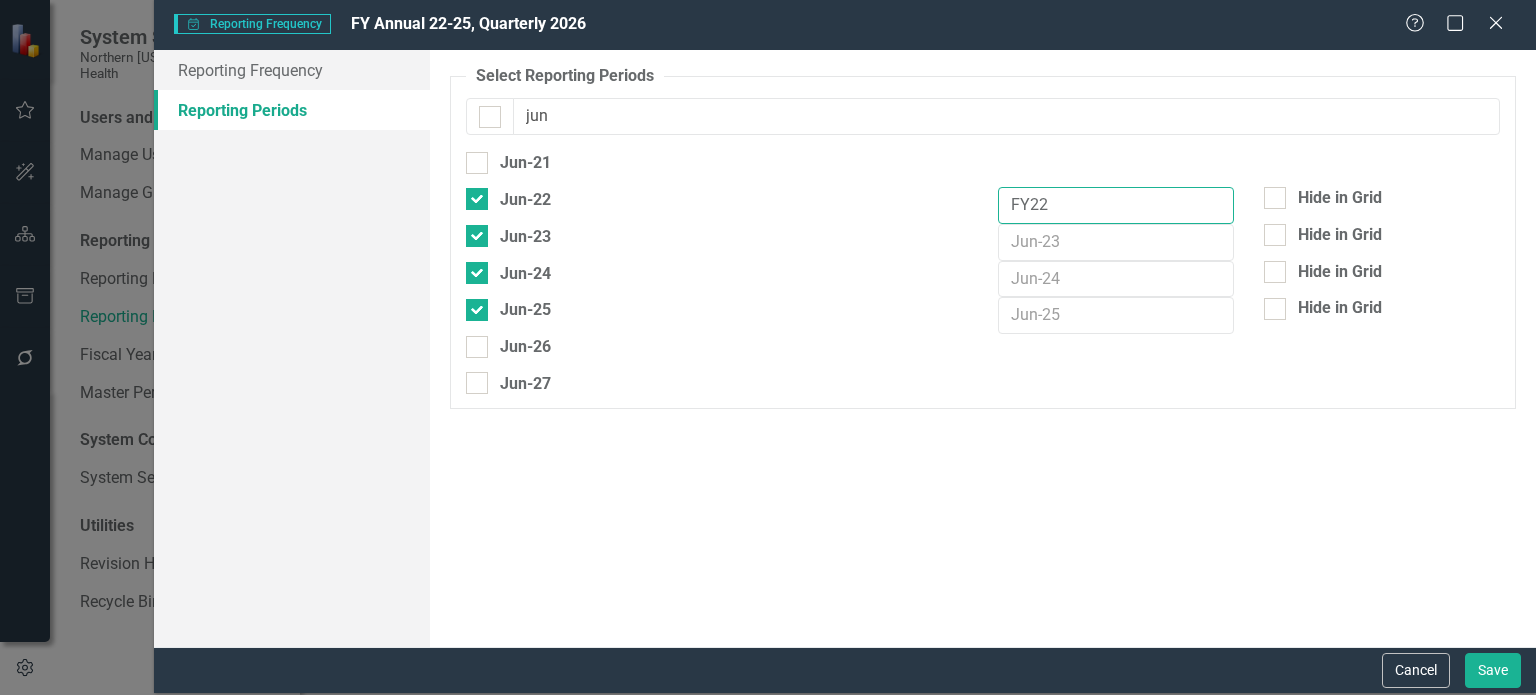 type on "FY22" 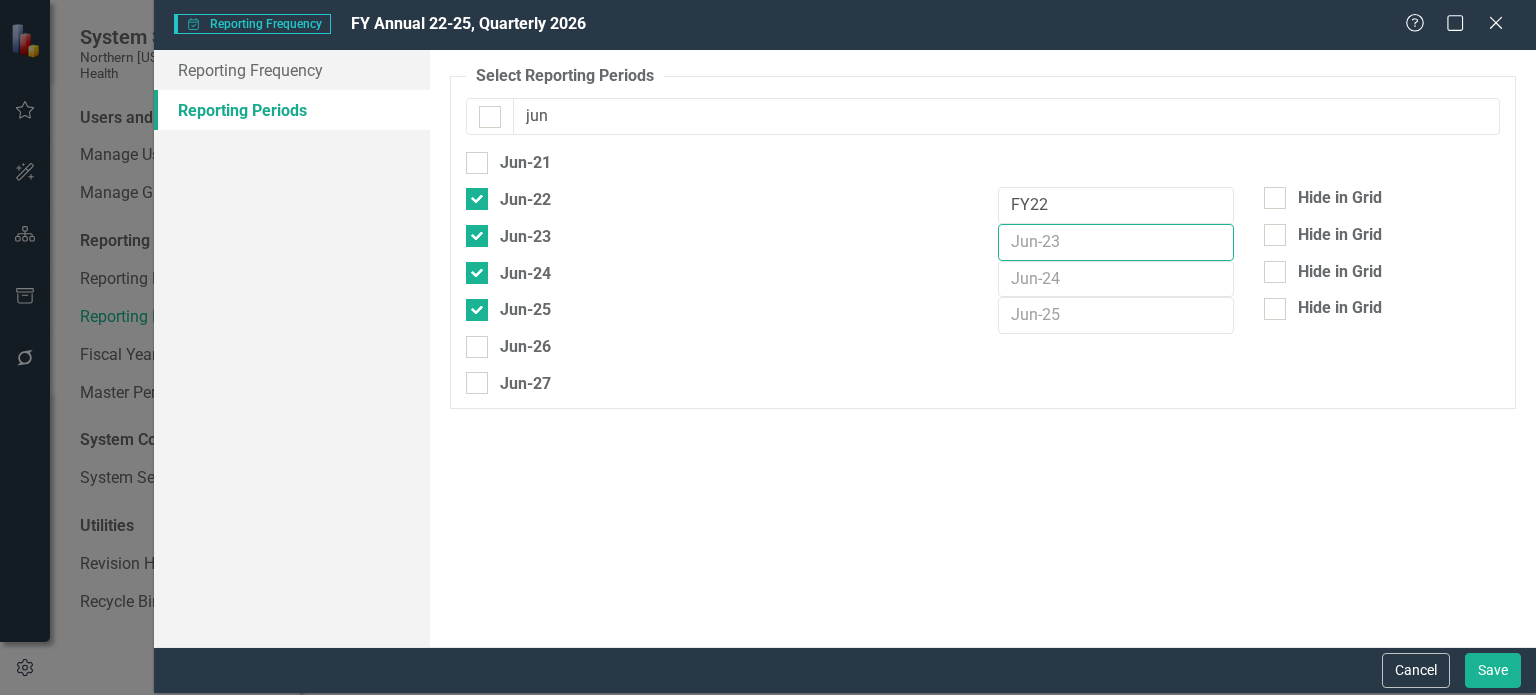 click at bounding box center [1116, 242] 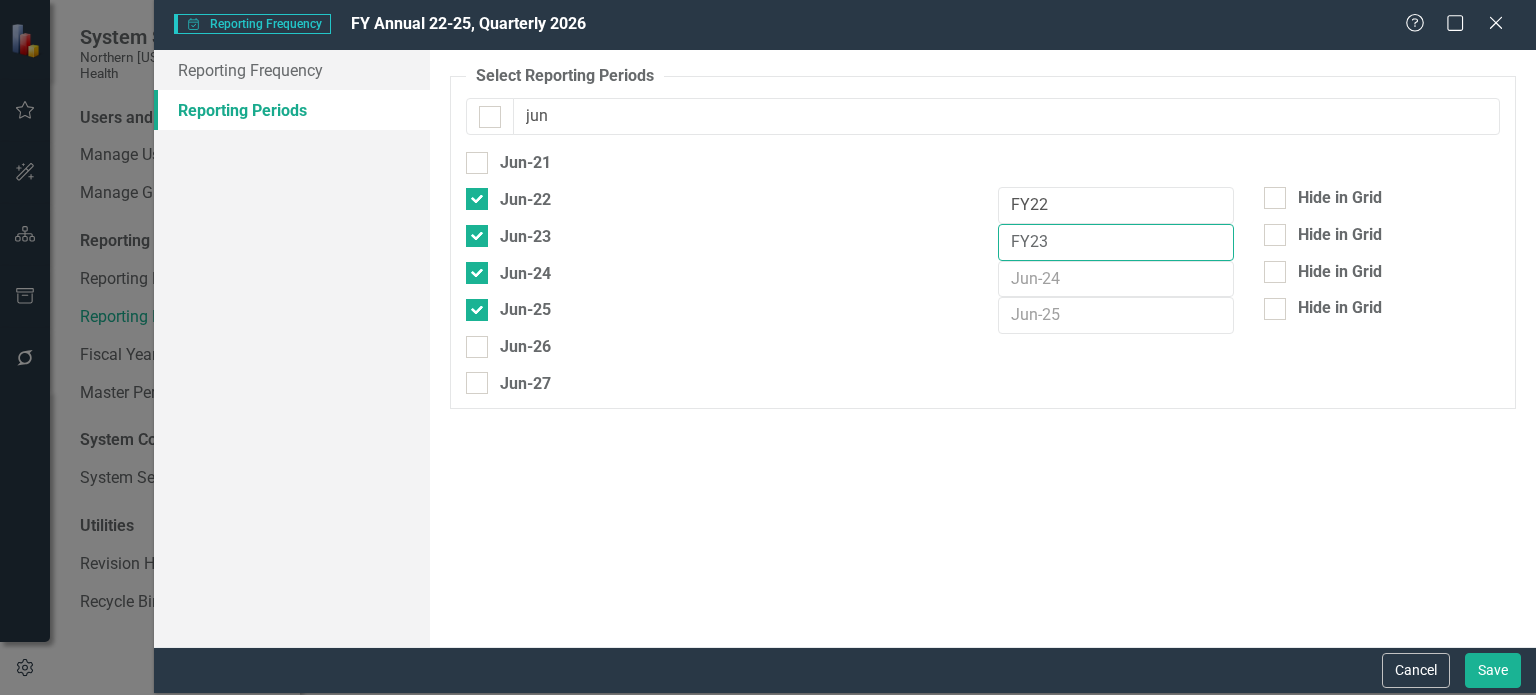type on "FY23" 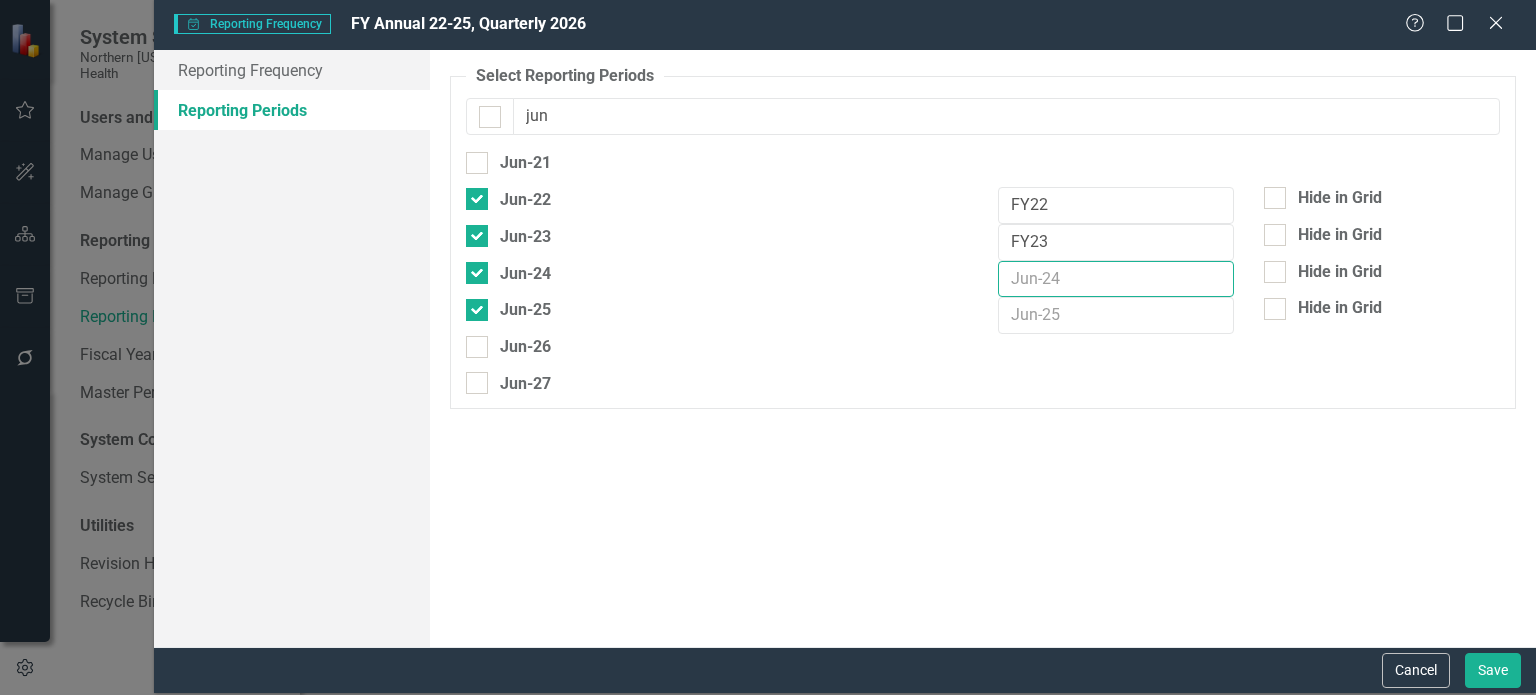 click at bounding box center [1116, 279] 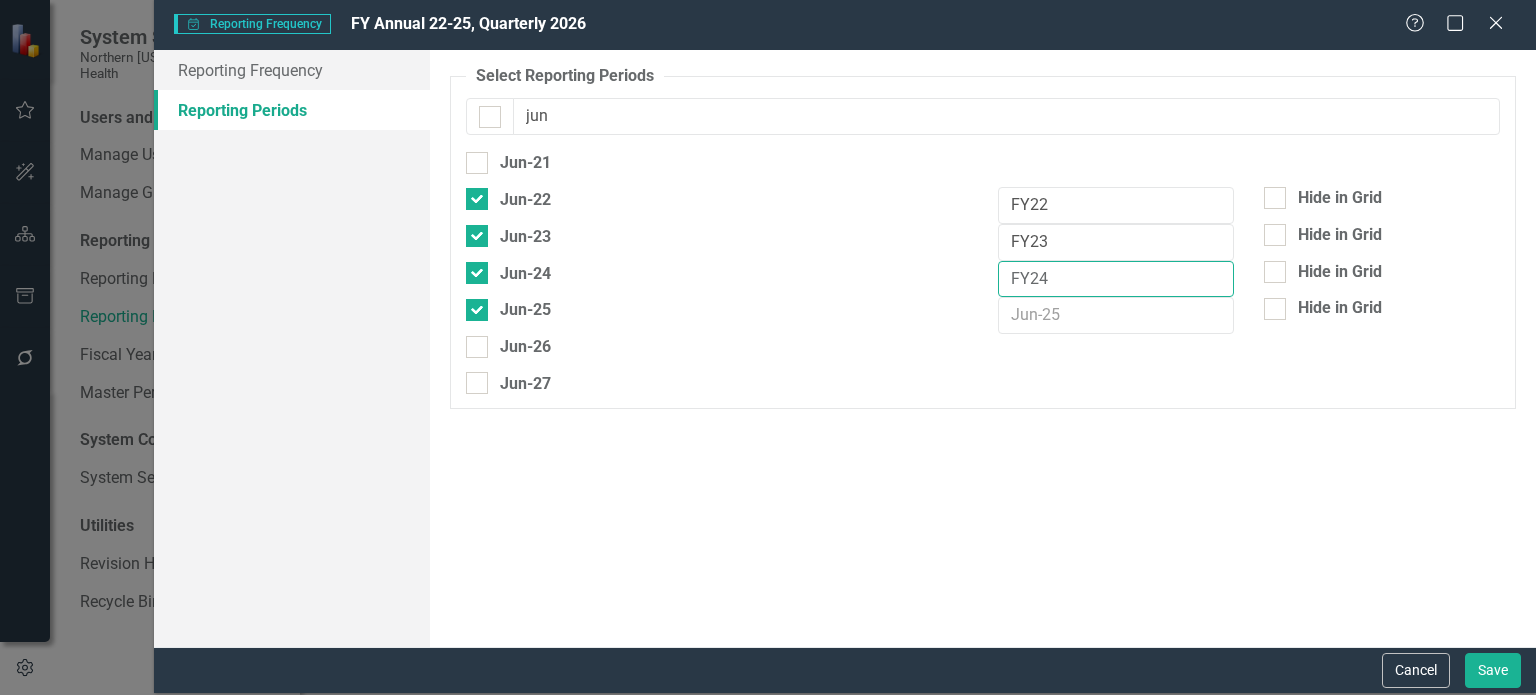 type on "FY24" 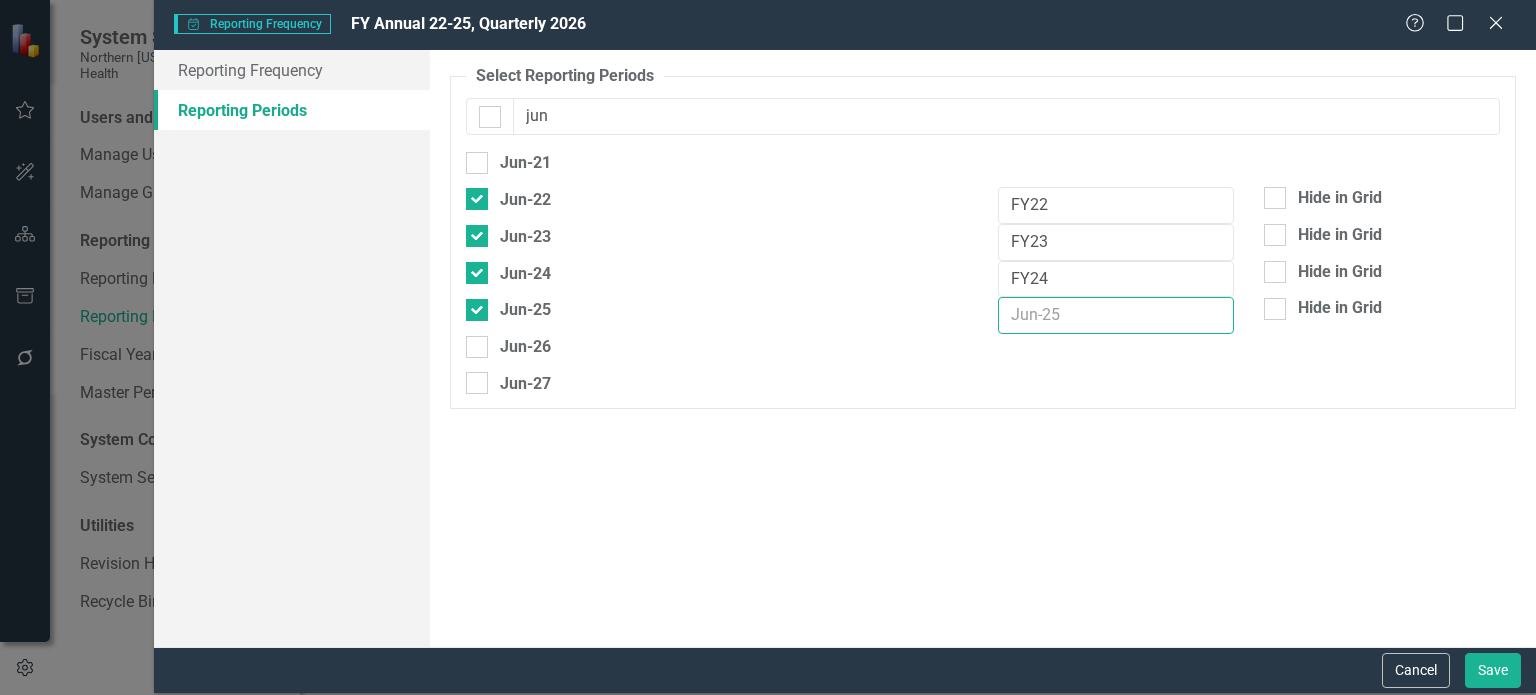 click at bounding box center (1116, 315) 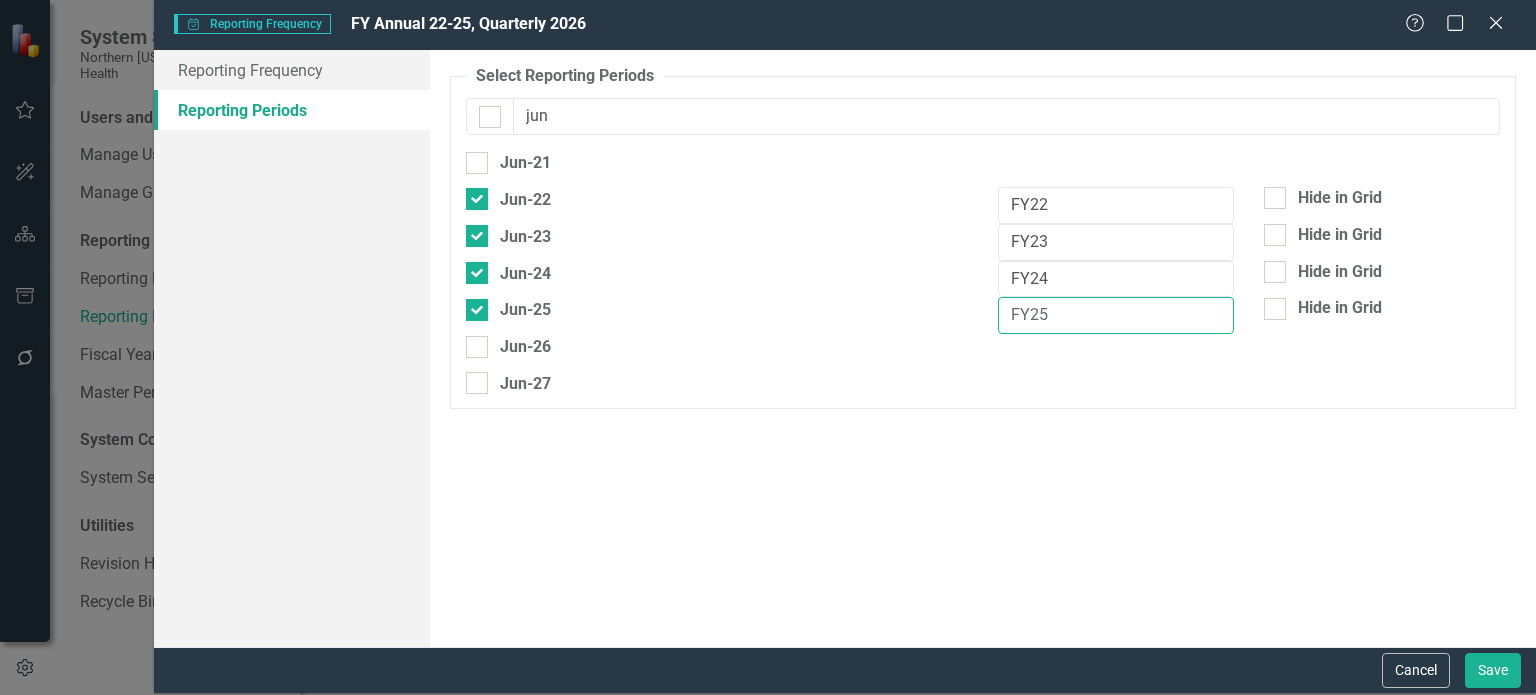 type on "FY25" 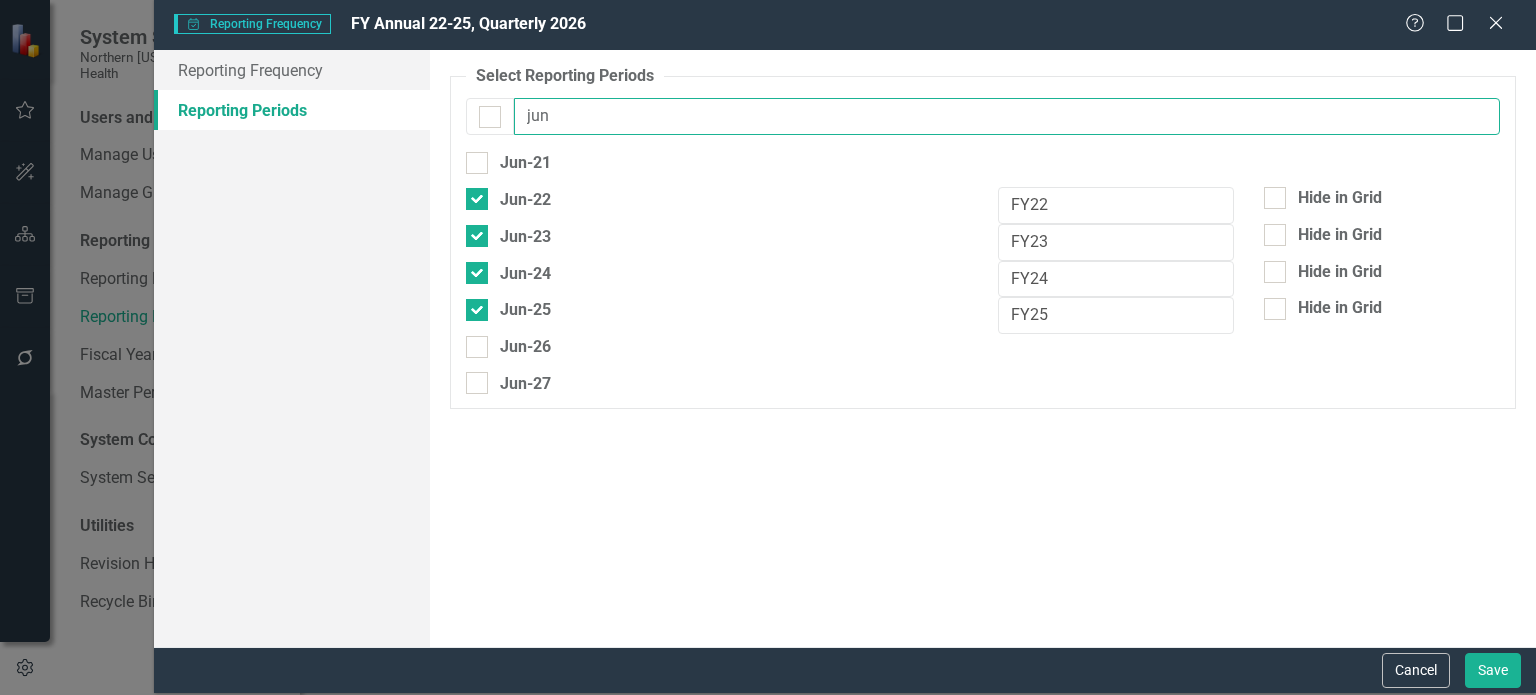 click on "jun" at bounding box center (1007, 116) 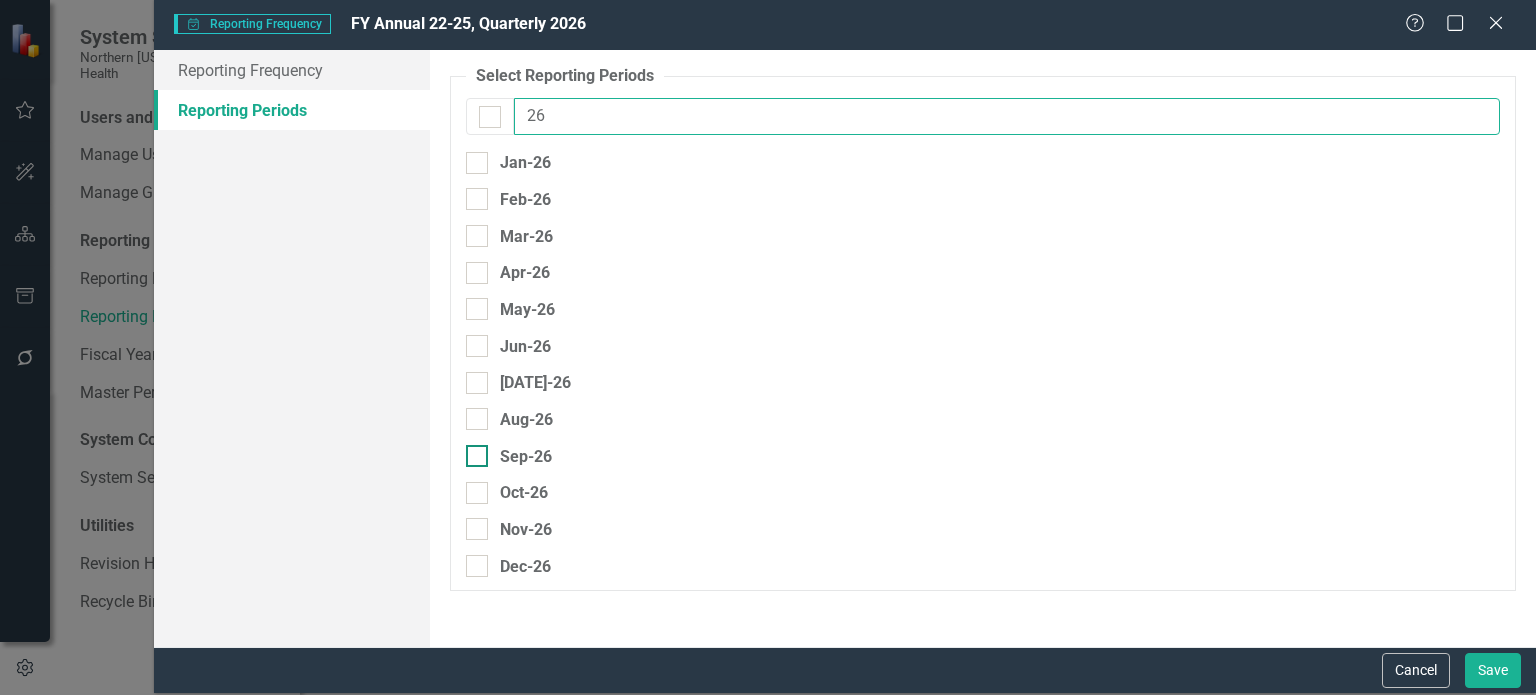type on "26" 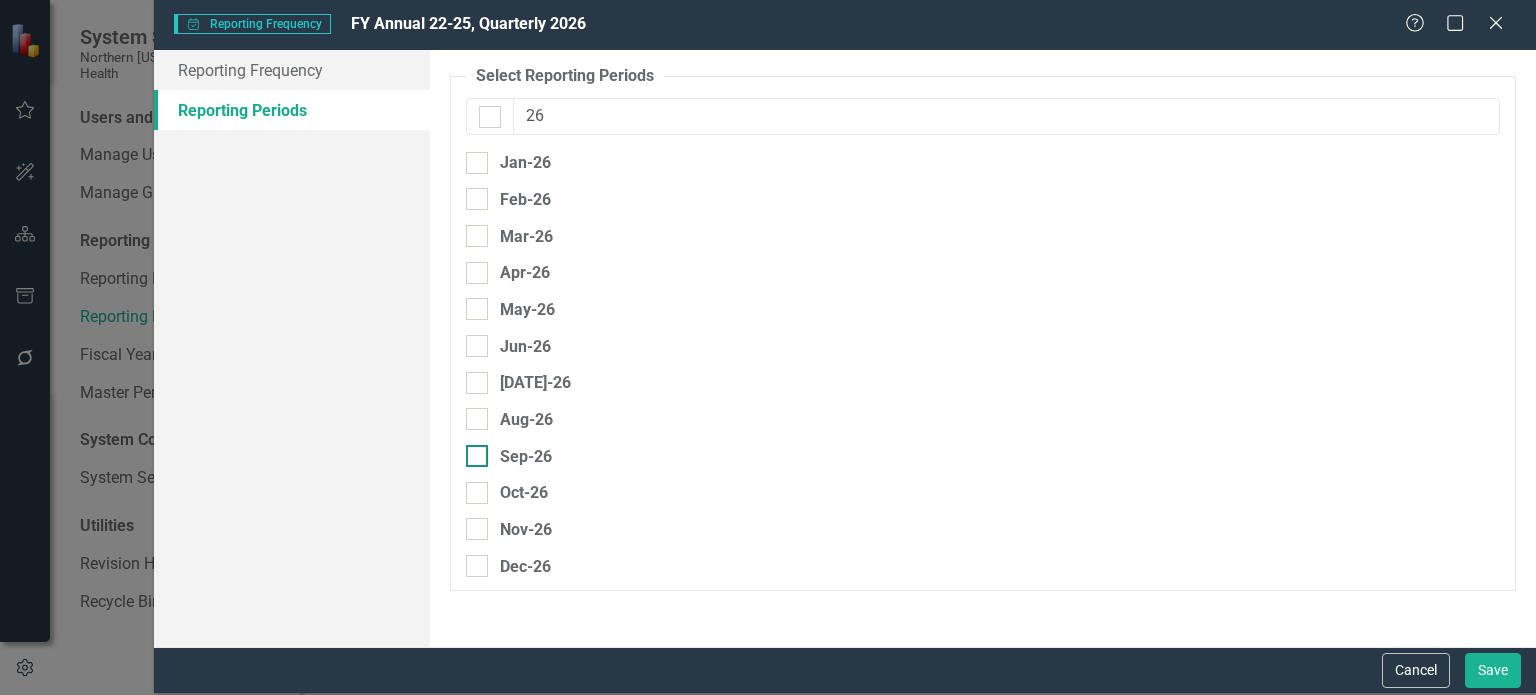 click on "Sep-26" at bounding box center (472, 451) 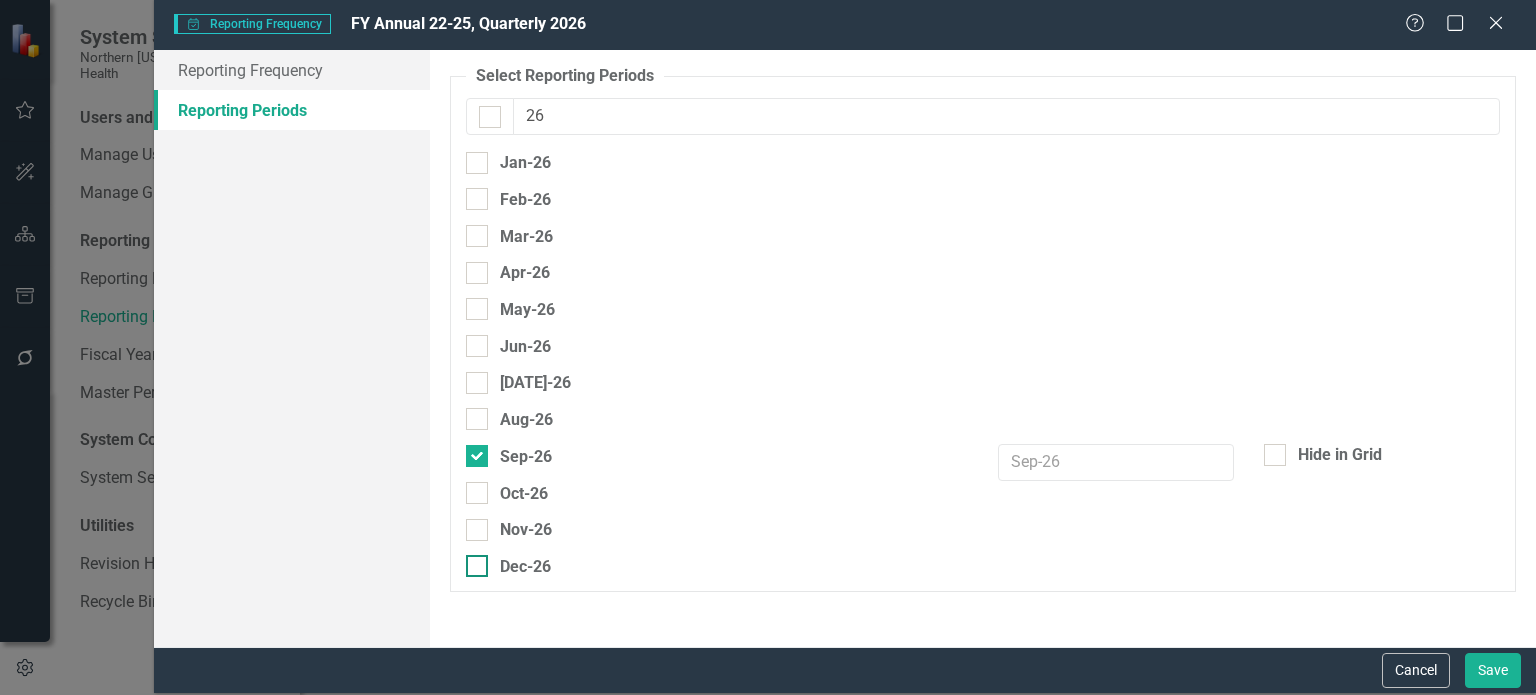 click on "Dec-26" at bounding box center [472, 561] 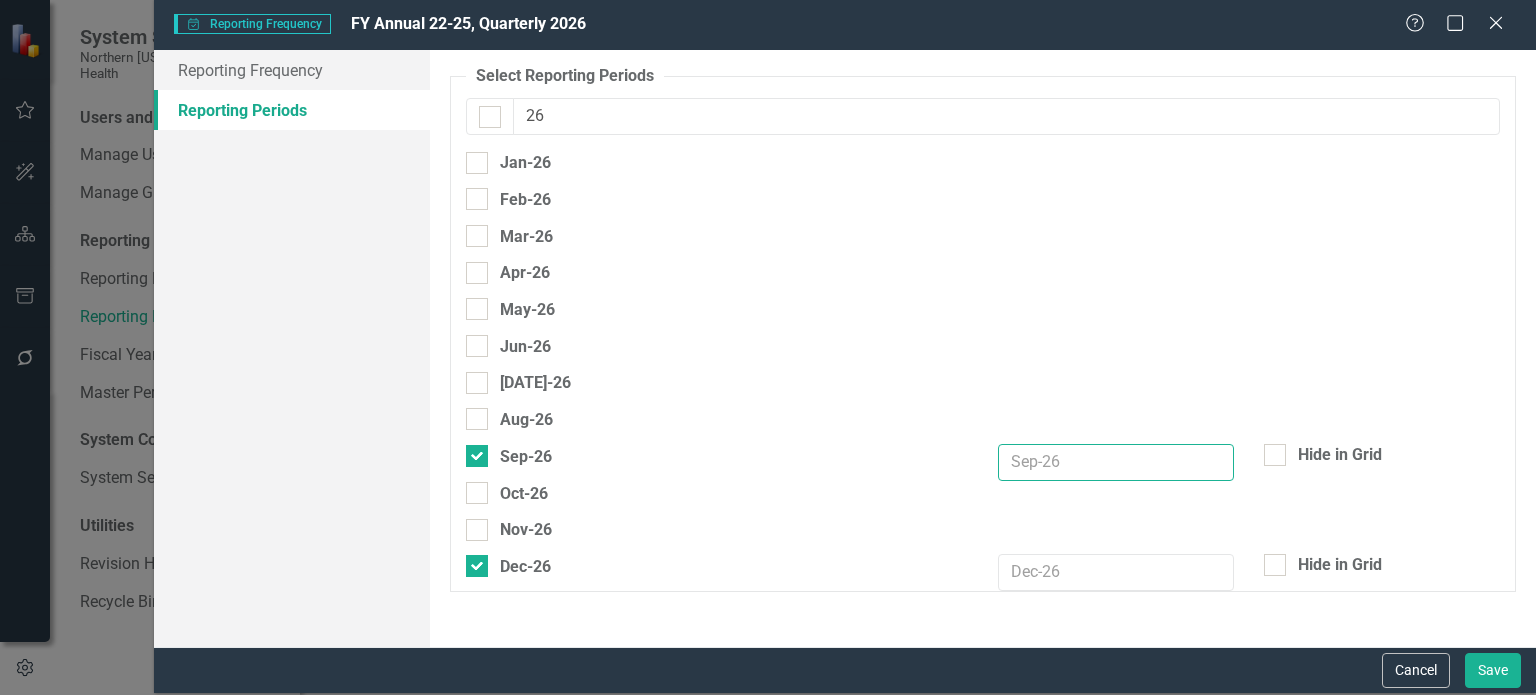 click at bounding box center (1116, 462) 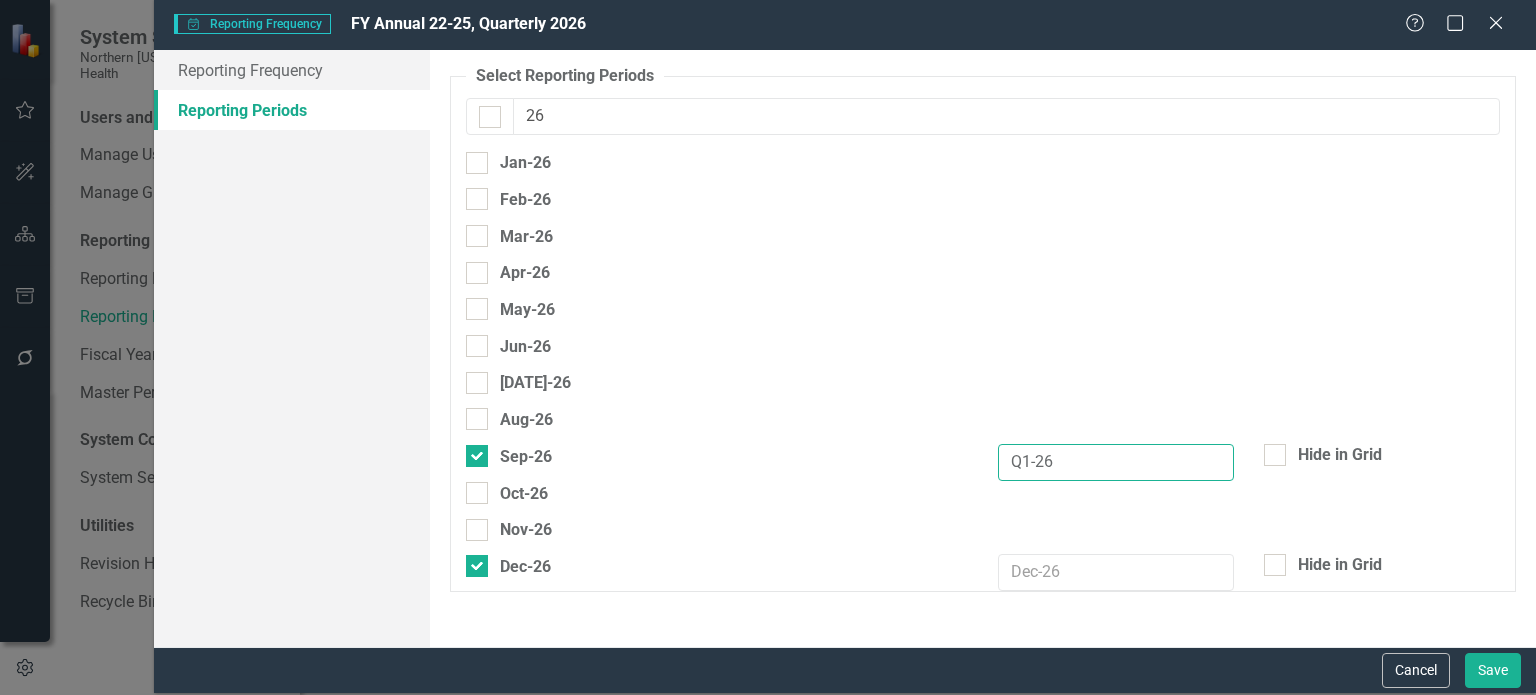 type on "Q1-26" 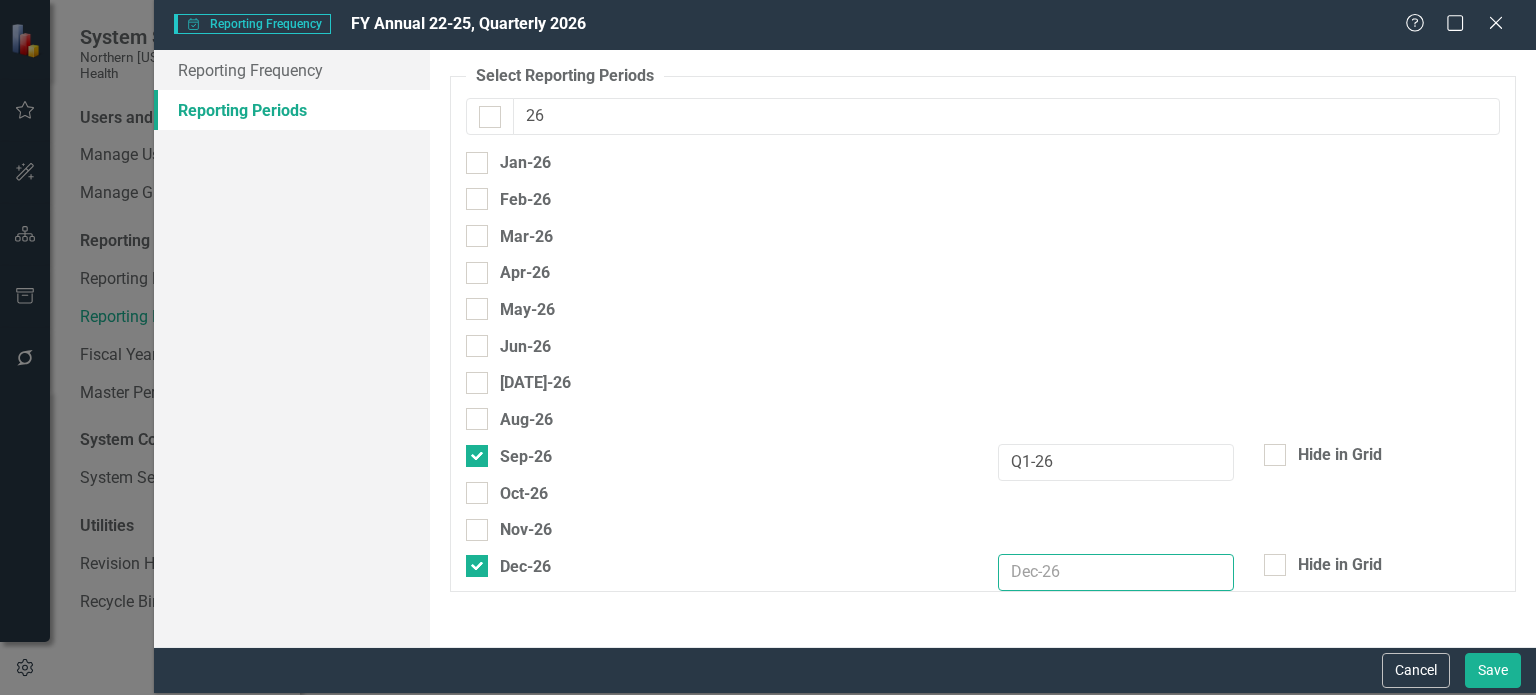 click at bounding box center (1116, 572) 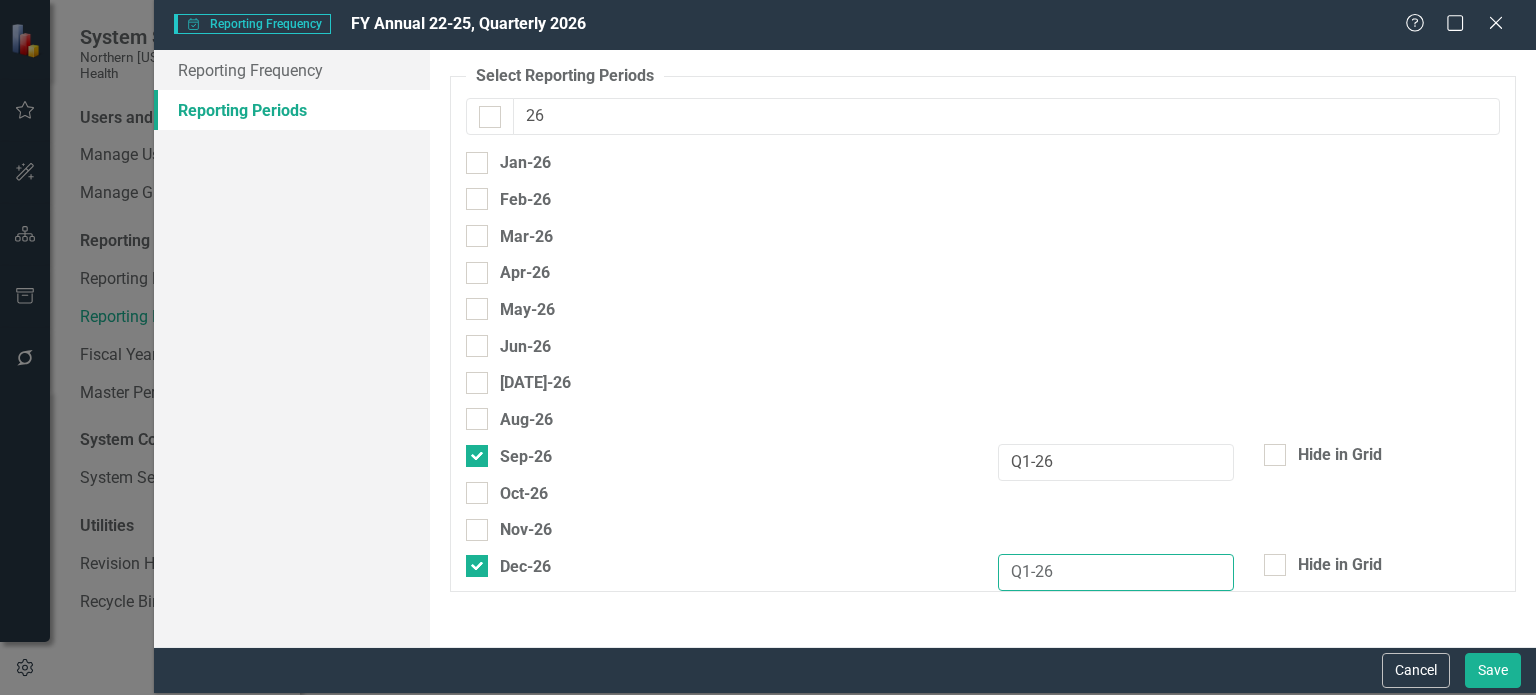 click on "Q1-26" at bounding box center (1116, 572) 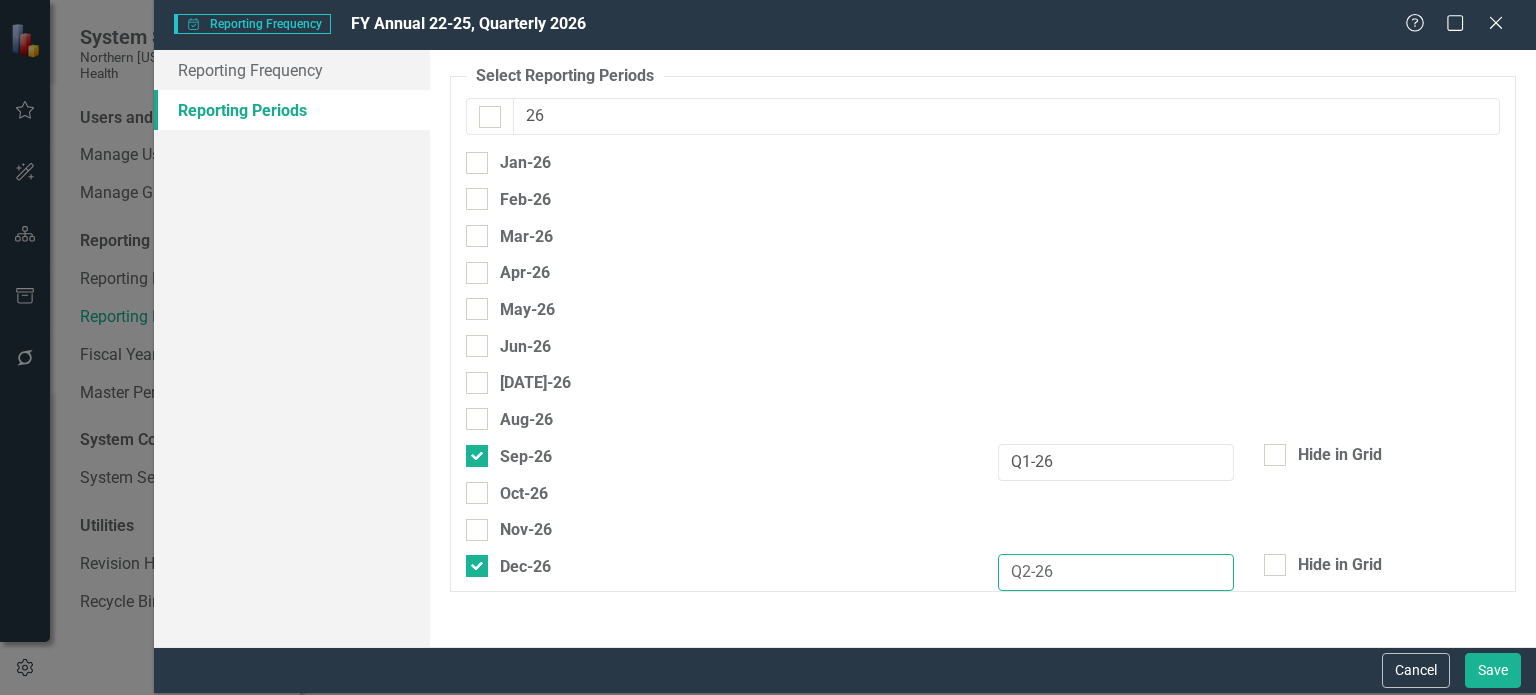 type on "Q2-26" 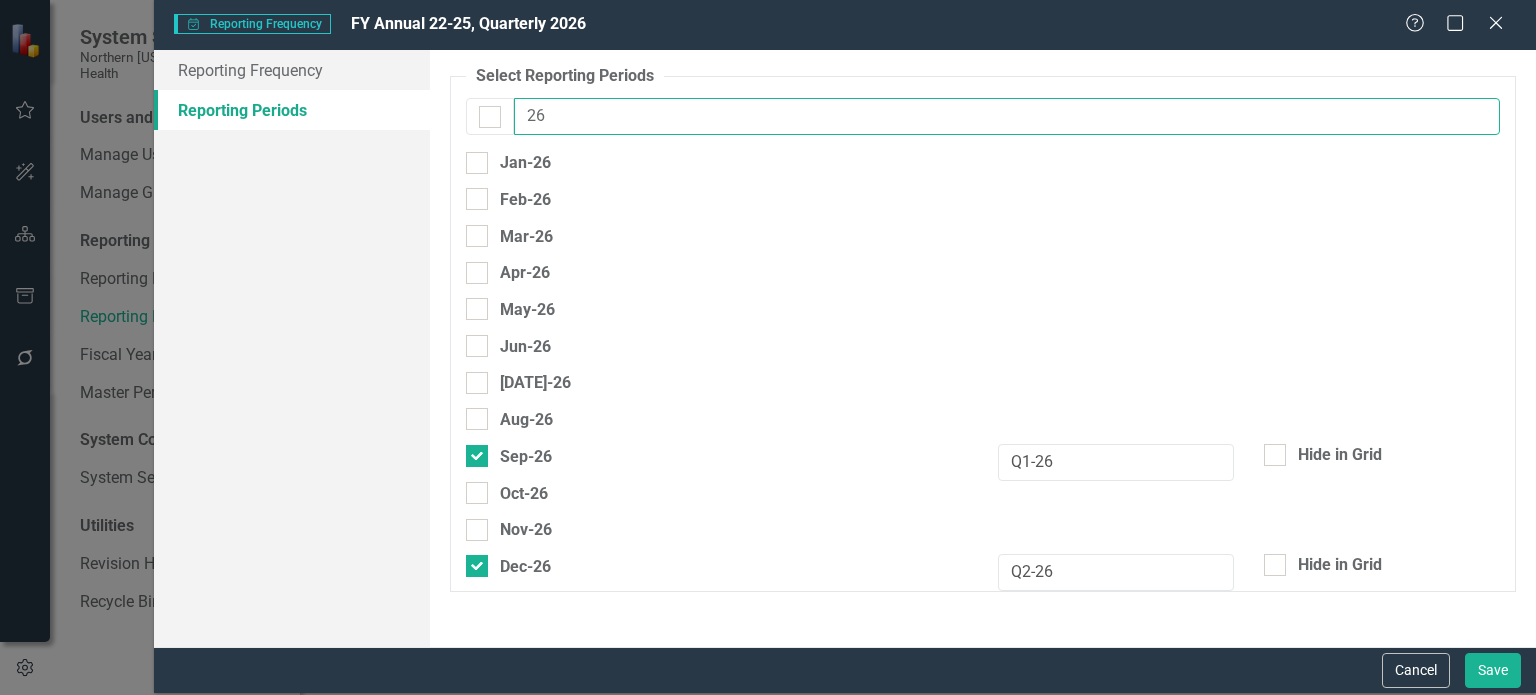 click on "26" at bounding box center (1007, 116) 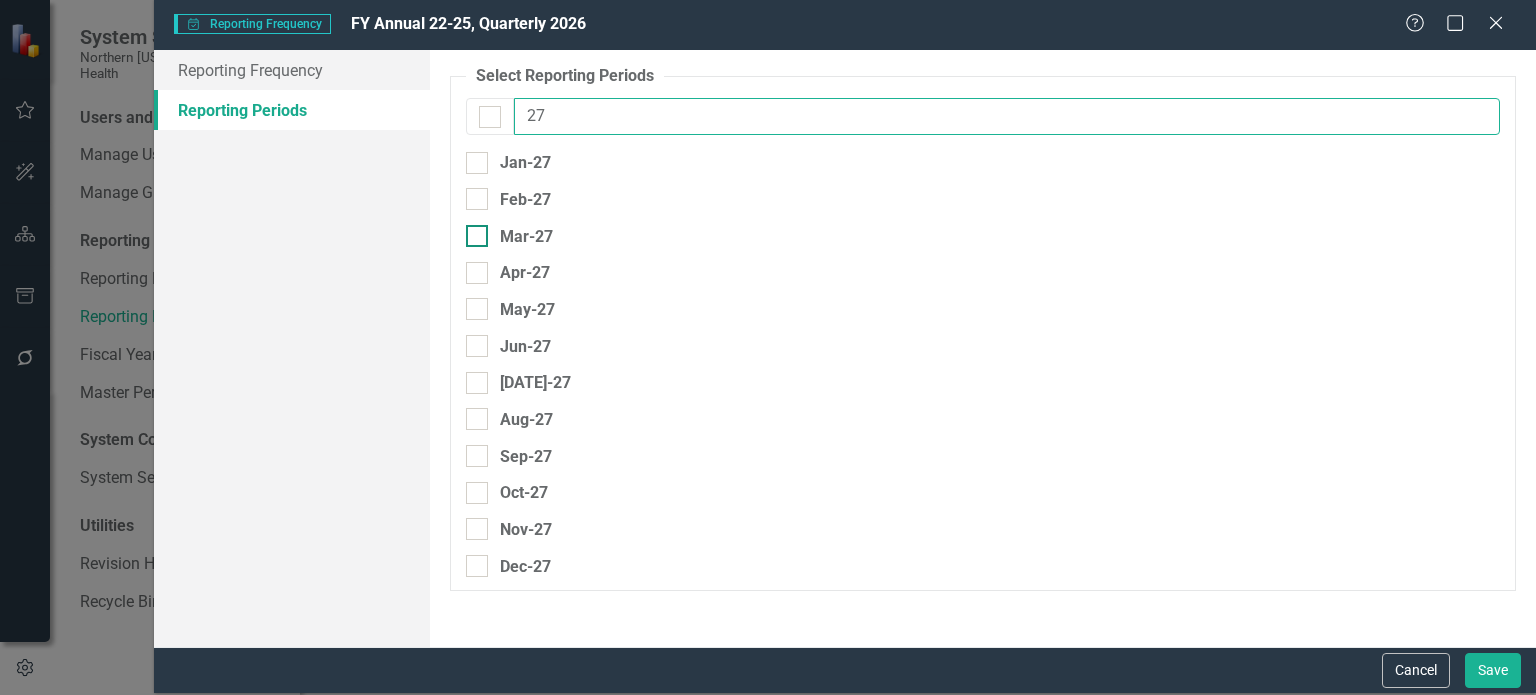 type on "27" 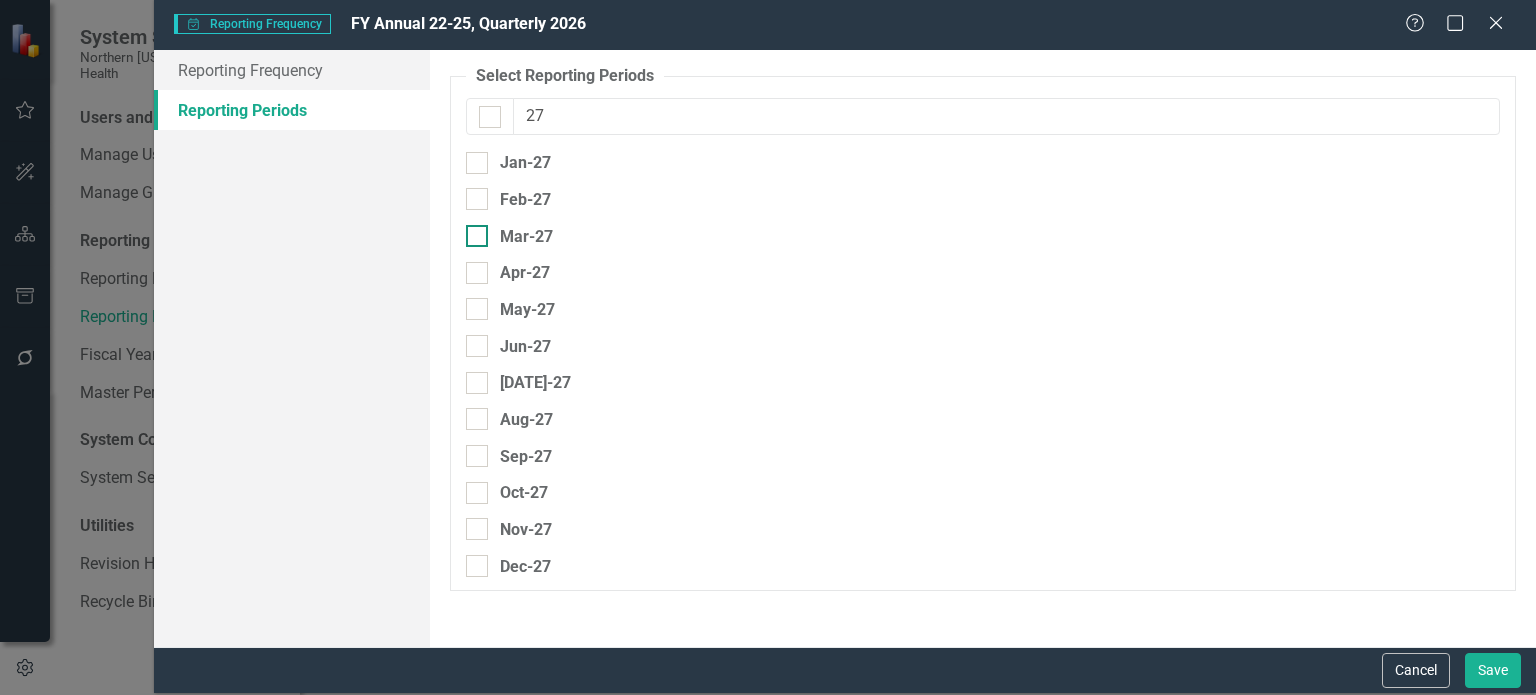 click at bounding box center (477, 236) 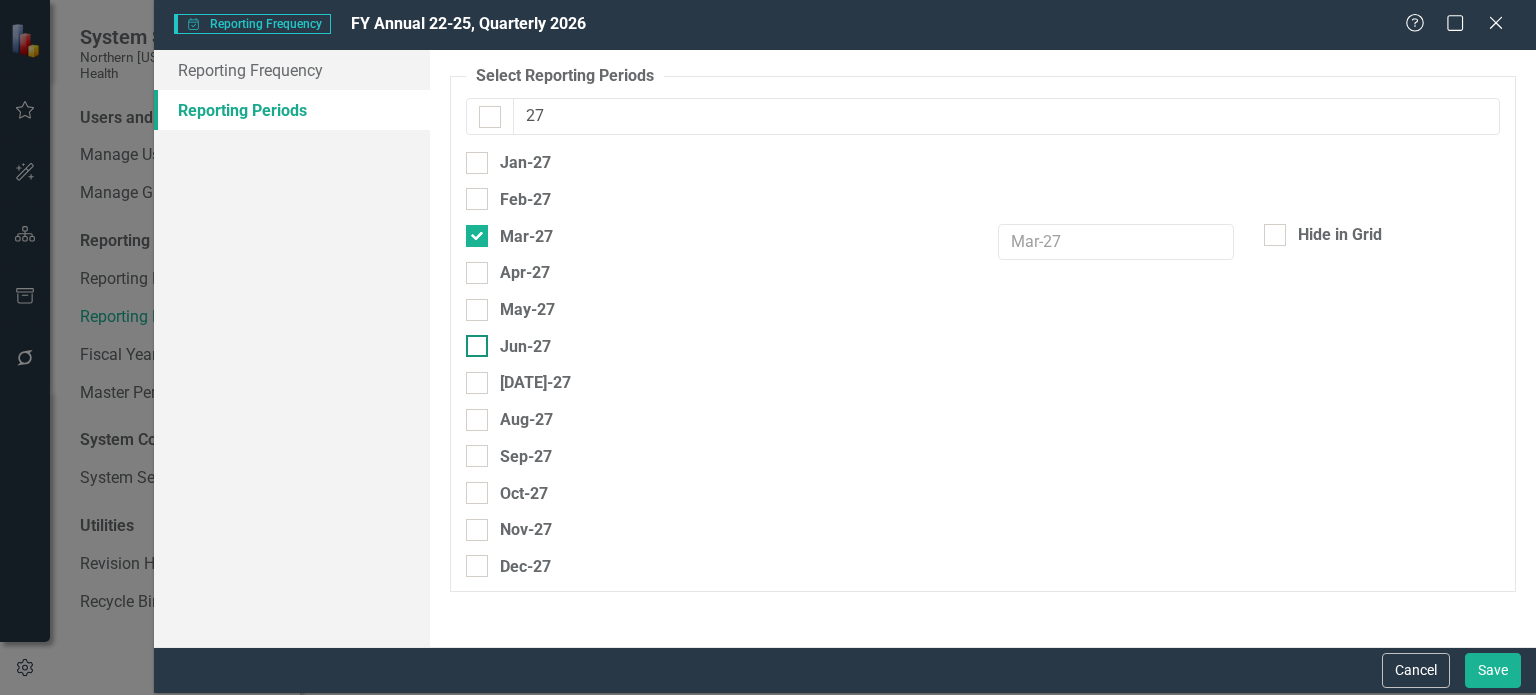 click on "Jun-27" at bounding box center (472, 341) 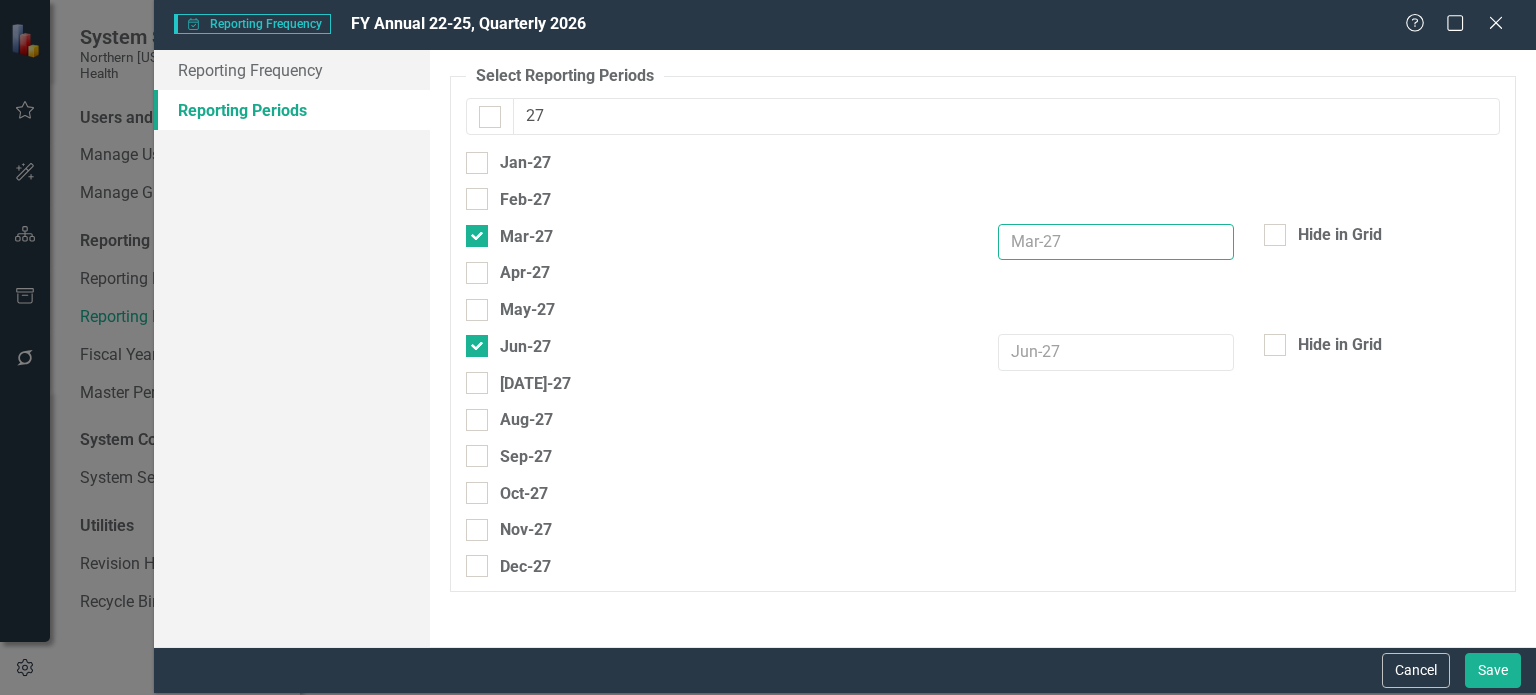 click at bounding box center (1116, 242) 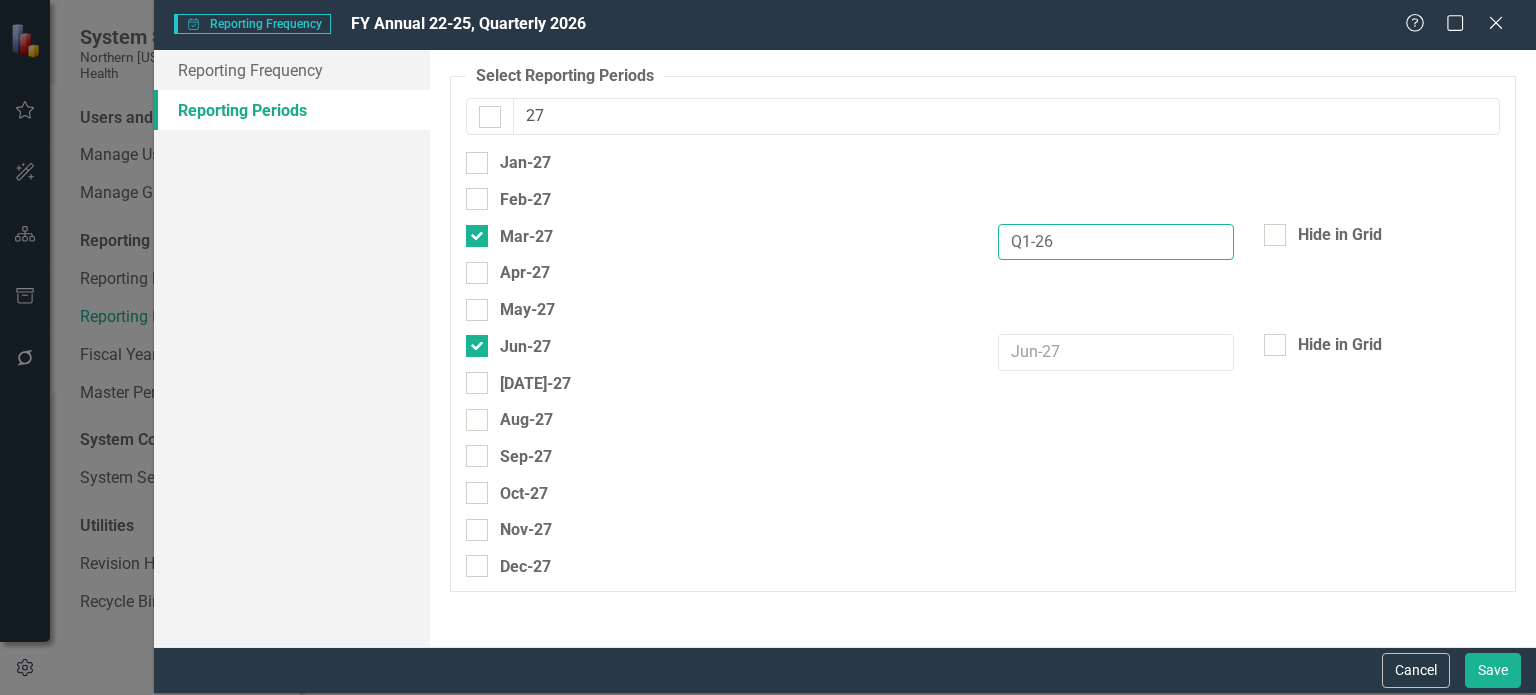 click on "Q1-26" at bounding box center [1116, 242] 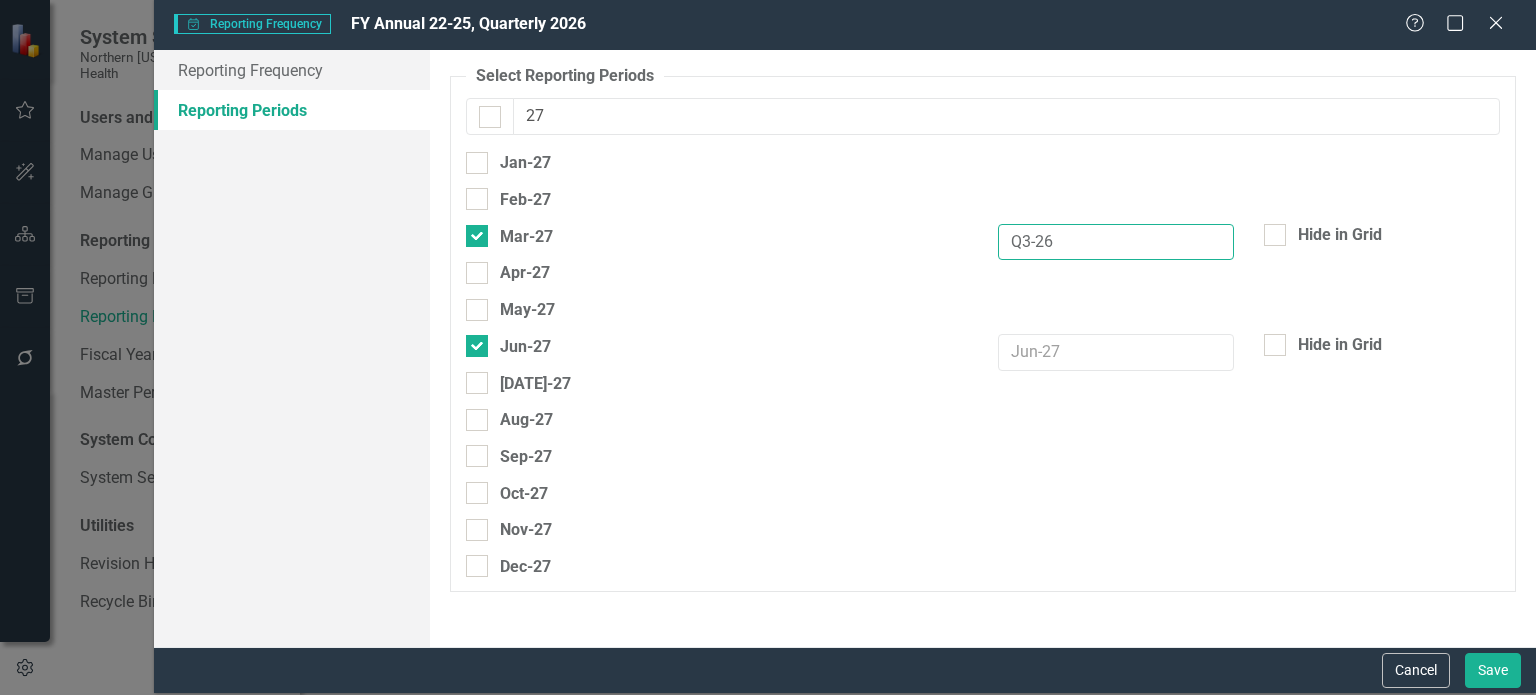type on "Q3-26" 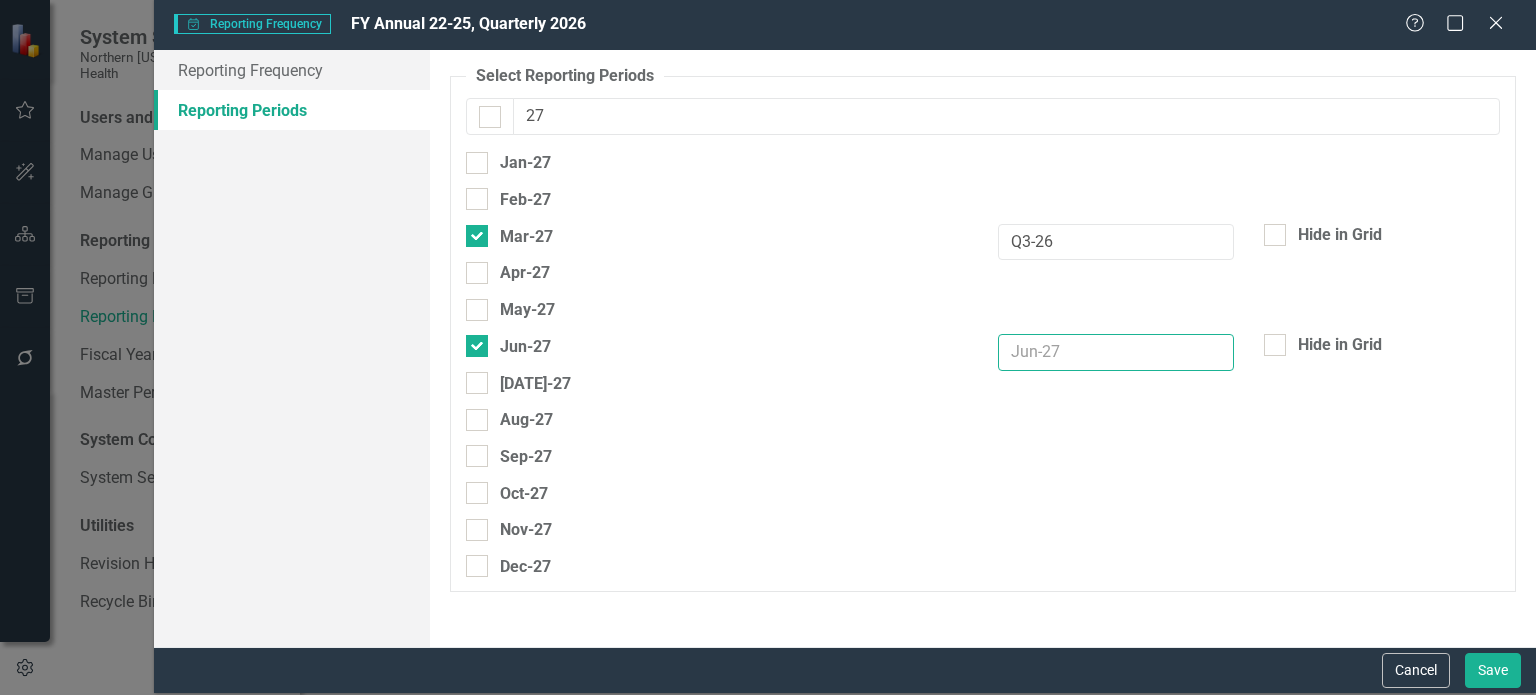 click at bounding box center [1116, 352] 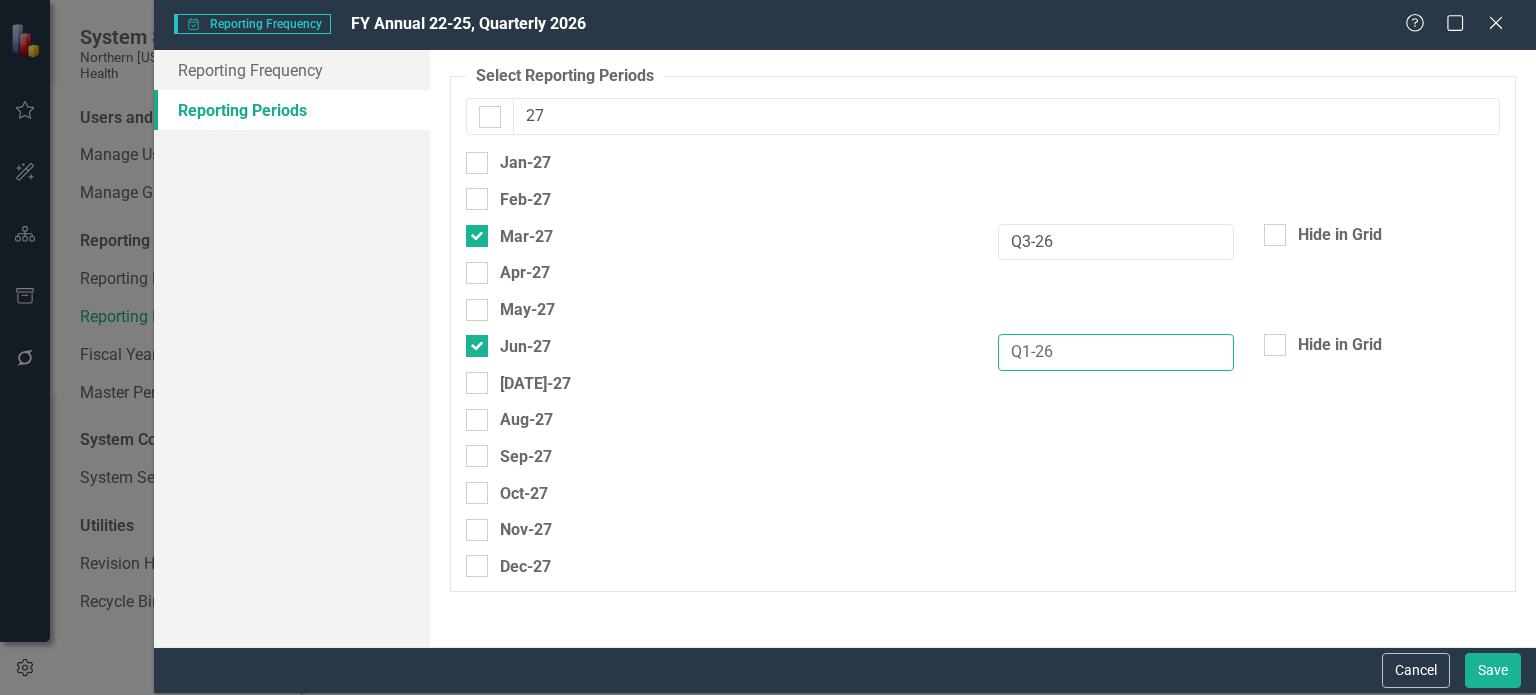 click on "Q1-26" at bounding box center [1116, 352] 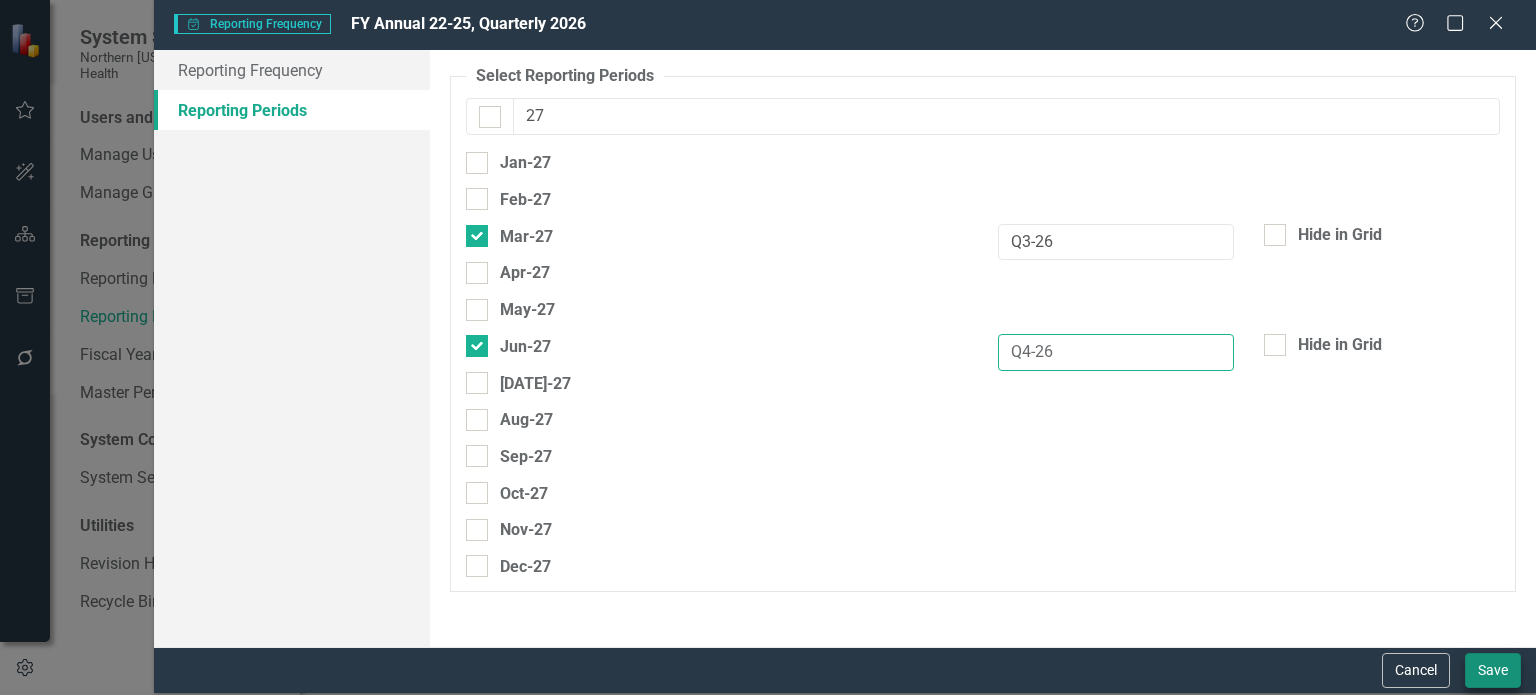 type on "Q4-26" 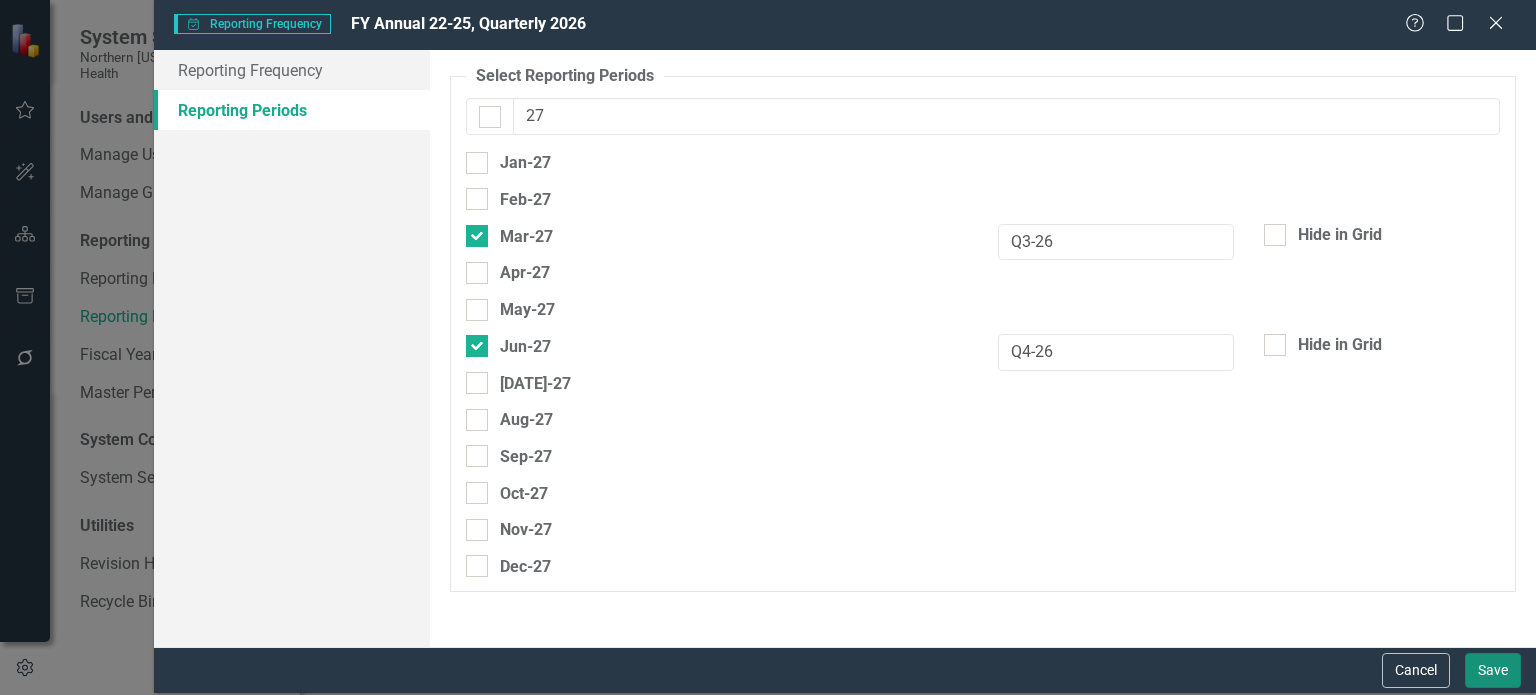click on "Save" at bounding box center (1493, 670) 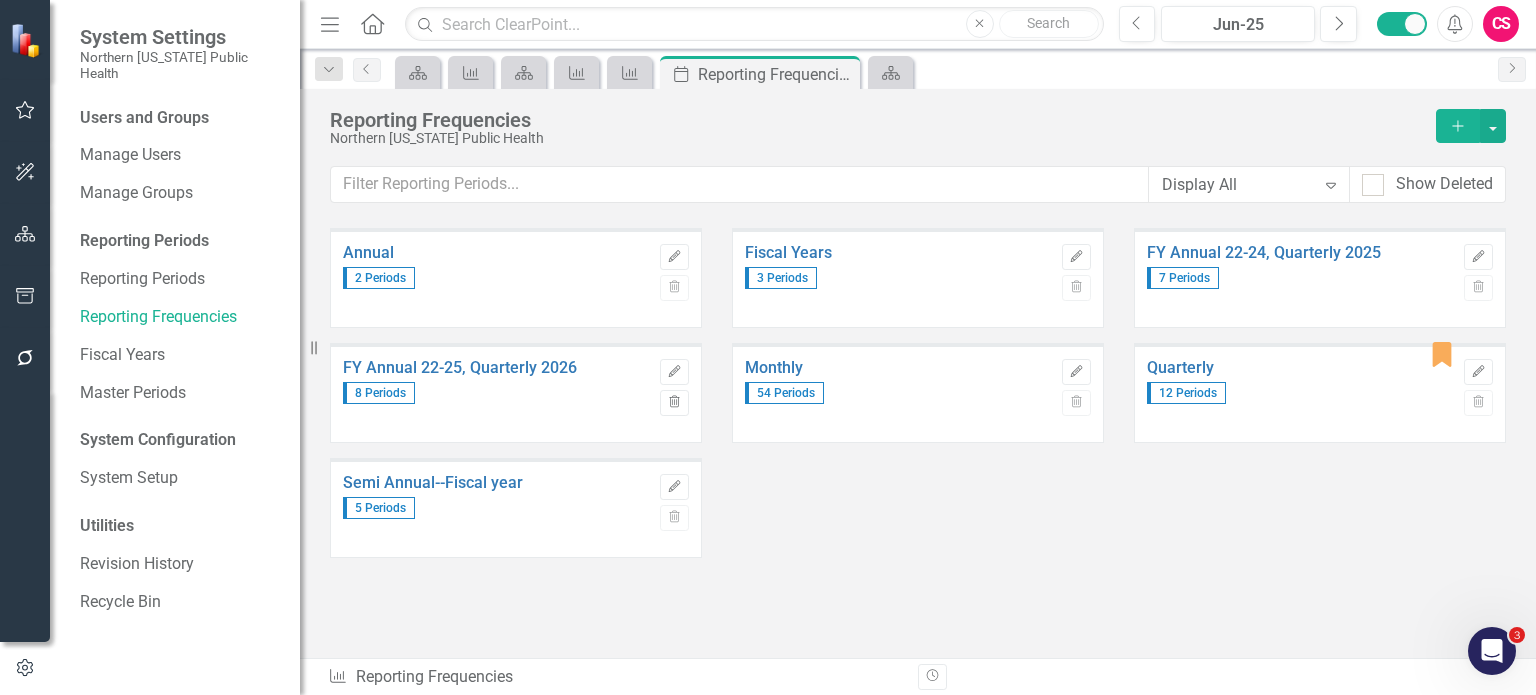 click on "FY Annual 22-25, Quarterly 2026 8 Periods" at bounding box center [496, 394] 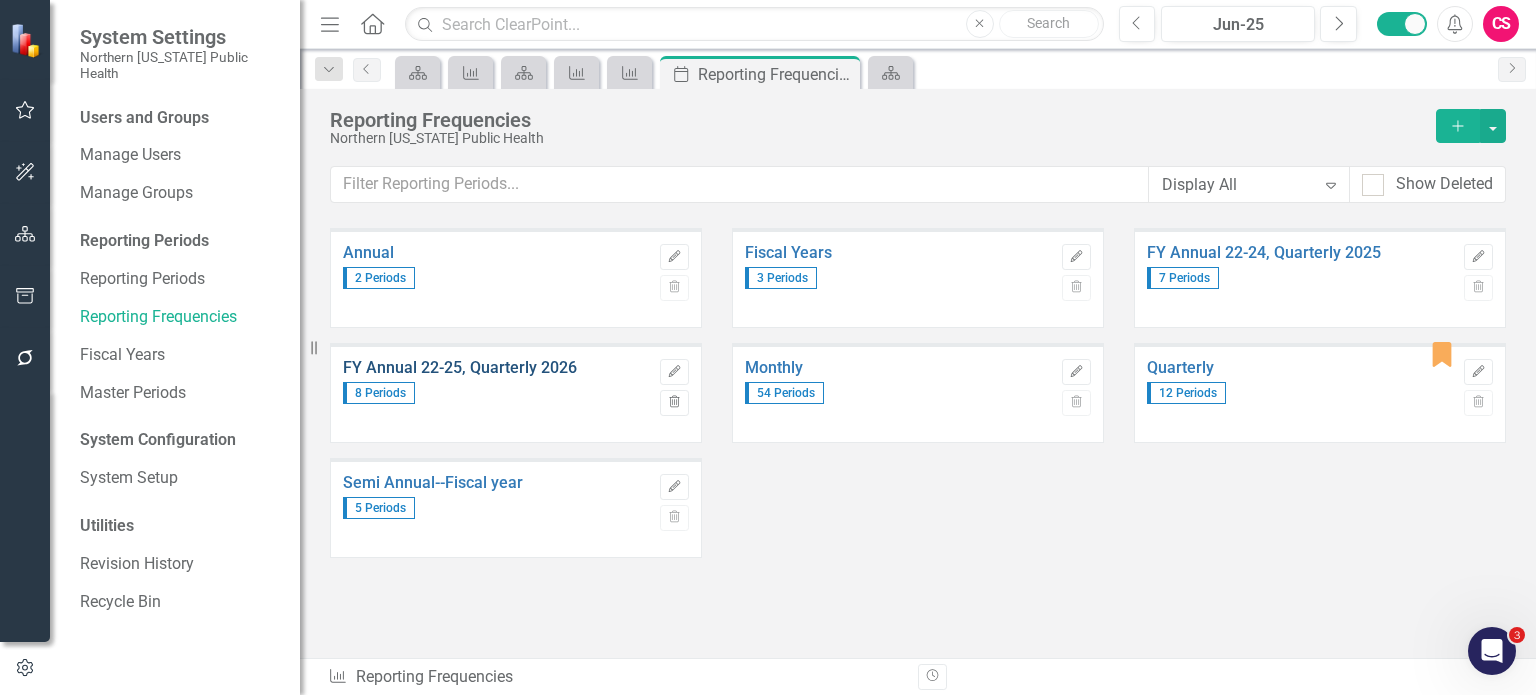 click on "FY Annual 22-25, Quarterly 2026" at bounding box center [496, 368] 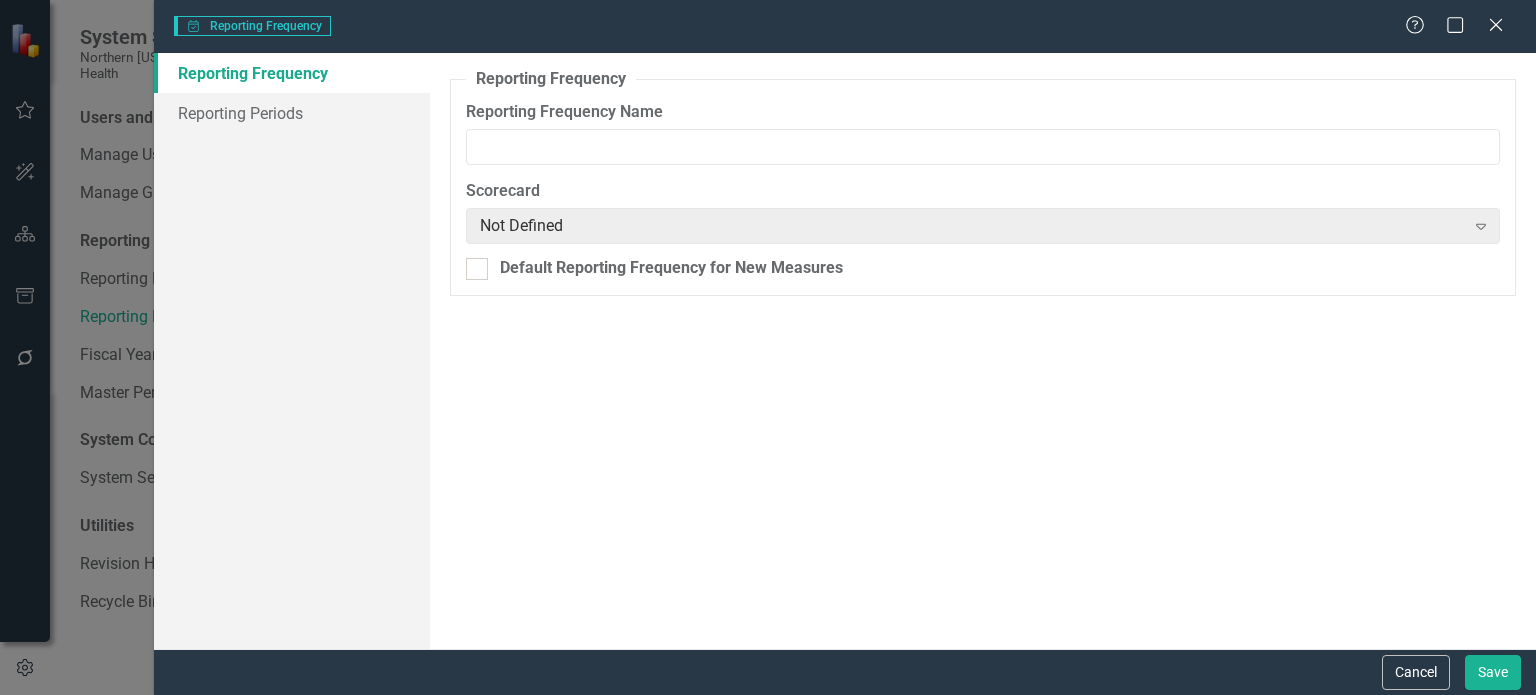 type on "FY Annual 22-25, Quarterly 2026" 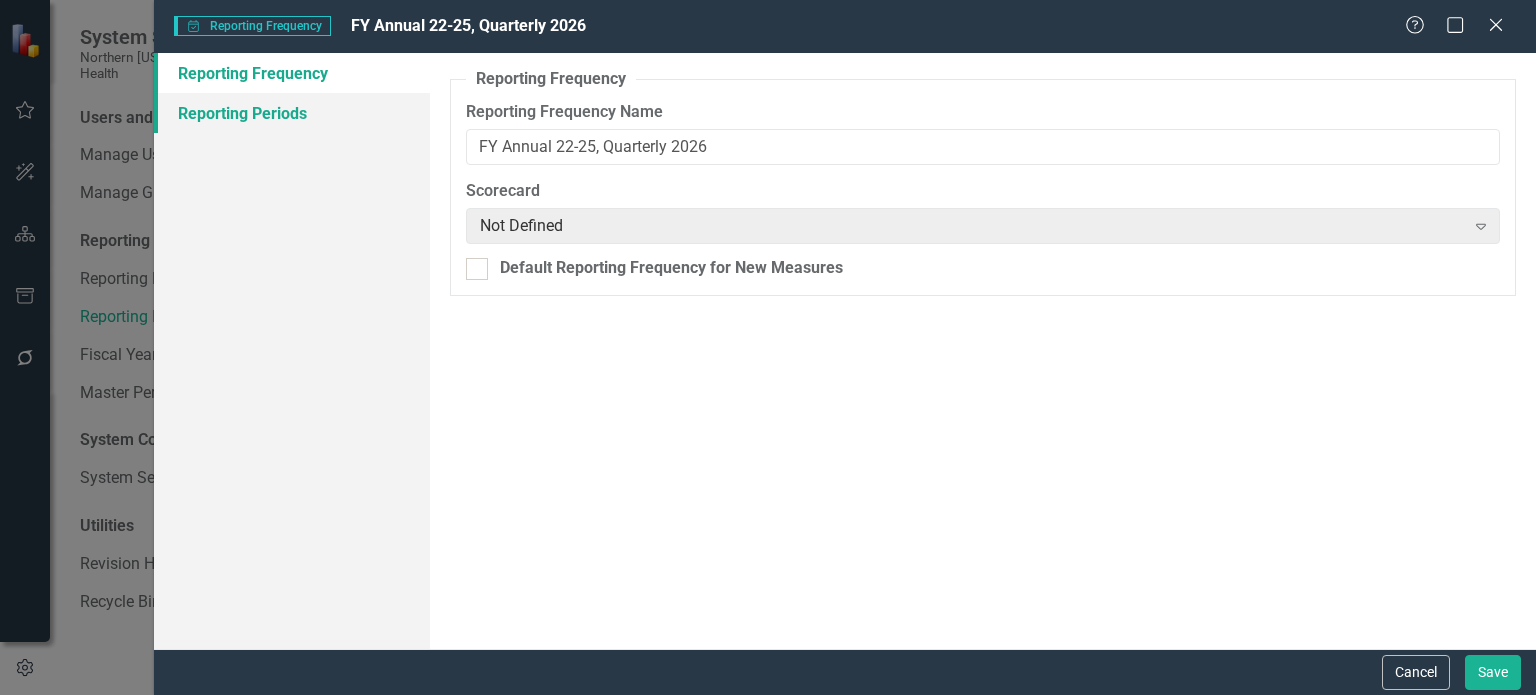 click on "Reporting Periods" at bounding box center (292, 113) 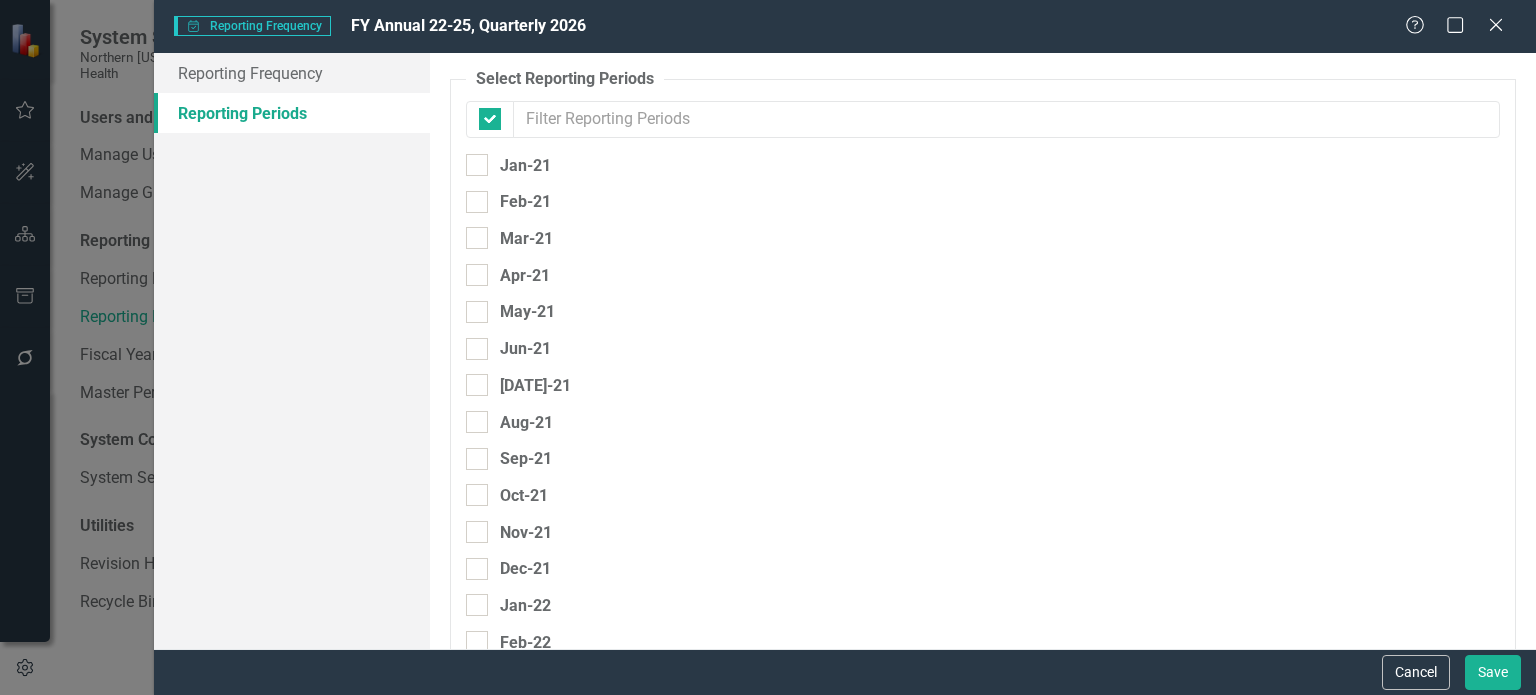 checkbox on "false" 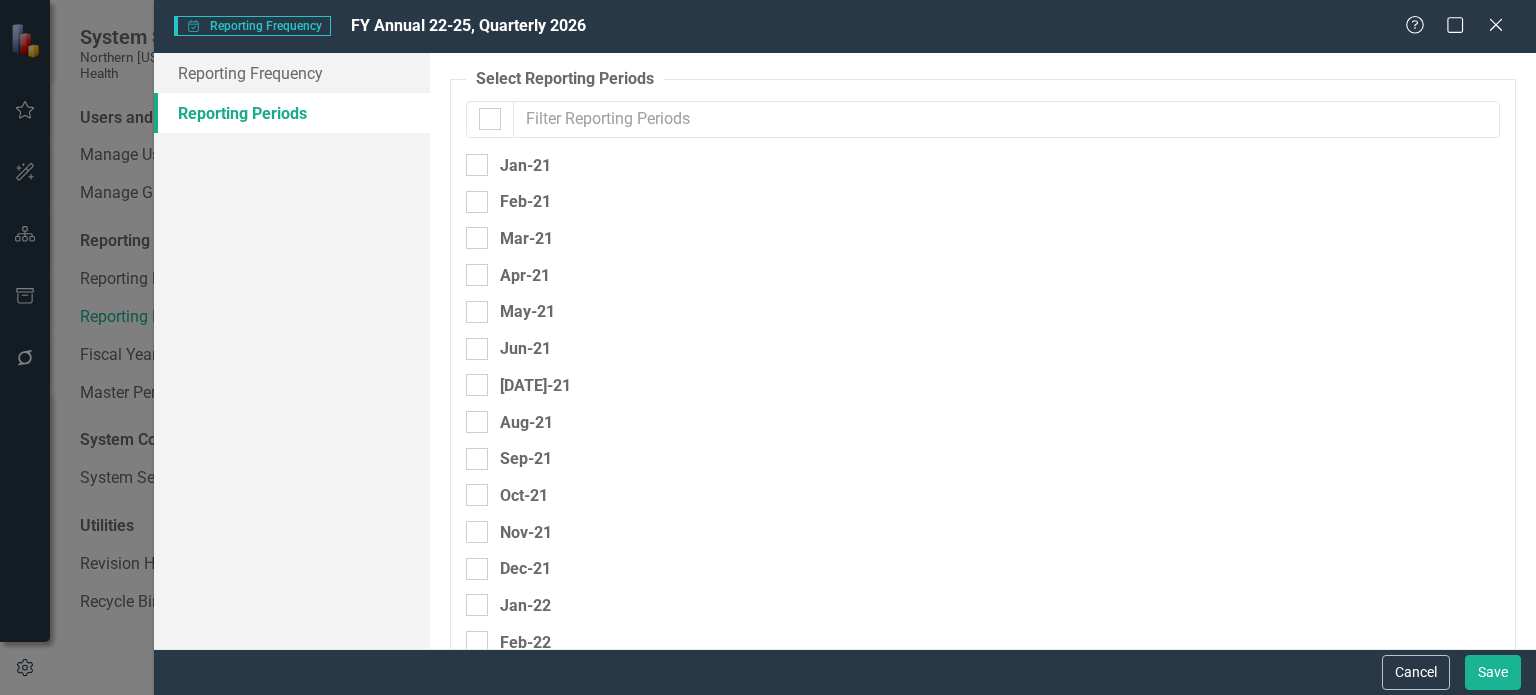click at bounding box center [1006, 119] 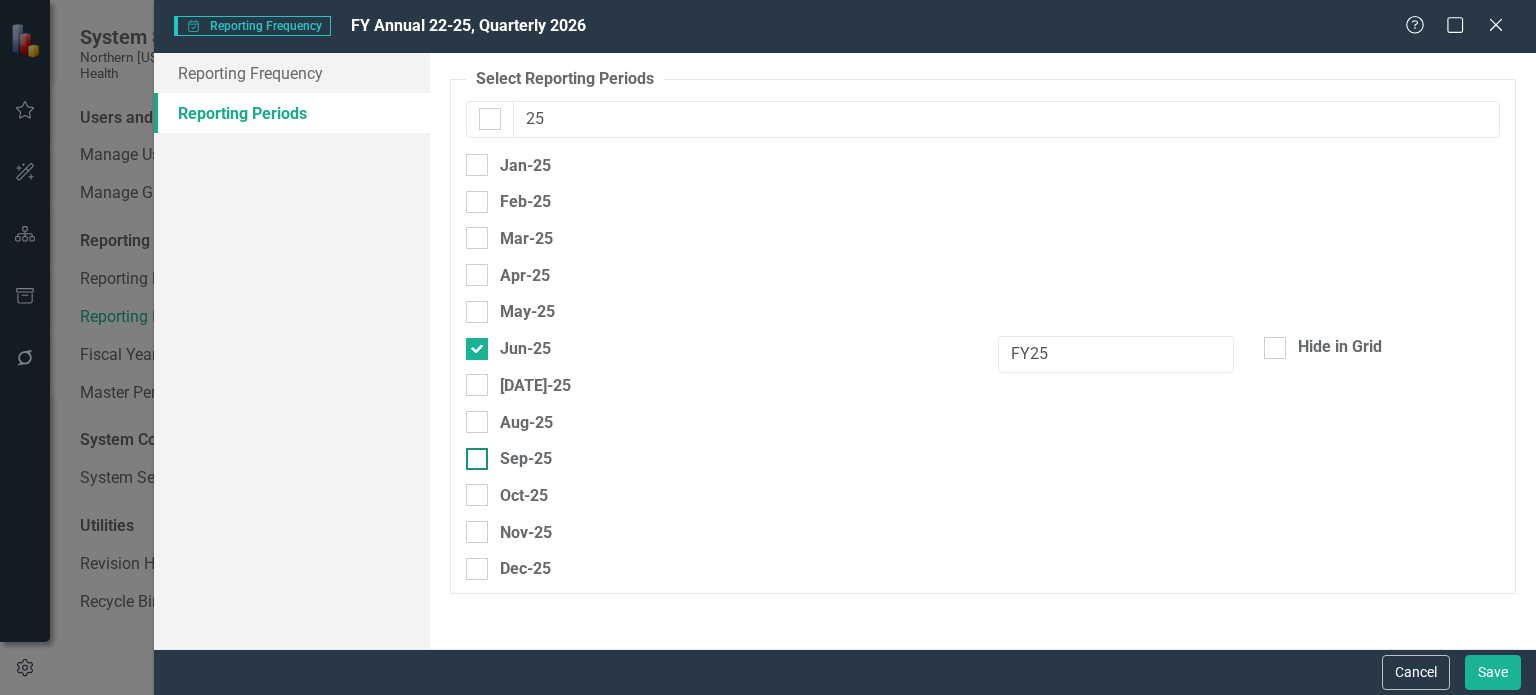 type on "25" 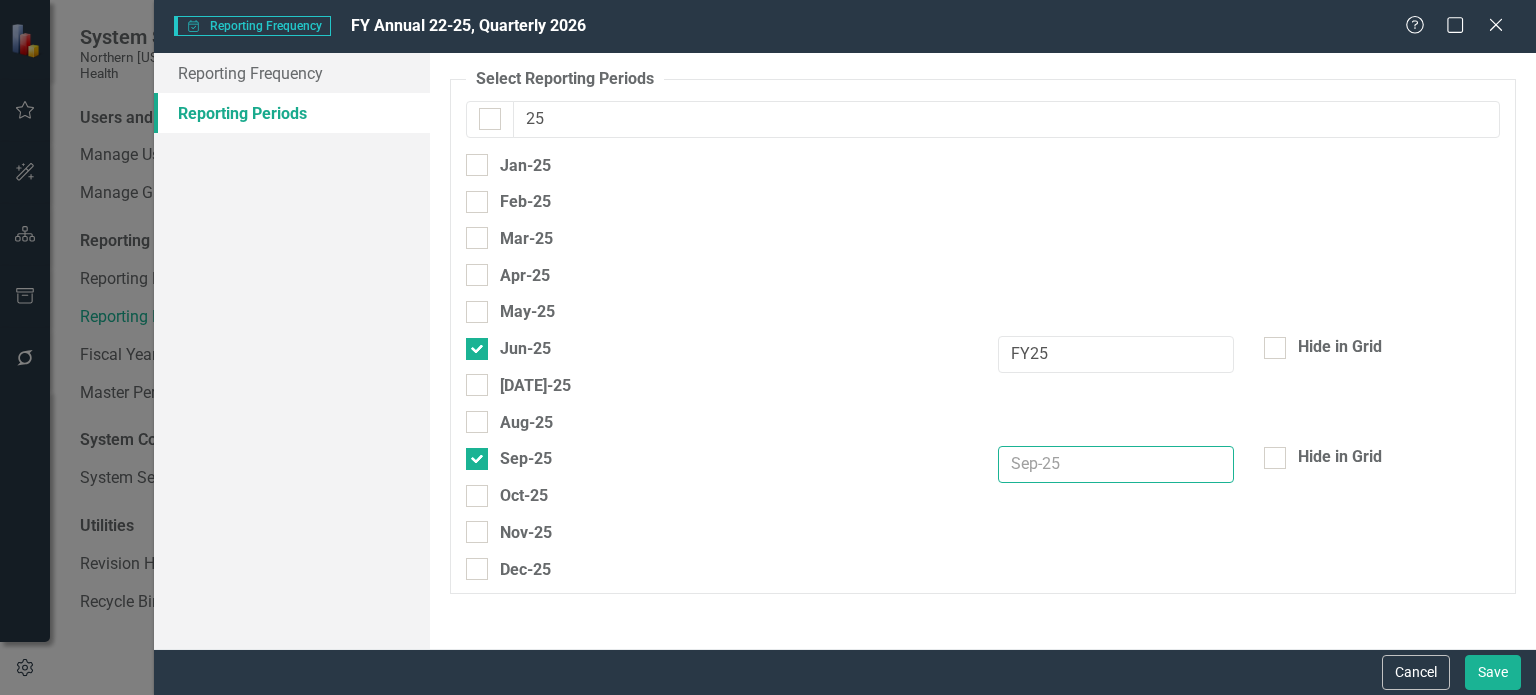 click at bounding box center [1116, 464] 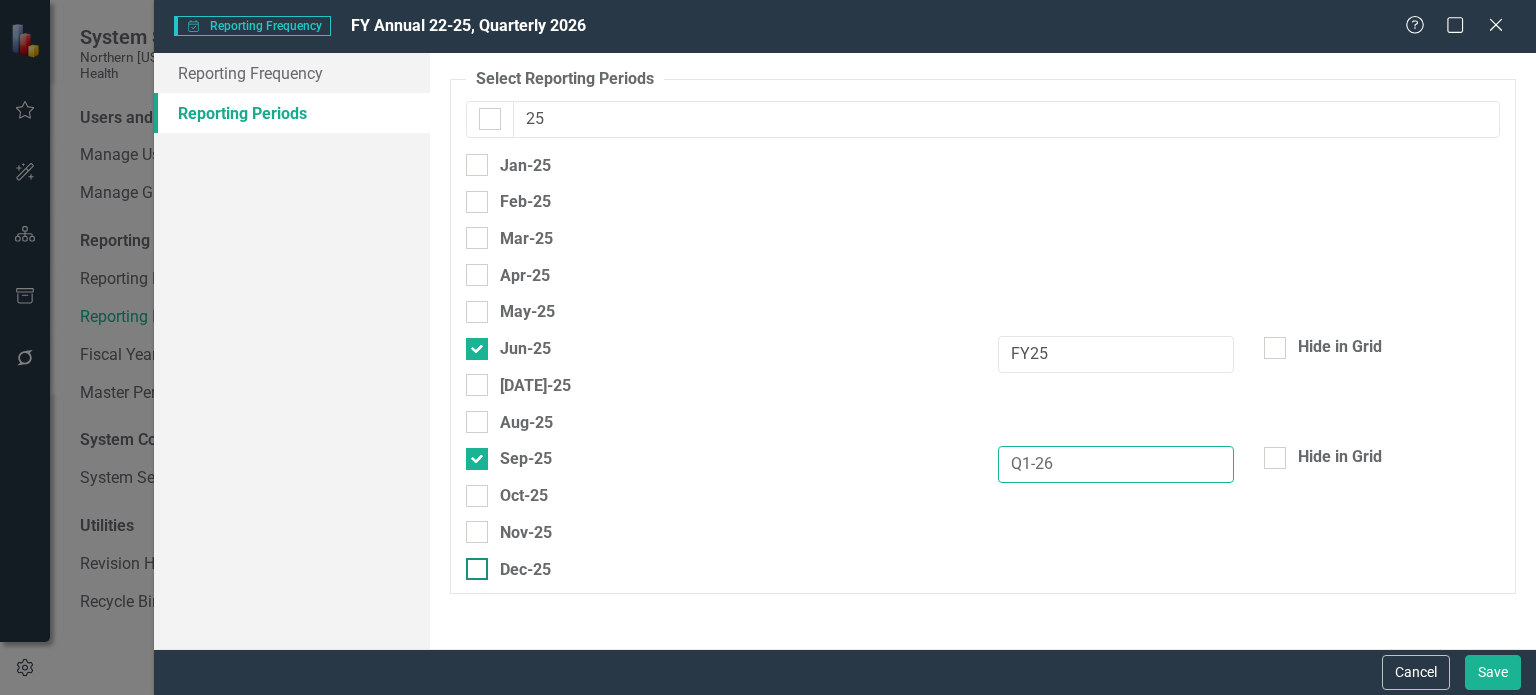 type on "Q1-26" 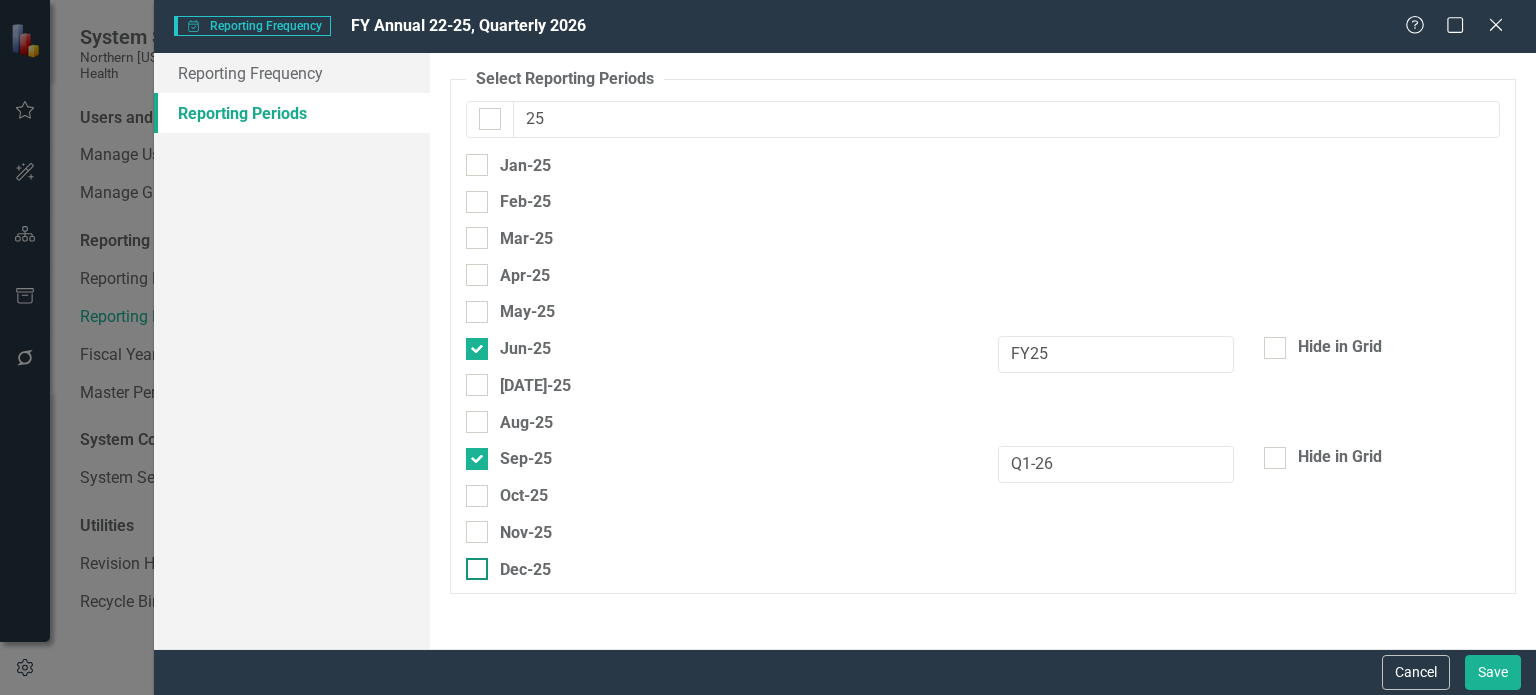 drag, startPoint x: 481, startPoint y: 558, endPoint x: 510, endPoint y: 551, distance: 29.832869 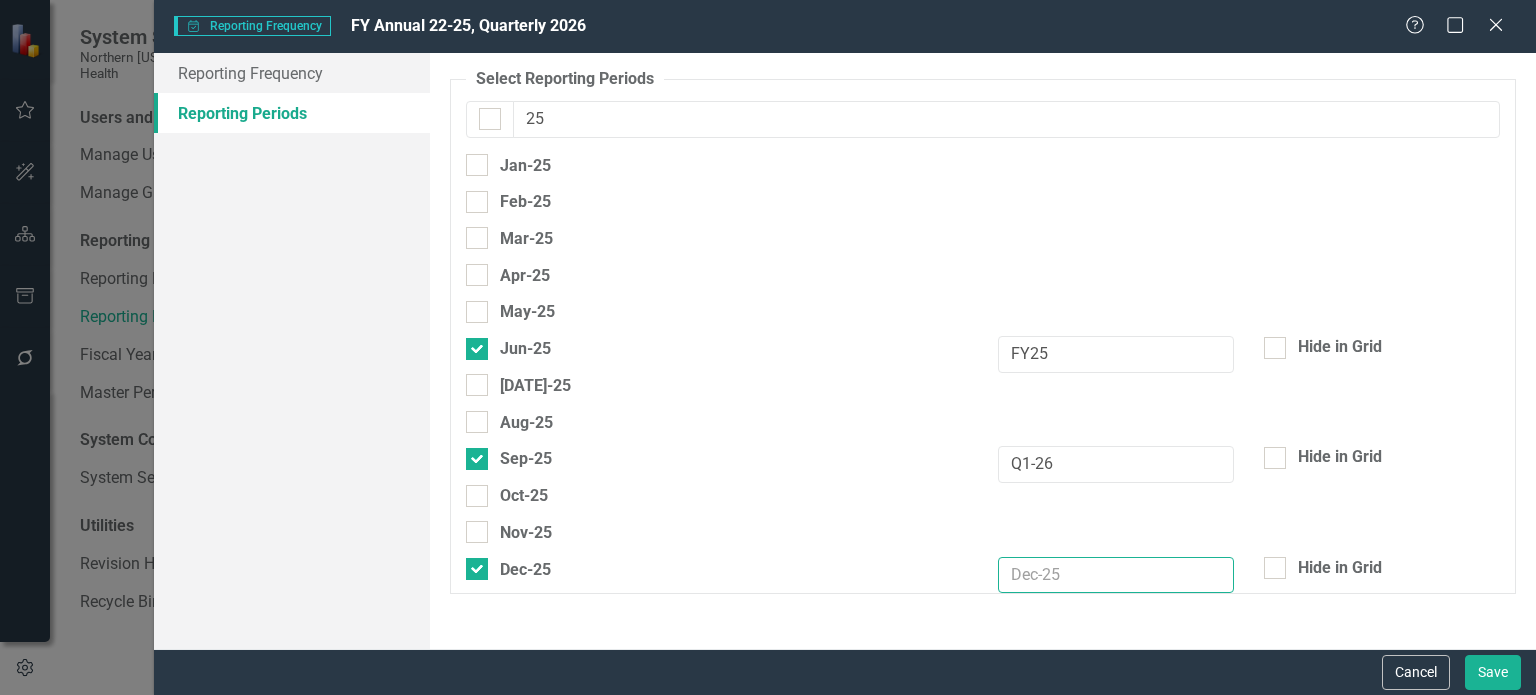 click at bounding box center (1116, 575) 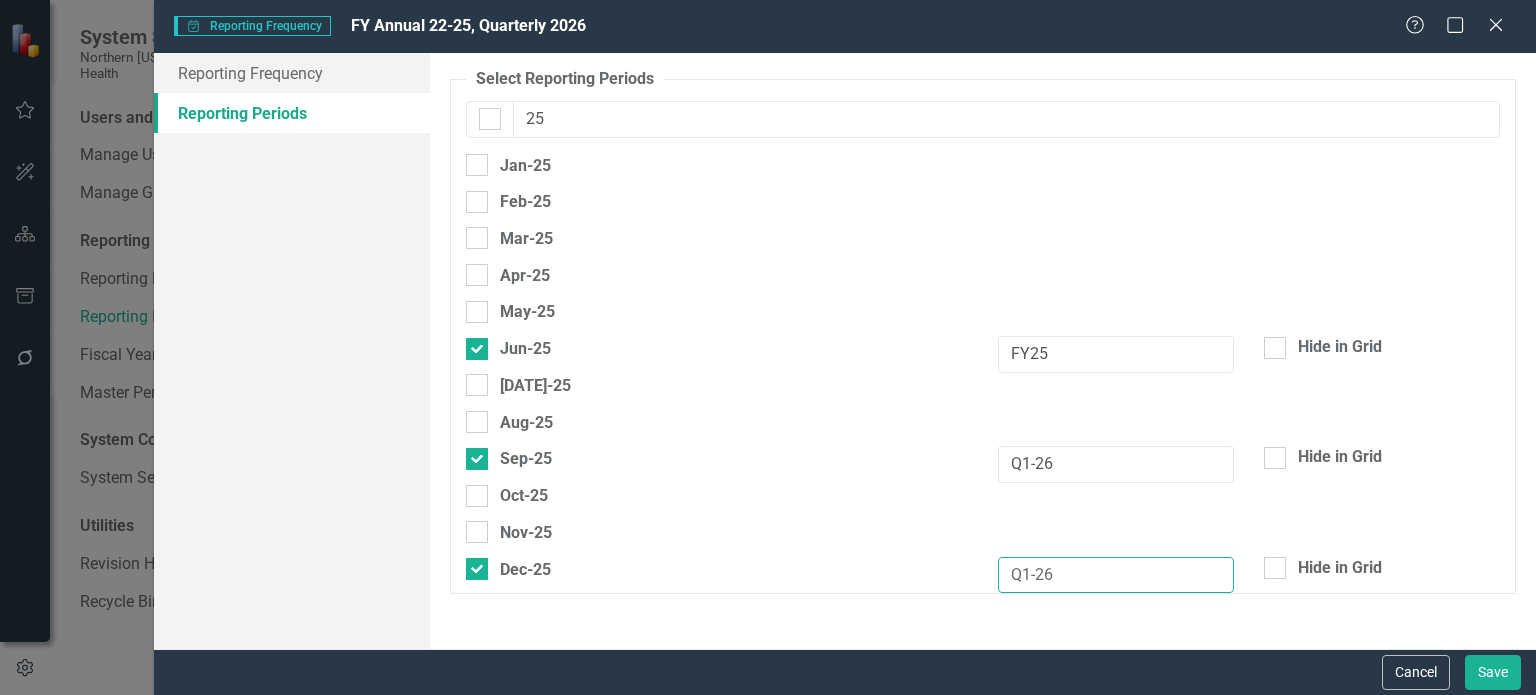 click on "Q1-26" at bounding box center (1116, 575) 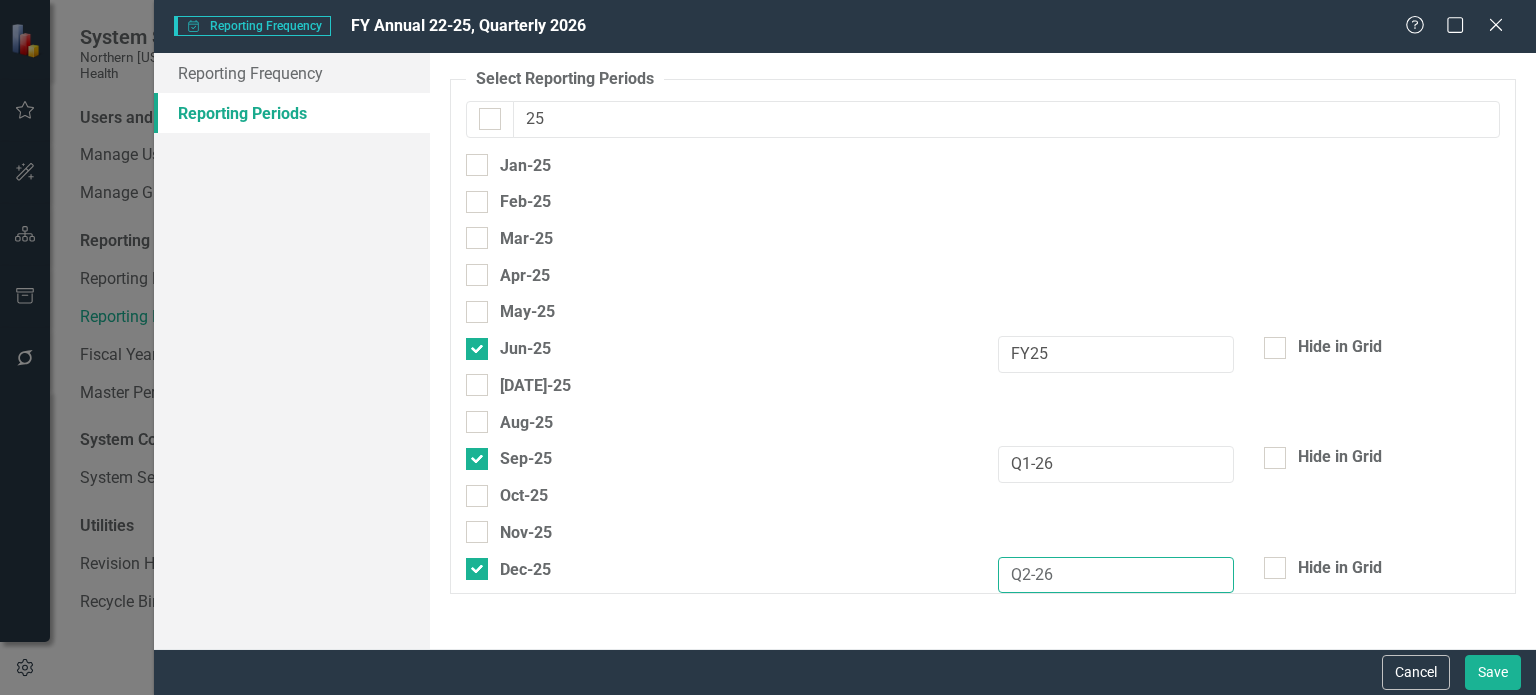 type on "Q2-26" 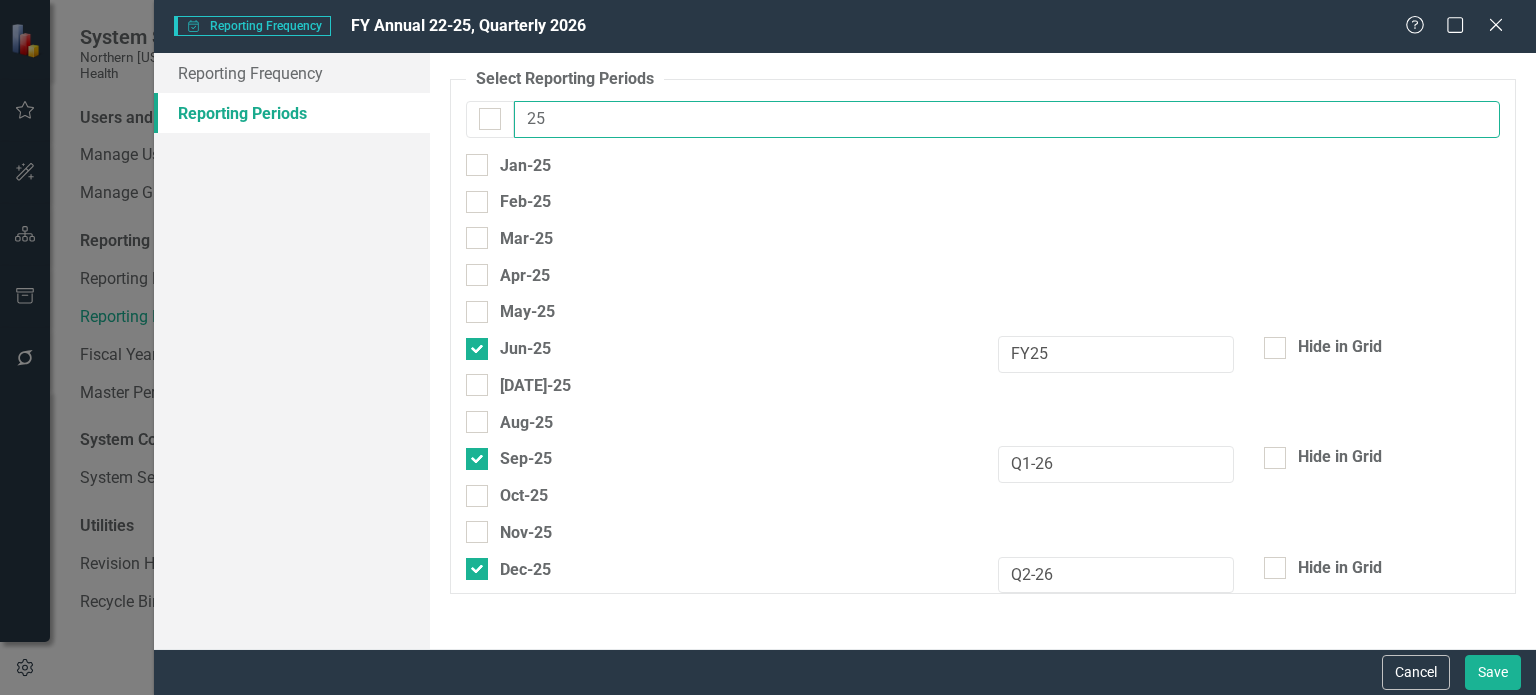 click on "25" at bounding box center (1007, 119) 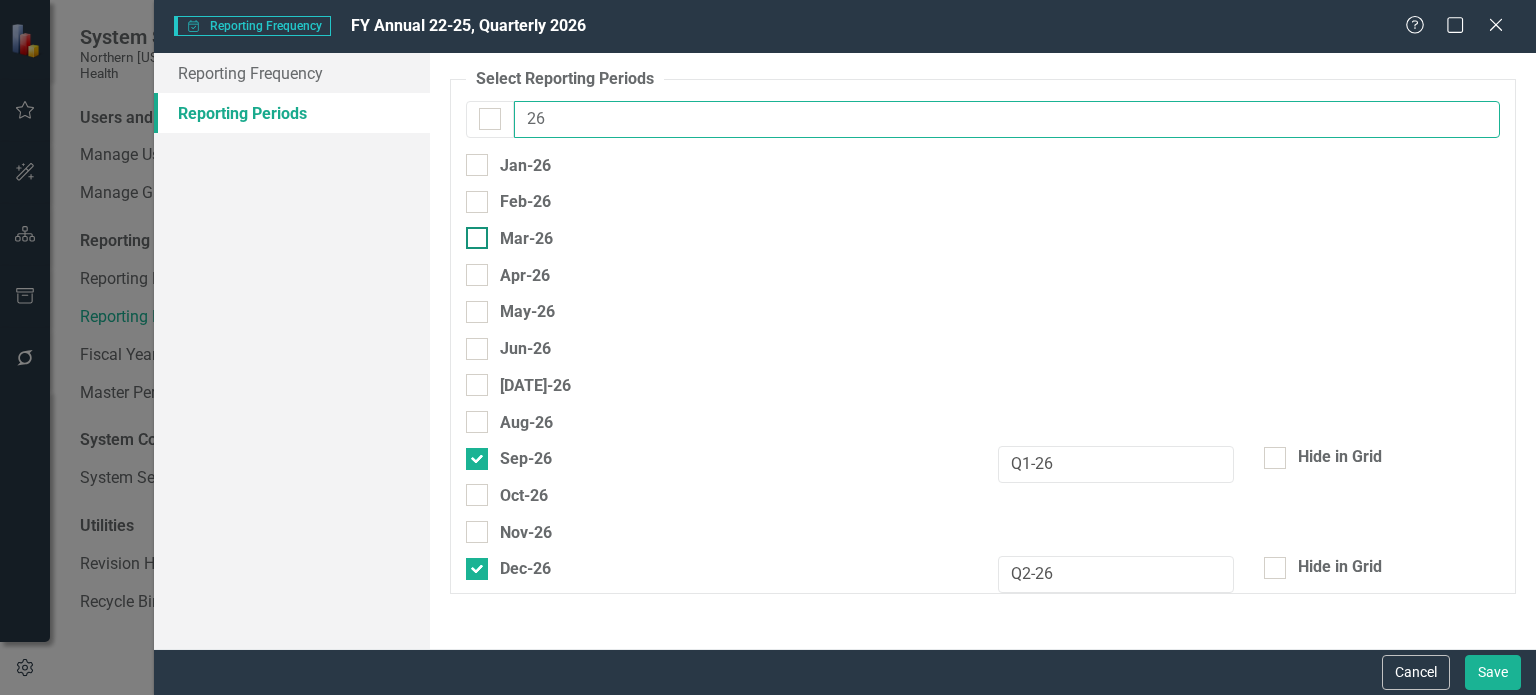 type on "26" 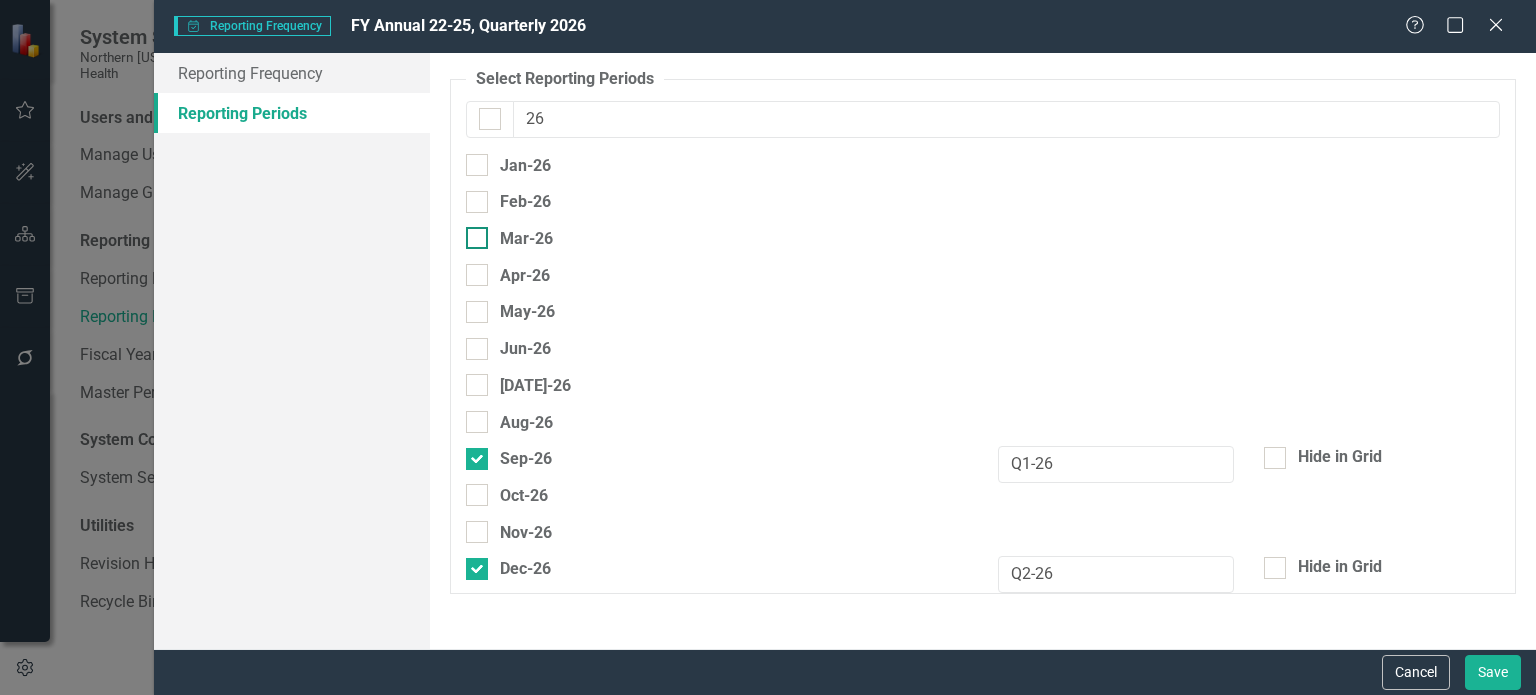 click on "Mar-26" at bounding box center [472, 233] 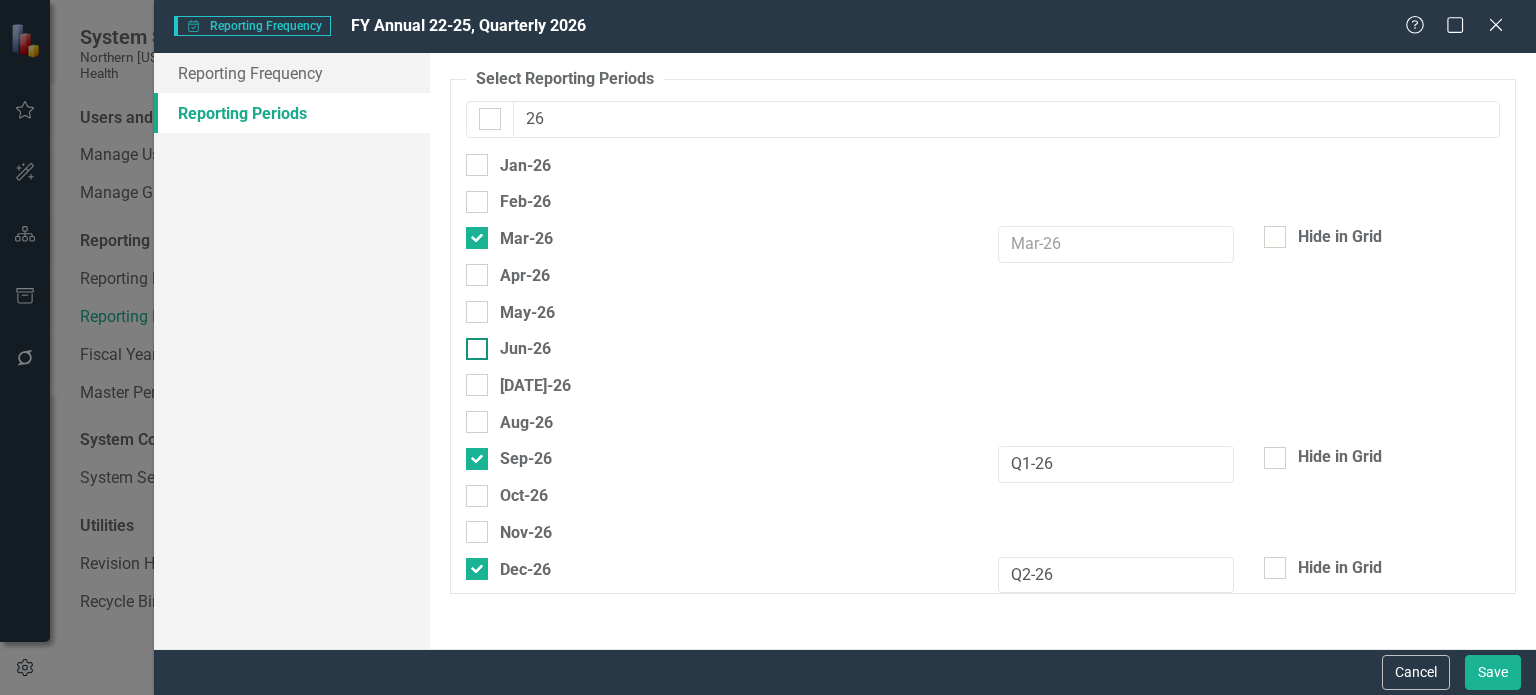 click on "Jun-26" at bounding box center (472, 344) 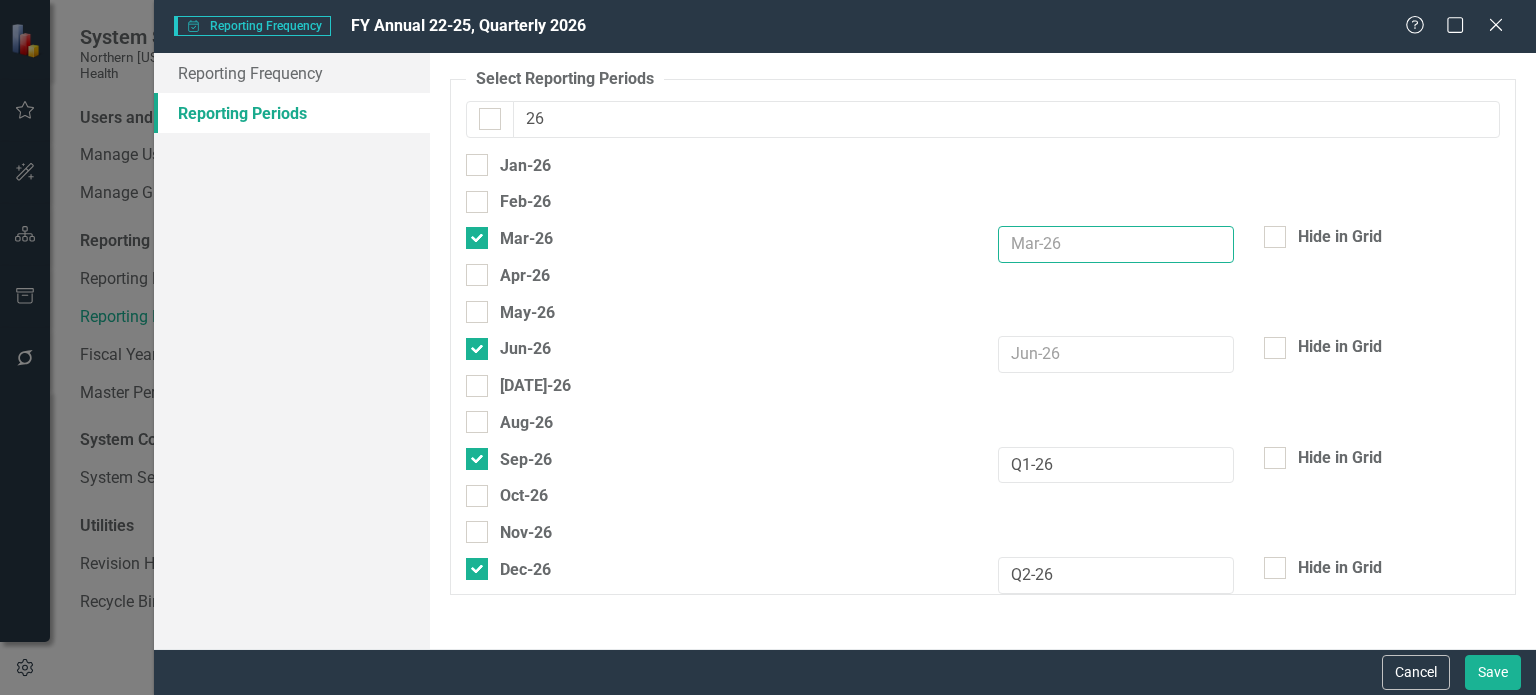 click at bounding box center [1116, 244] 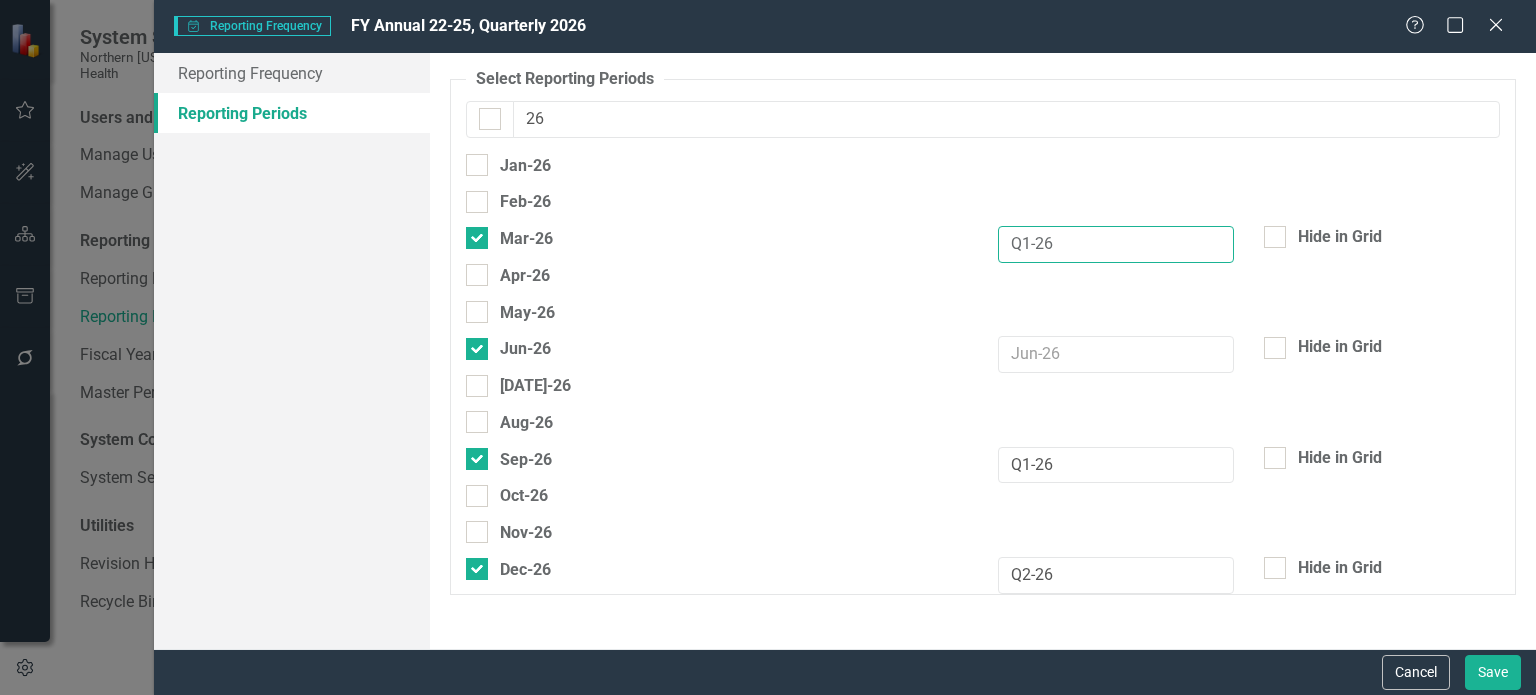 click on "Q1-26" at bounding box center (1116, 244) 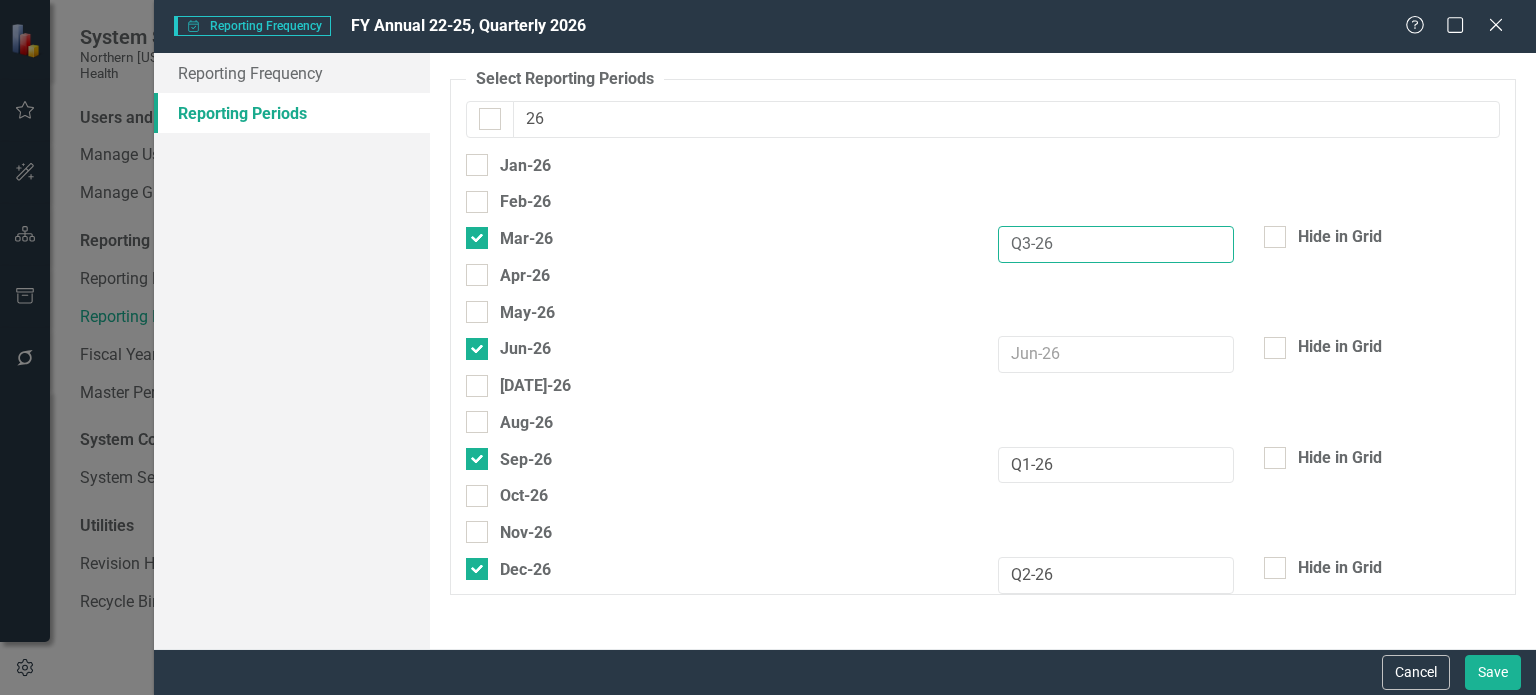 type on "Q3-26" 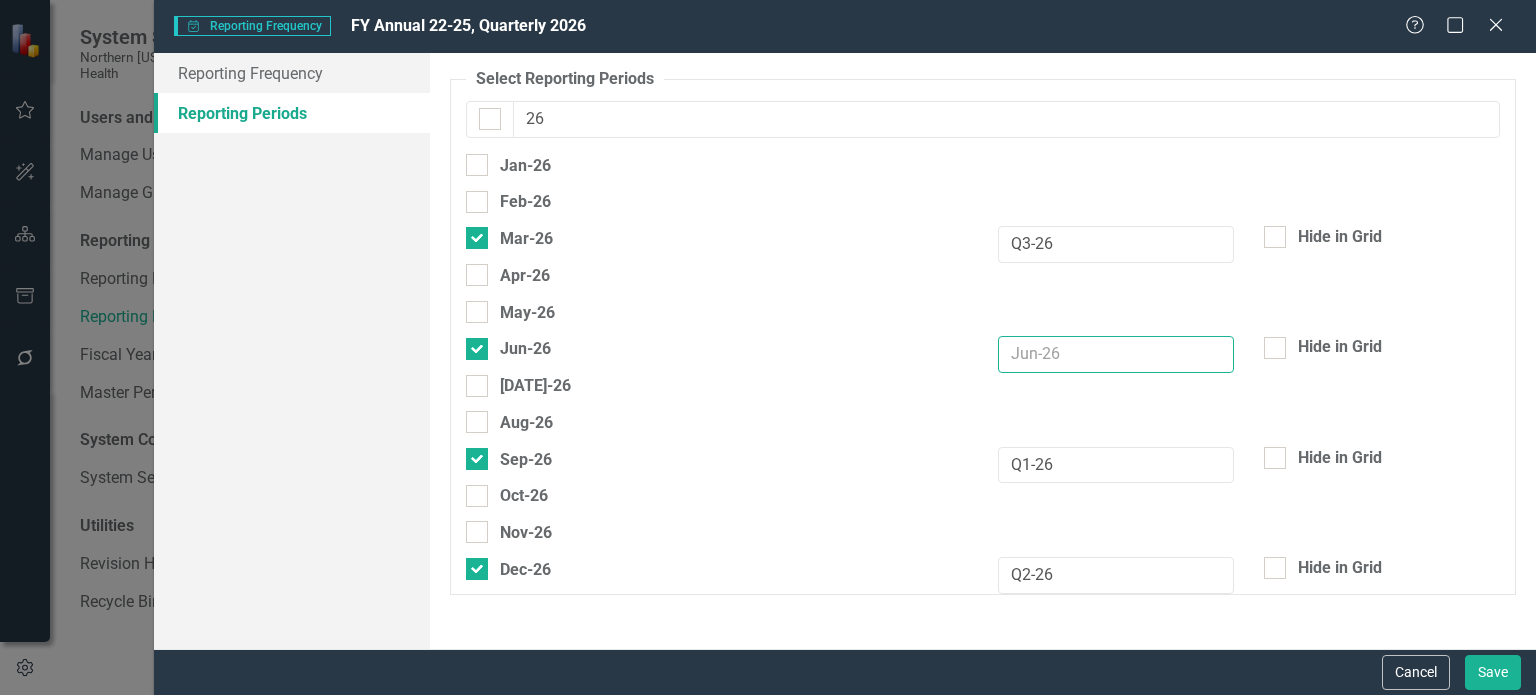 click at bounding box center (1116, 354) 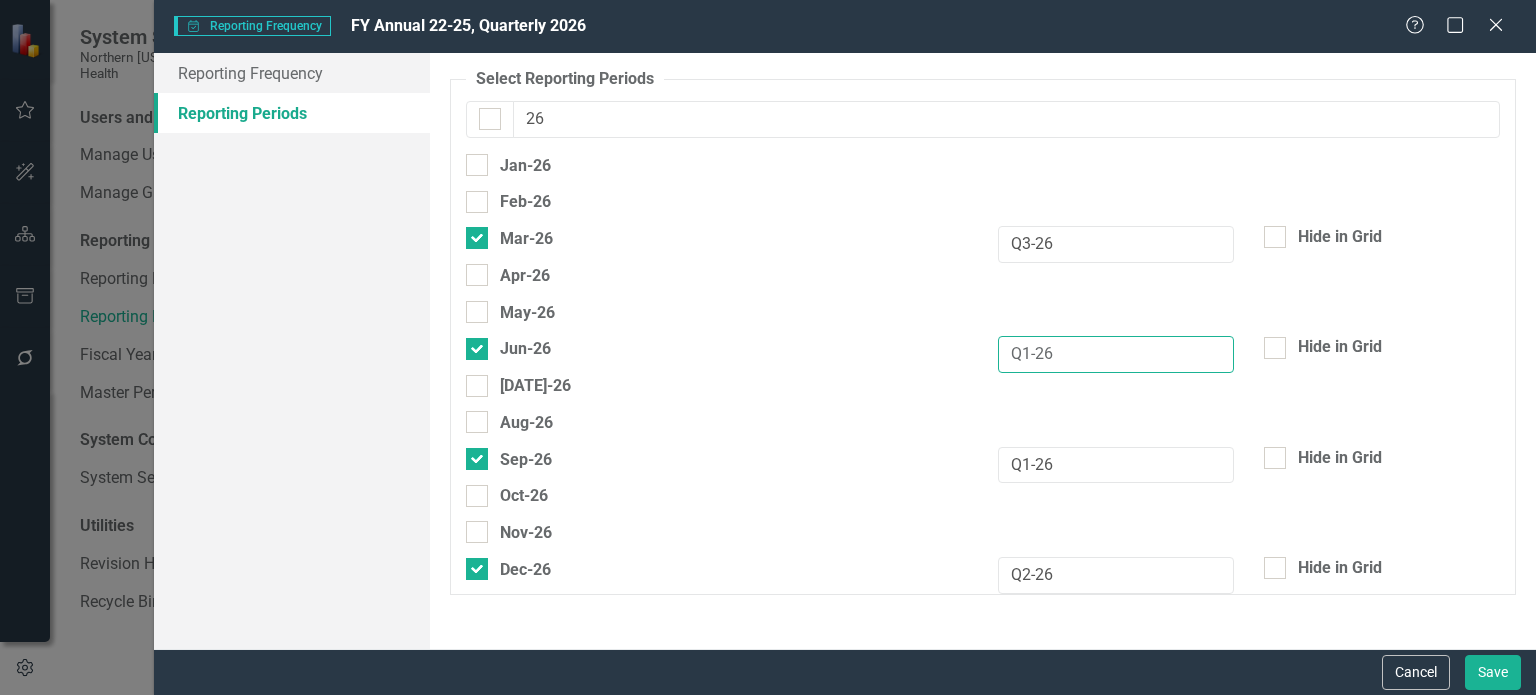 click on "Q1-26" at bounding box center (1116, 354) 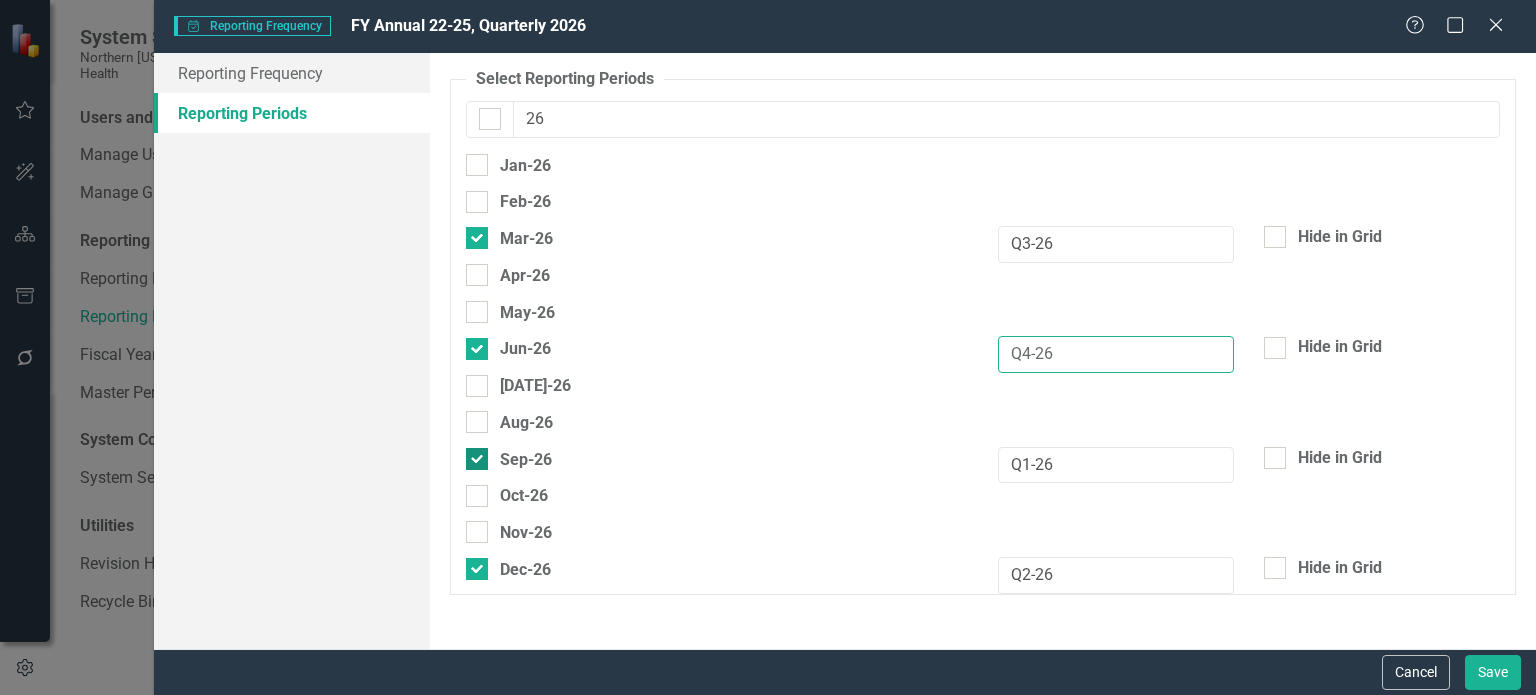 type on "Q4-26" 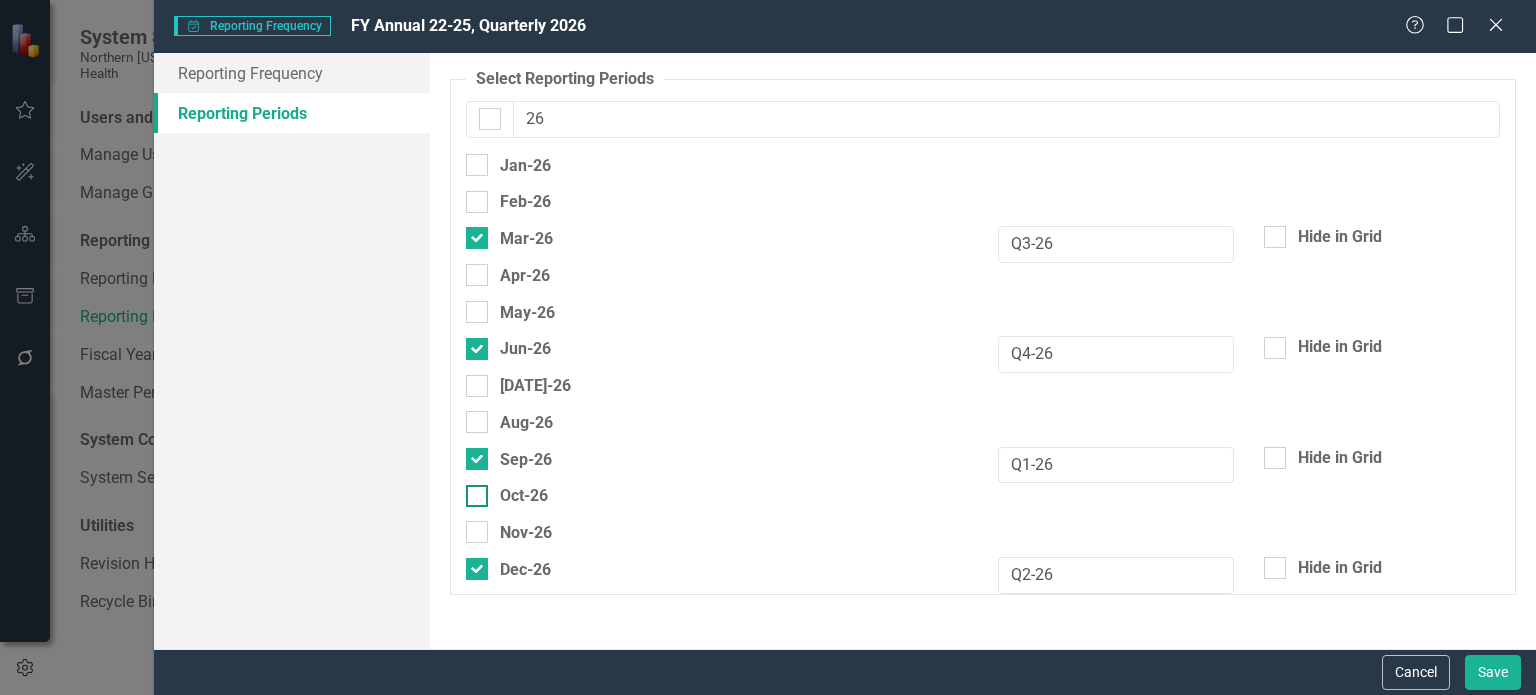 drag, startPoint x: 486, startPoint y: 448, endPoint x: 487, endPoint y: 490, distance: 42.0119 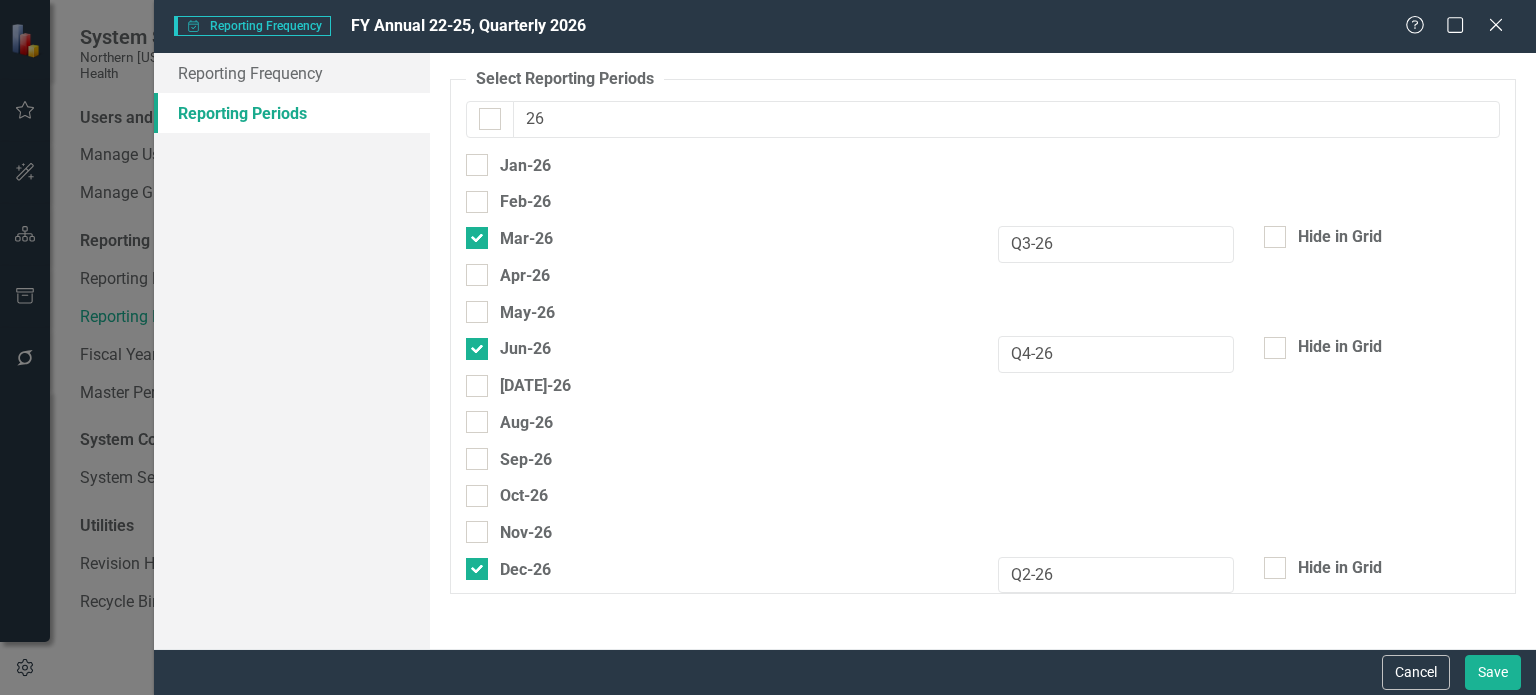 click at bounding box center (477, 569) 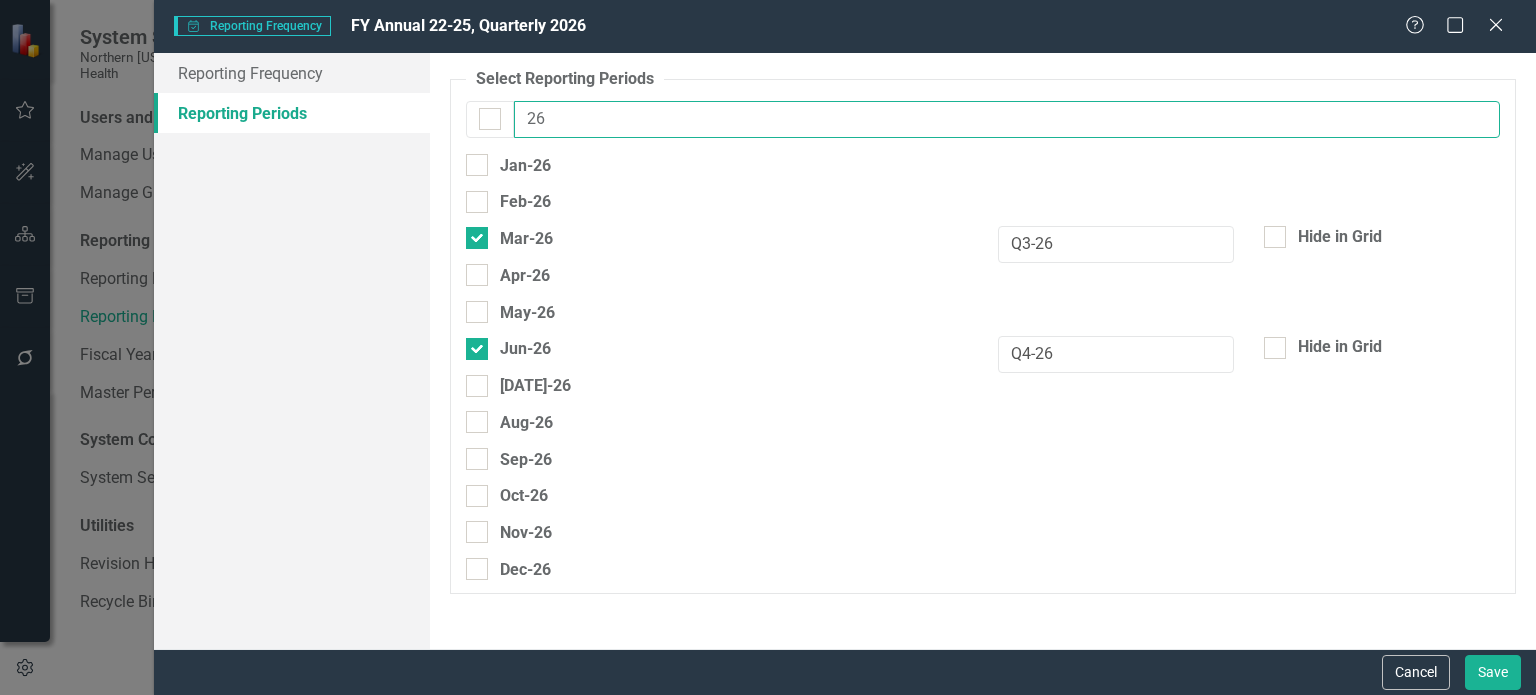 click on "26" at bounding box center [1007, 119] 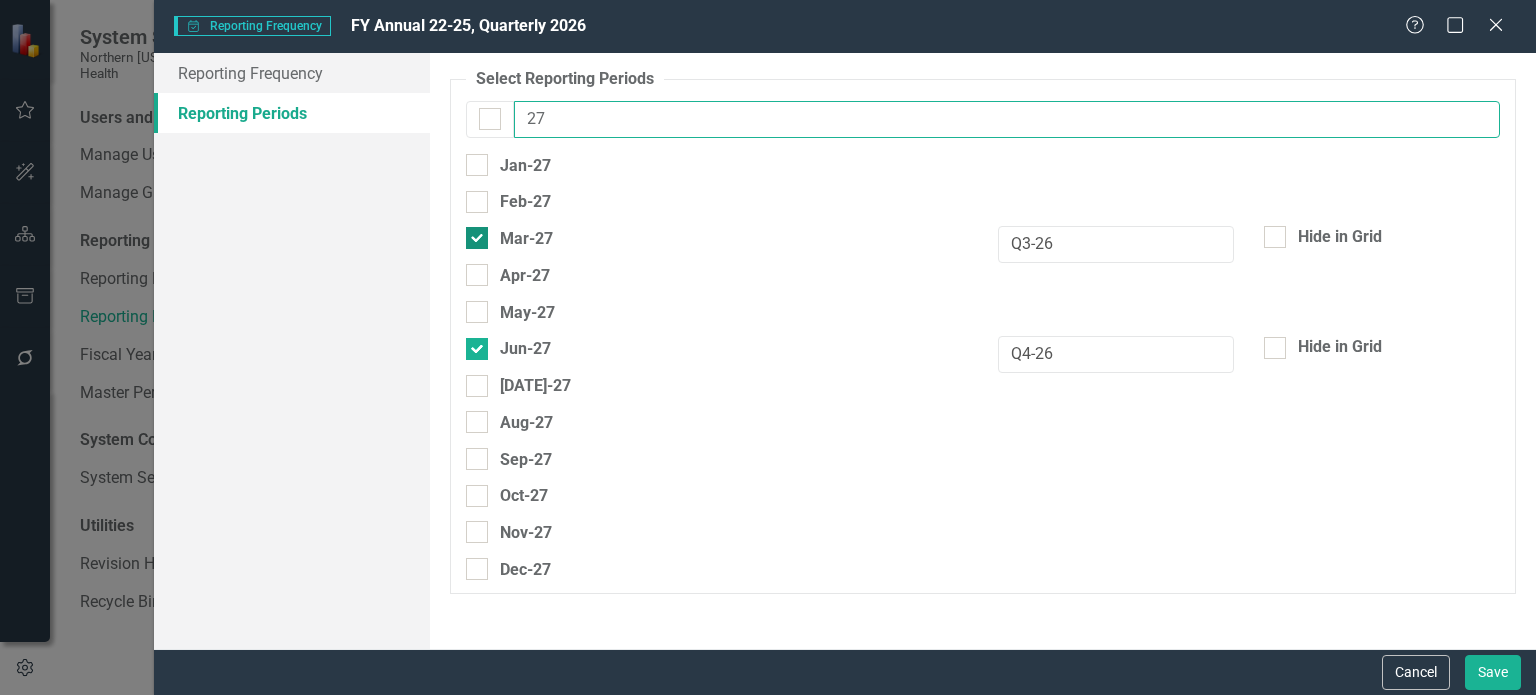type on "27" 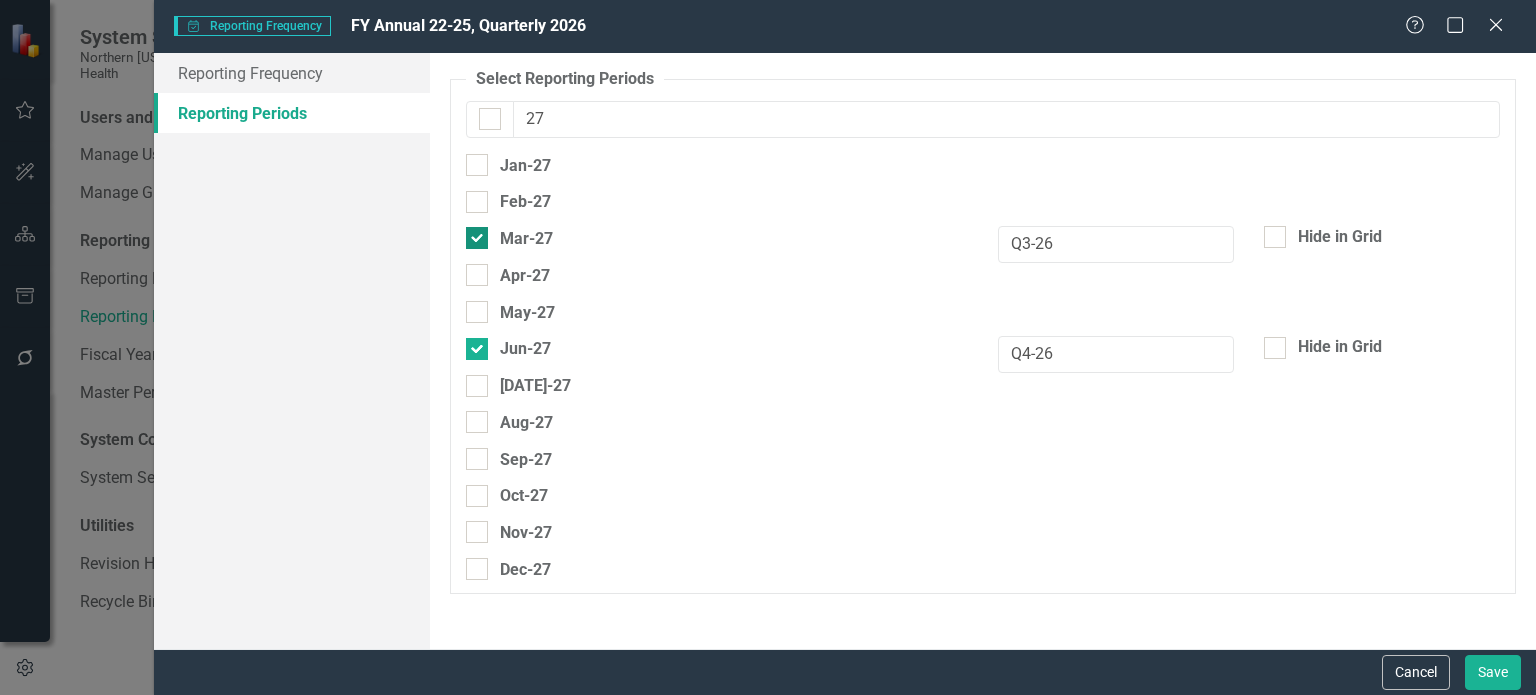 click on "Mar-27" at bounding box center [472, 233] 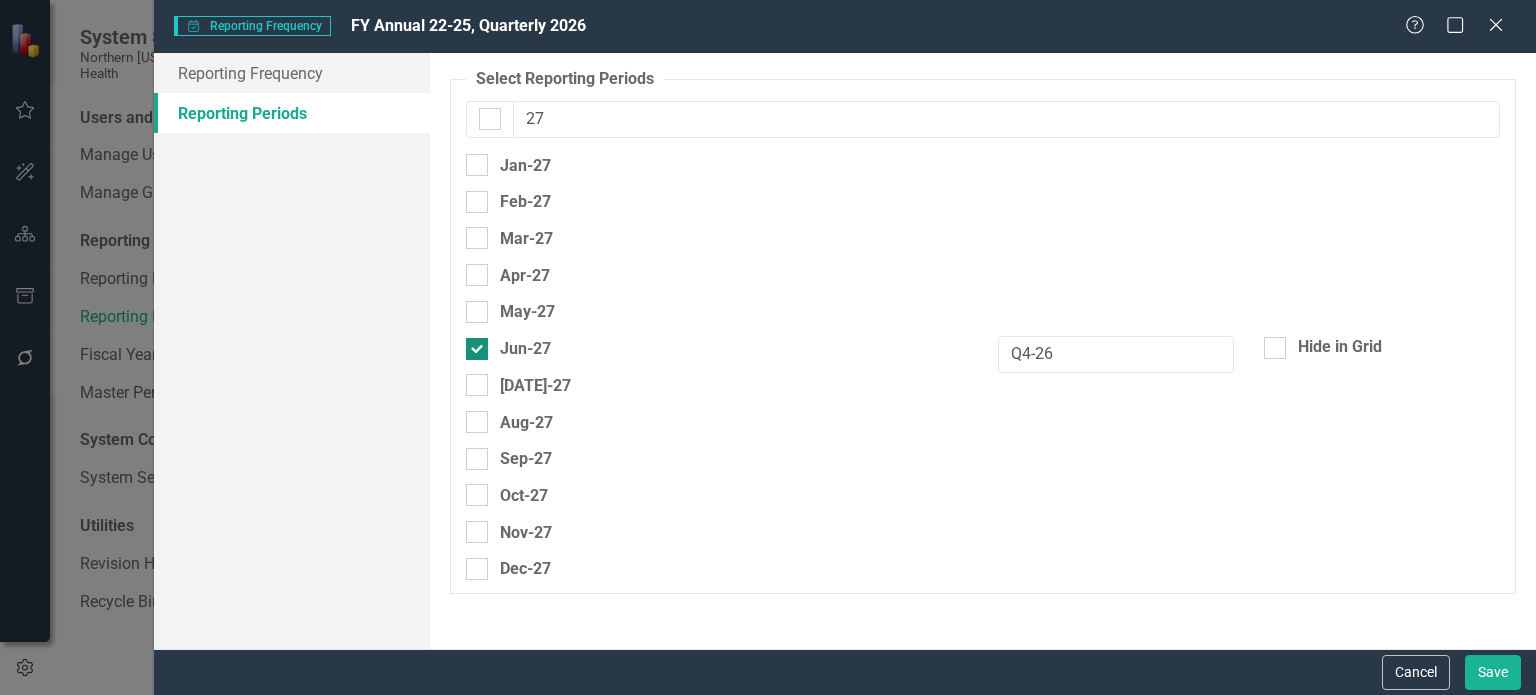 click on "Jun-27" at bounding box center (472, 344) 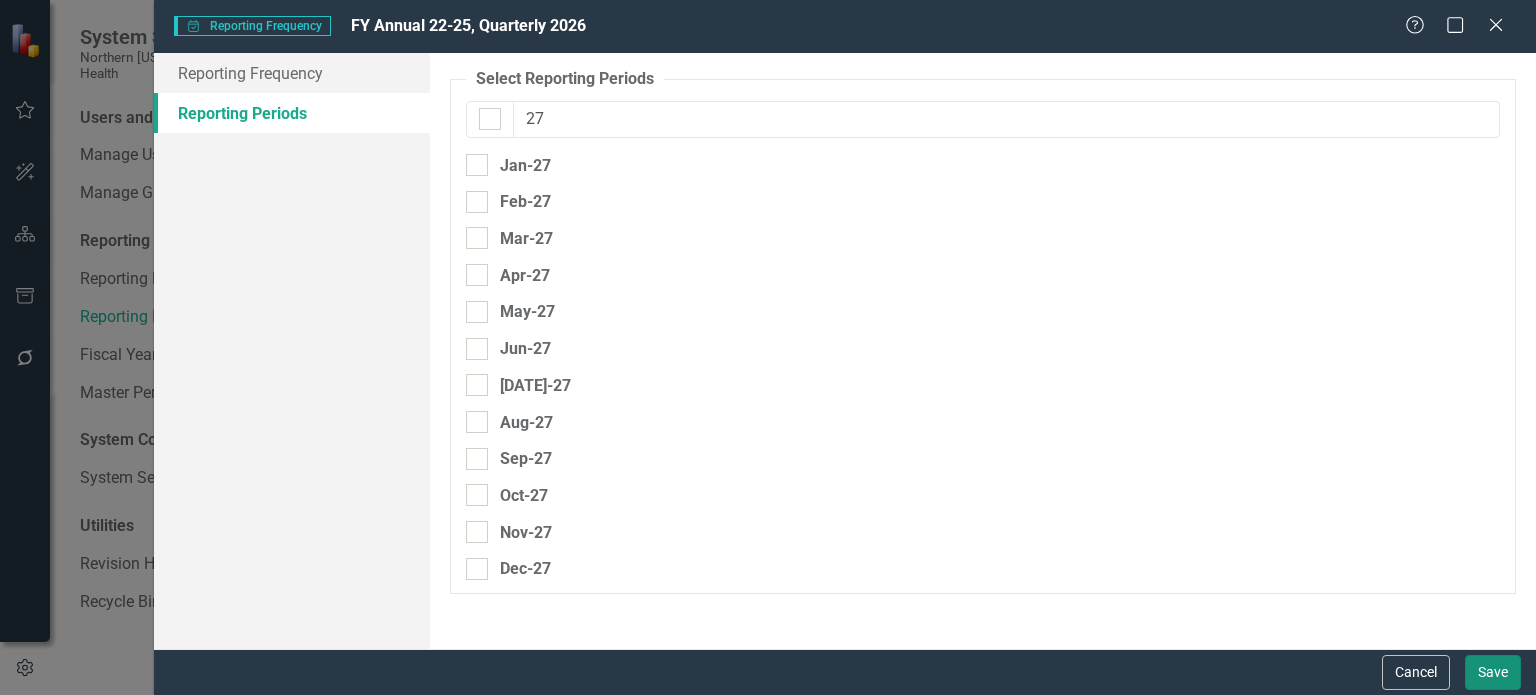 click on "Save" at bounding box center [1493, 672] 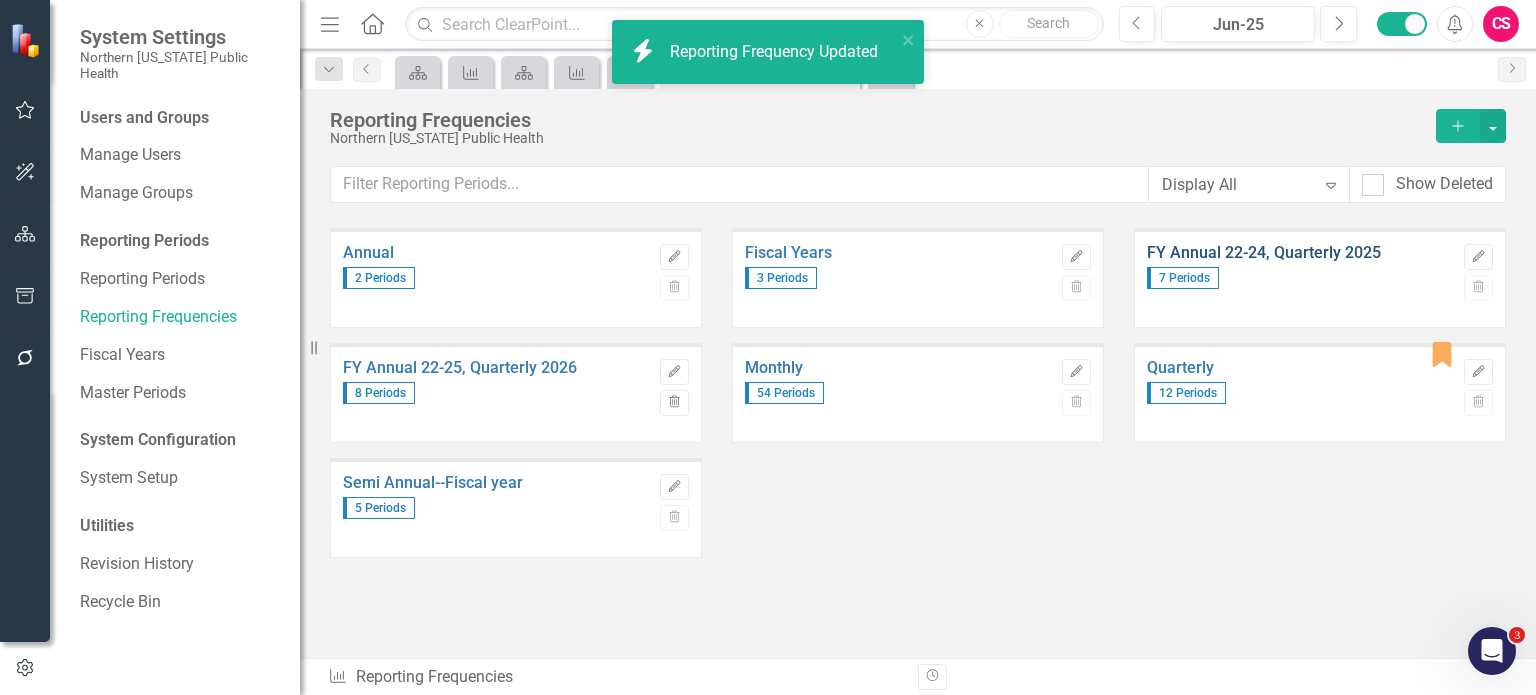 click on "FY Annual 22-24, Quarterly 2025" at bounding box center (1300, 253) 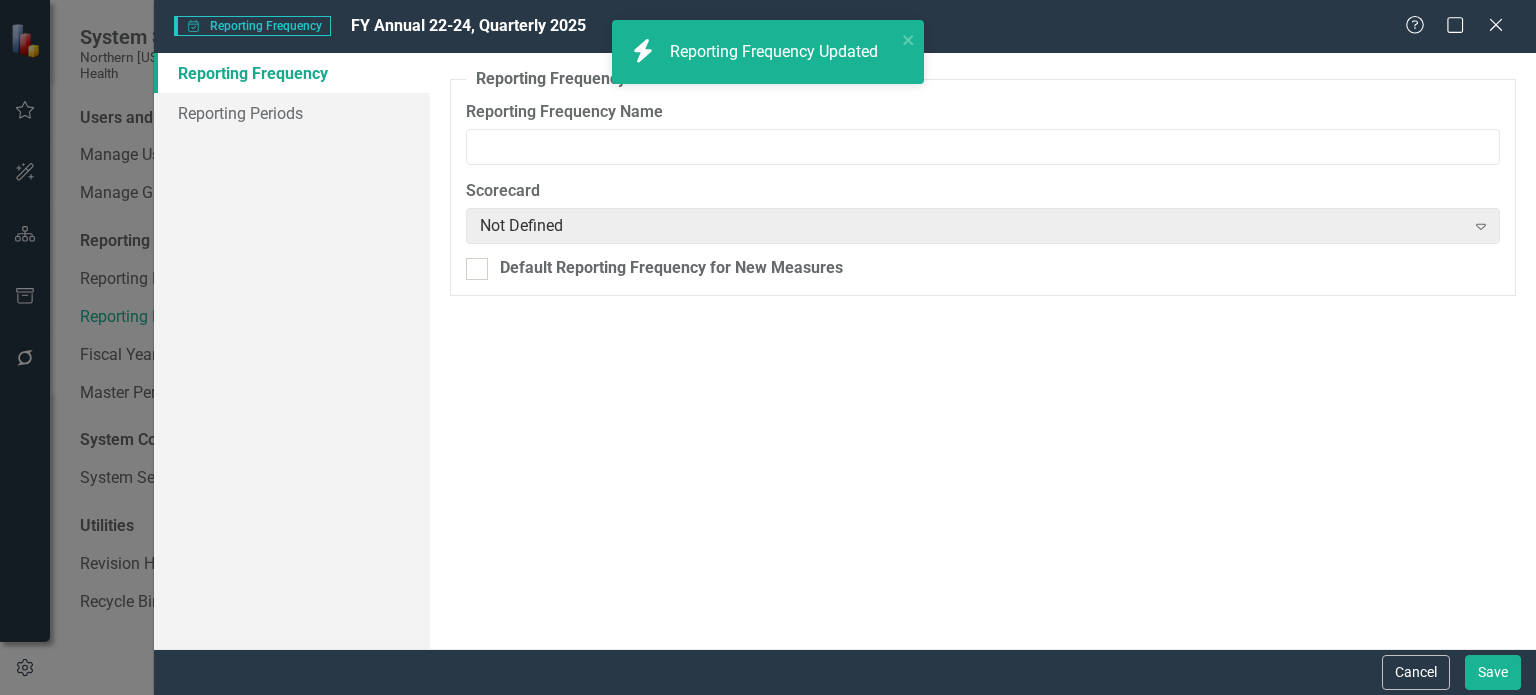 type on "FY Annual 22-24, Quarterly 2025" 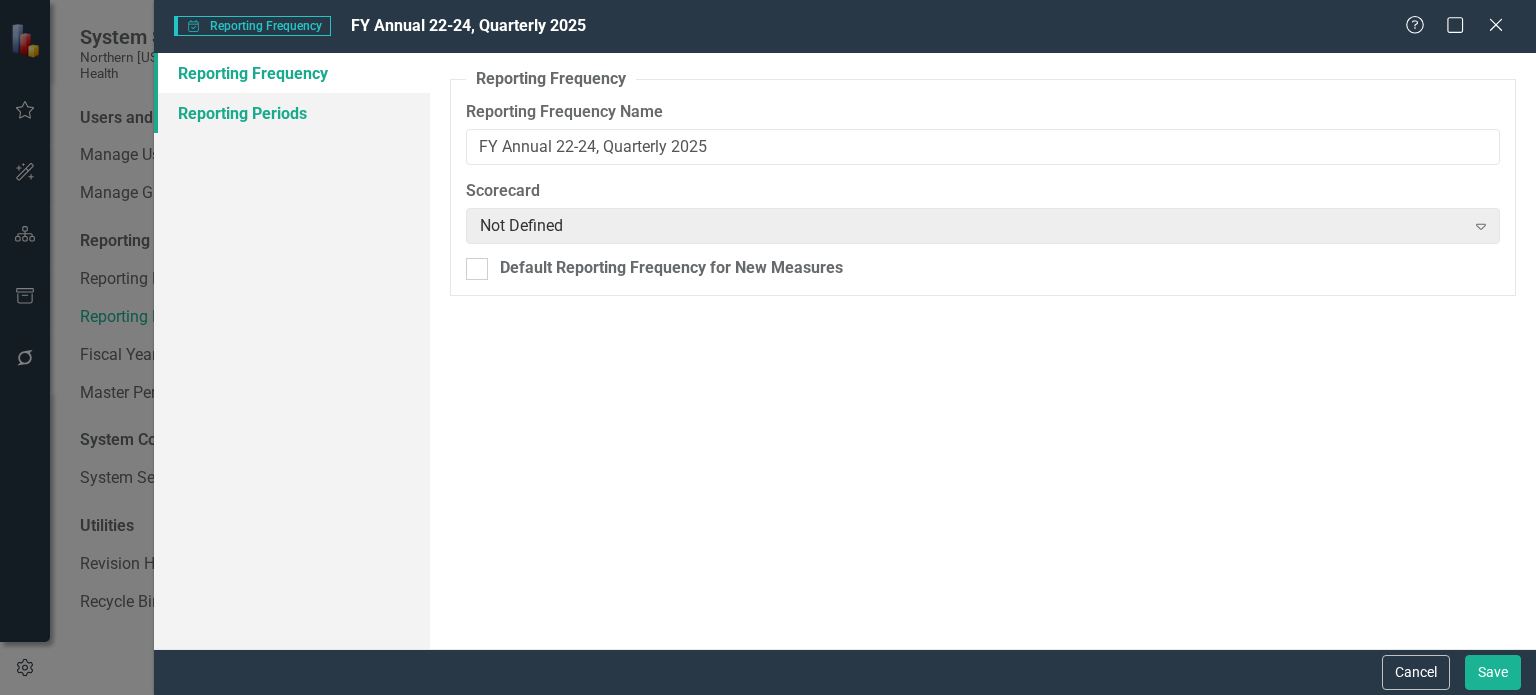 click on "Reporting Periods" at bounding box center (292, 113) 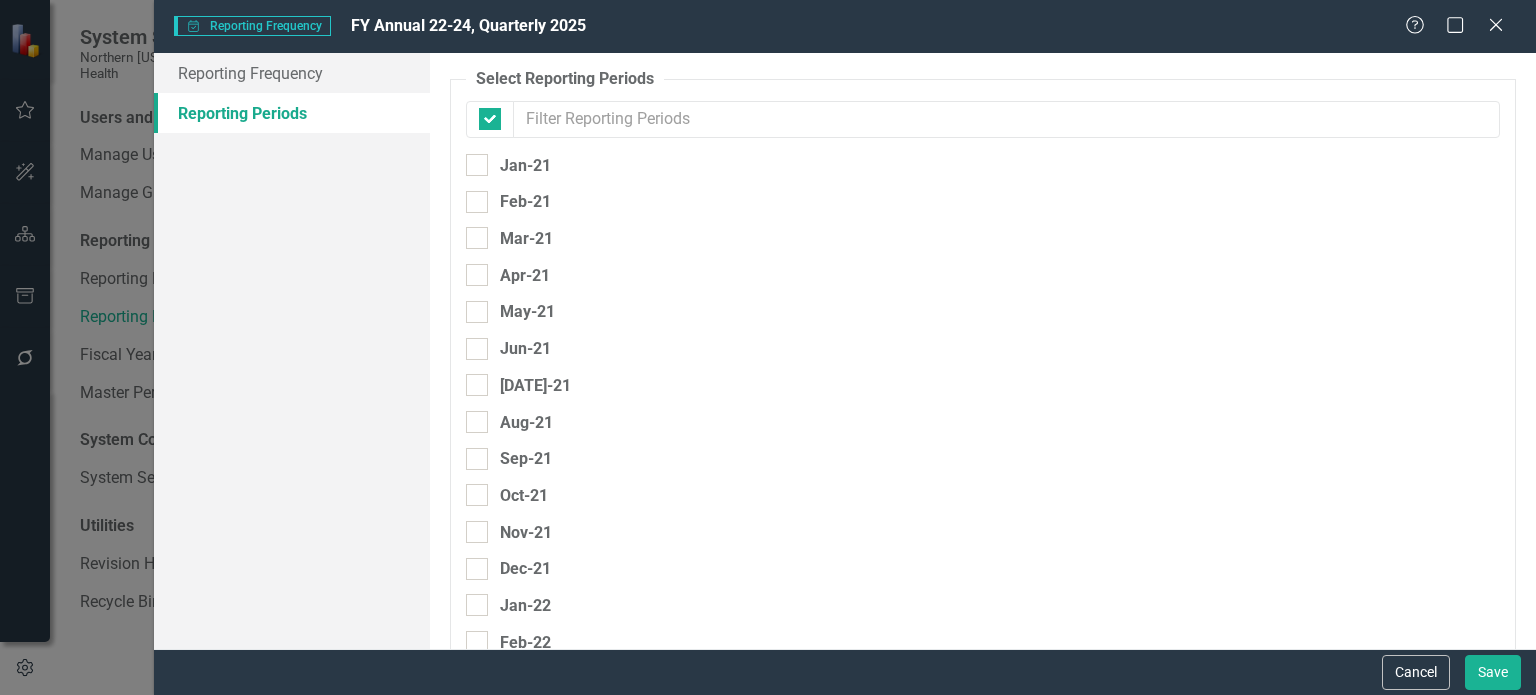 checkbox on "false" 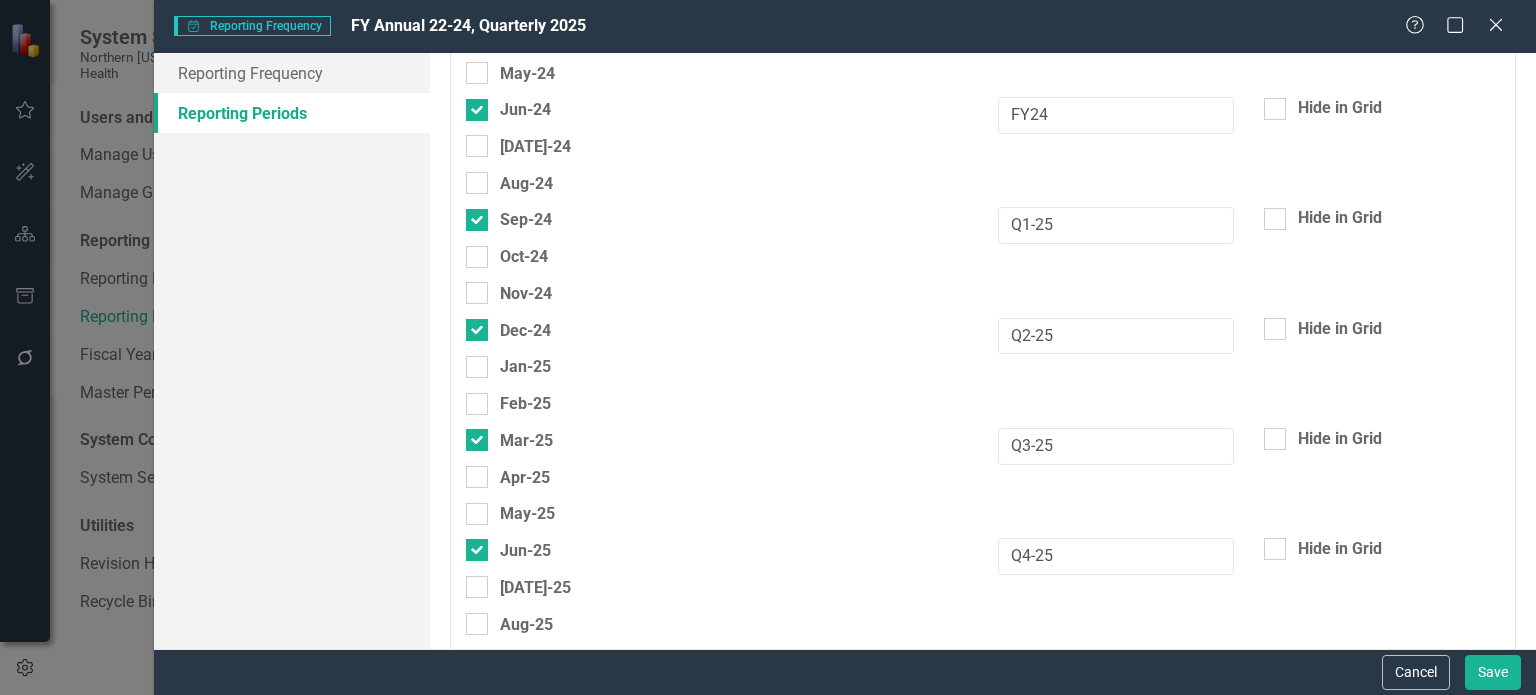 scroll, scrollTop: 1555, scrollLeft: 0, axis: vertical 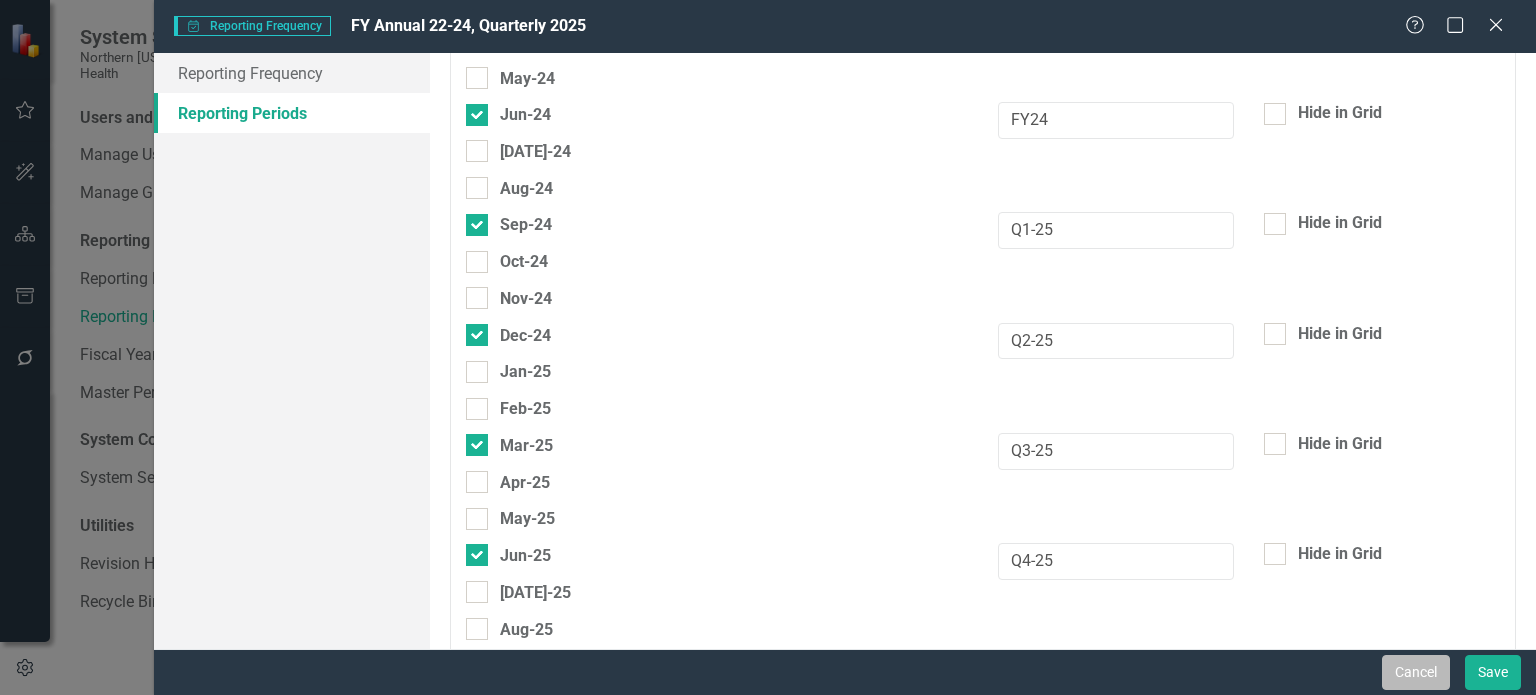 click on "Cancel" at bounding box center [1416, 672] 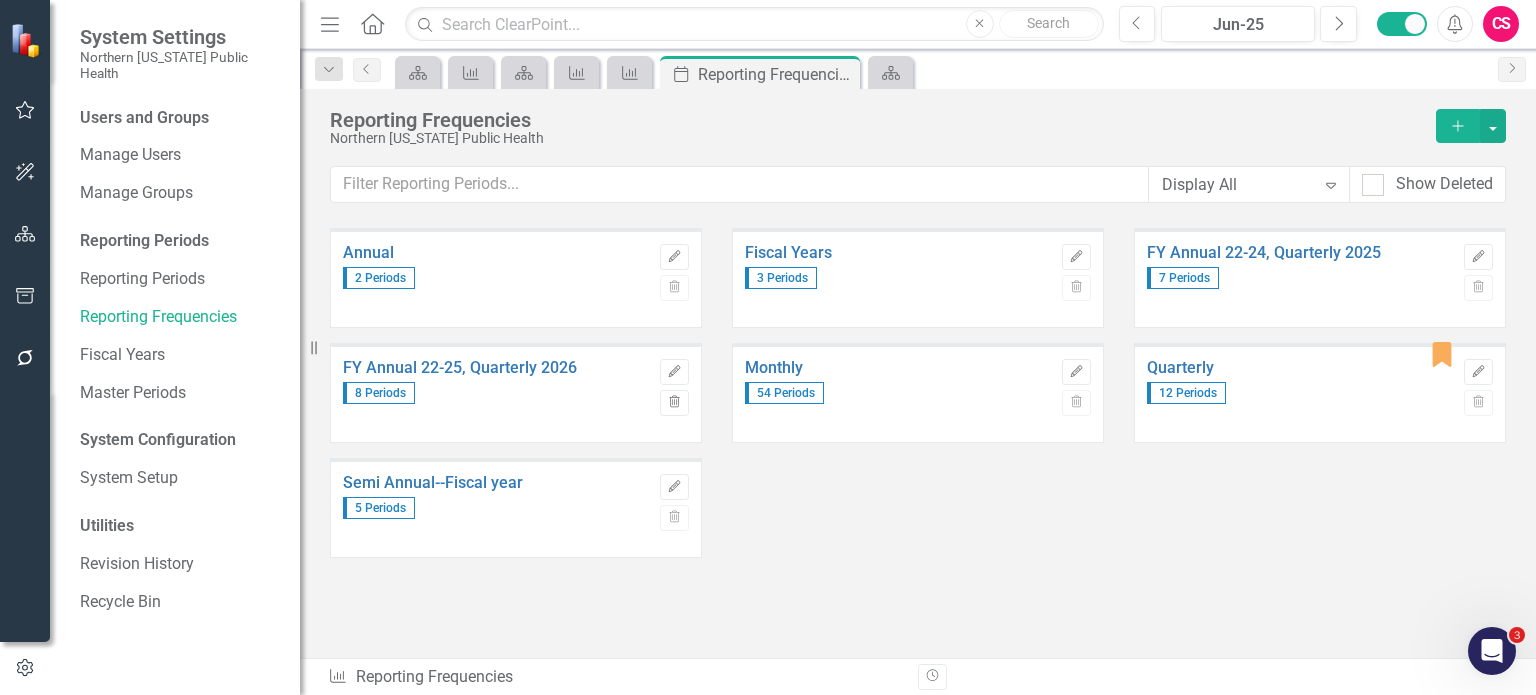 click at bounding box center [25, 235] 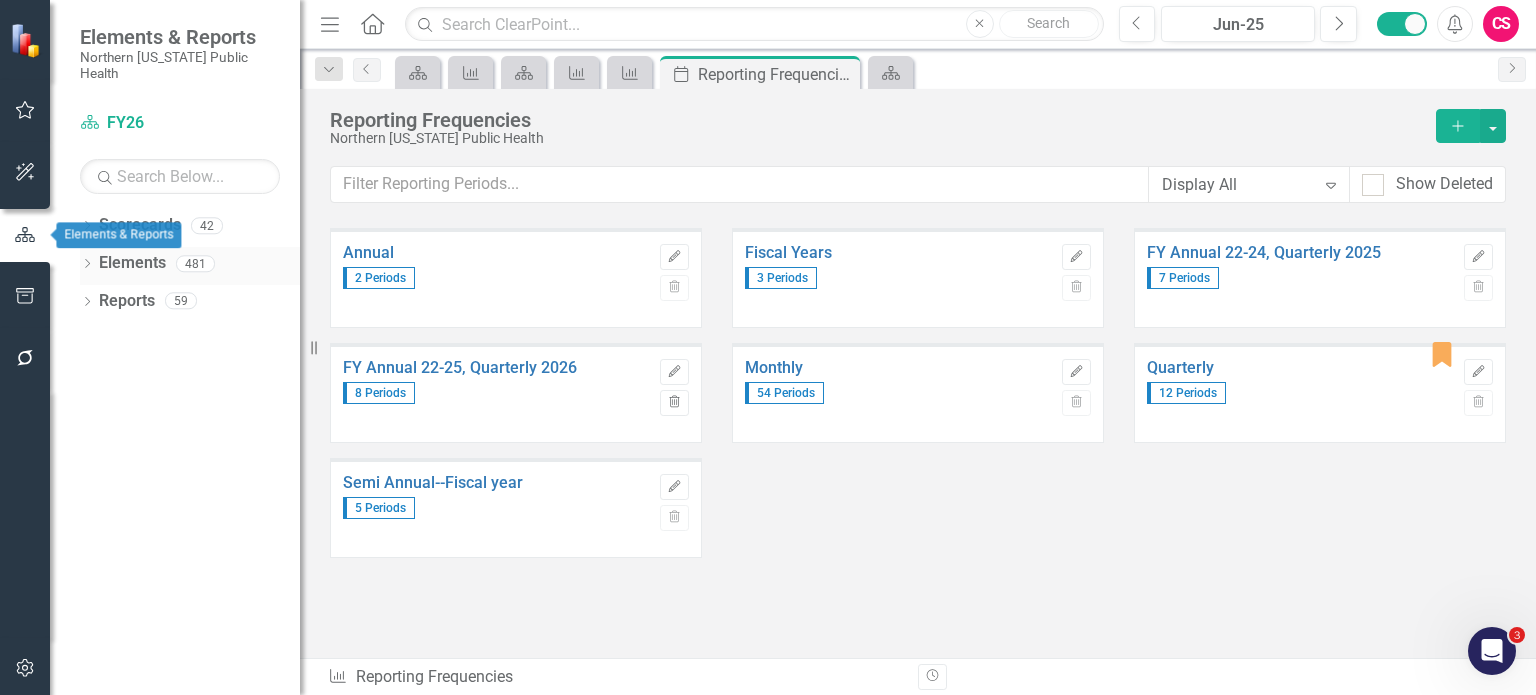 click on "Elements" at bounding box center (132, 263) 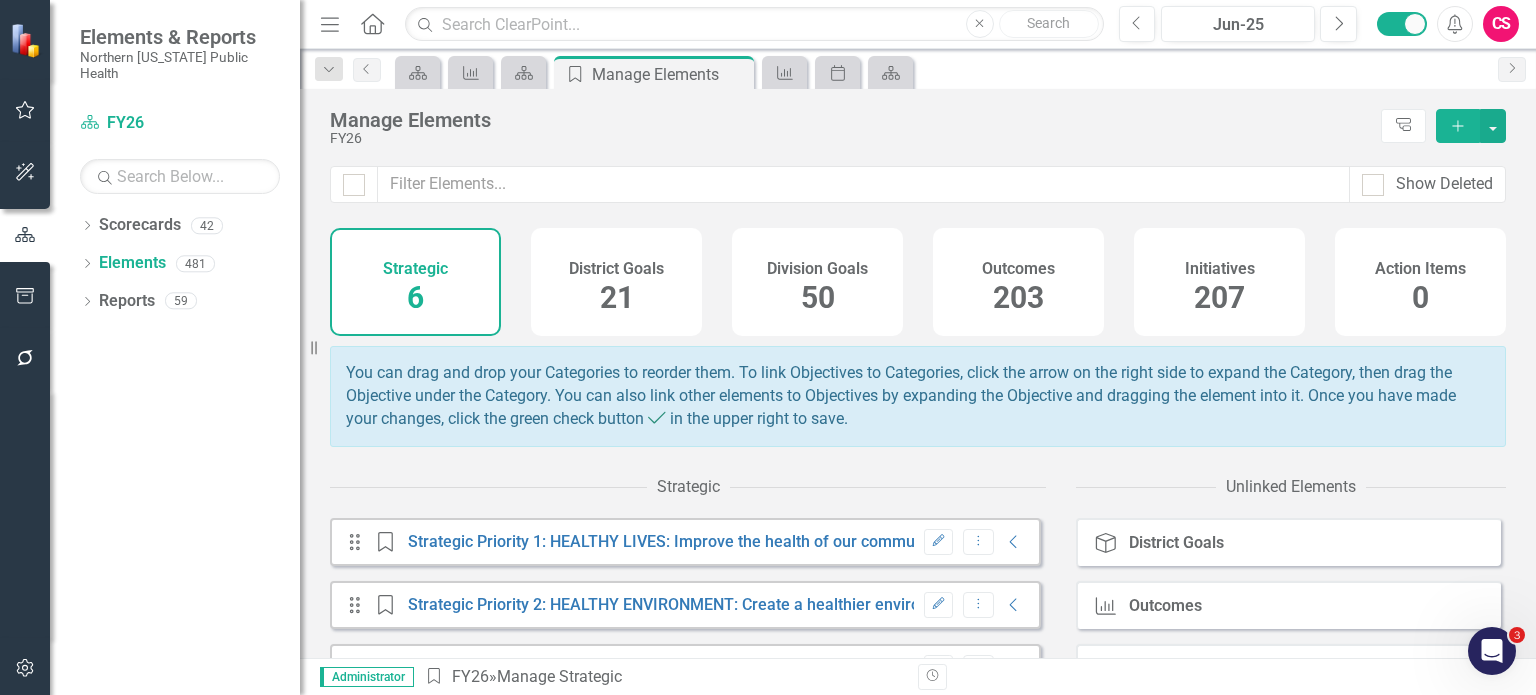 click on "203" at bounding box center [1018, 297] 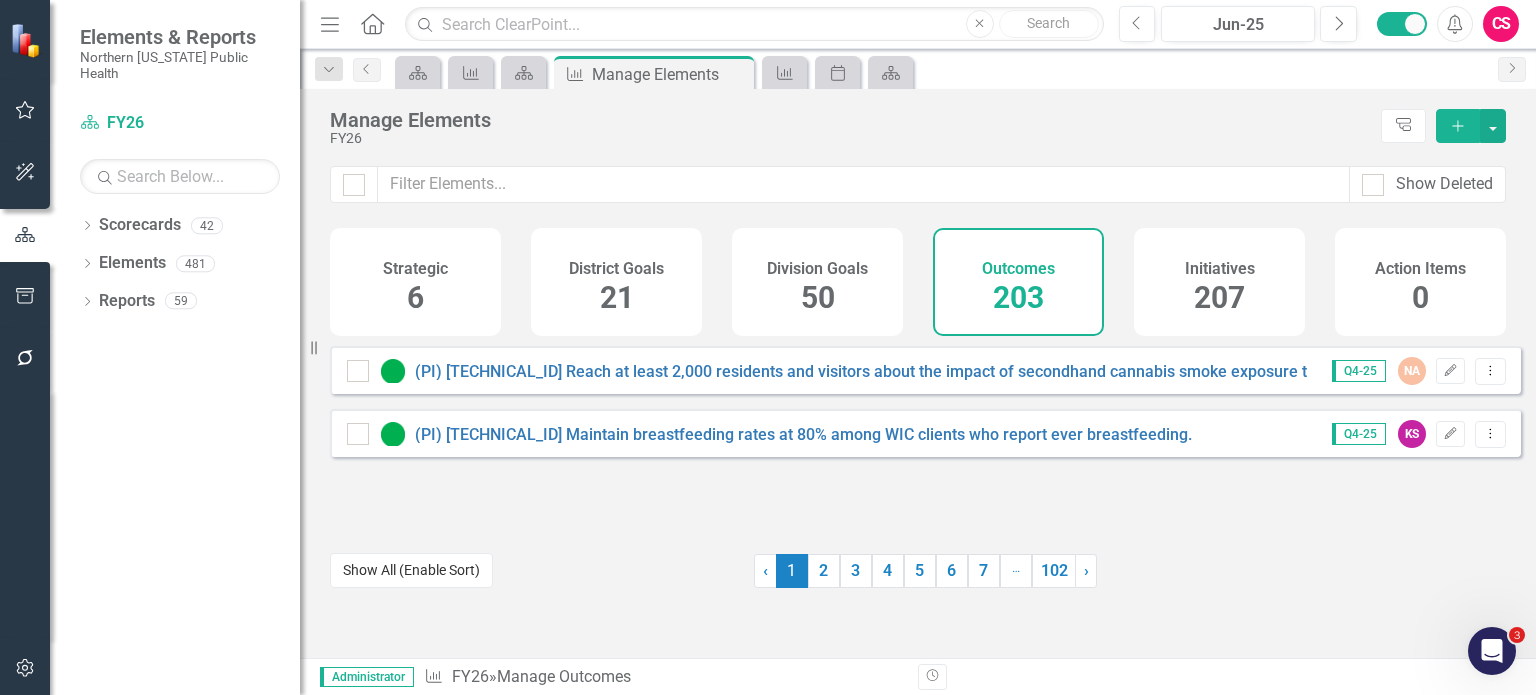 click on "Show All  (Enable Sort)" at bounding box center [411, 570] 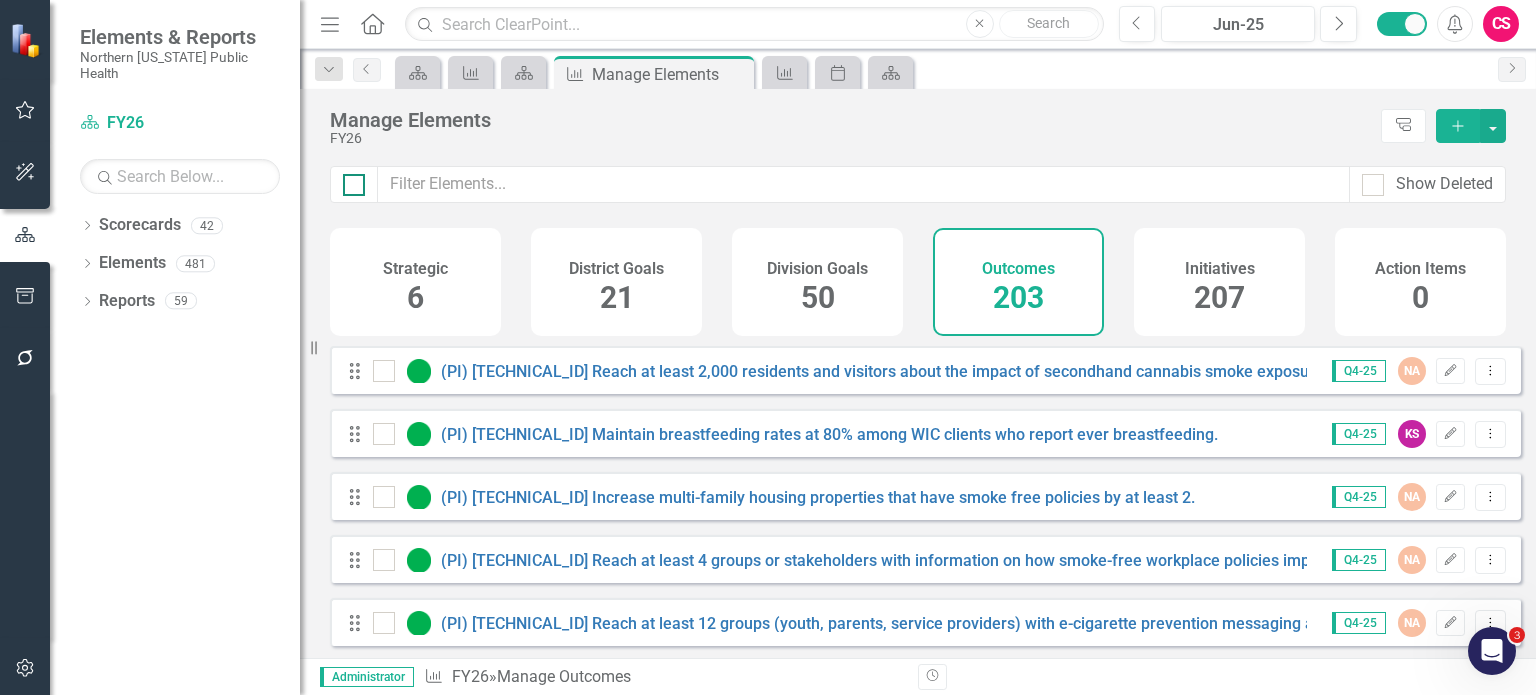 click at bounding box center [354, 185] 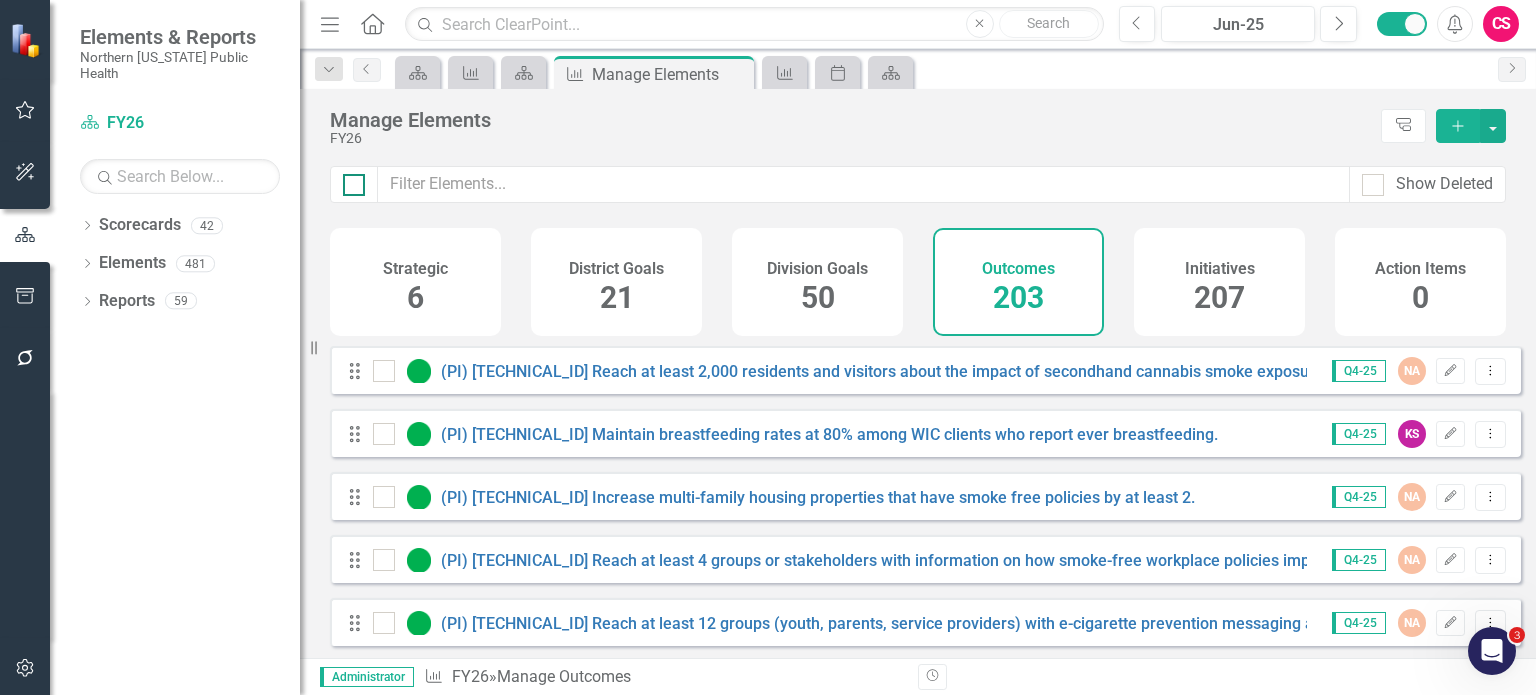 click at bounding box center [349, 180] 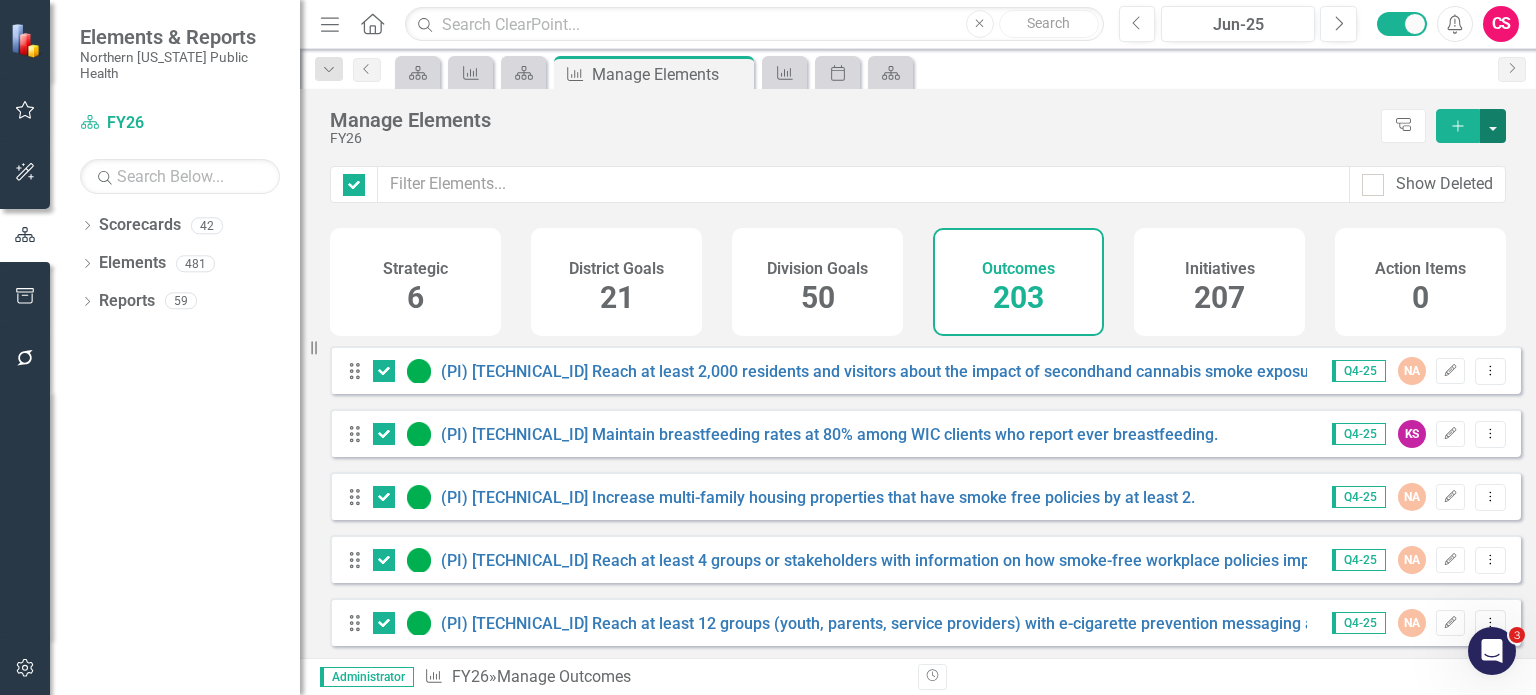 click at bounding box center (1493, 126) 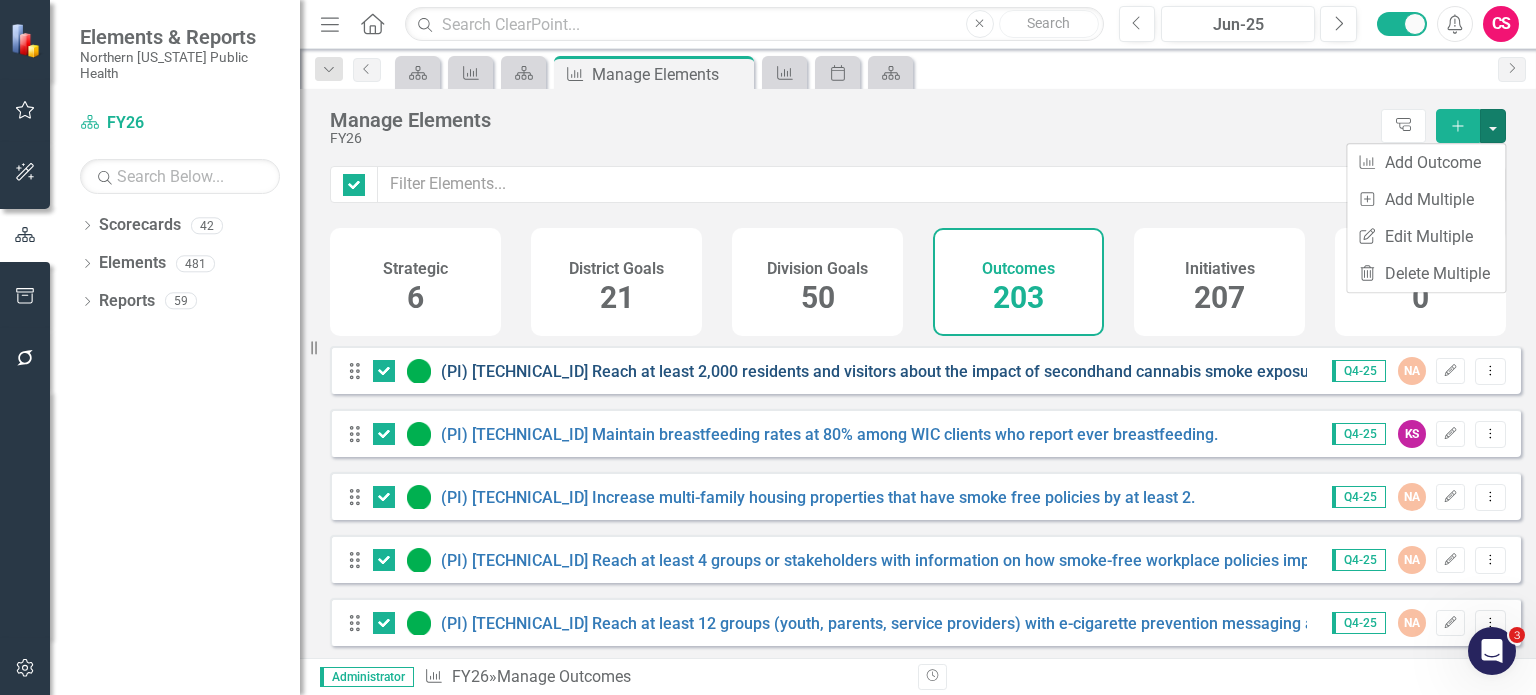 click on "(PI) [TECHNICAL_ID] Reach at least 2,000 residents and visitors about the impact of secondhand cannabis smoke exposure through communications efforts. (# of residents reached)" at bounding box center (1092, 371) 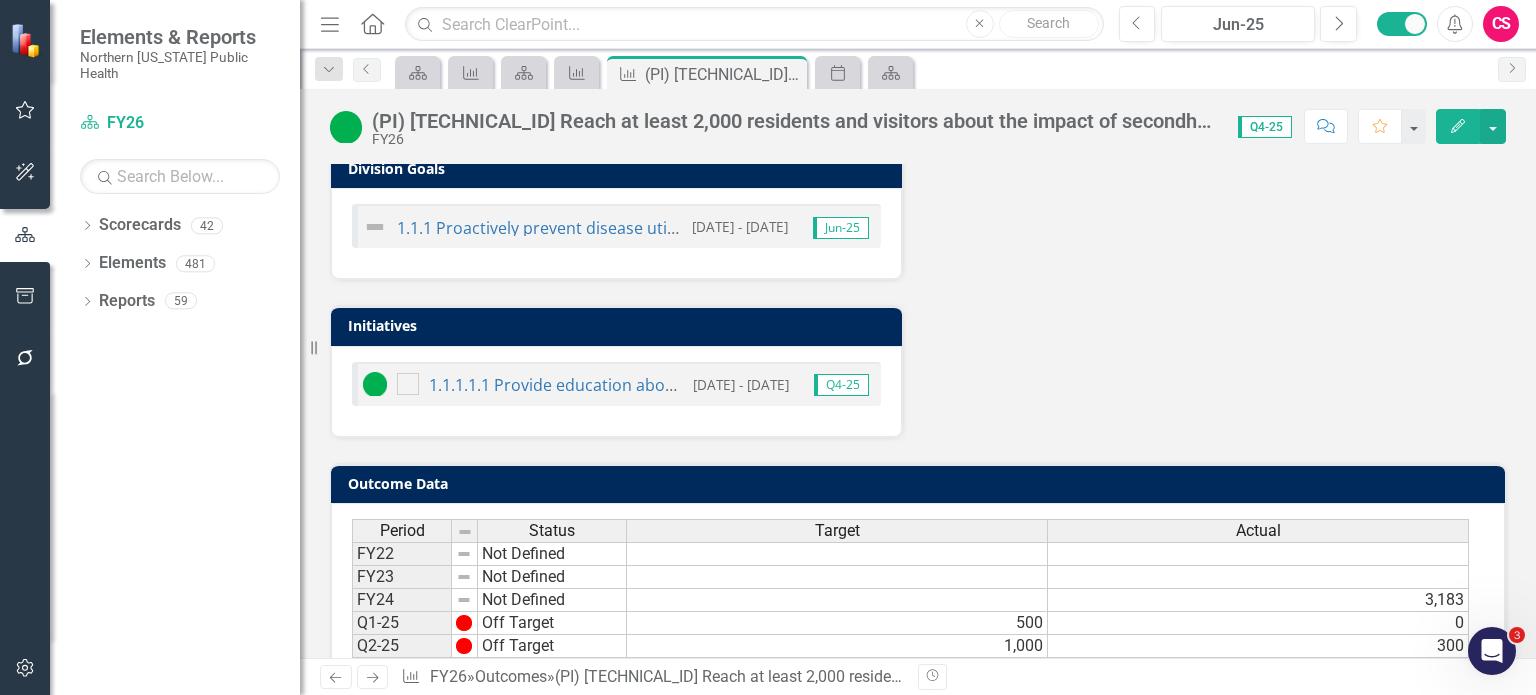 scroll, scrollTop: 899, scrollLeft: 0, axis: vertical 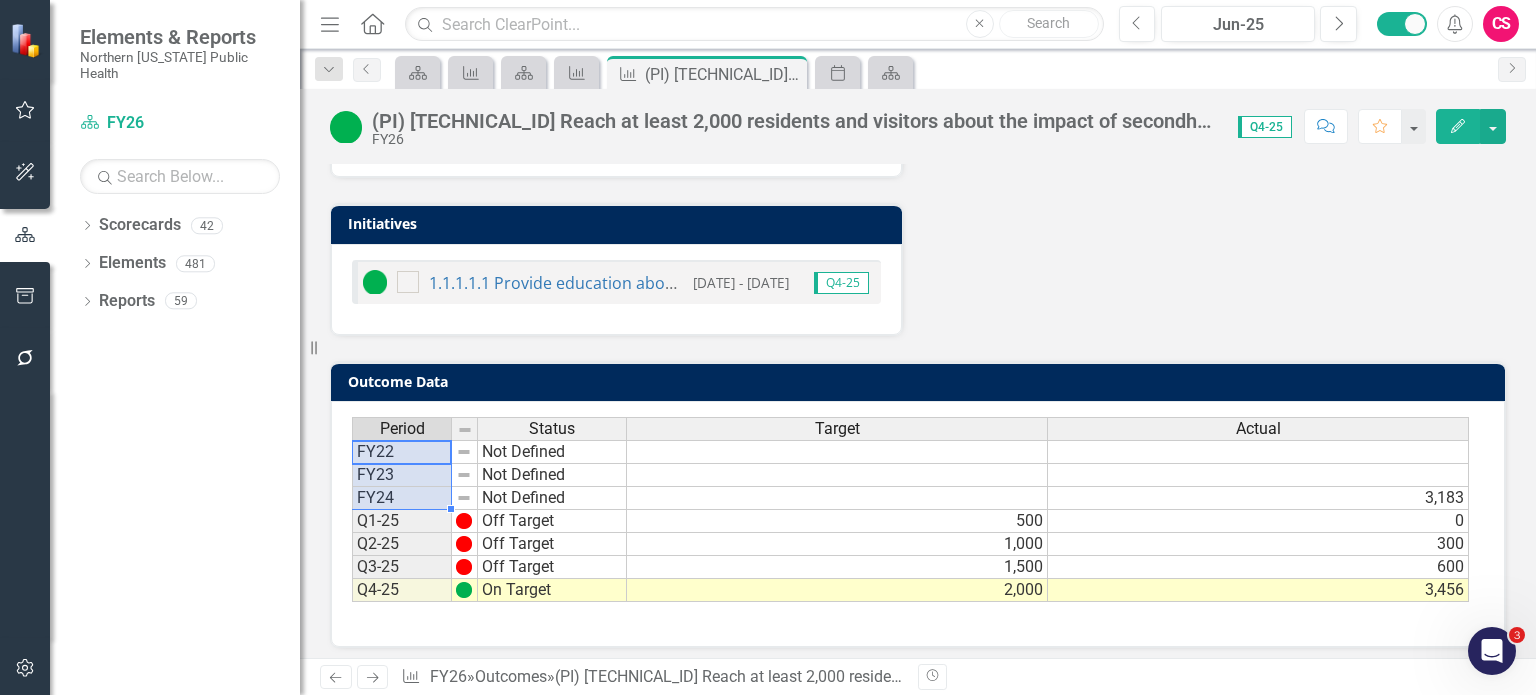 drag, startPoint x: 431, startPoint y: 451, endPoint x: 426, endPoint y: 492, distance: 41.303753 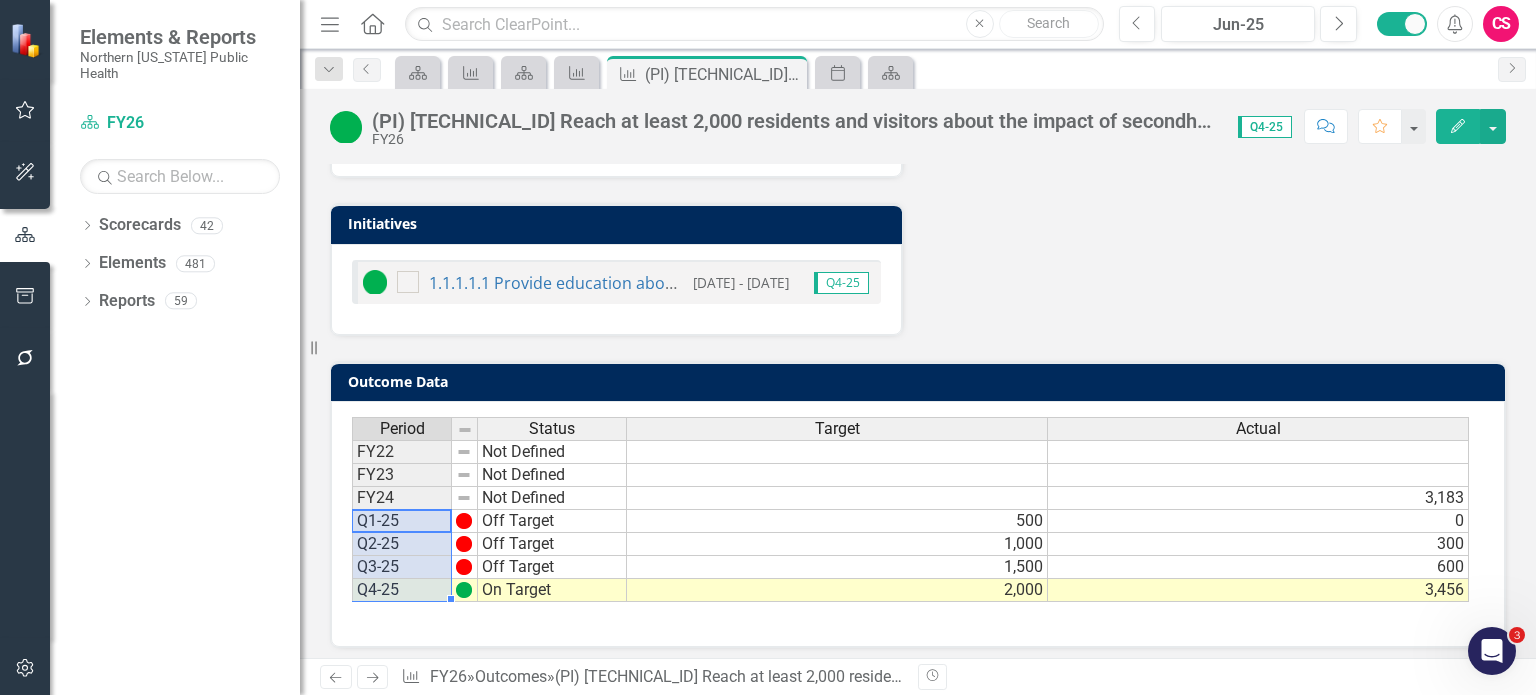 drag, startPoint x: 424, startPoint y: 511, endPoint x: 416, endPoint y: 578, distance: 67.47592 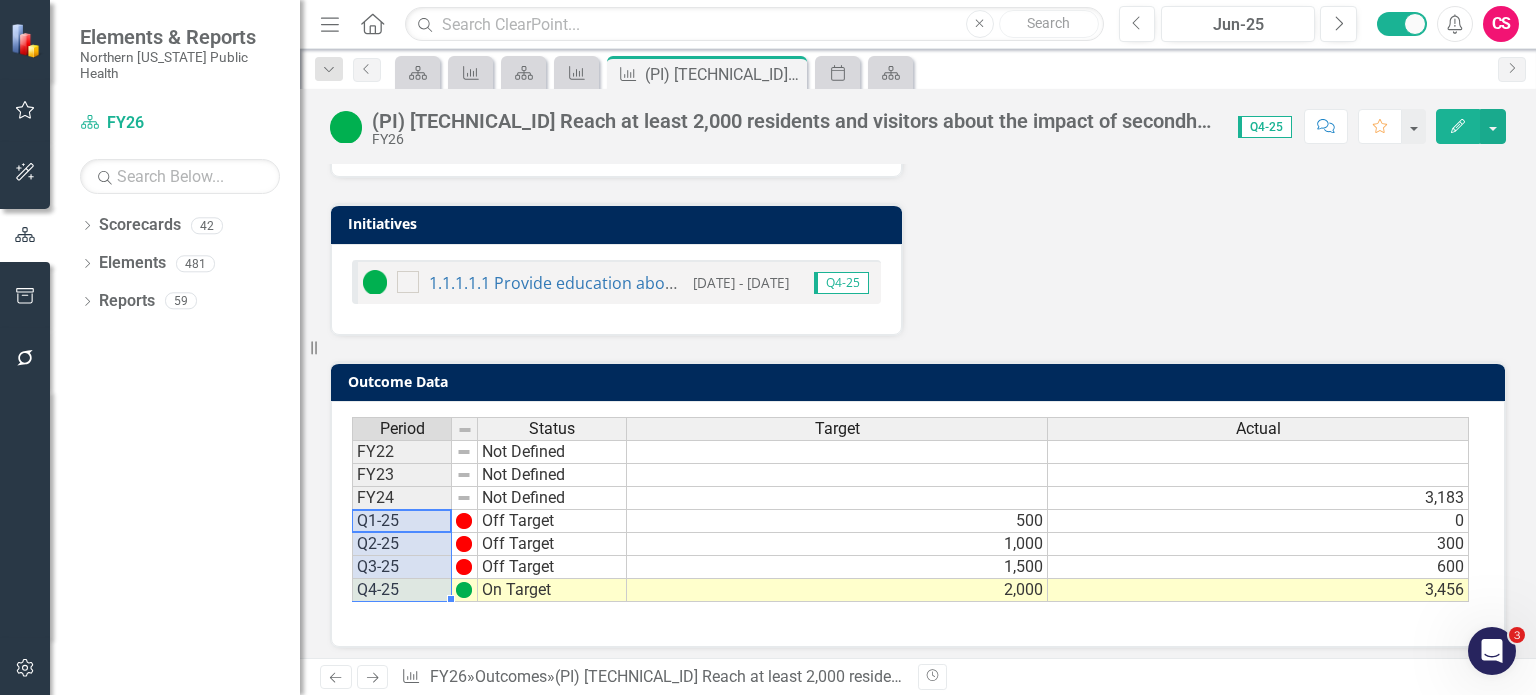 click on "FY22 Not Defined FY23 Not Defined FY24 Not Defined Q1-25 Off Target Q2-25 Off Target Q3-25 Off Target Q4-25 On Target" at bounding box center [489, 521] 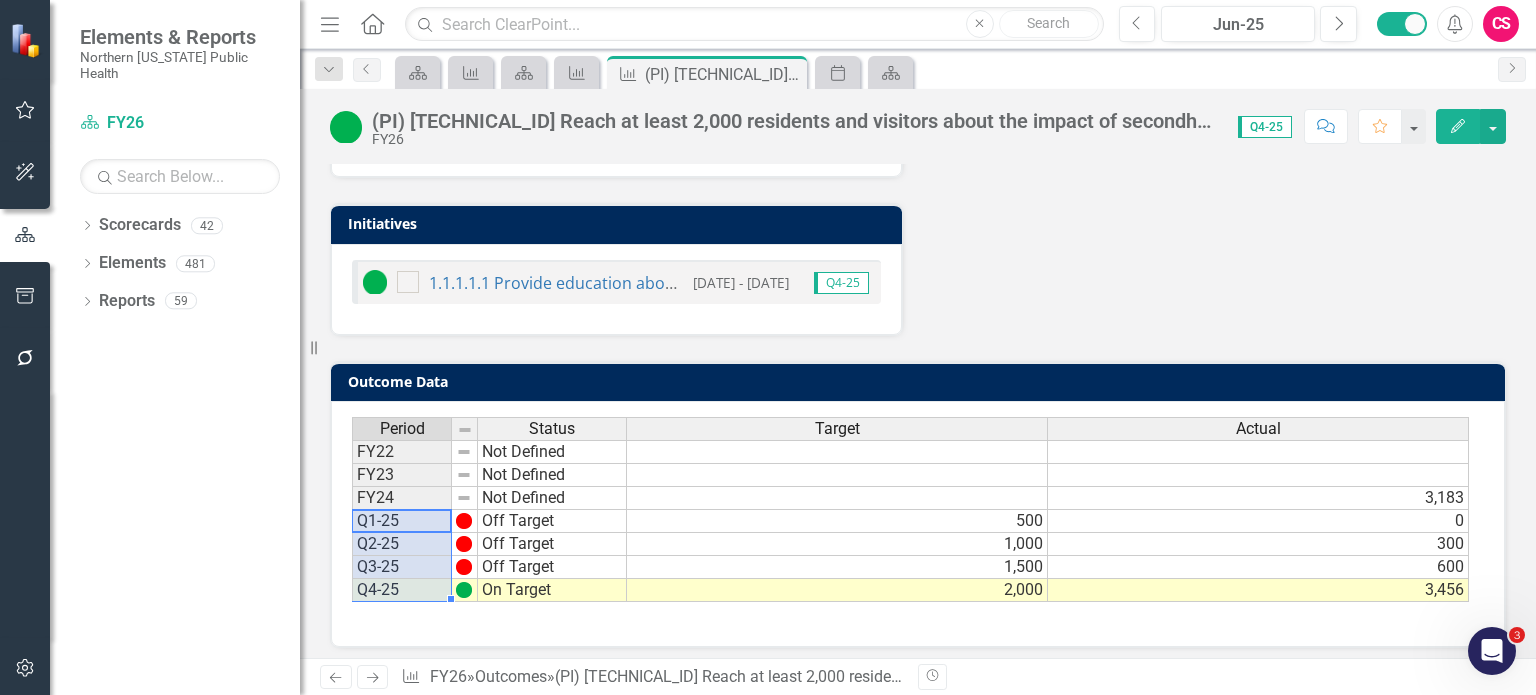 click 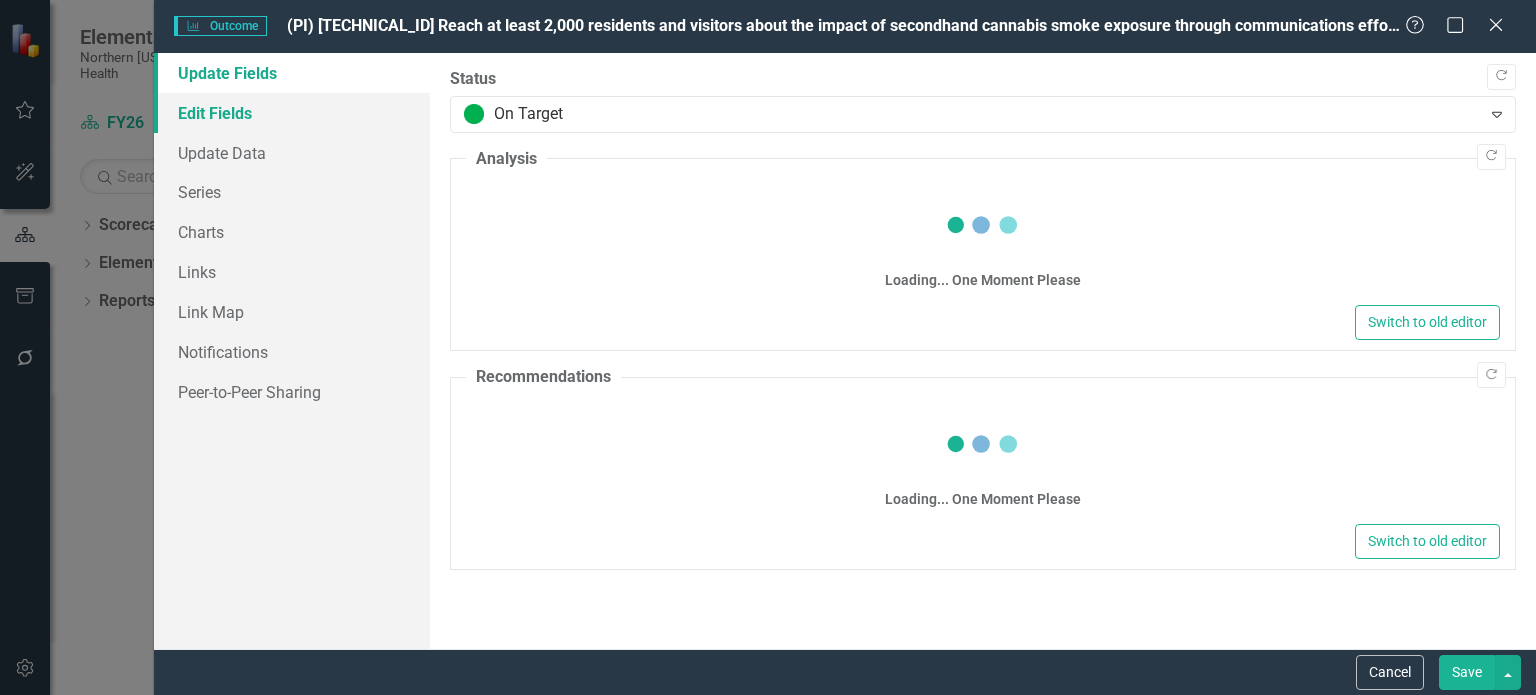 click on "Edit Fields" at bounding box center [292, 113] 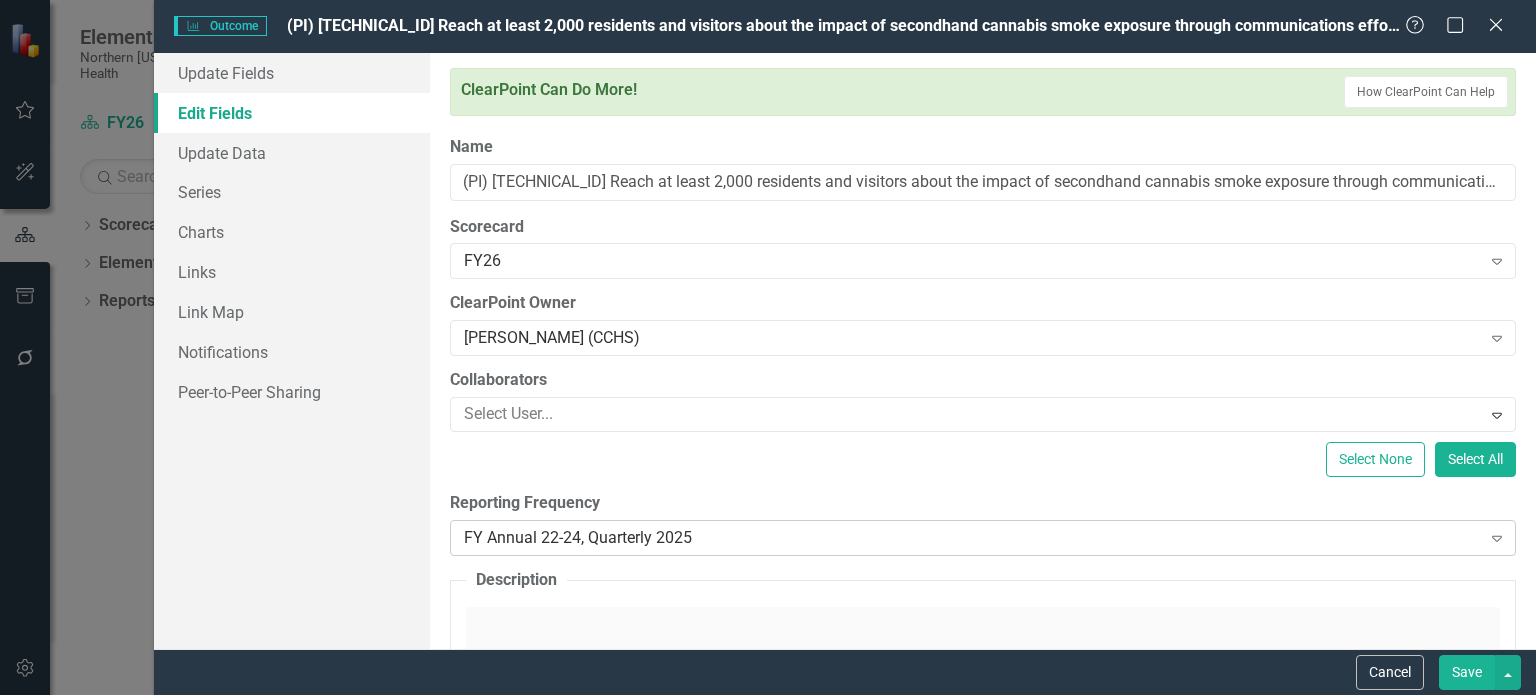 click on "FY Annual 22-24, Quarterly 2025" at bounding box center (972, 538) 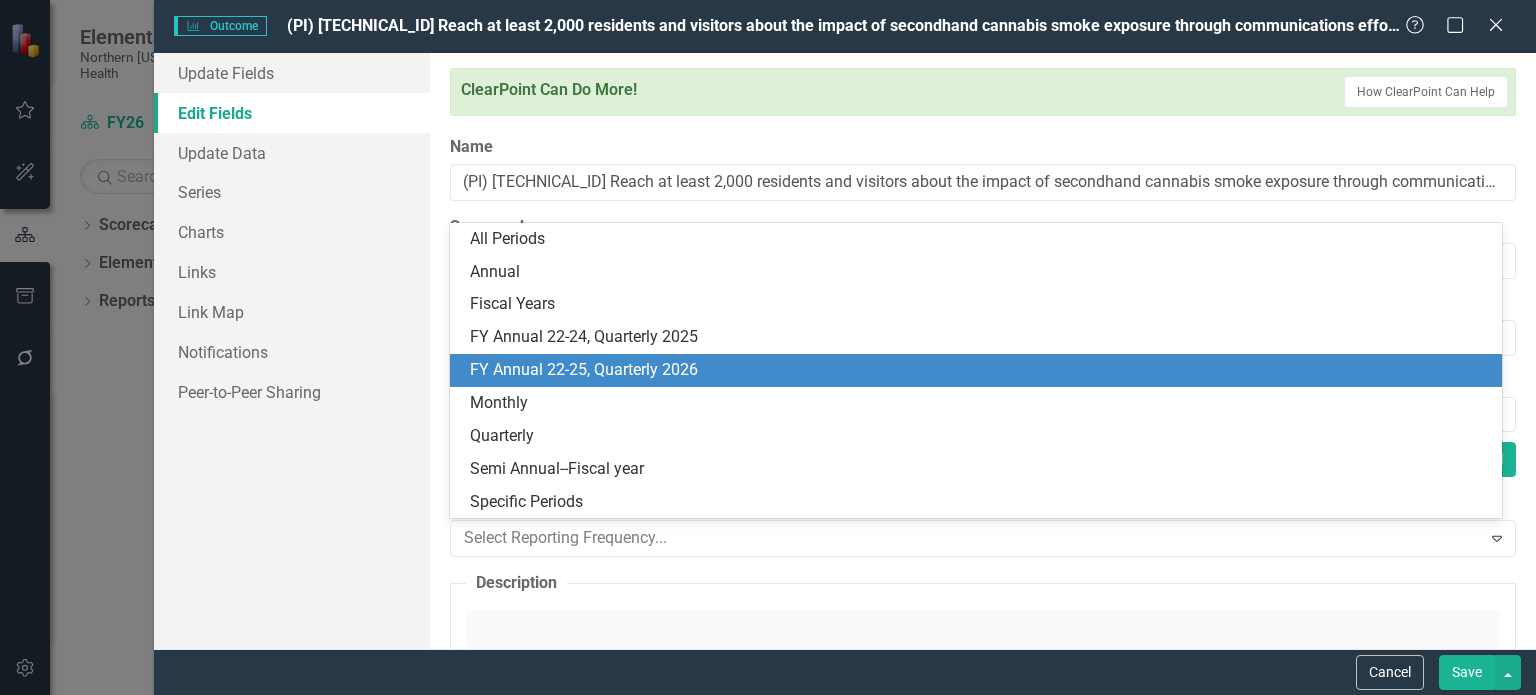 scroll, scrollTop: 0, scrollLeft: 0, axis: both 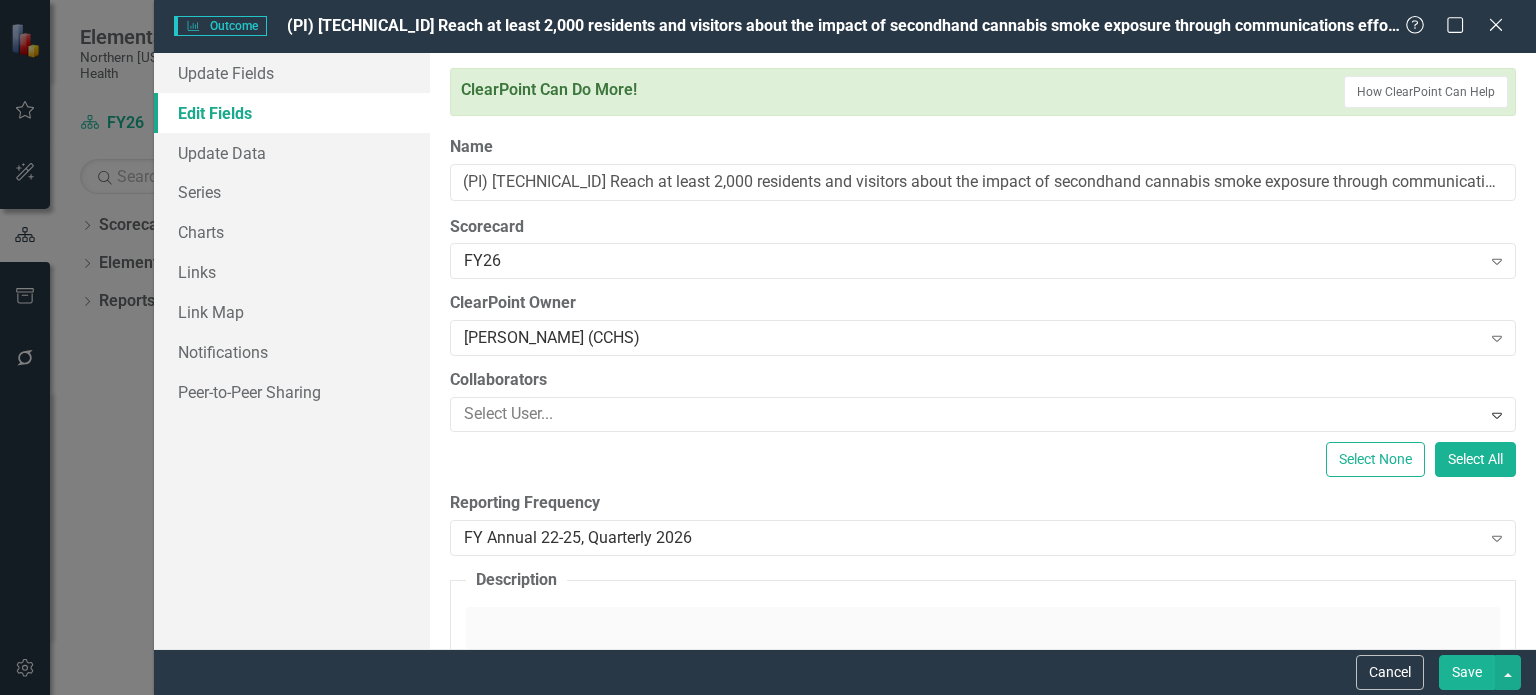 click on "Save" at bounding box center (1467, 672) 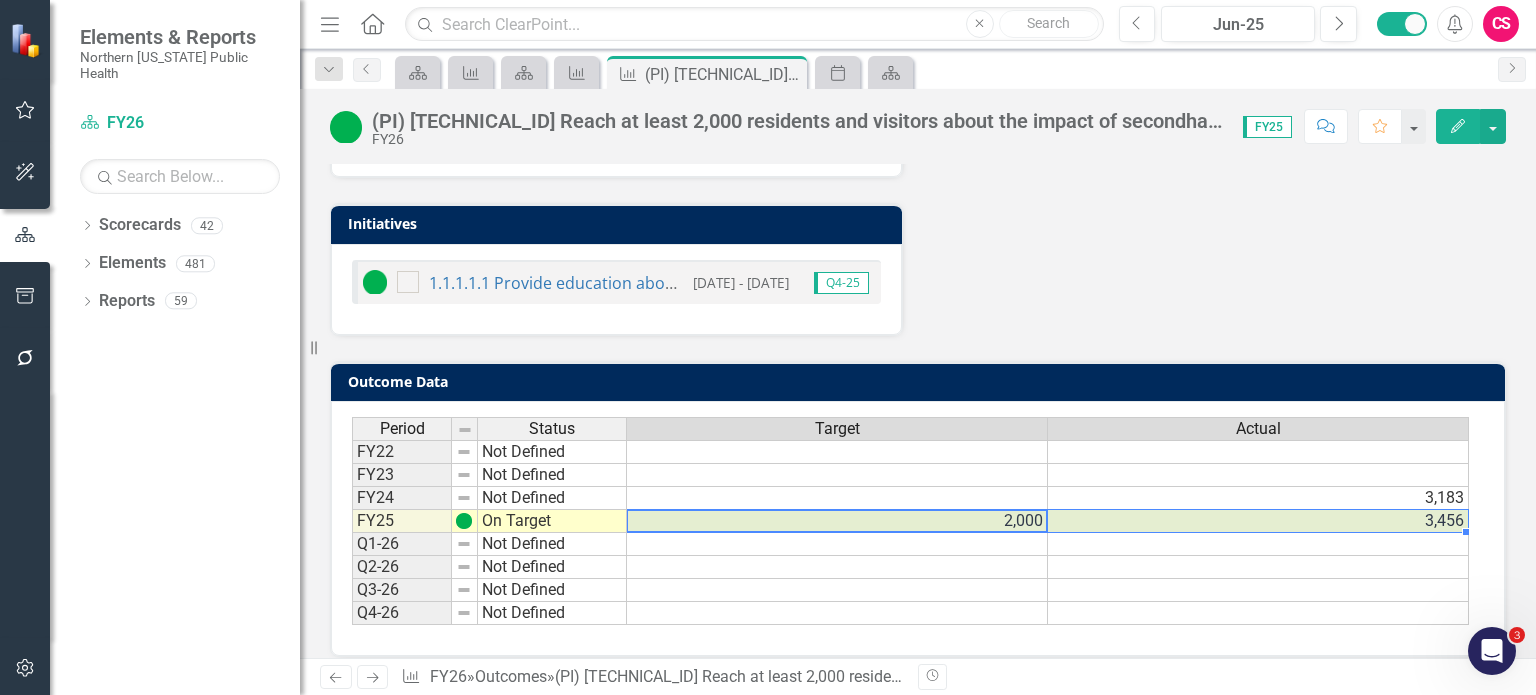 drag, startPoint x: 984, startPoint y: 511, endPoint x: 1149, endPoint y: 507, distance: 165.04848 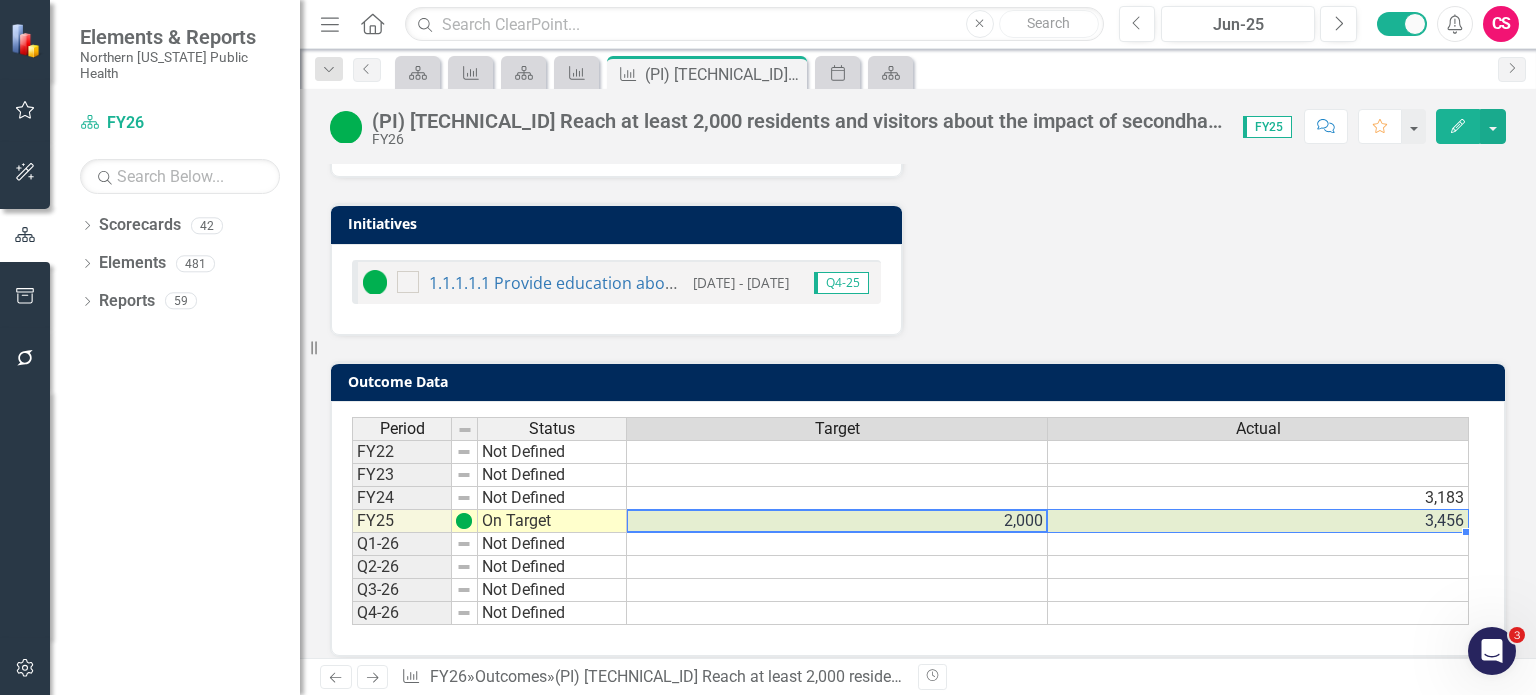 click on "FY25 On Target 2,000 3,456" at bounding box center (910, 521) 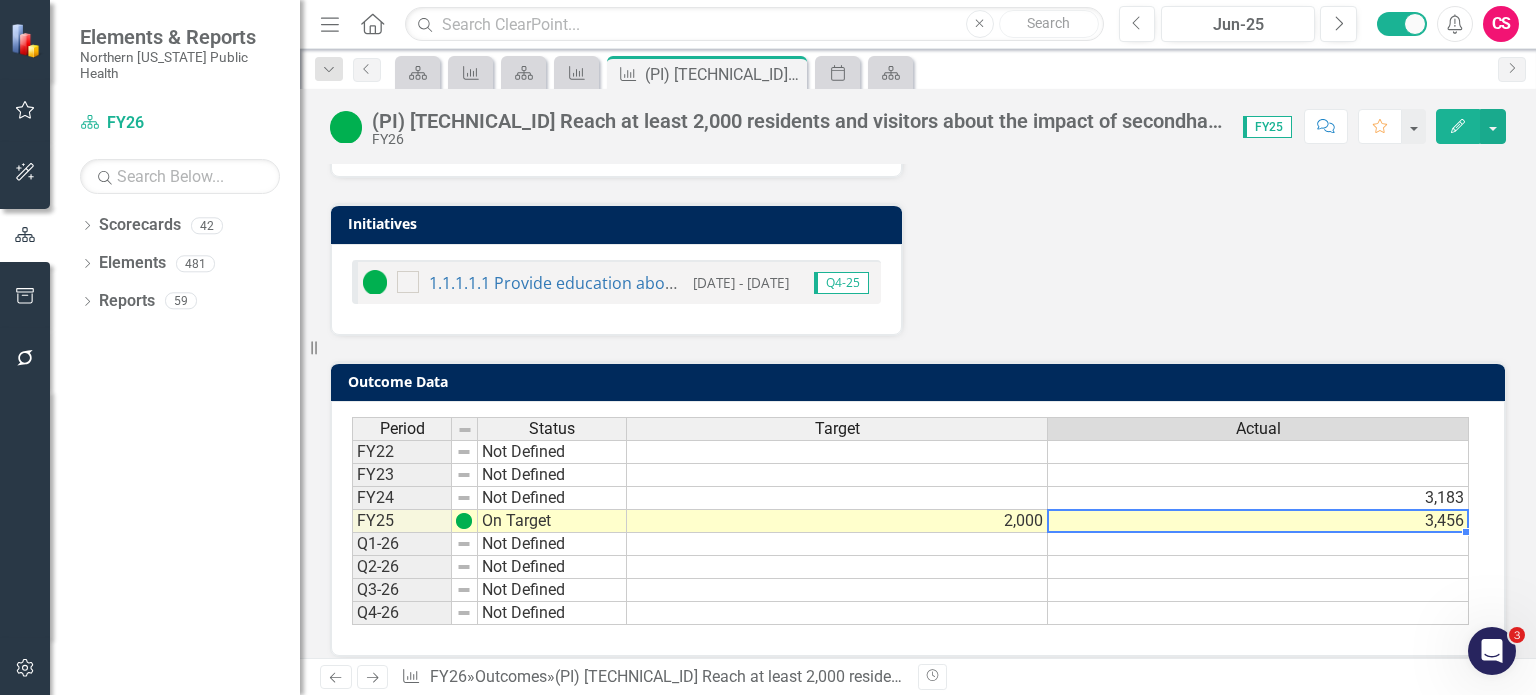 click on "3,456" at bounding box center [1258, 521] 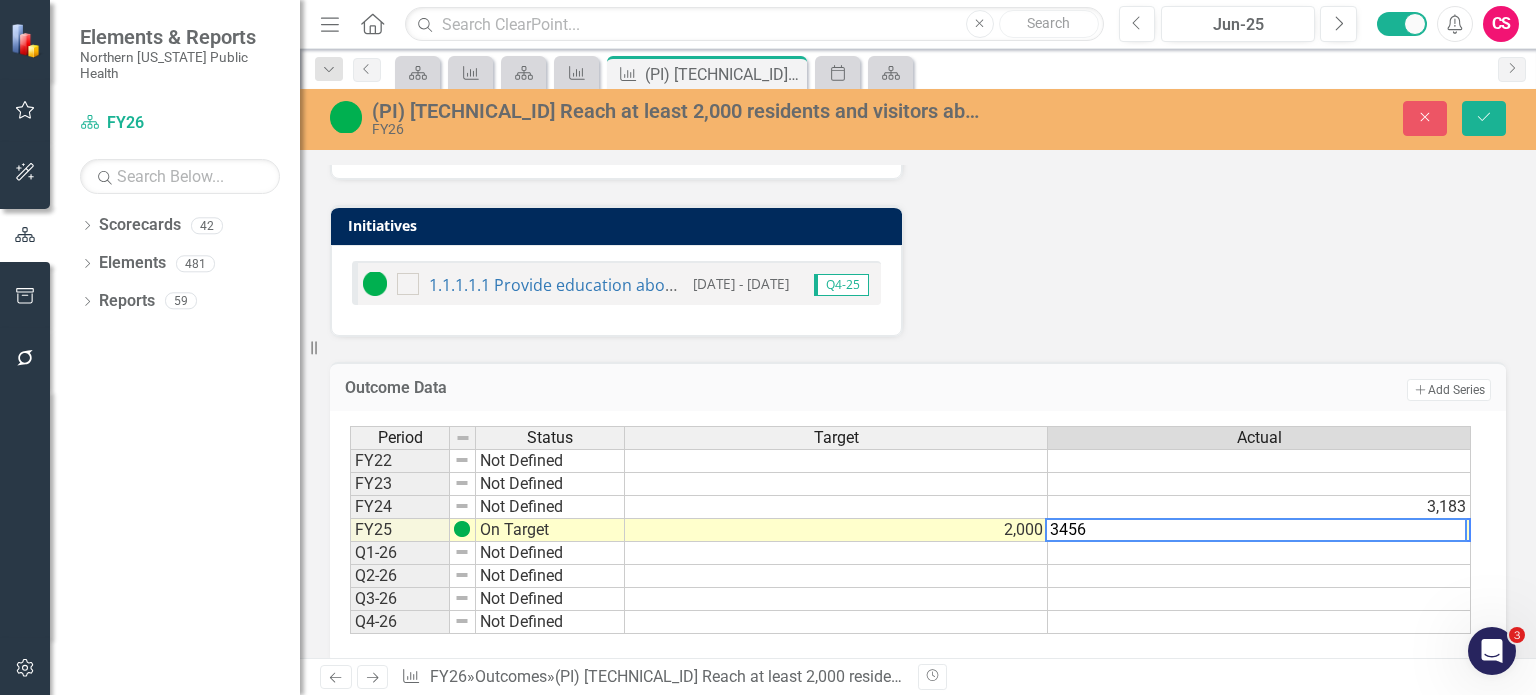 drag, startPoint x: 1033, startPoint y: 524, endPoint x: 1015, endPoint y: 524, distance: 18 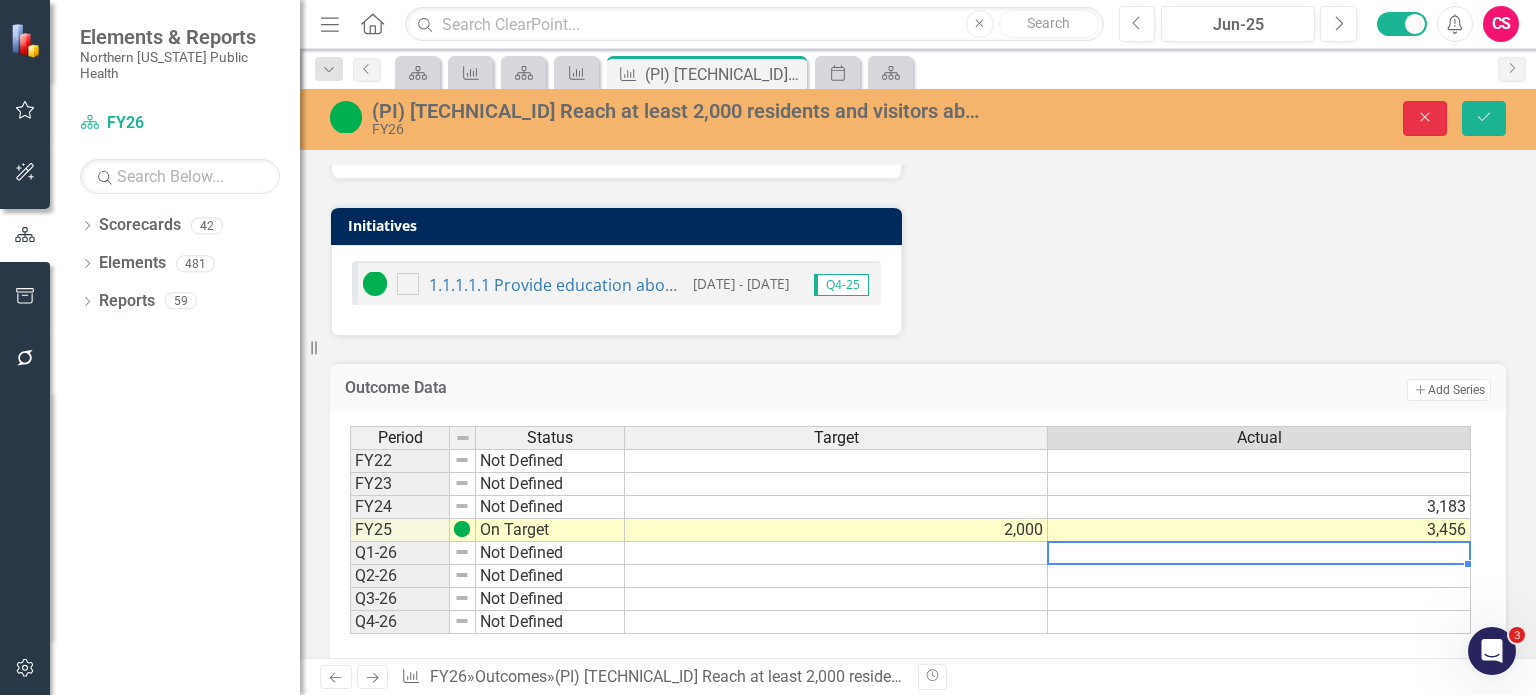 click on "Close" at bounding box center [1425, 118] 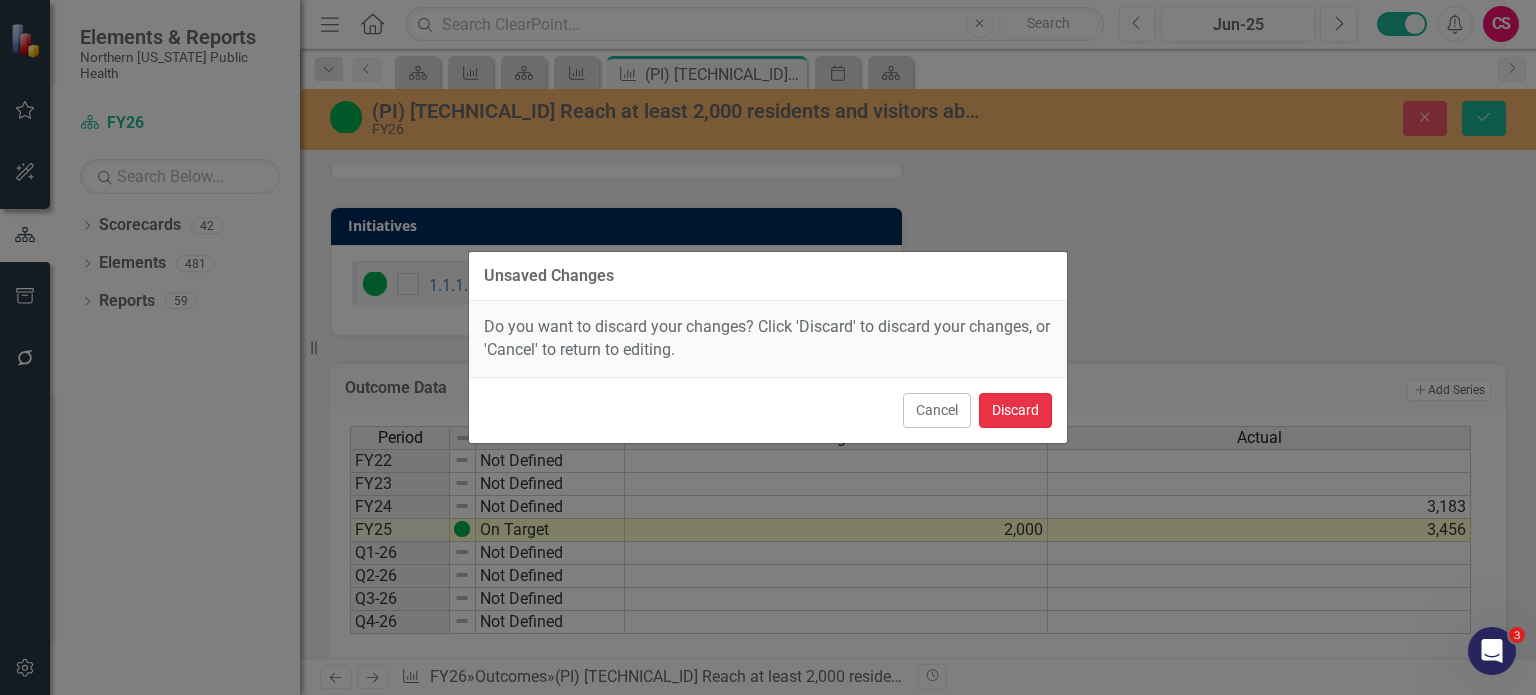 click on "Discard" at bounding box center [1015, 410] 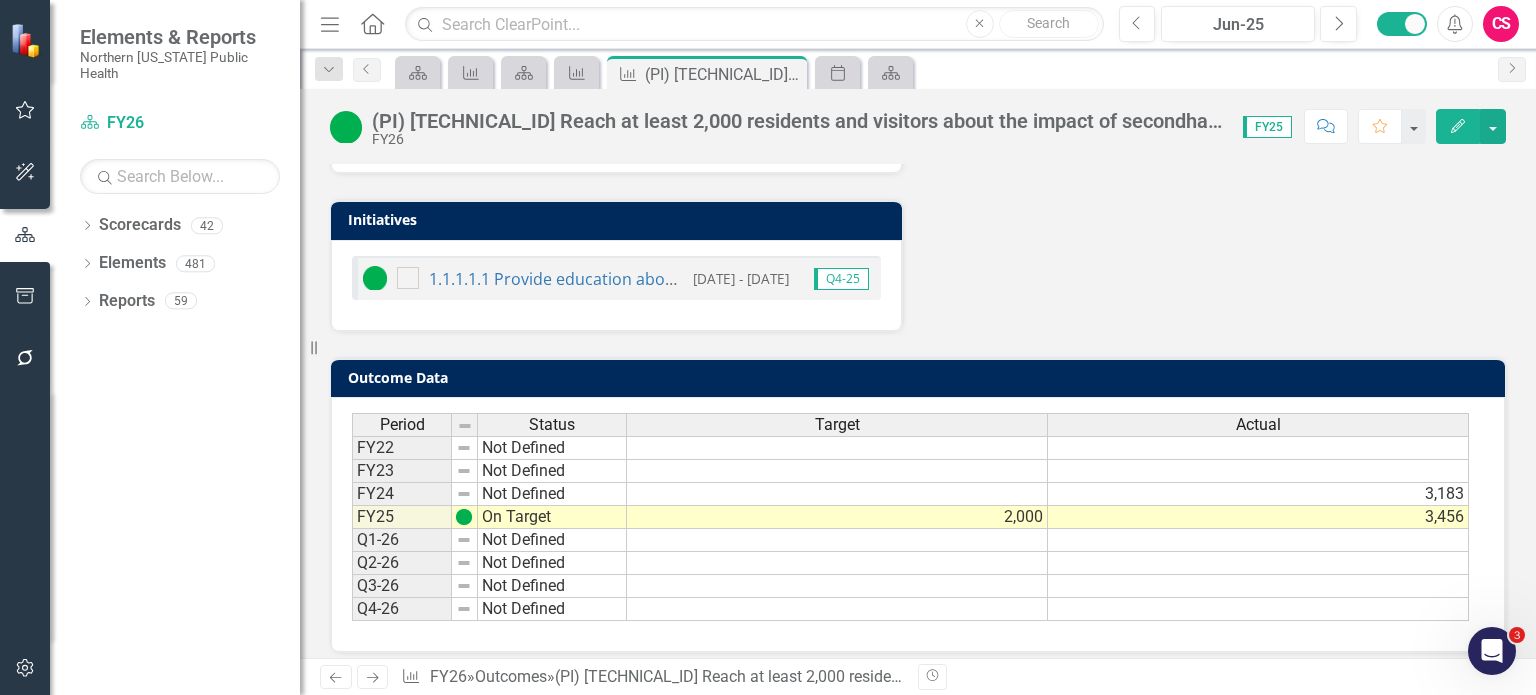 scroll, scrollTop: 905, scrollLeft: 0, axis: vertical 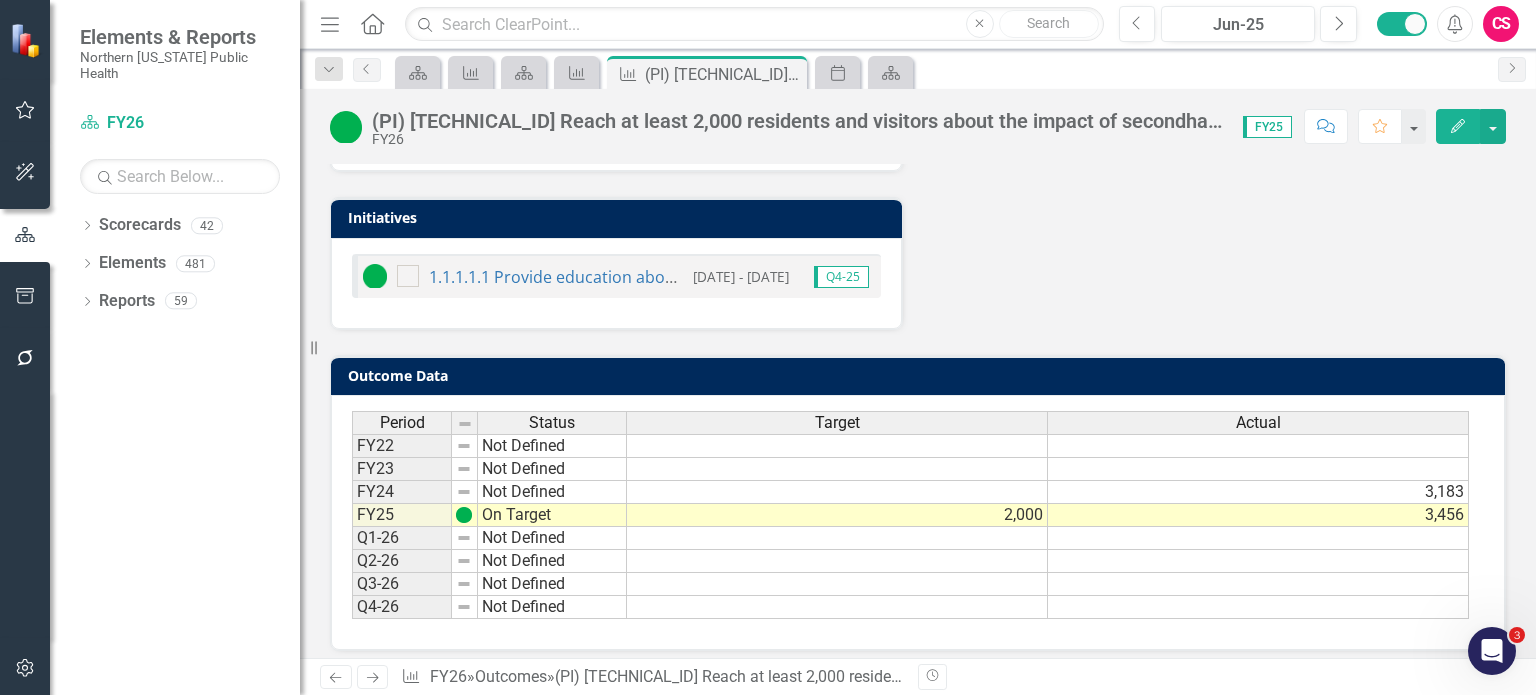 click on "3,456" at bounding box center (1258, 515) 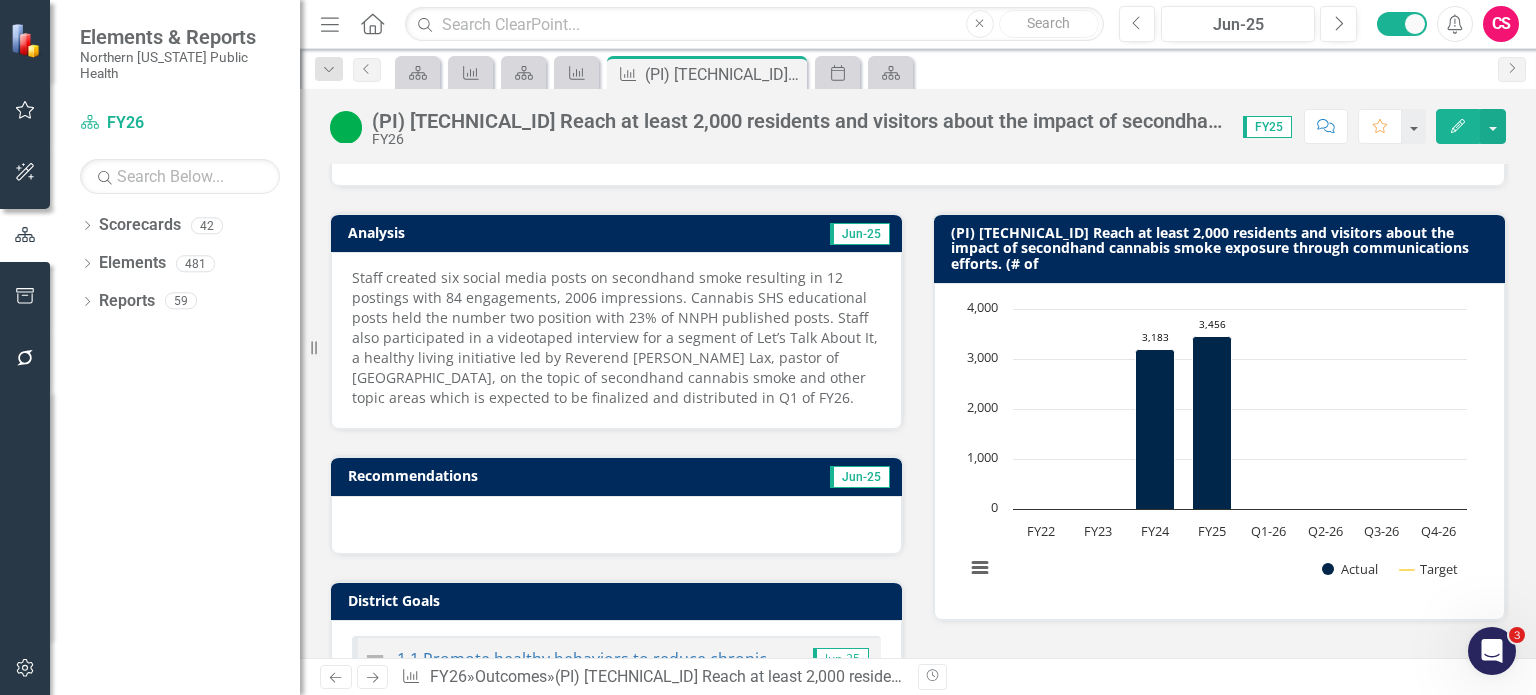 scroll, scrollTop: 204, scrollLeft: 0, axis: vertical 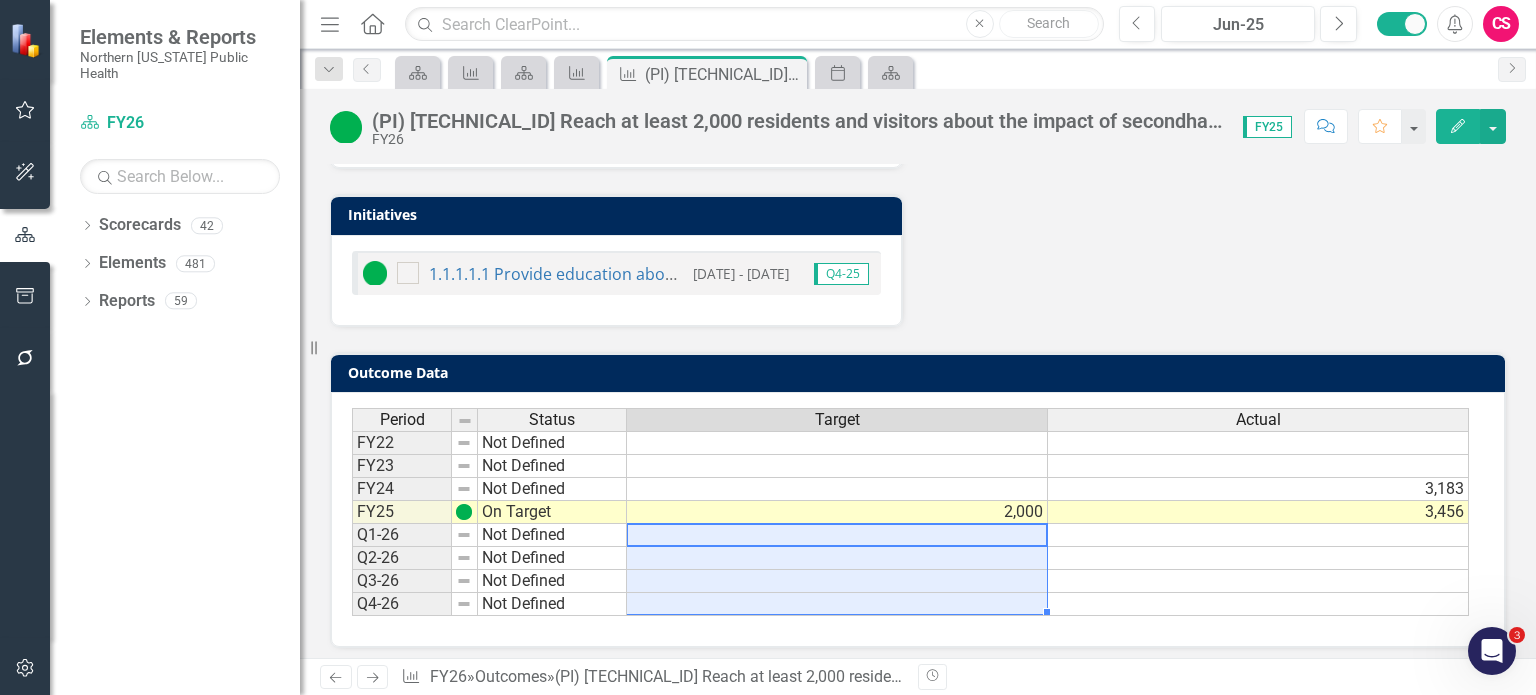 drag, startPoint x: 1034, startPoint y: 527, endPoint x: 1025, endPoint y: 607, distance: 80.50466 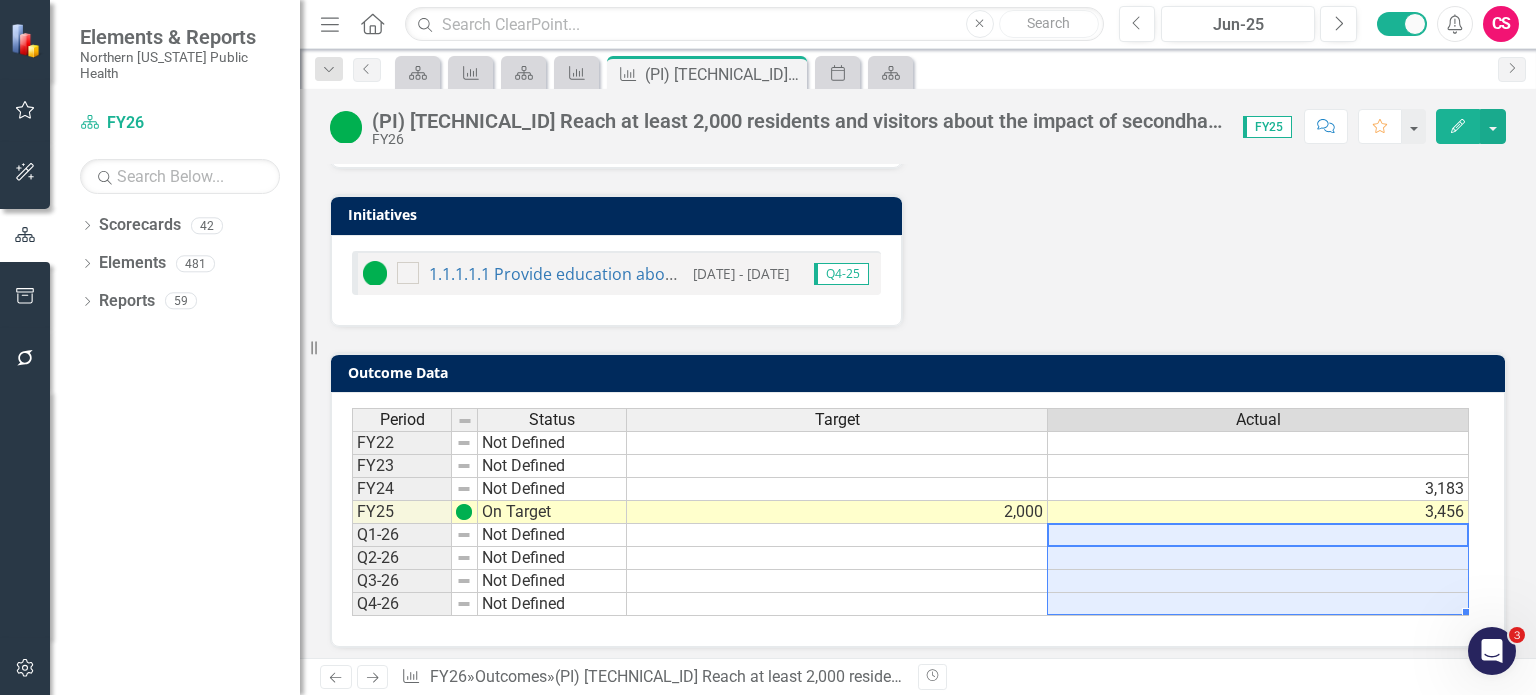 drag, startPoint x: 1098, startPoint y: 525, endPoint x: 1100, endPoint y: 590, distance: 65.03076 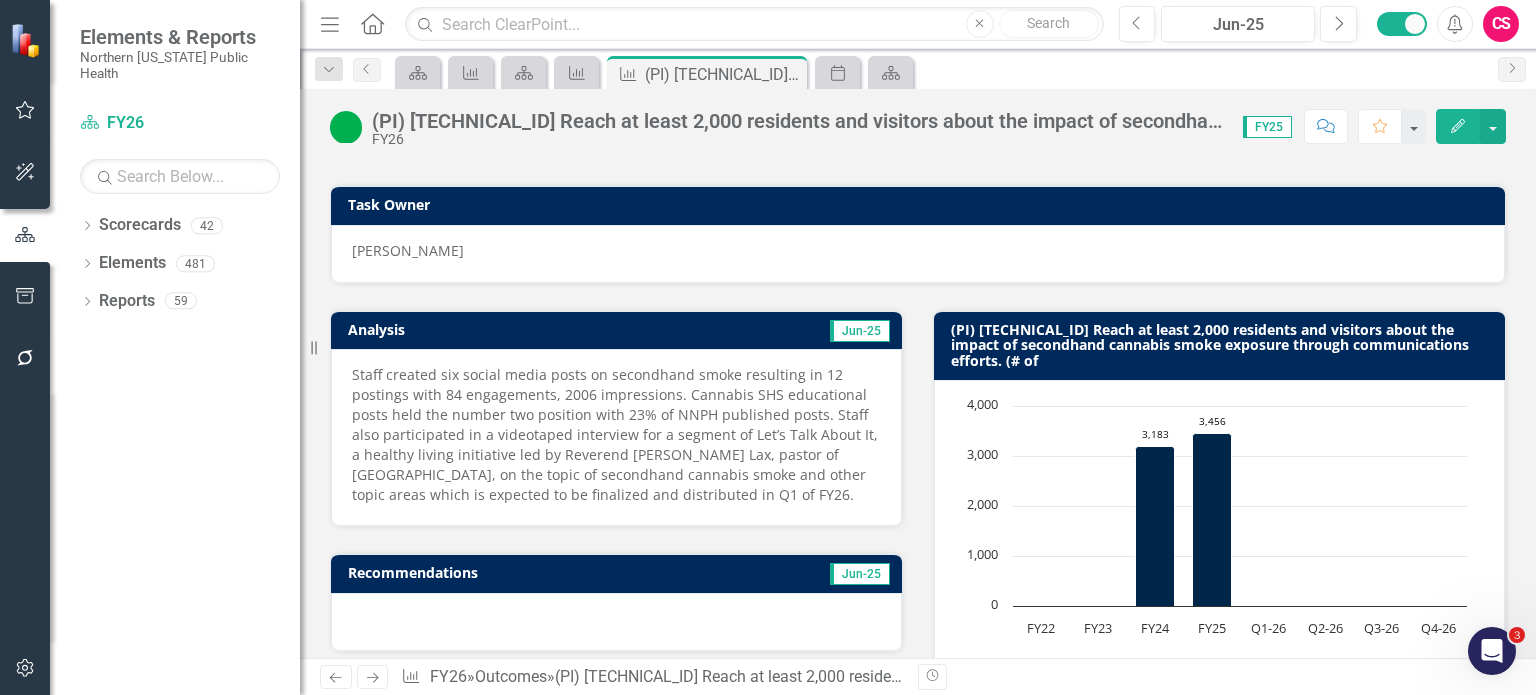 scroll, scrollTop: 99, scrollLeft: 0, axis: vertical 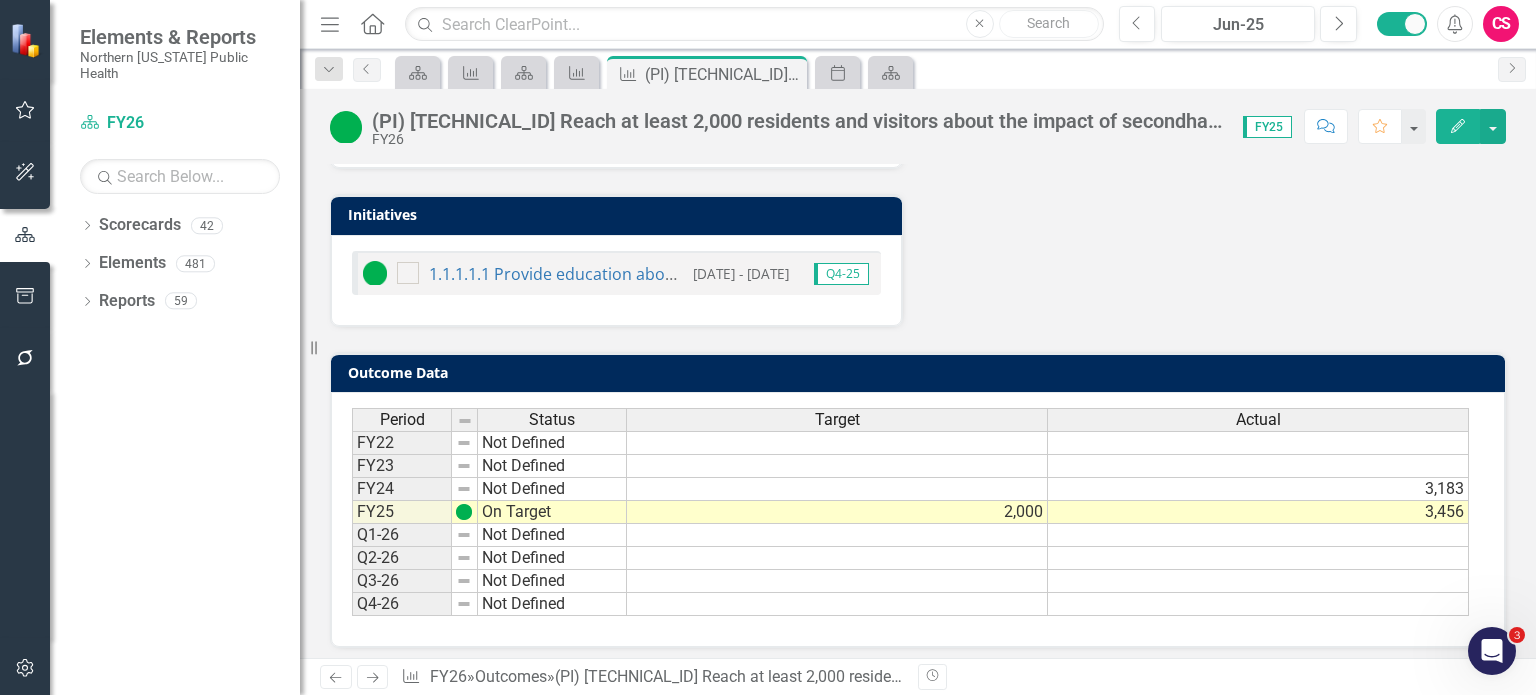 click on "3,456" at bounding box center [1258, 512] 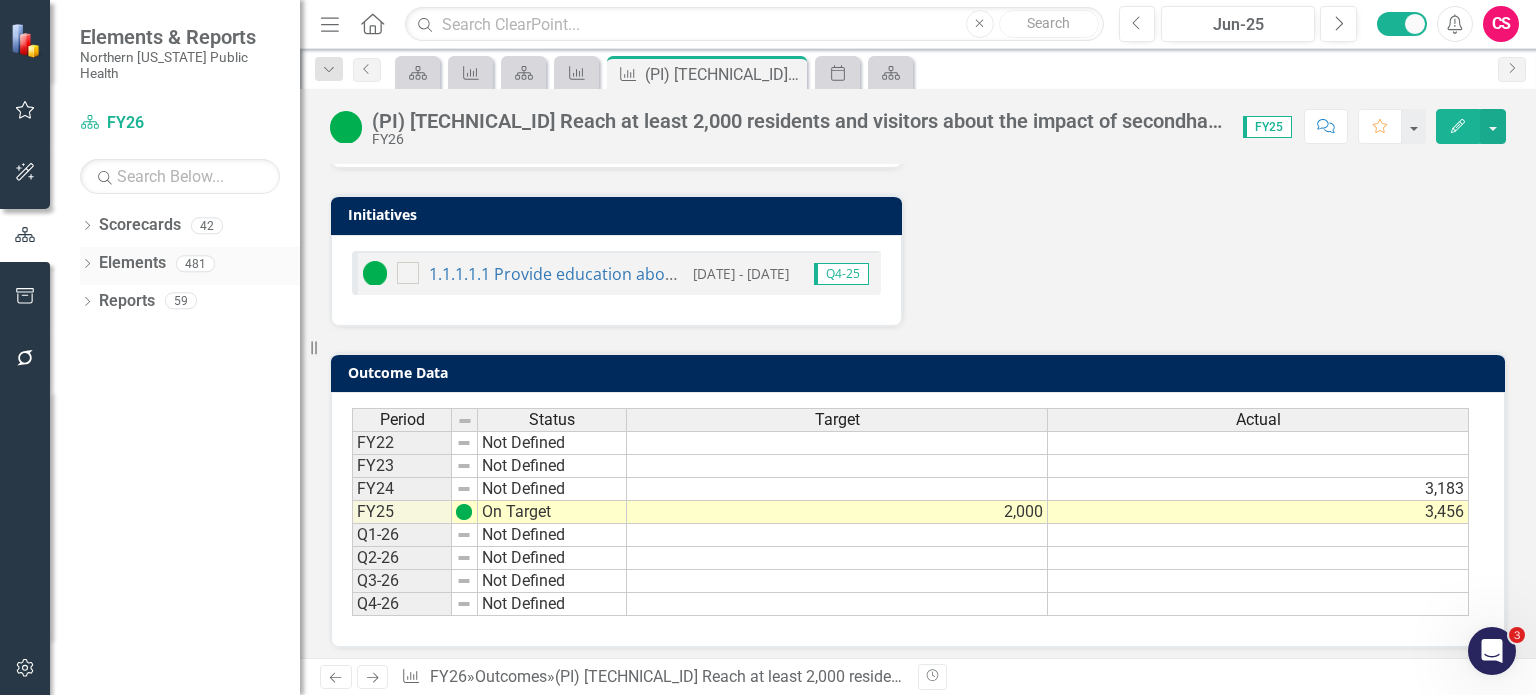click on "Elements" at bounding box center (132, 263) 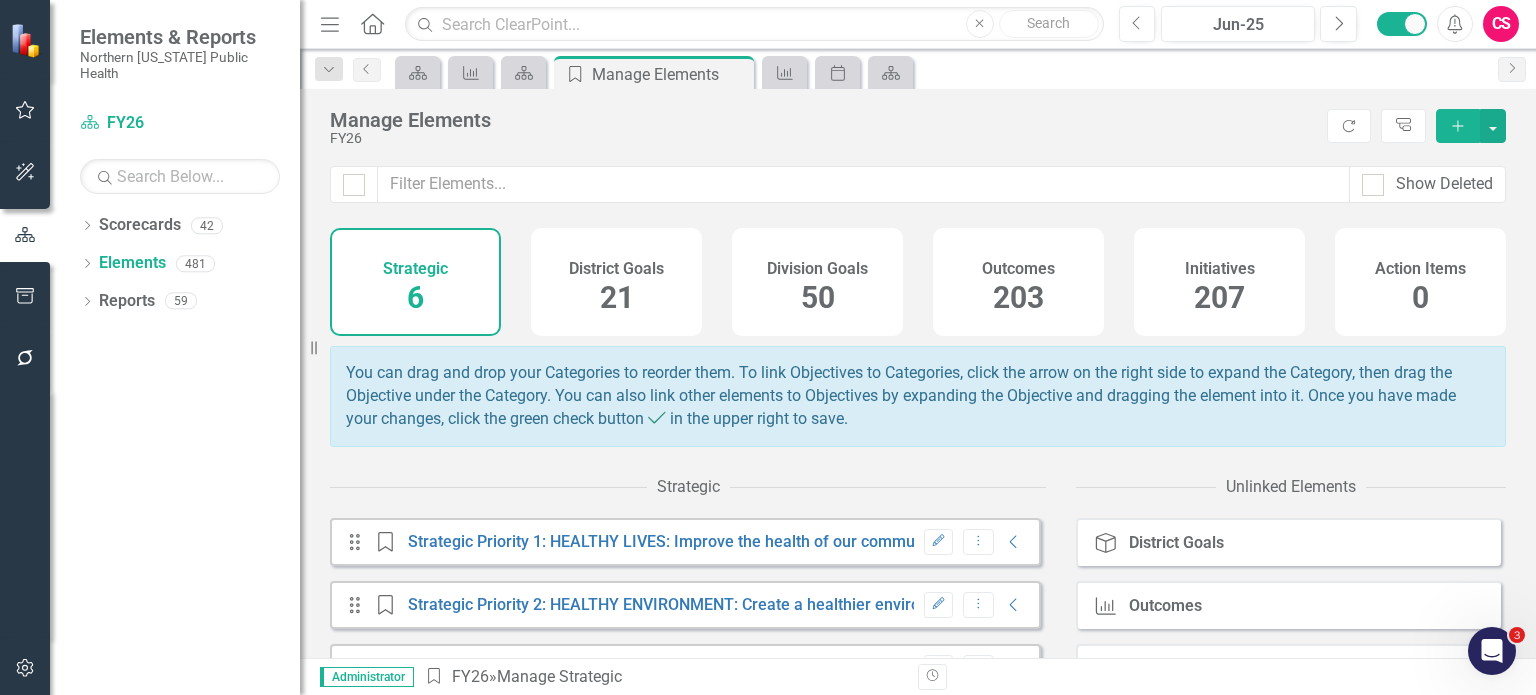 click on "Outcomes 203" at bounding box center (1018, 282) 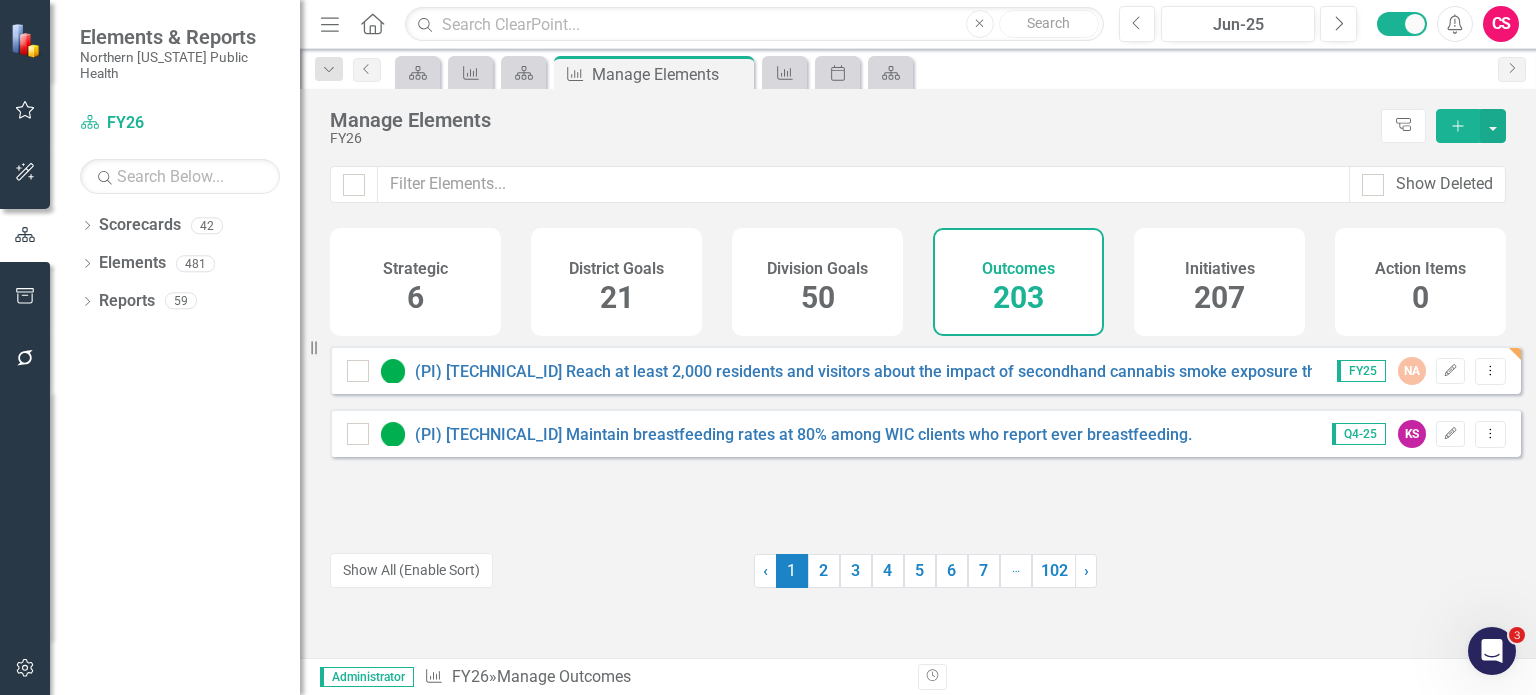 click on "Division Goals 50" at bounding box center (817, 282) 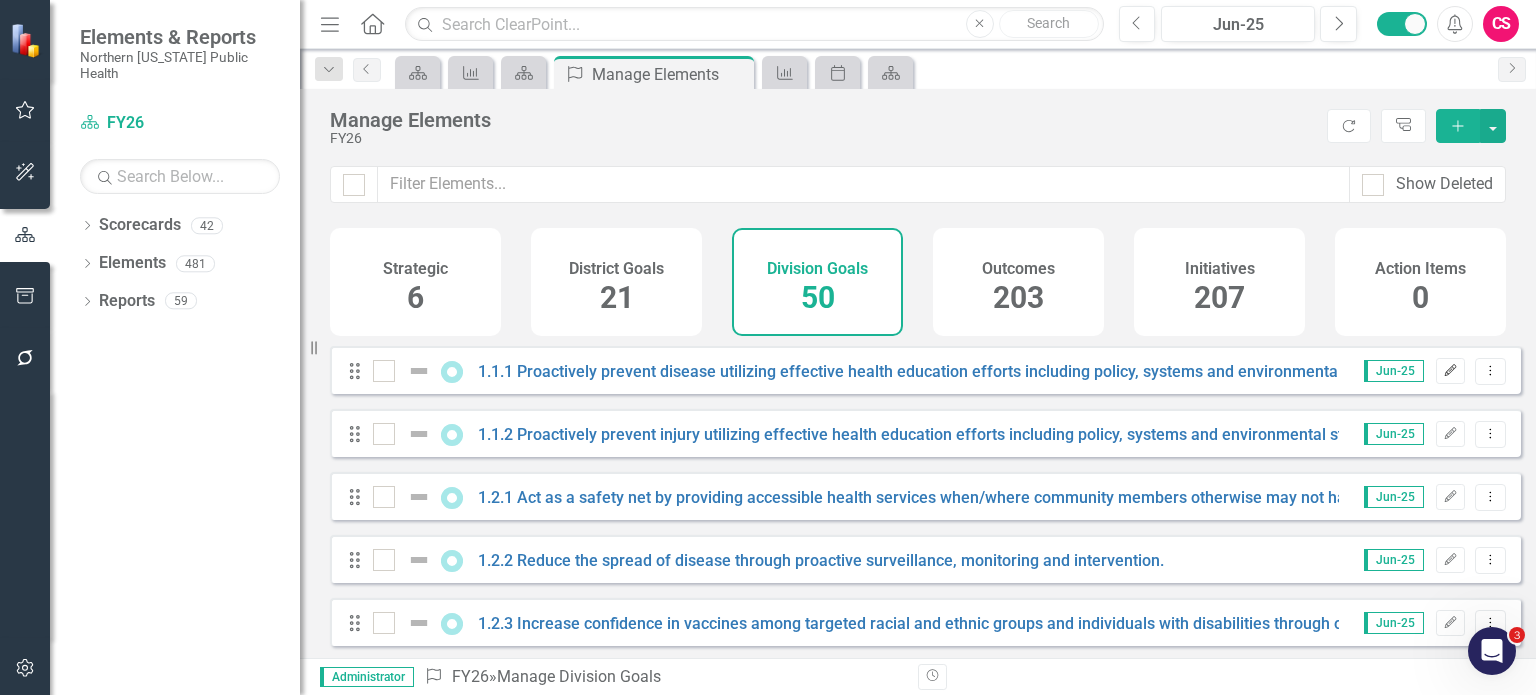 click on "Edit" 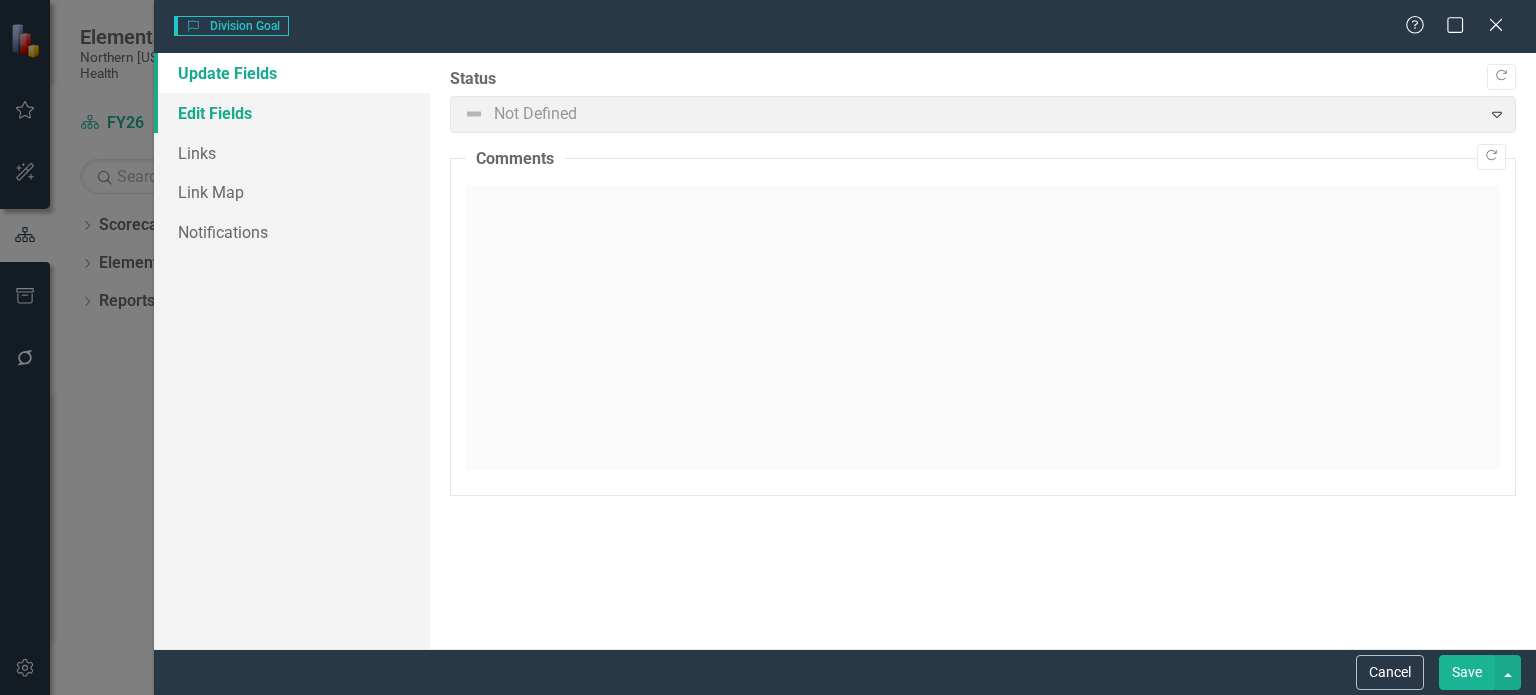 click on "Edit Fields" at bounding box center [292, 113] 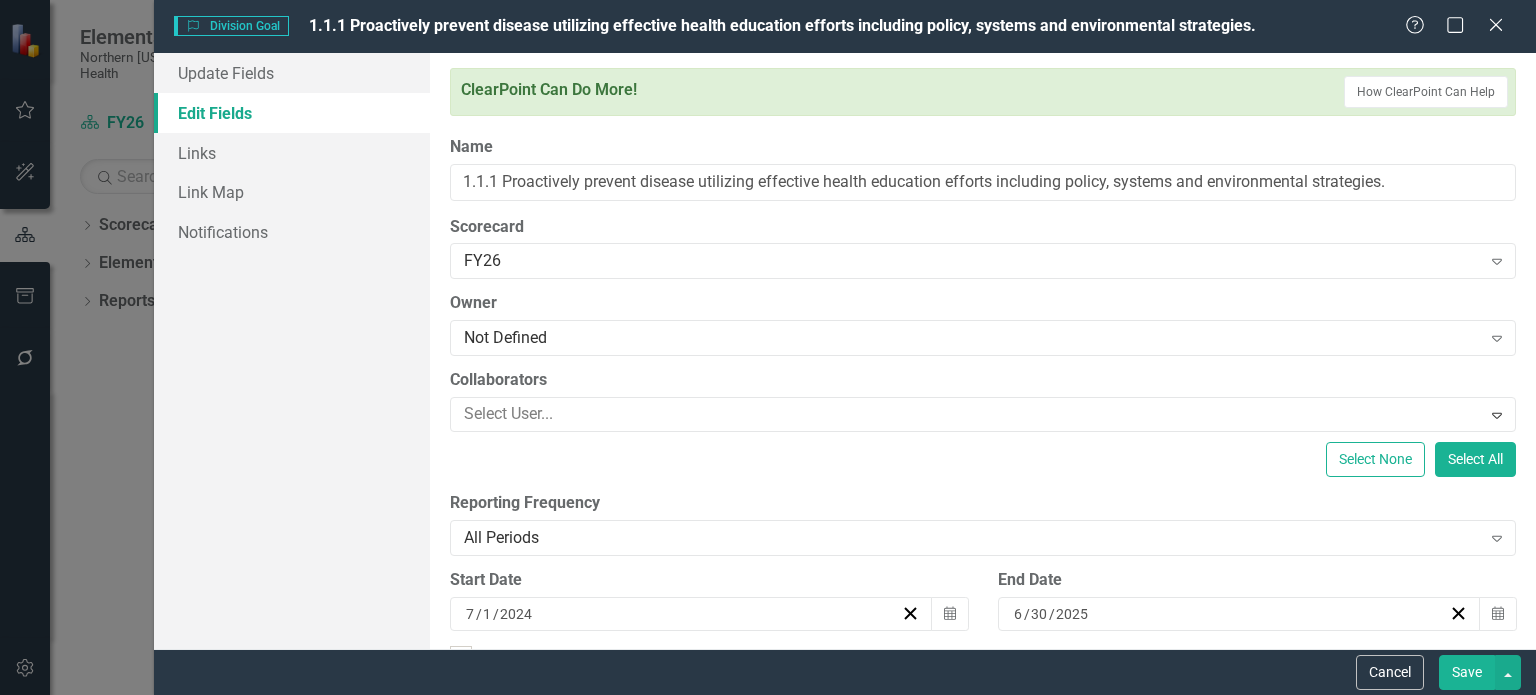 scroll, scrollTop: 0, scrollLeft: 0, axis: both 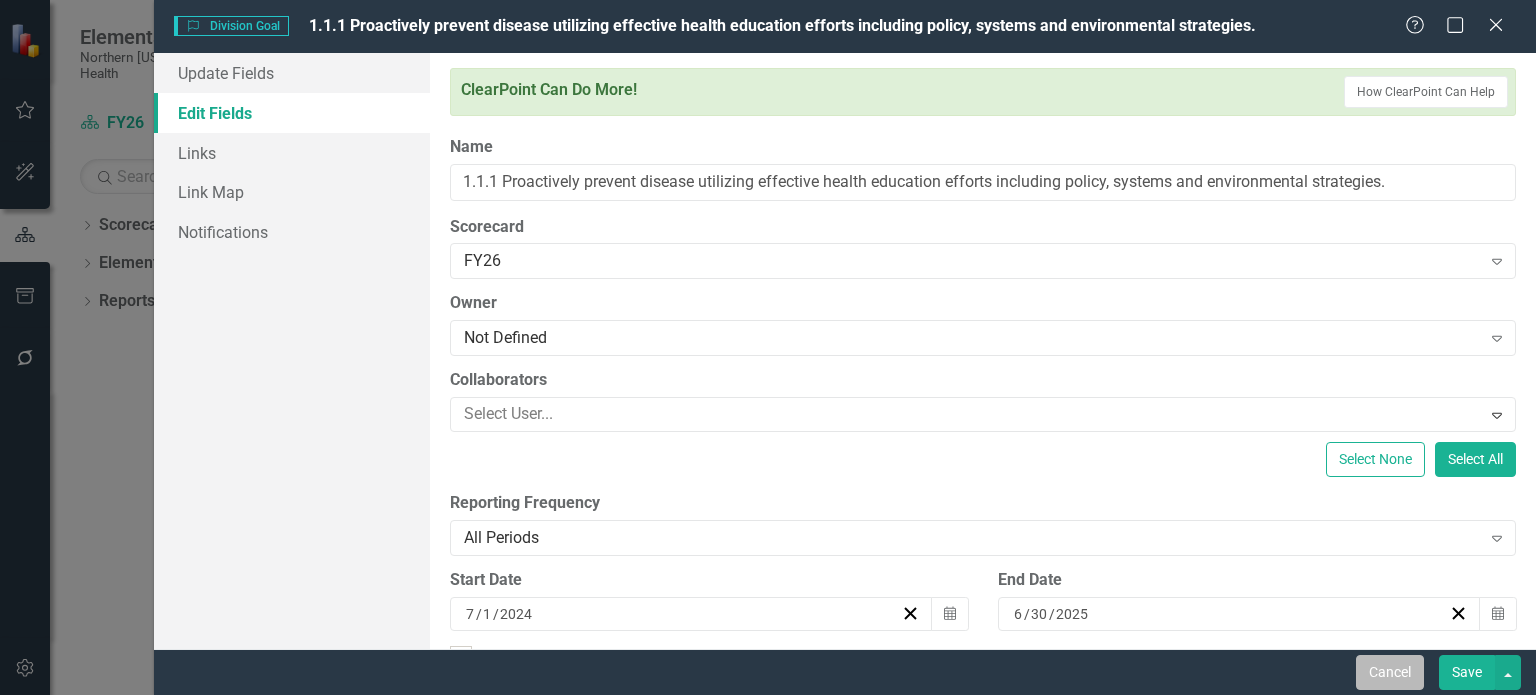 click on "Cancel" at bounding box center [1390, 672] 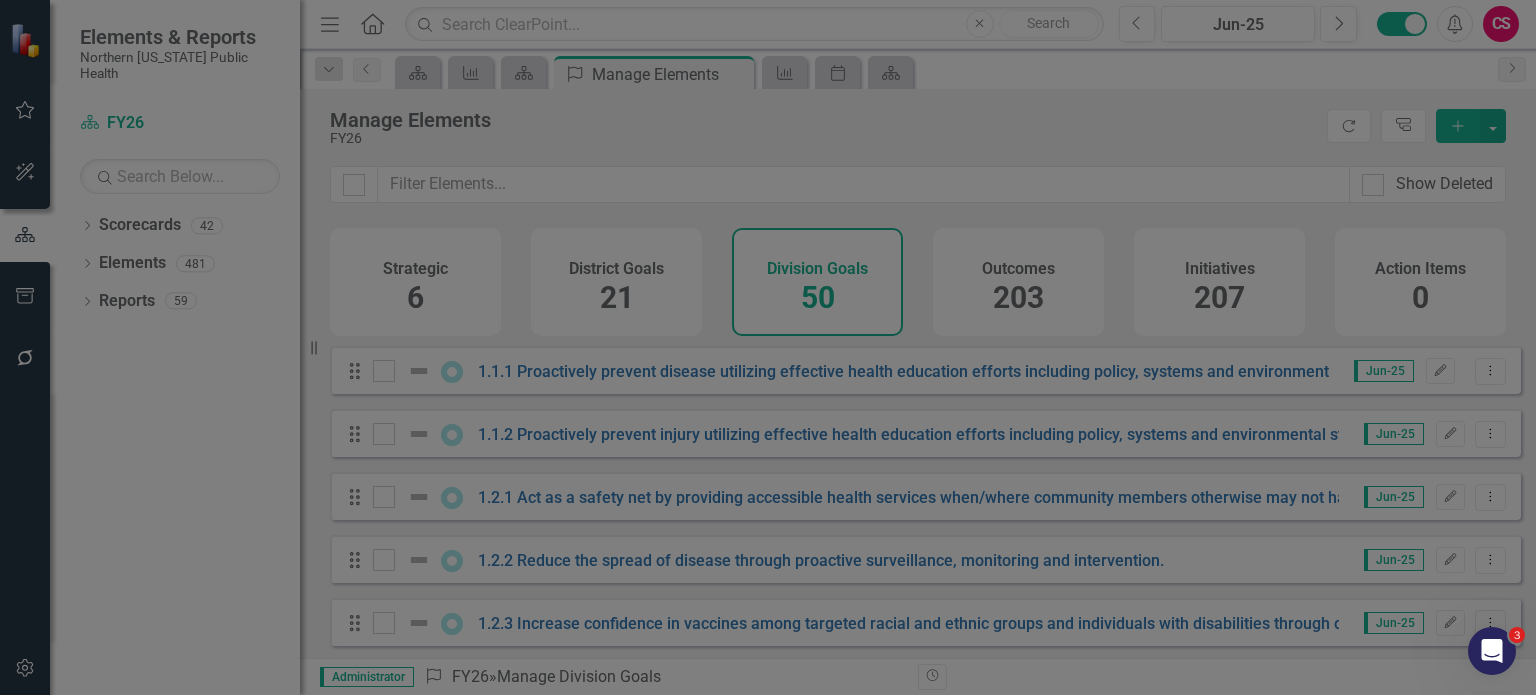 click on "207" at bounding box center [1219, 297] 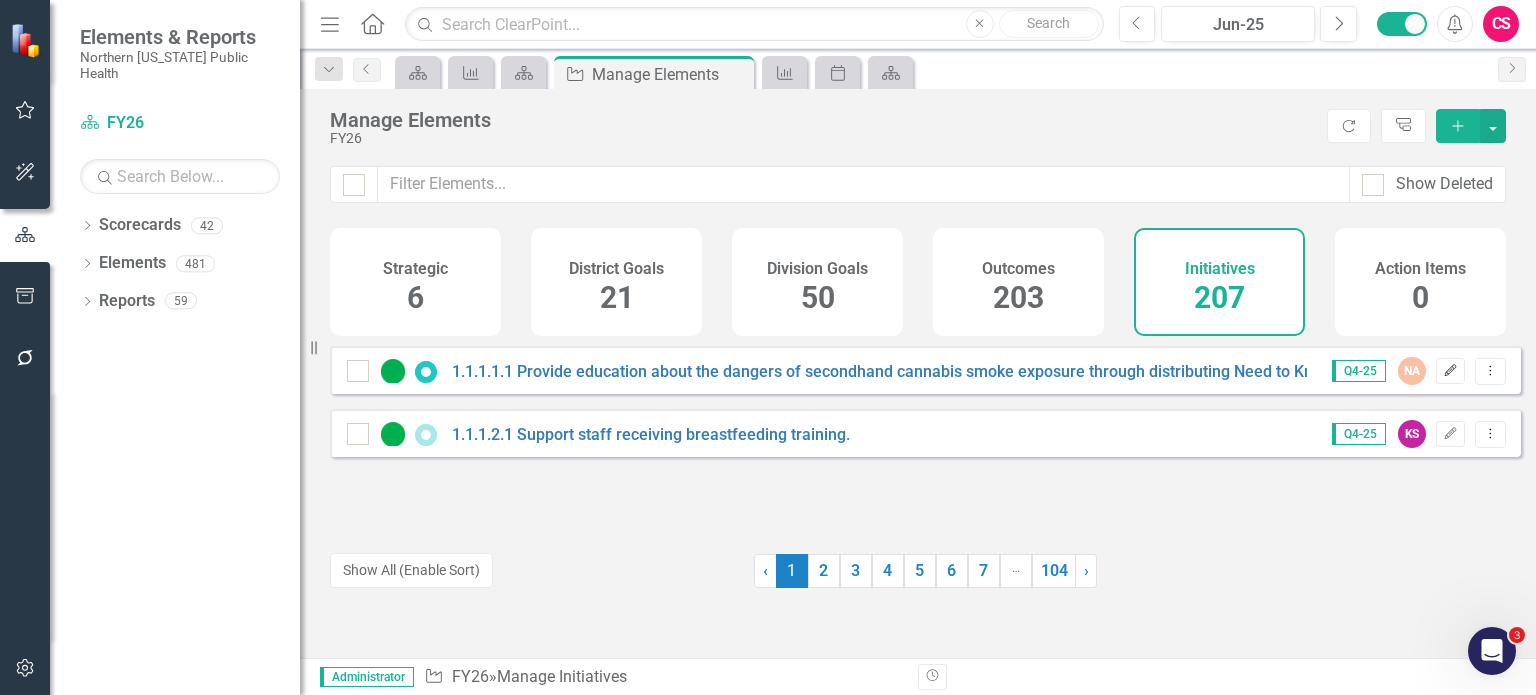 click on "Edit" 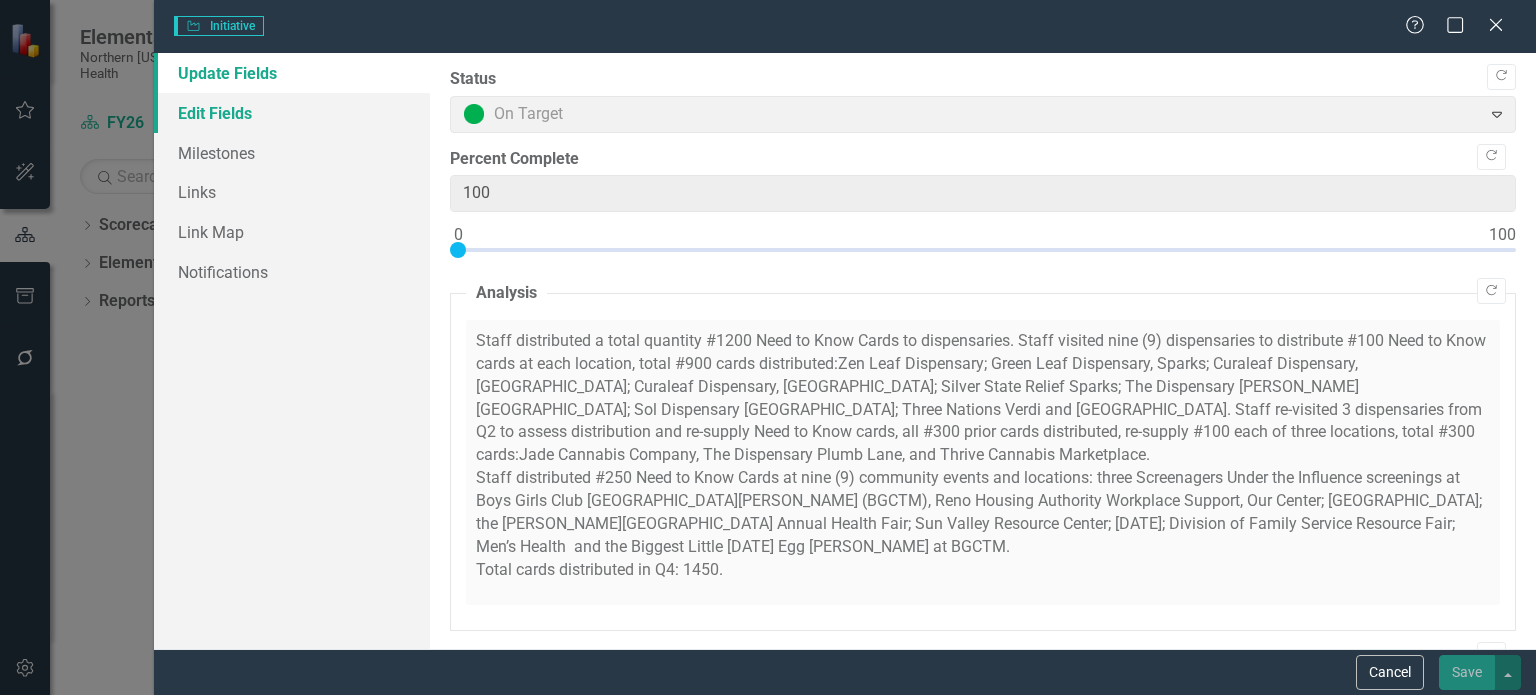 click on "Edit Fields" at bounding box center [292, 113] 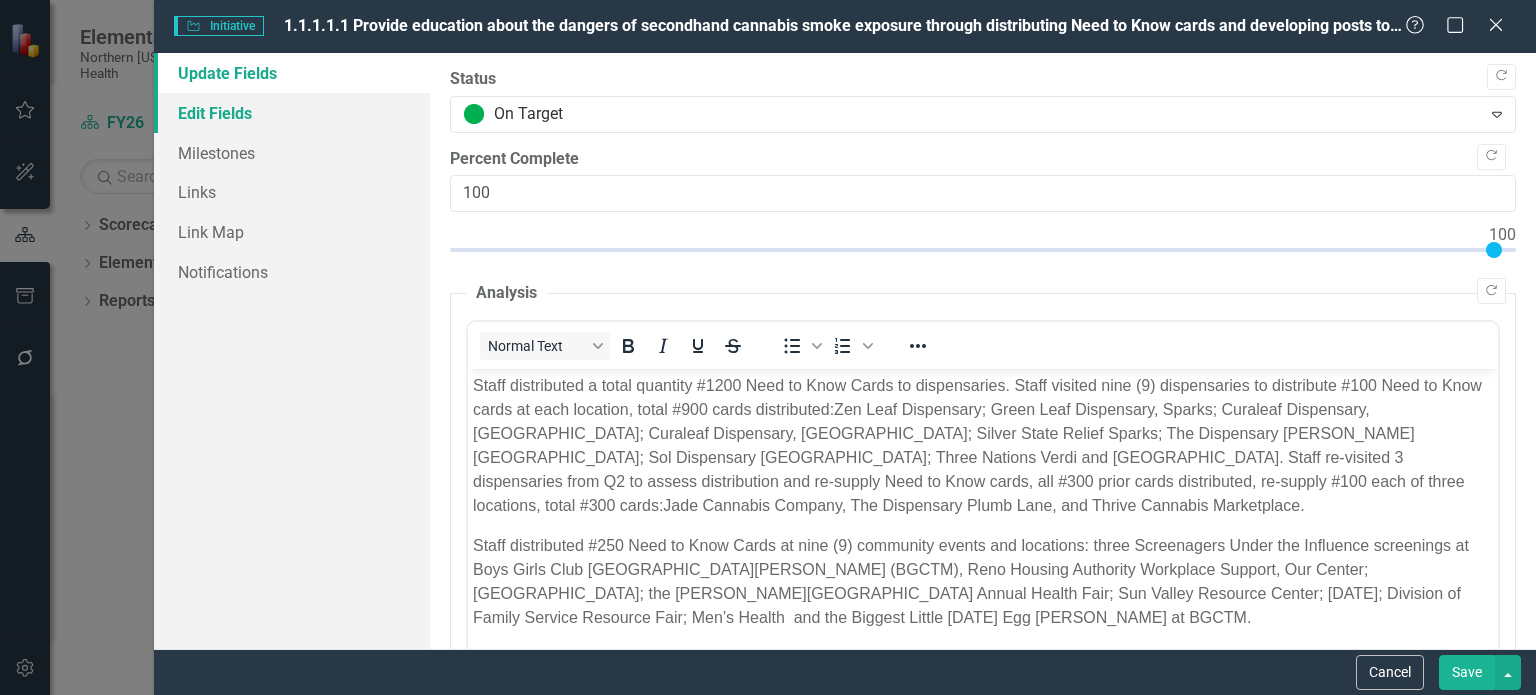 scroll, scrollTop: 0, scrollLeft: 0, axis: both 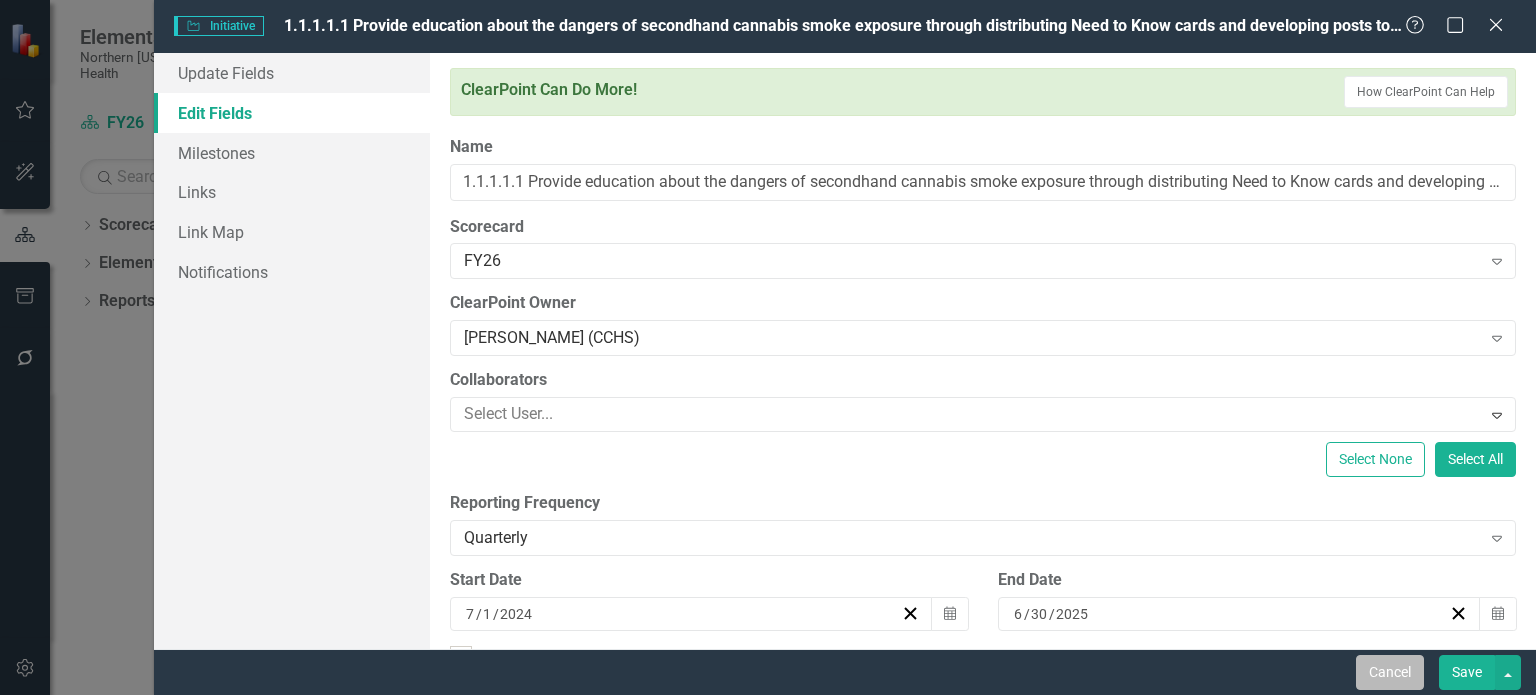 click on "Cancel" at bounding box center (1390, 672) 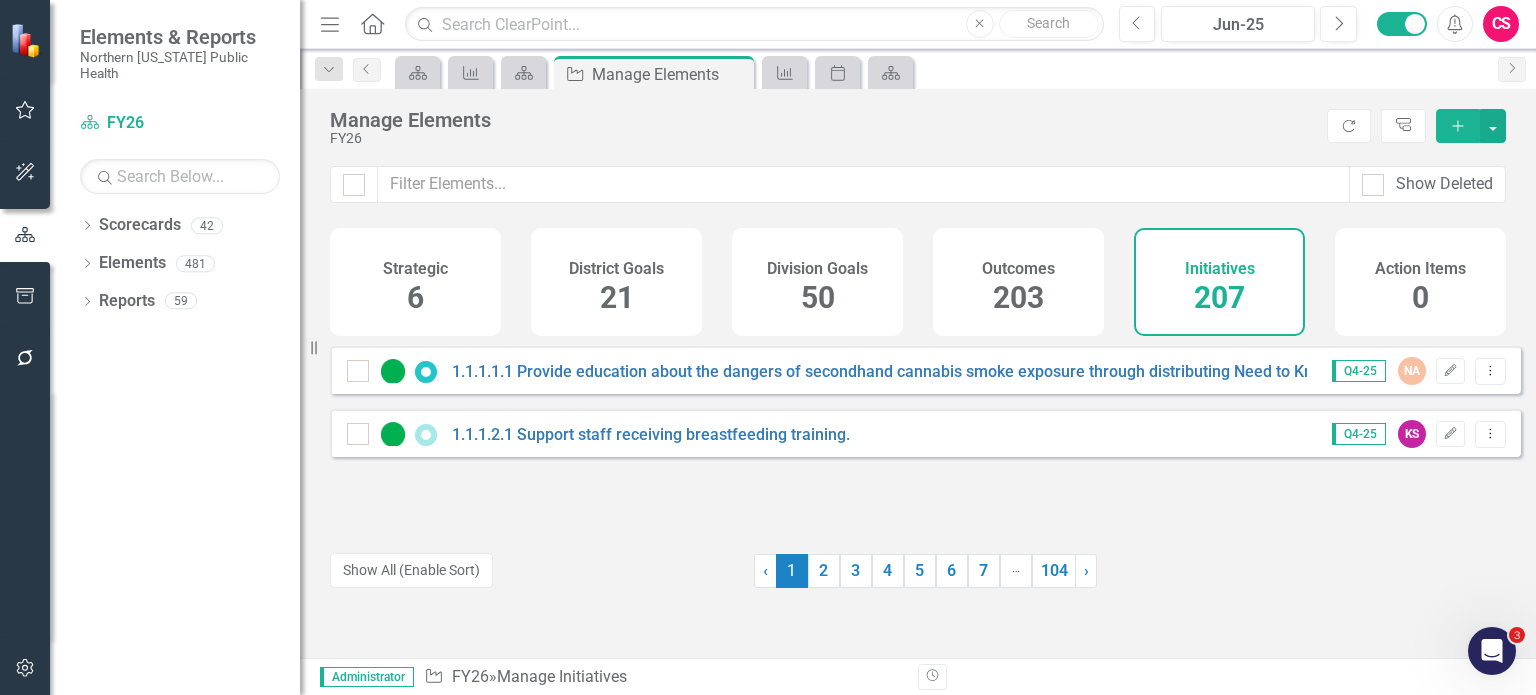 click at bounding box center [25, 669] 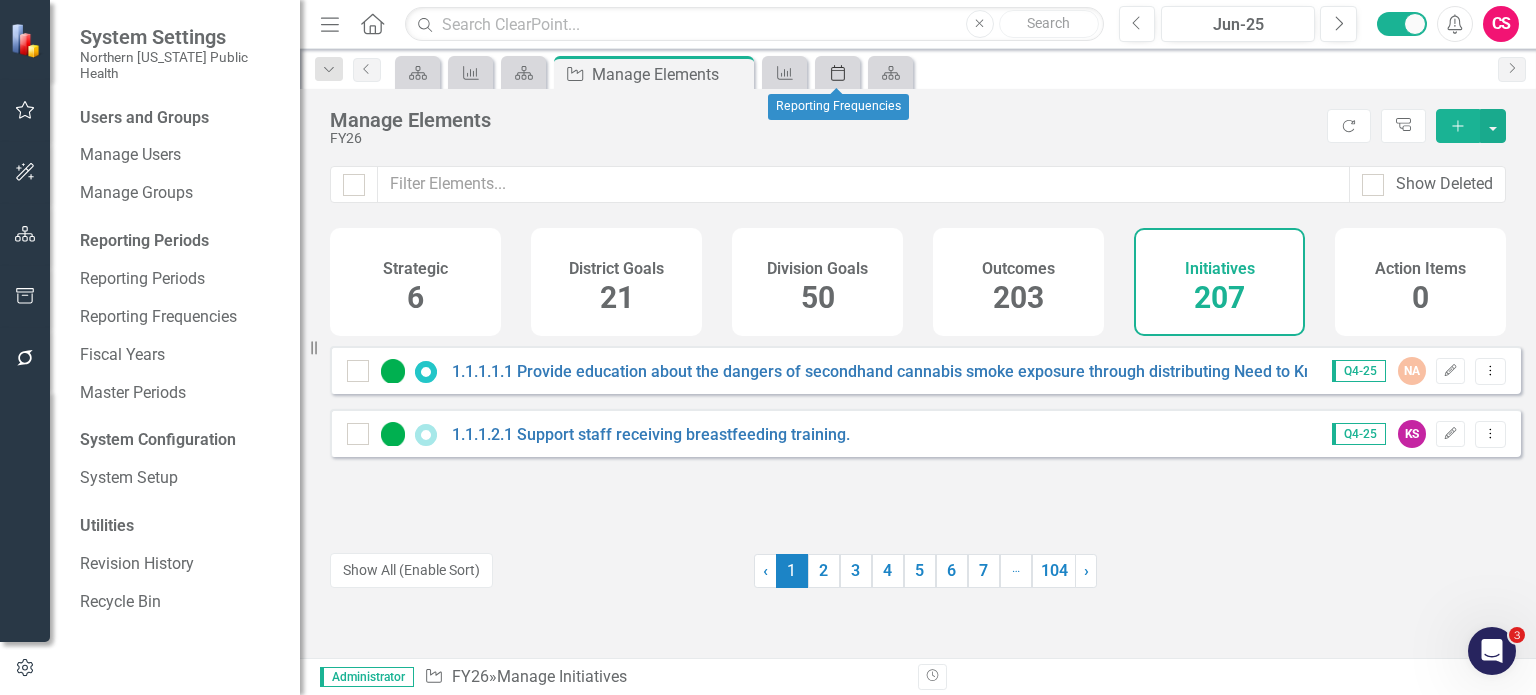 click on "Period" 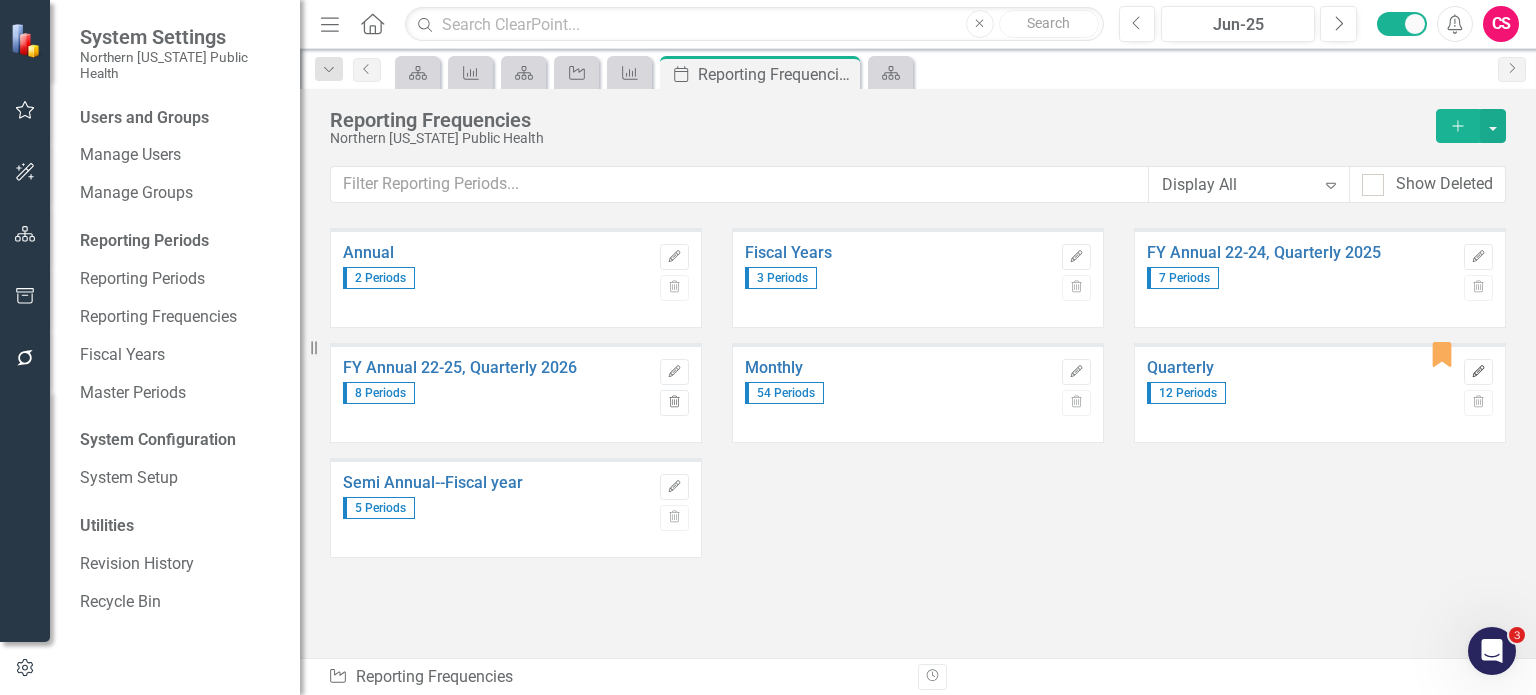 click on "Edit" 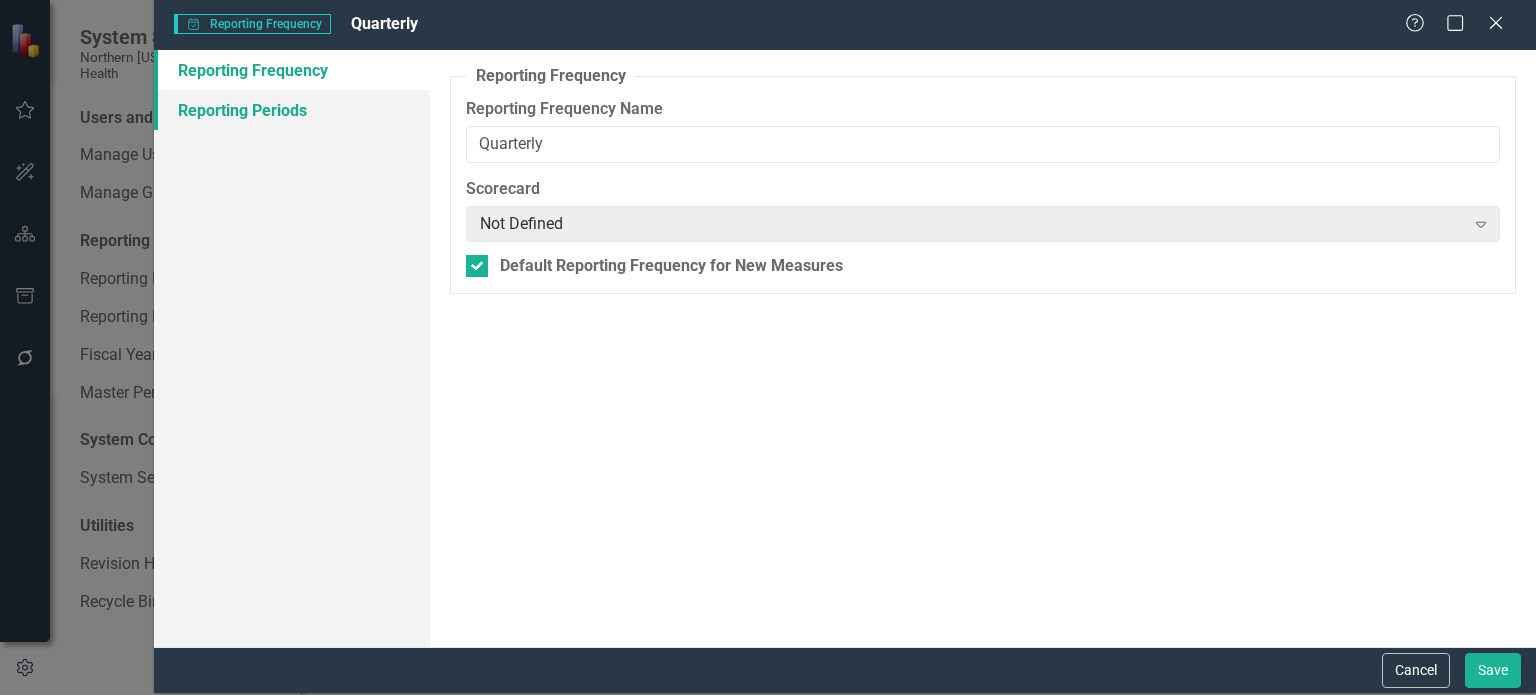click on "Reporting Periods" at bounding box center [292, 110] 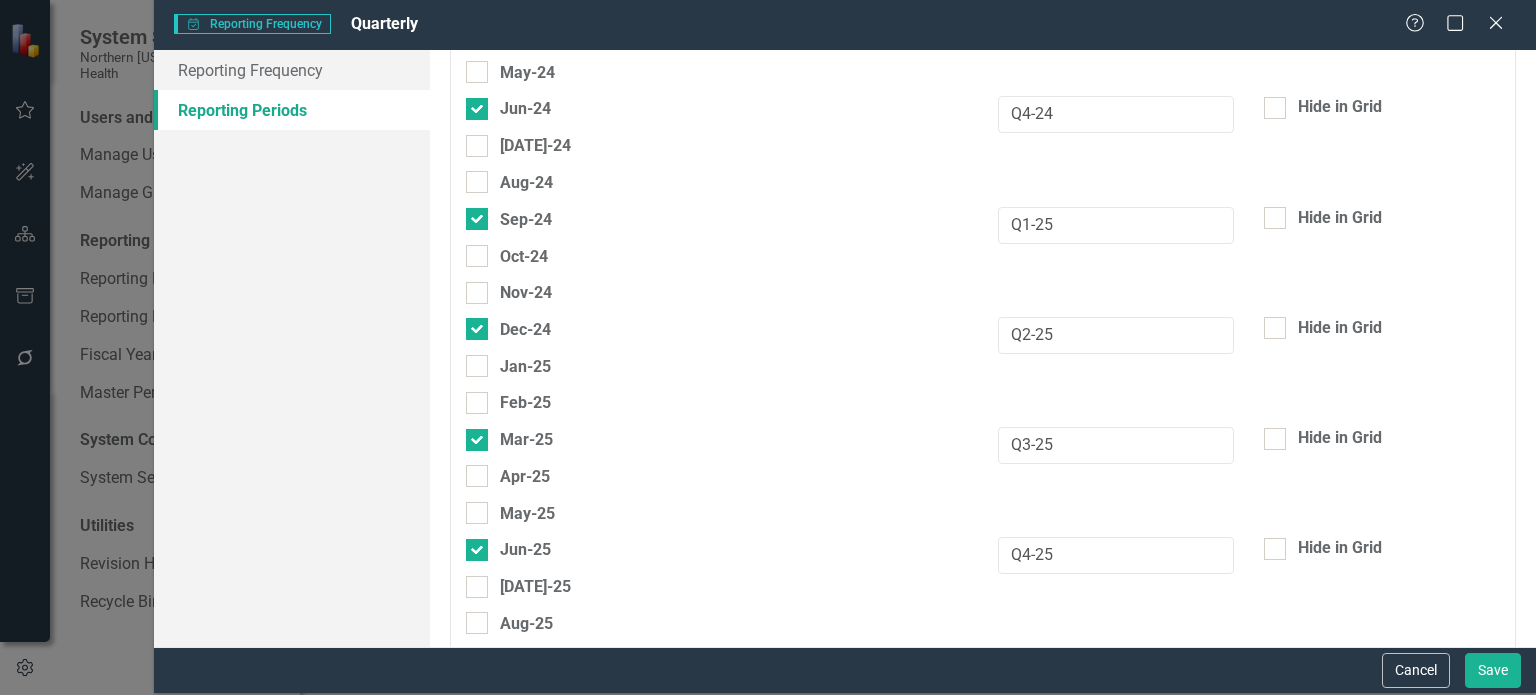 scroll, scrollTop: 1551, scrollLeft: 0, axis: vertical 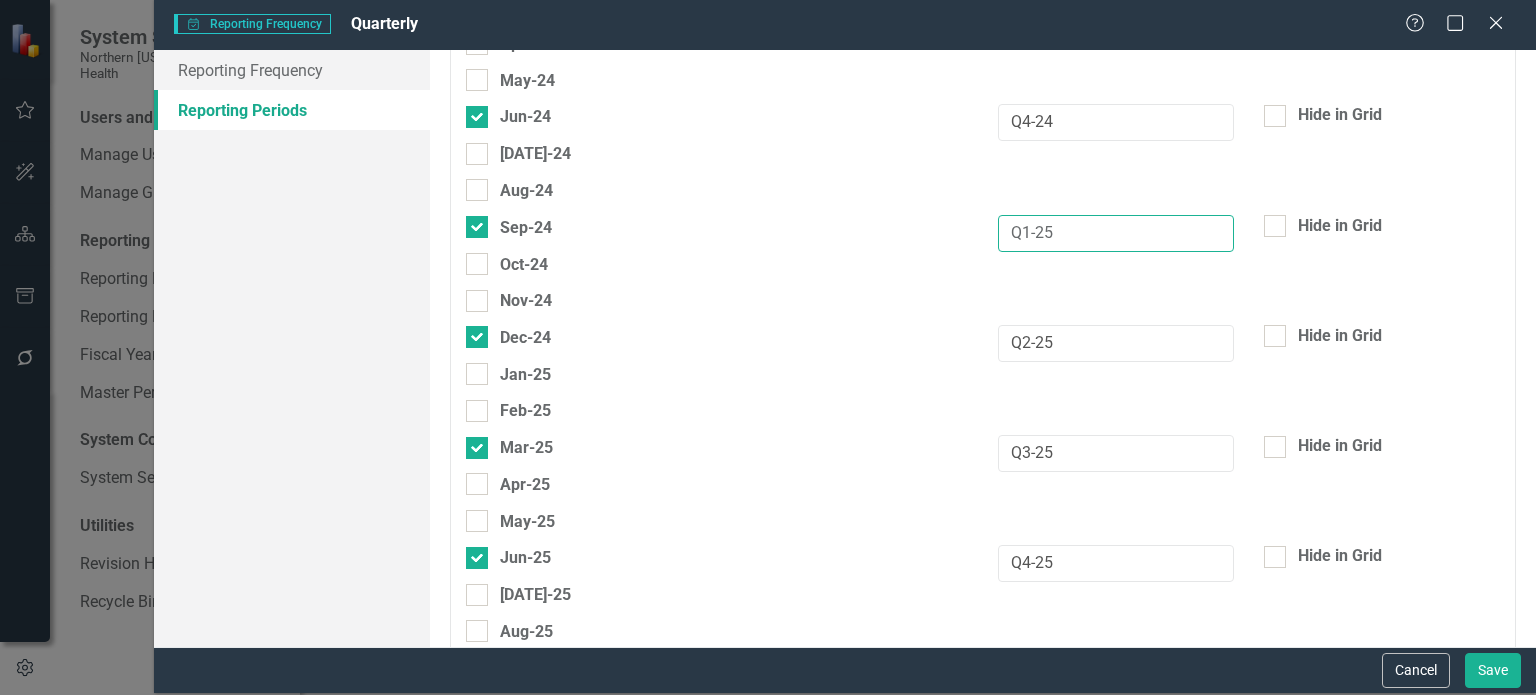 drag, startPoint x: 1101, startPoint y: 205, endPoint x: 938, endPoint y: 211, distance: 163.1104 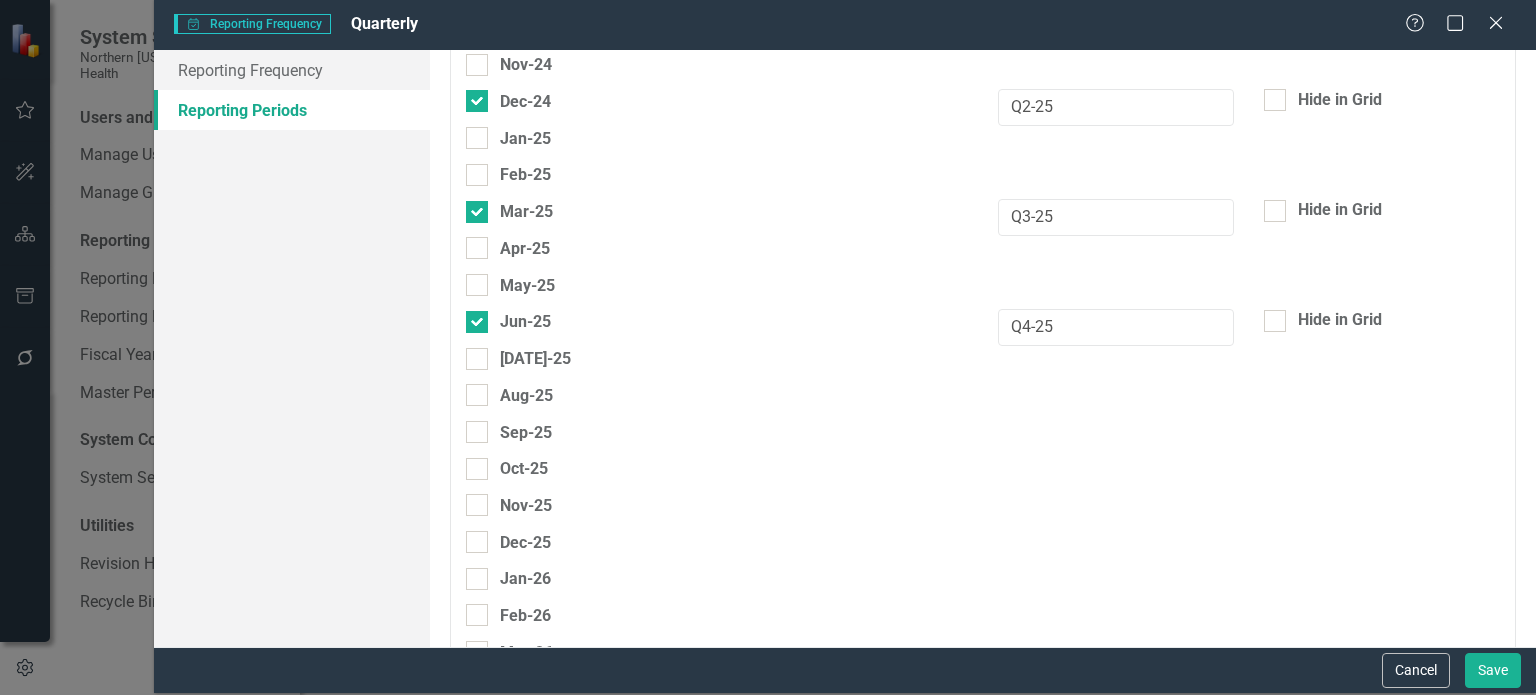 scroll, scrollTop: 1812, scrollLeft: 0, axis: vertical 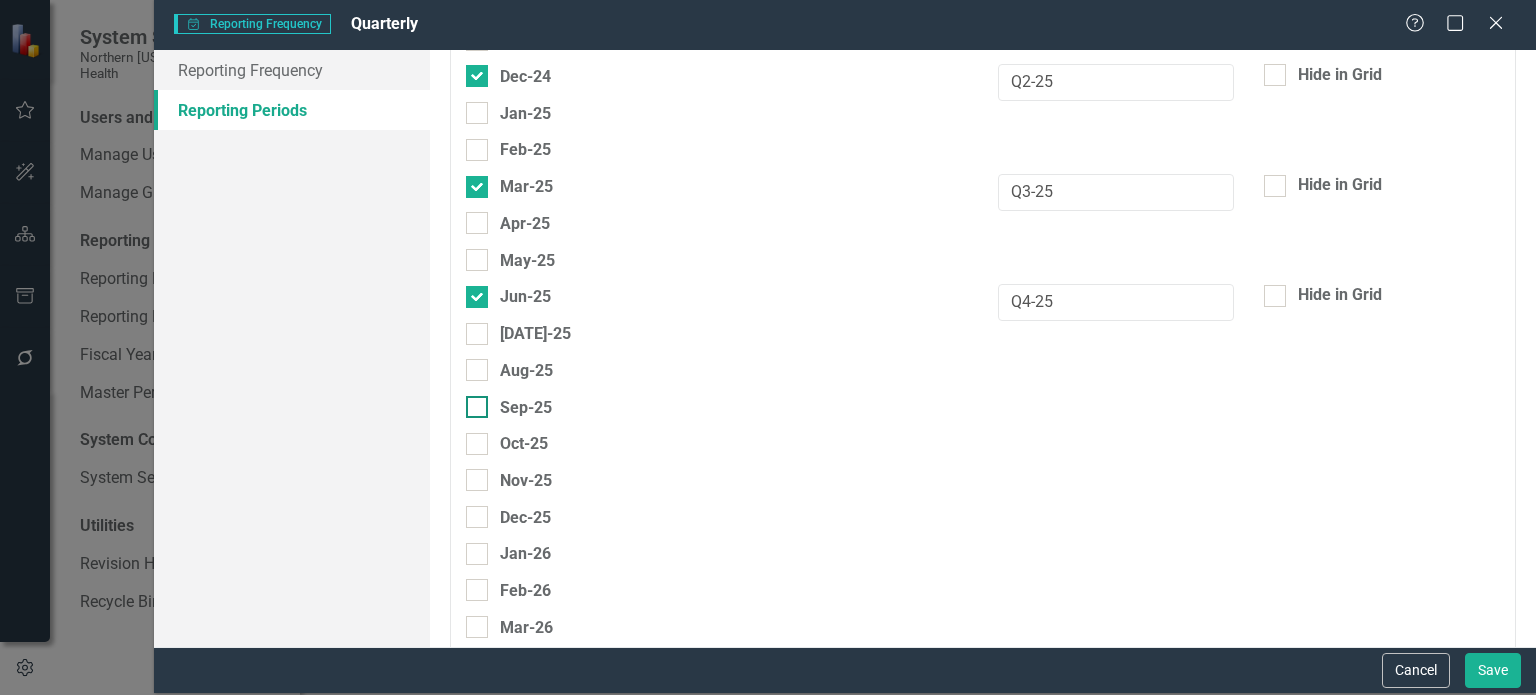click on "Sep-25" at bounding box center (526, 407) 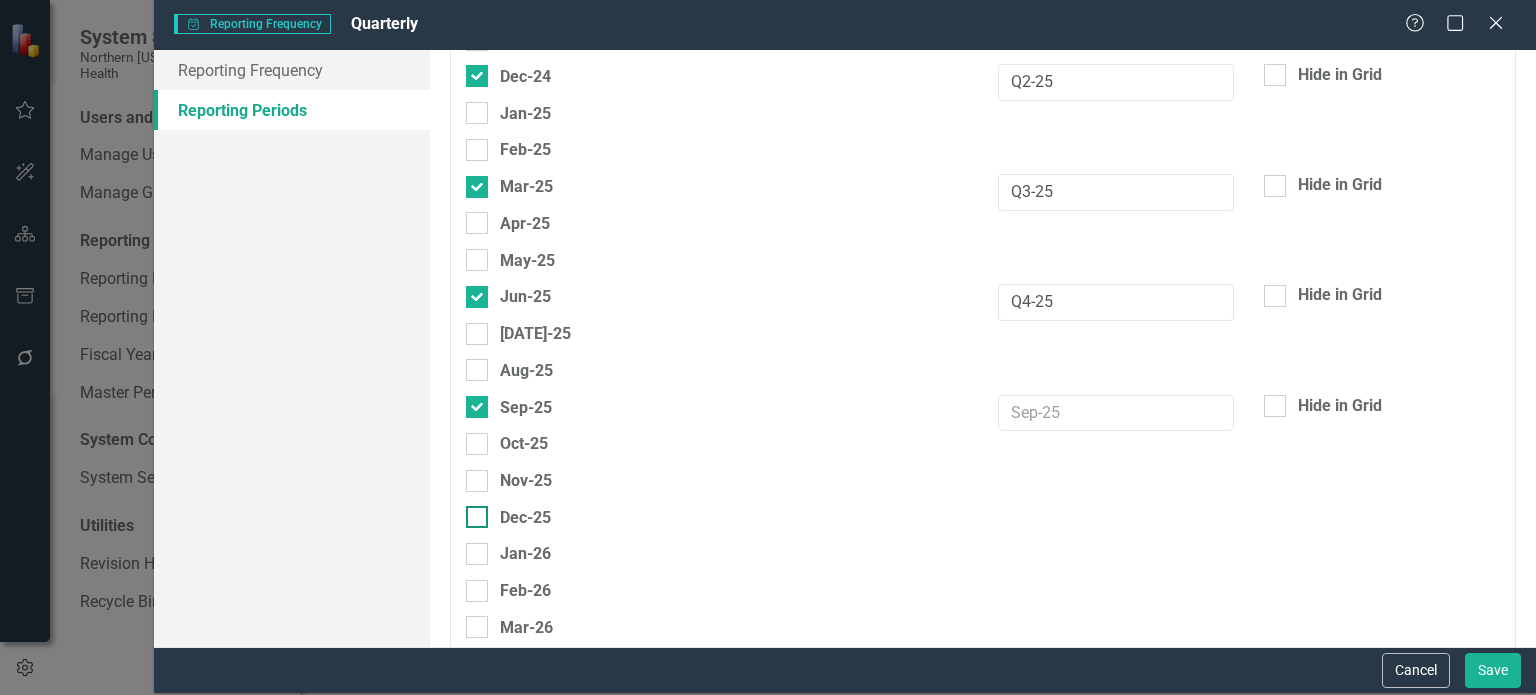 click at bounding box center [477, 517] 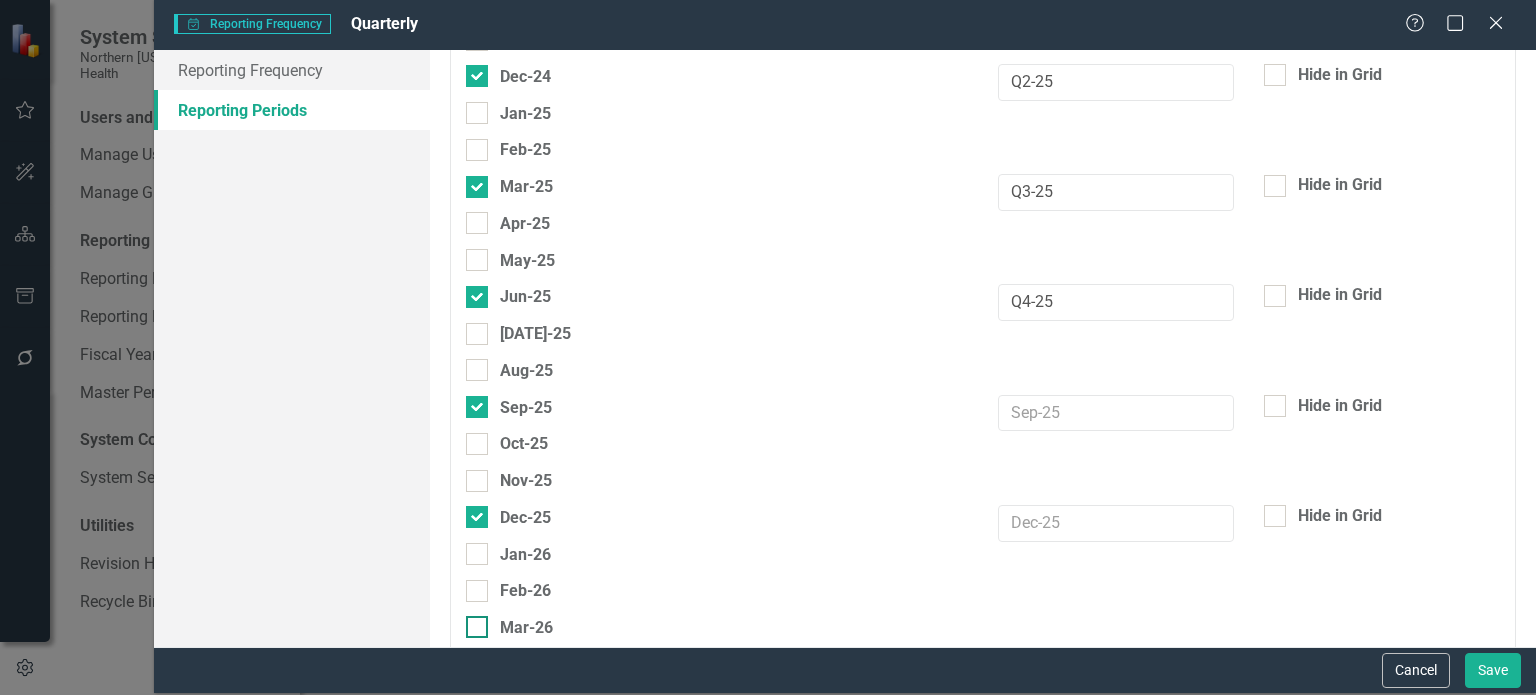 click on "Mar-26" at bounding box center [472, 622] 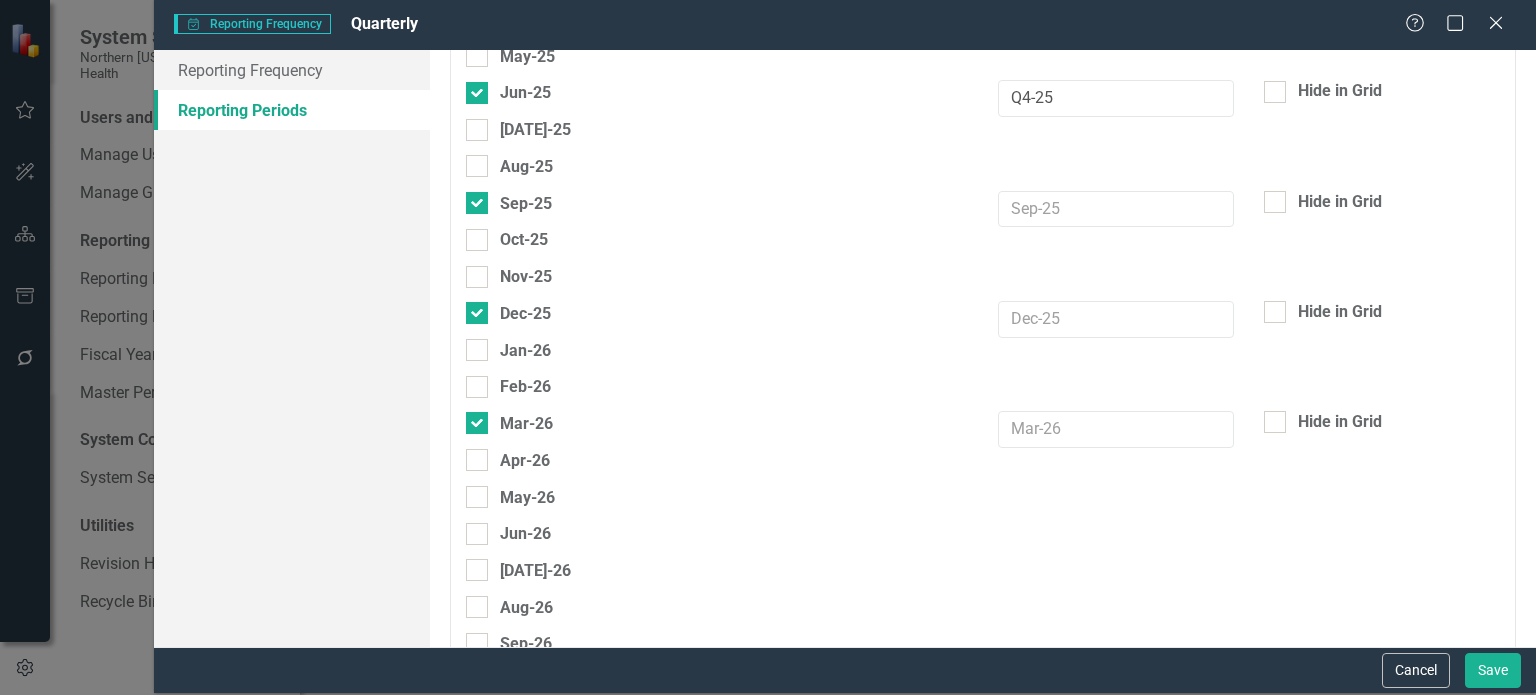 scroll, scrollTop: 2021, scrollLeft: 0, axis: vertical 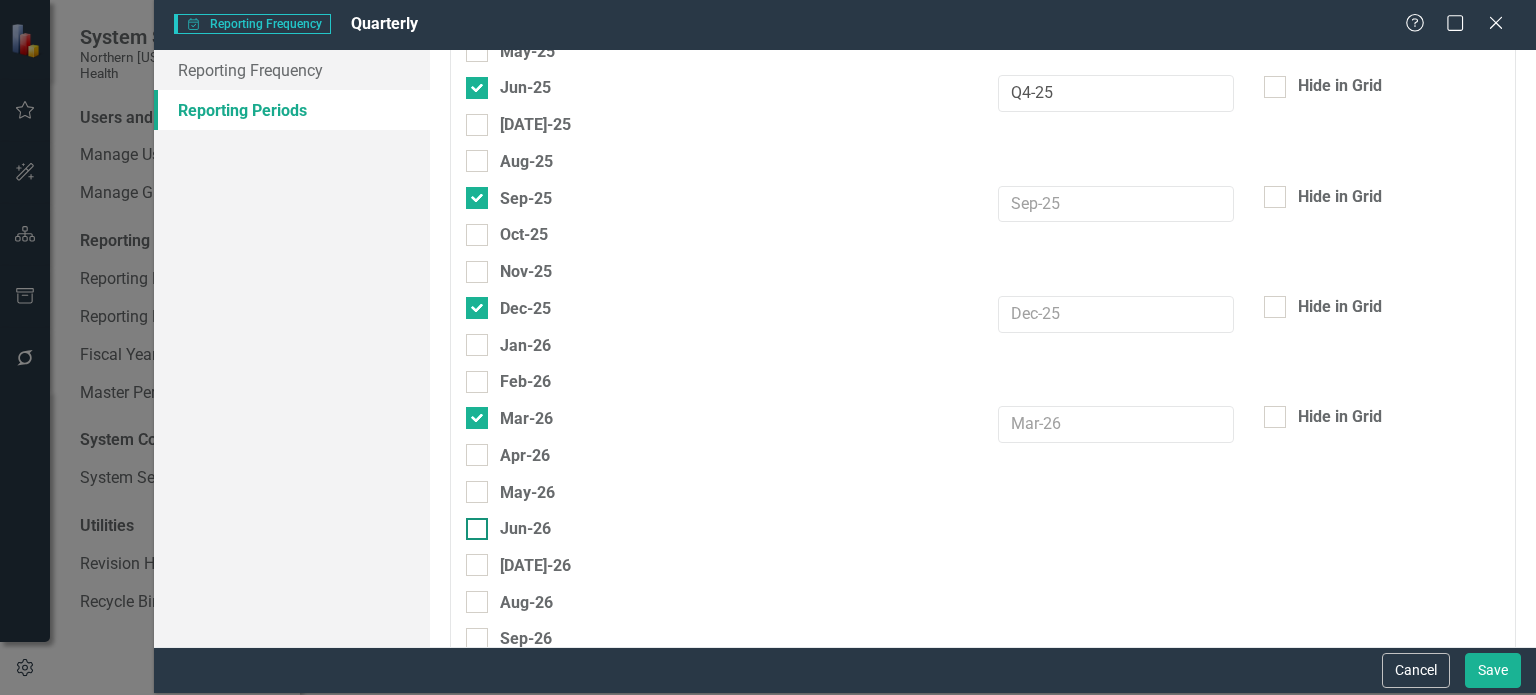 click on "Jun-26" at bounding box center [525, 528] 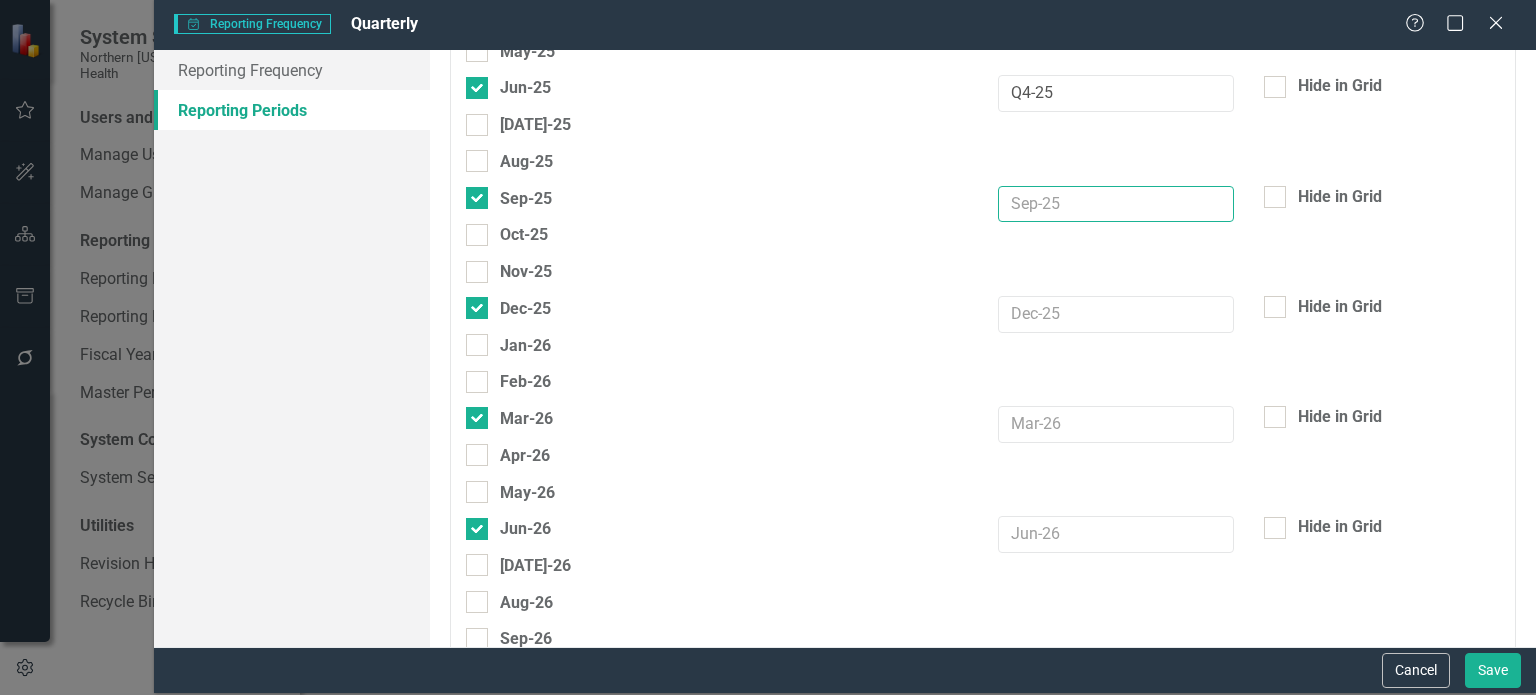 click at bounding box center [1116, 204] 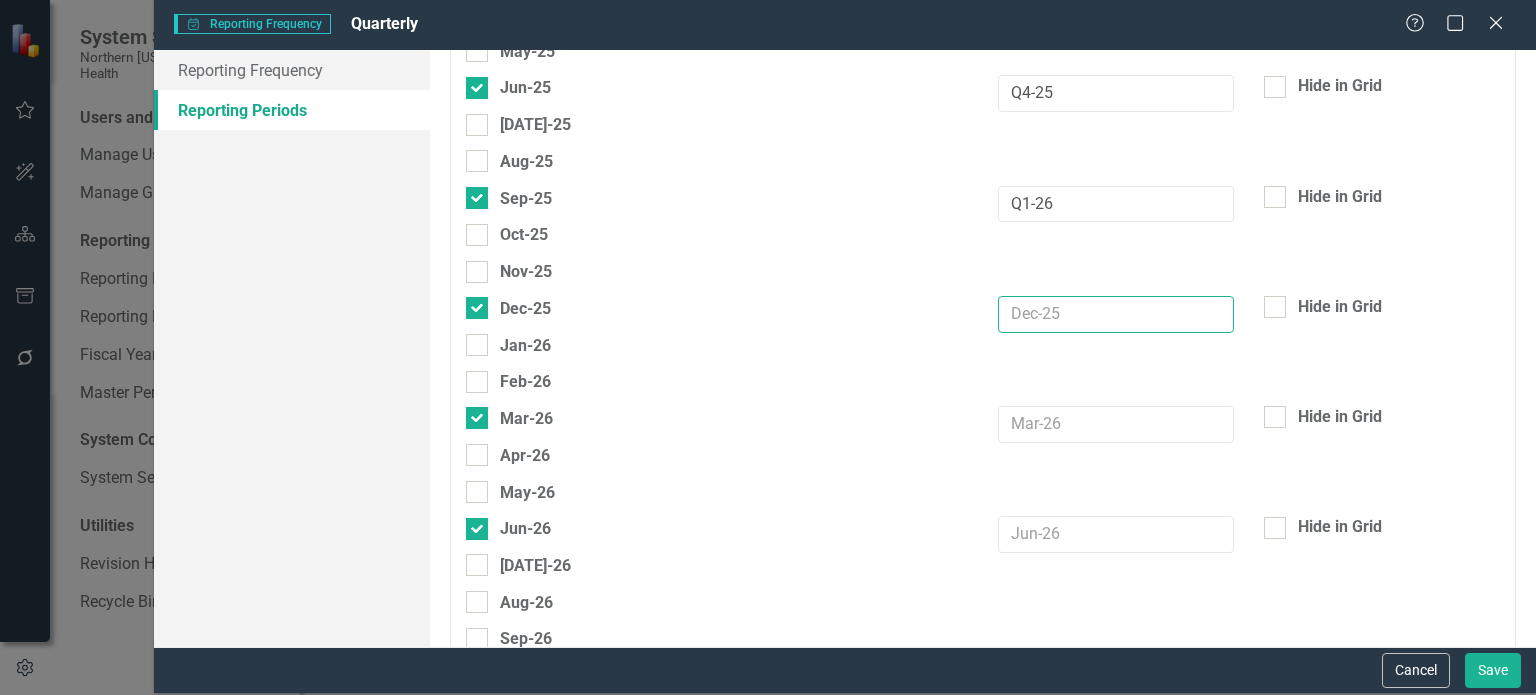 click at bounding box center (1116, 314) 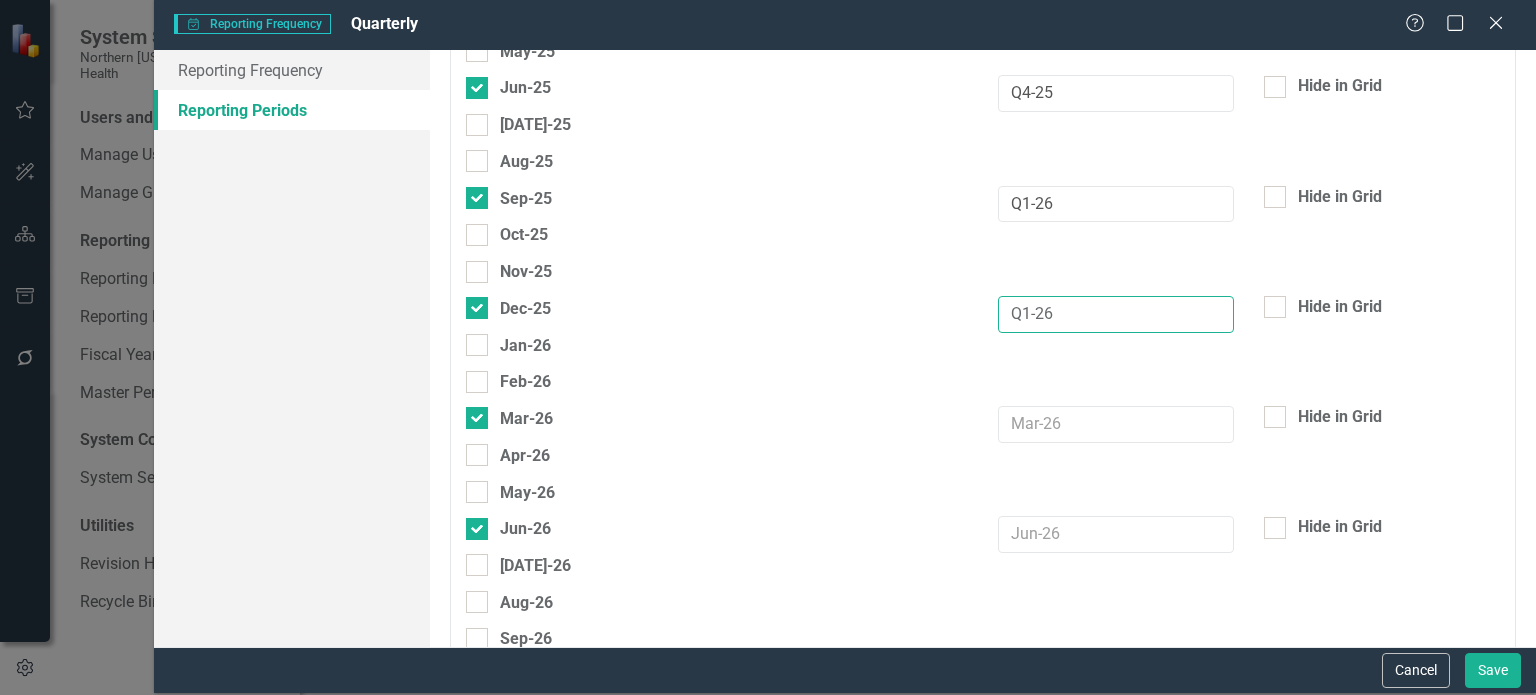 click on "Q1-26" at bounding box center [1116, 314] 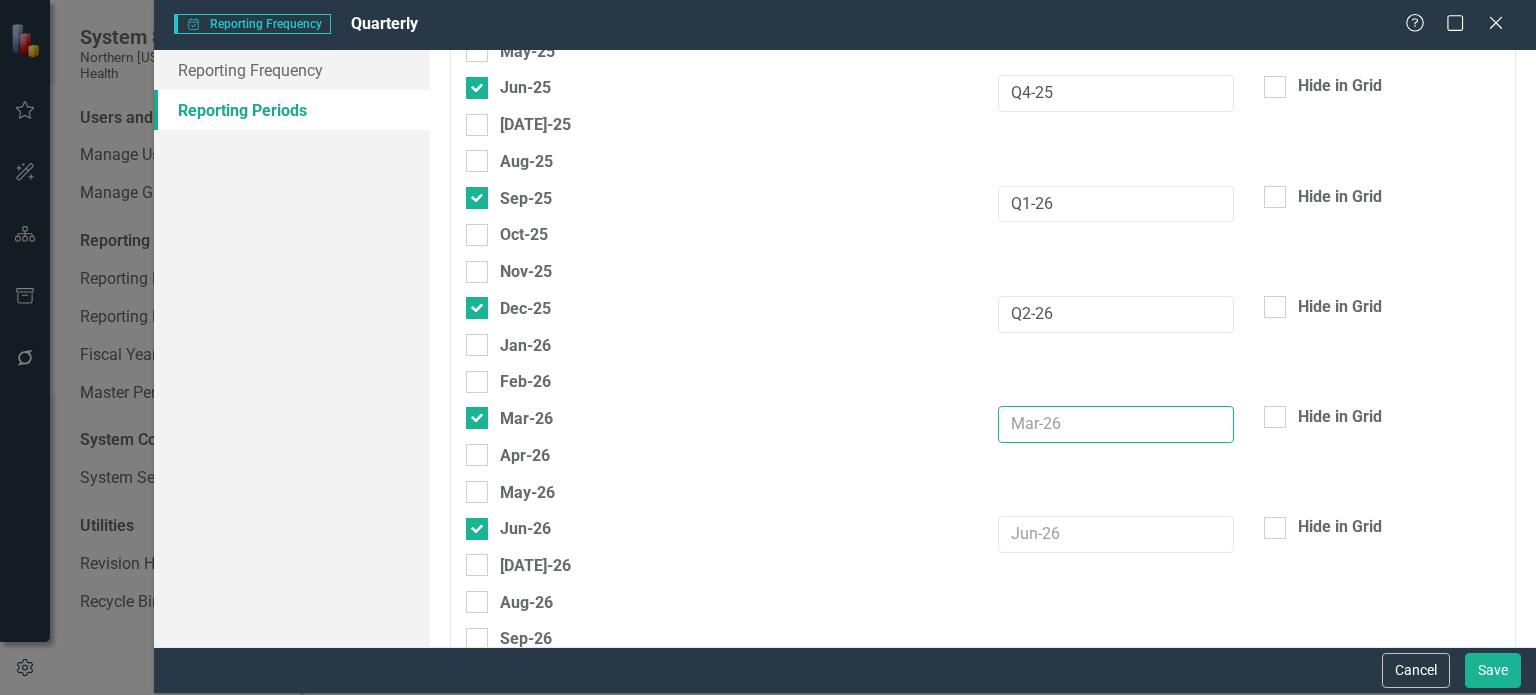 click at bounding box center [1116, 424] 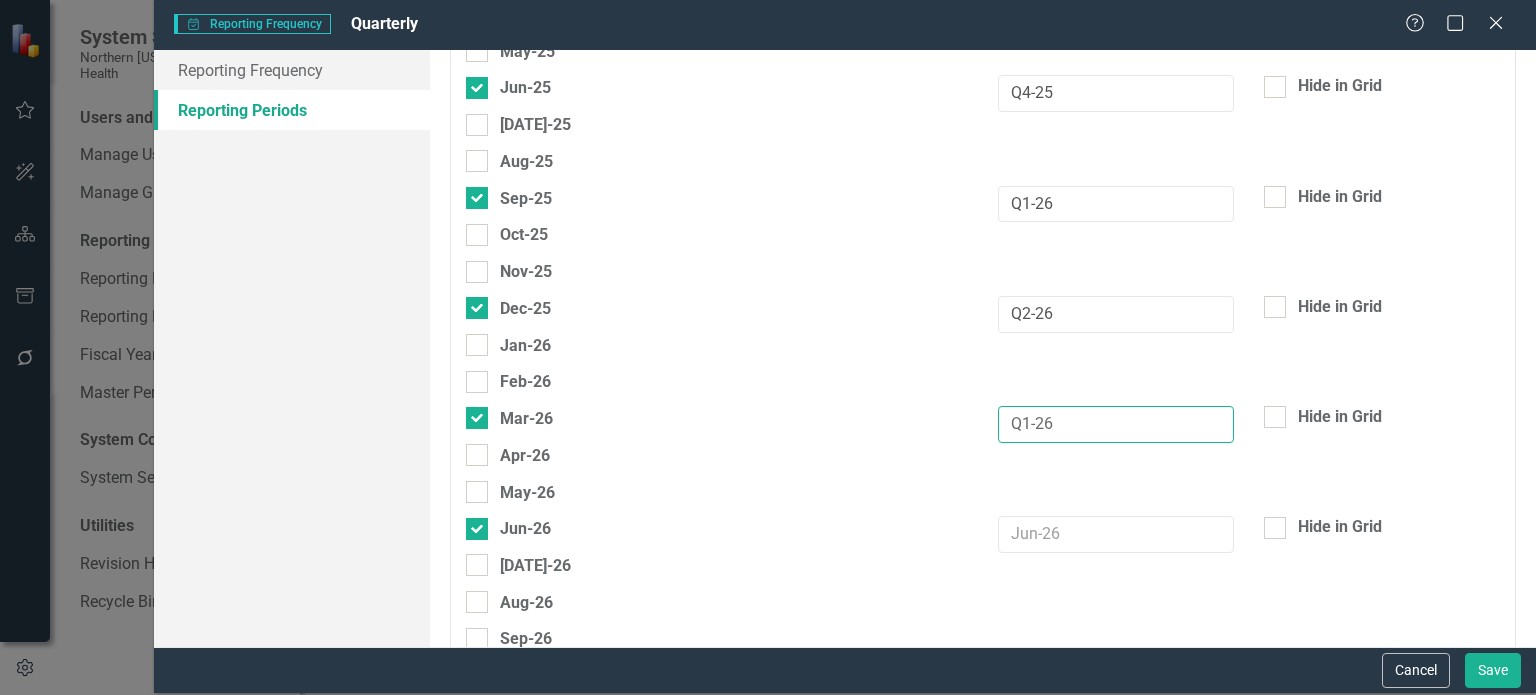 click on "Q1-26" at bounding box center [1116, 424] 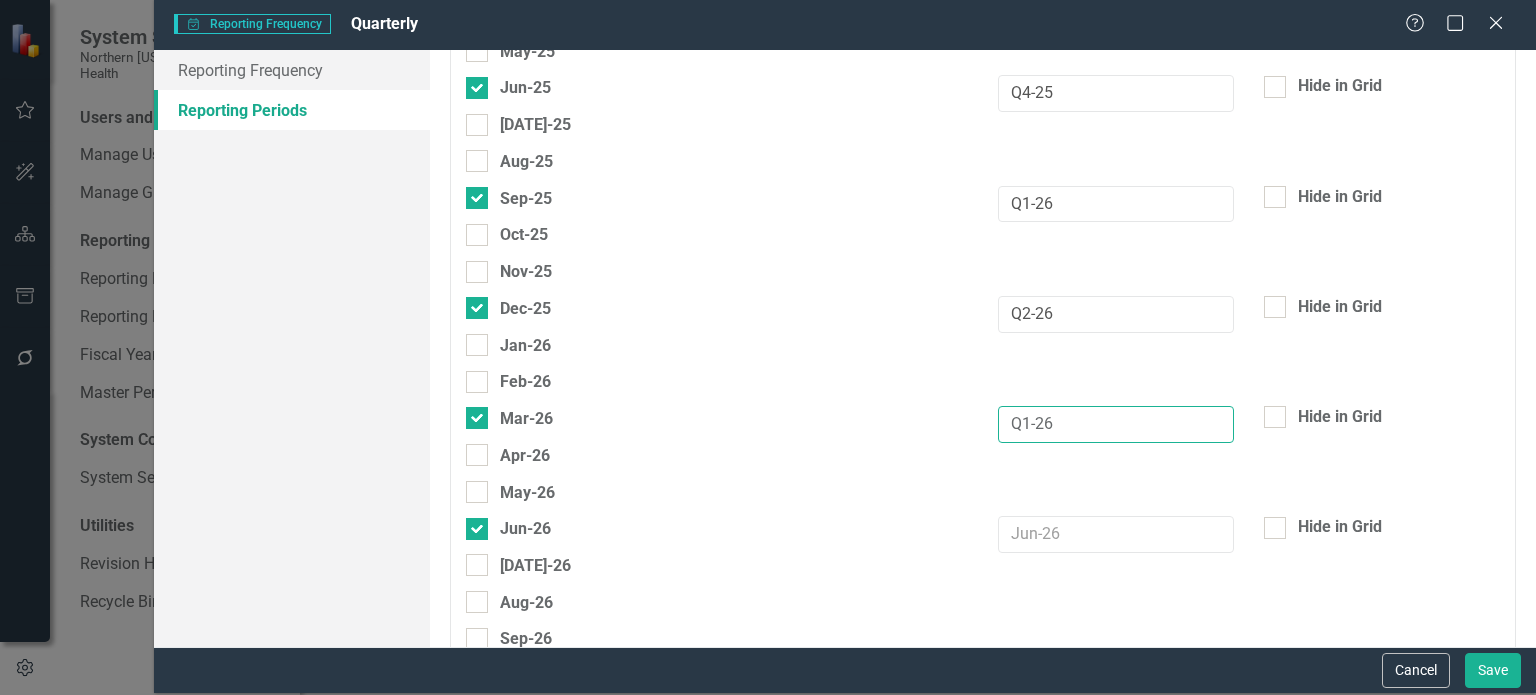 click on "Q1-26" at bounding box center (1116, 424) 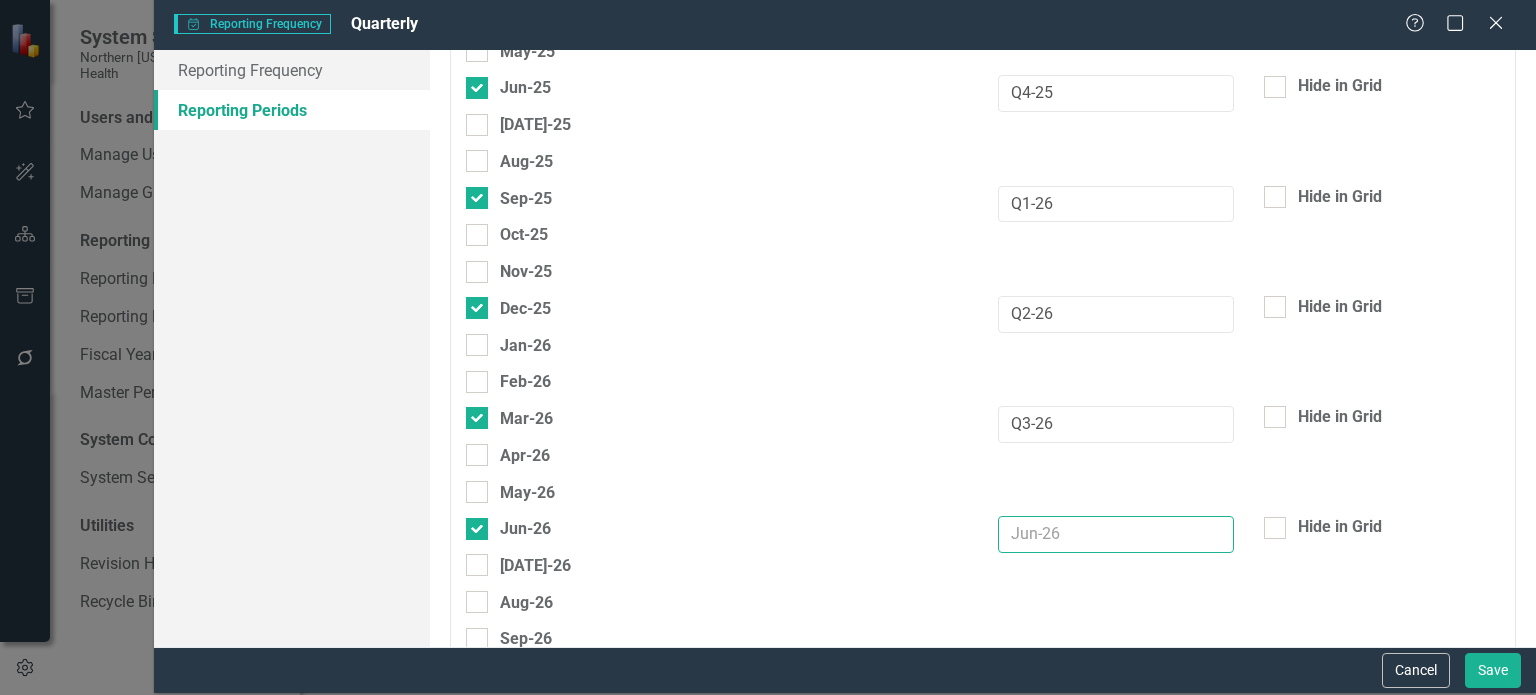 click at bounding box center [1116, 534] 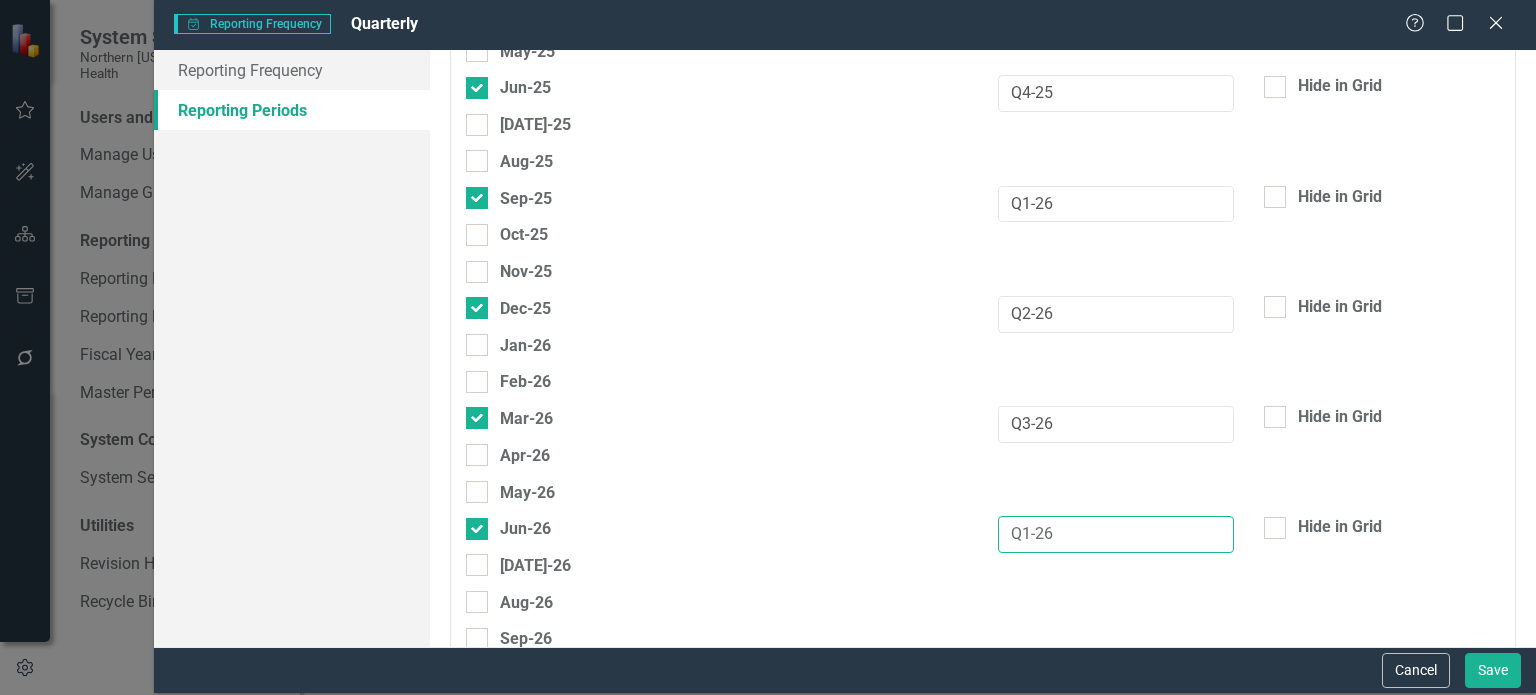 click on "Q1-26" at bounding box center (1116, 534) 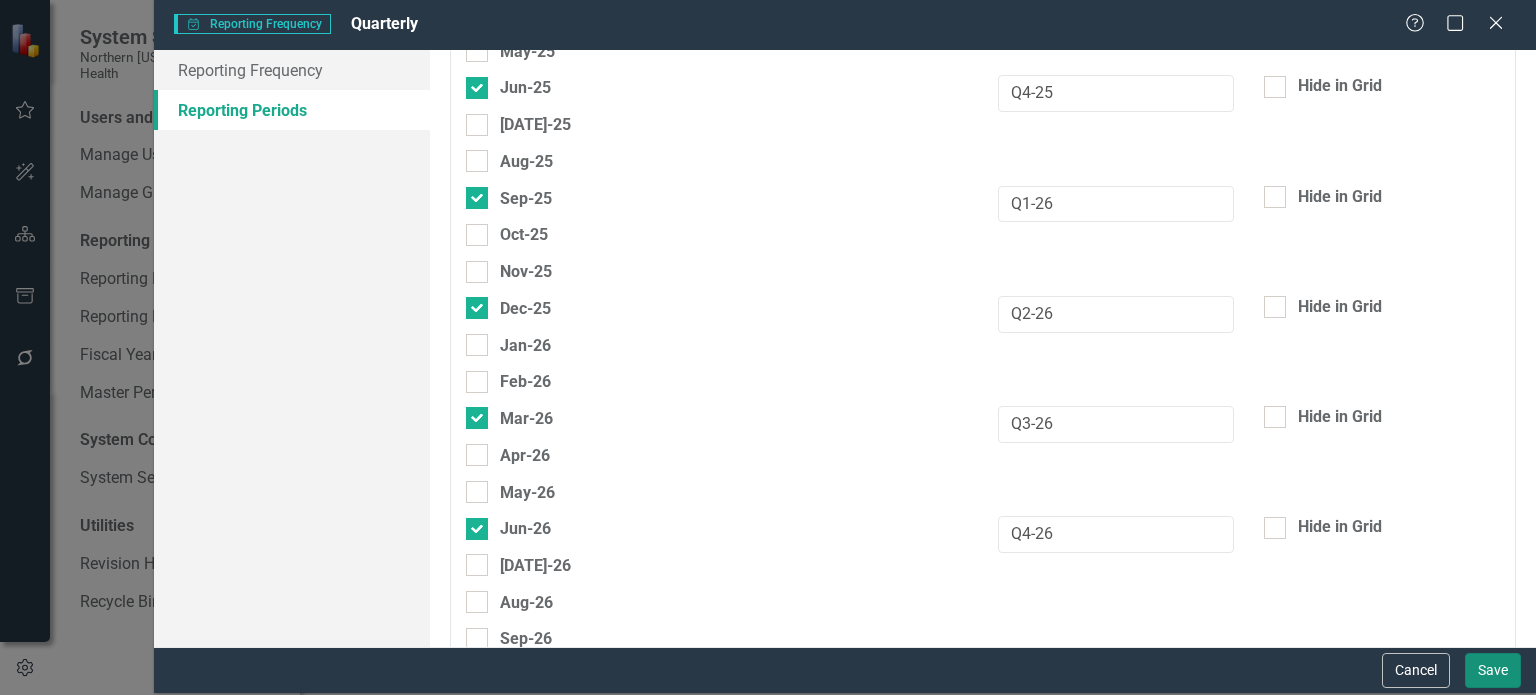 click on "Save" at bounding box center (1493, 670) 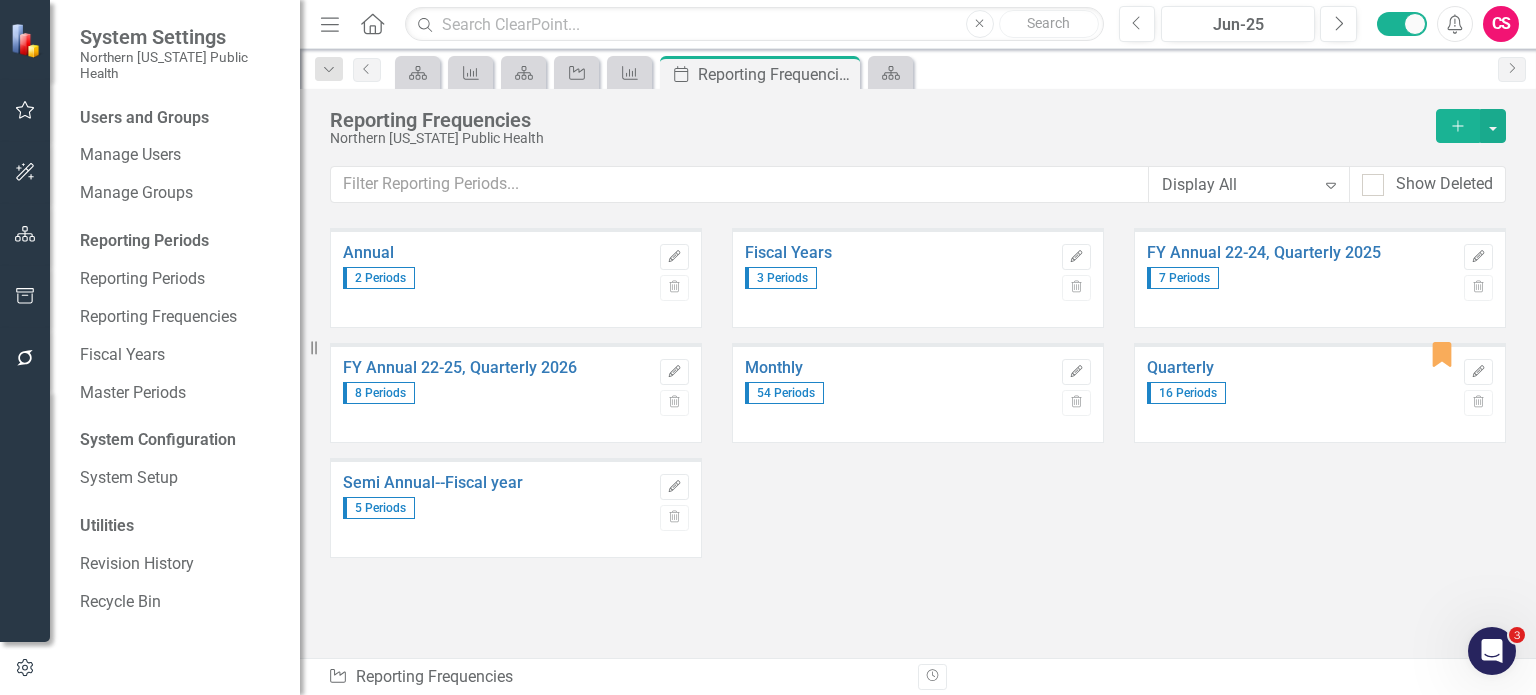 click 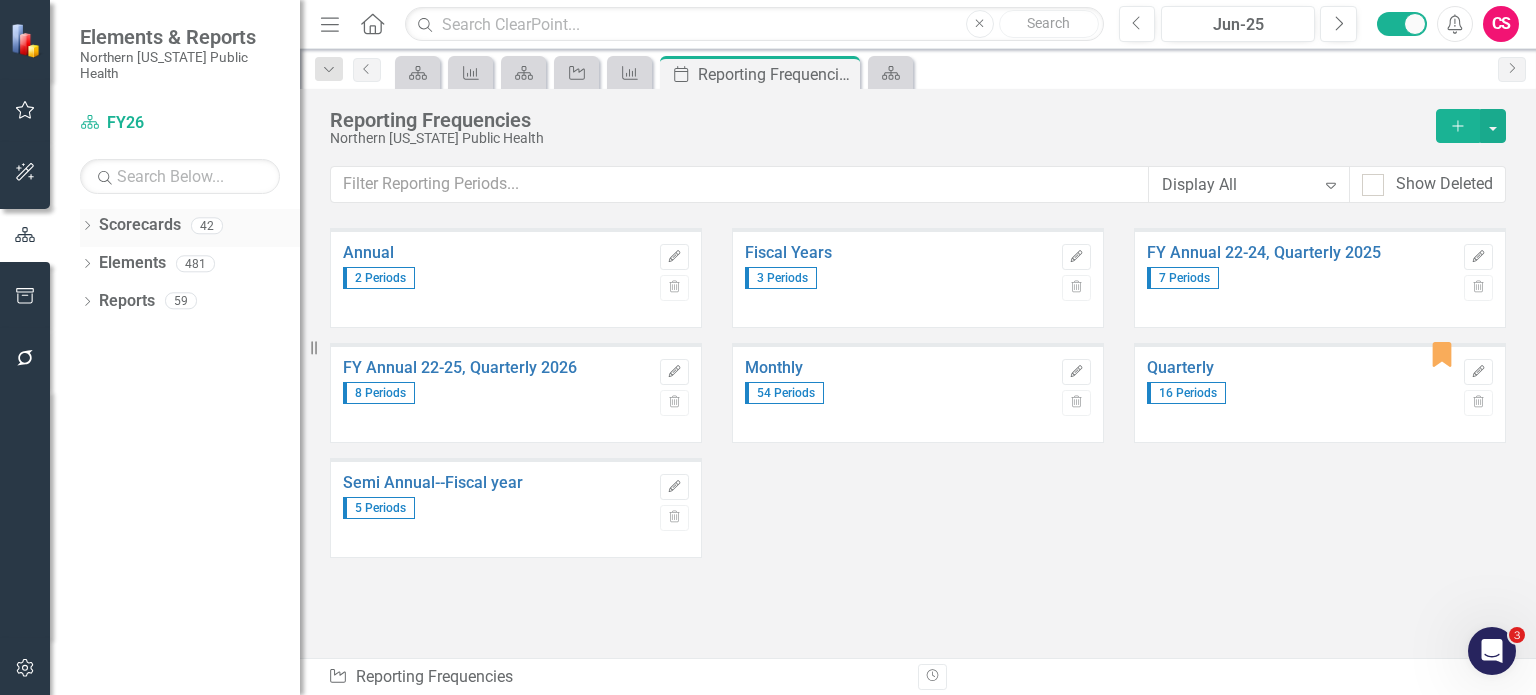 click on "Scorecards" at bounding box center (140, 225) 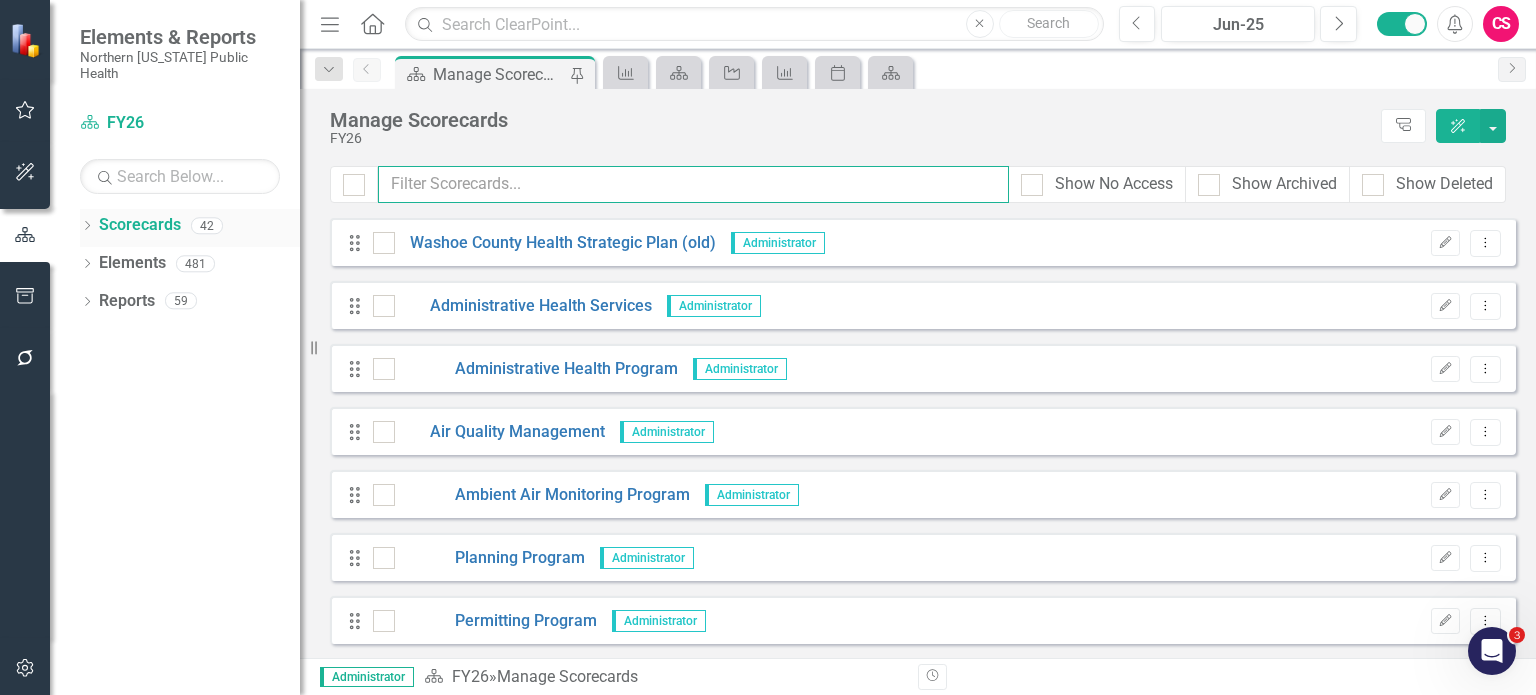 click at bounding box center [693, 184] 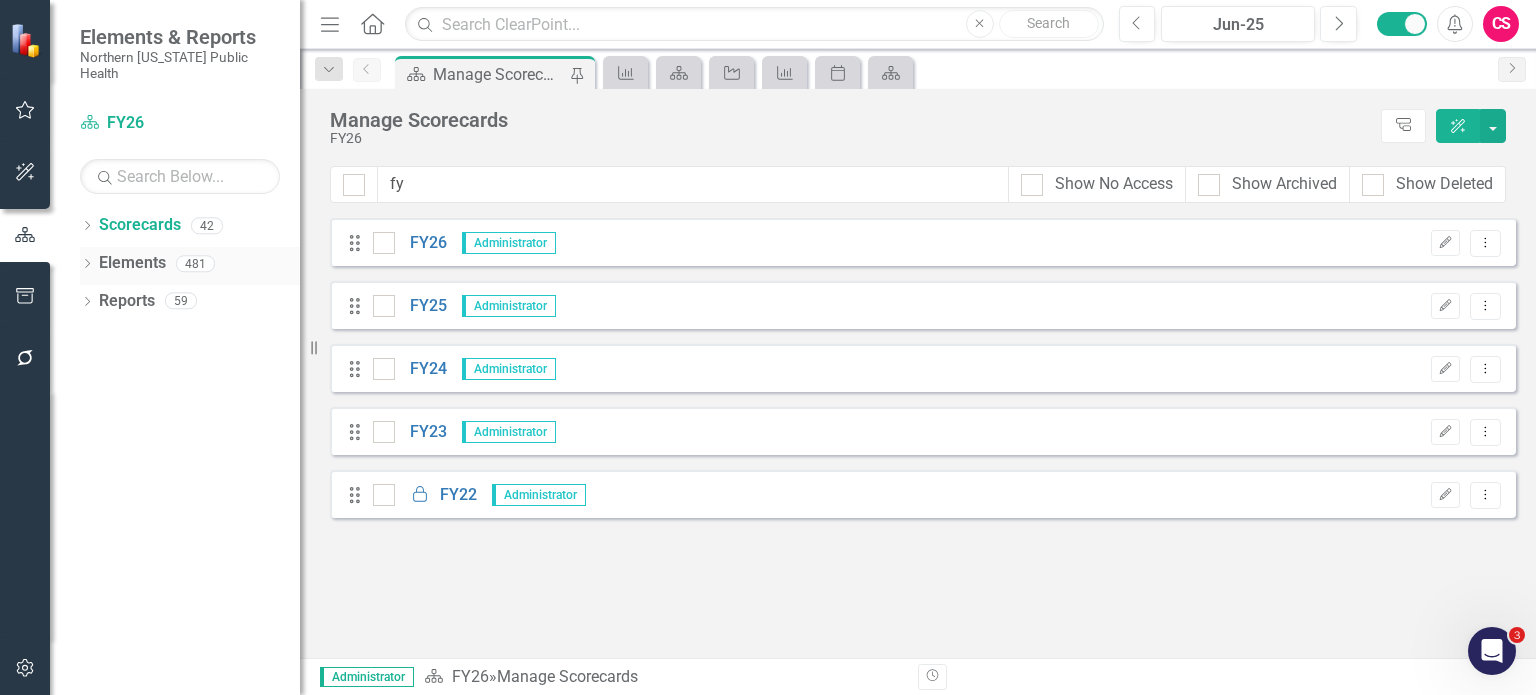 click on "Elements" at bounding box center [132, 263] 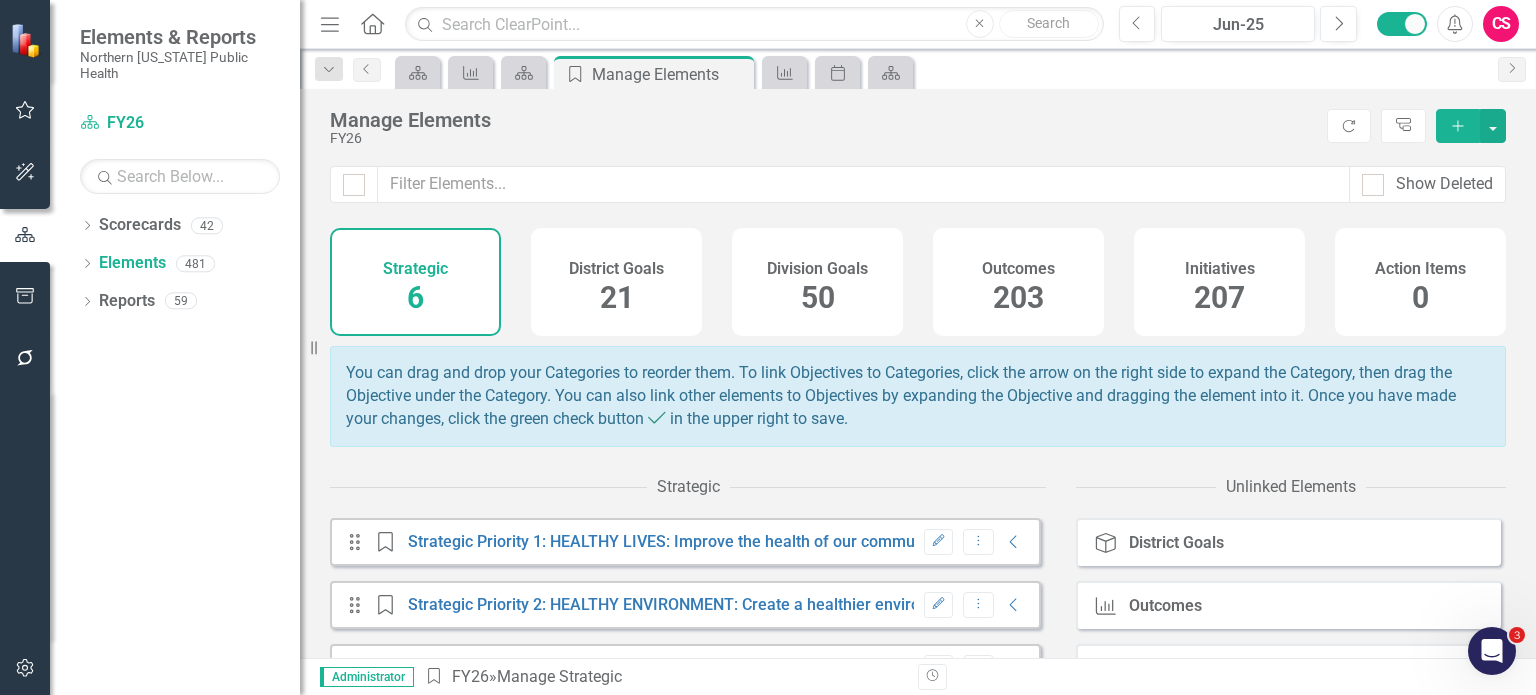 click on "203" at bounding box center (1018, 297) 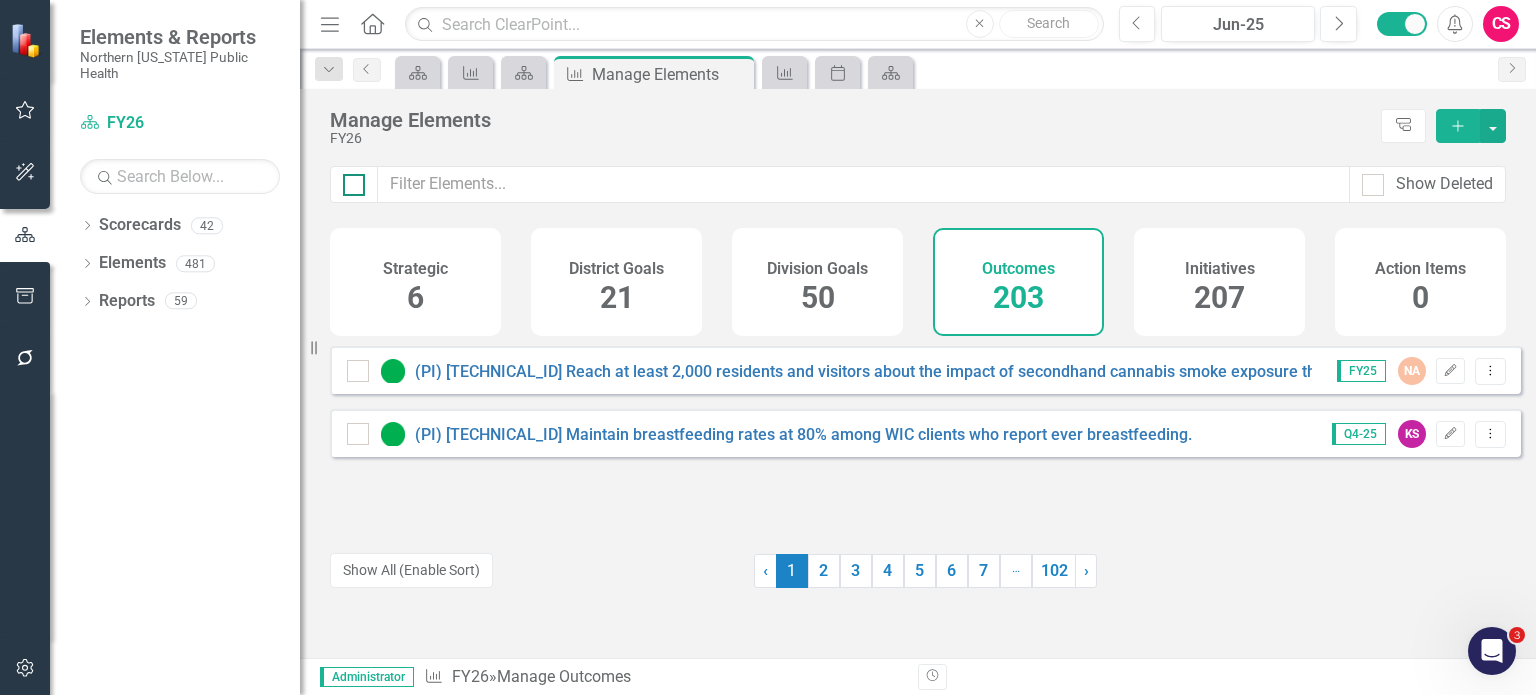 click at bounding box center (349, 180) 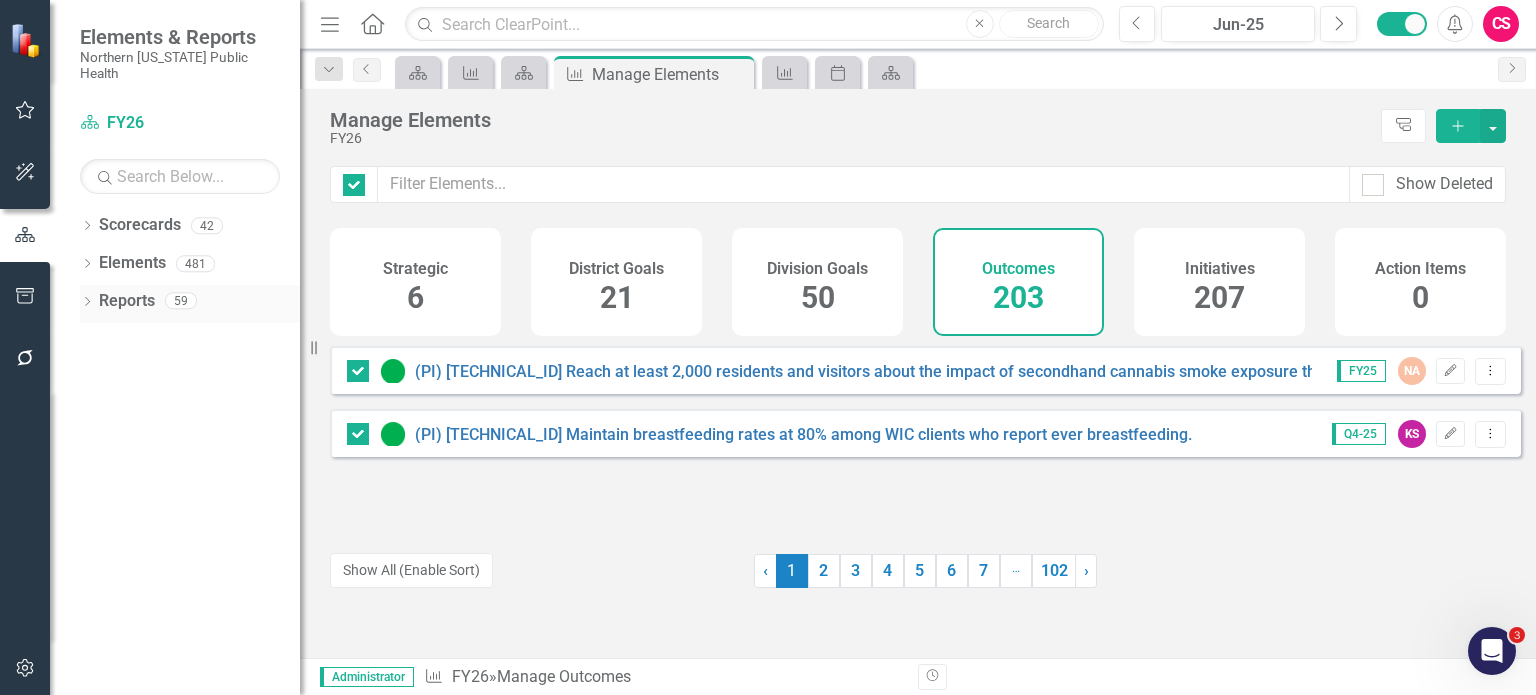 click on "Reports" at bounding box center [127, 301] 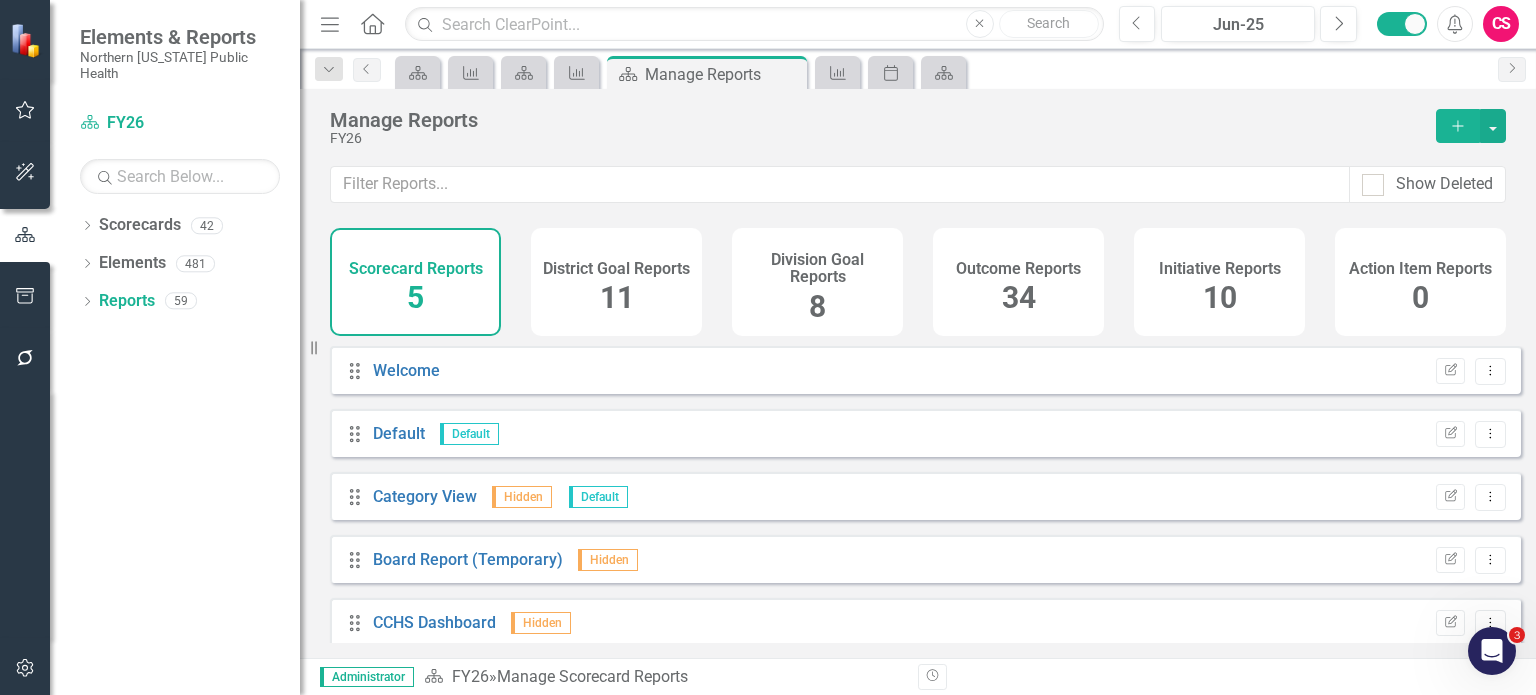 click on "34" at bounding box center [1019, 297] 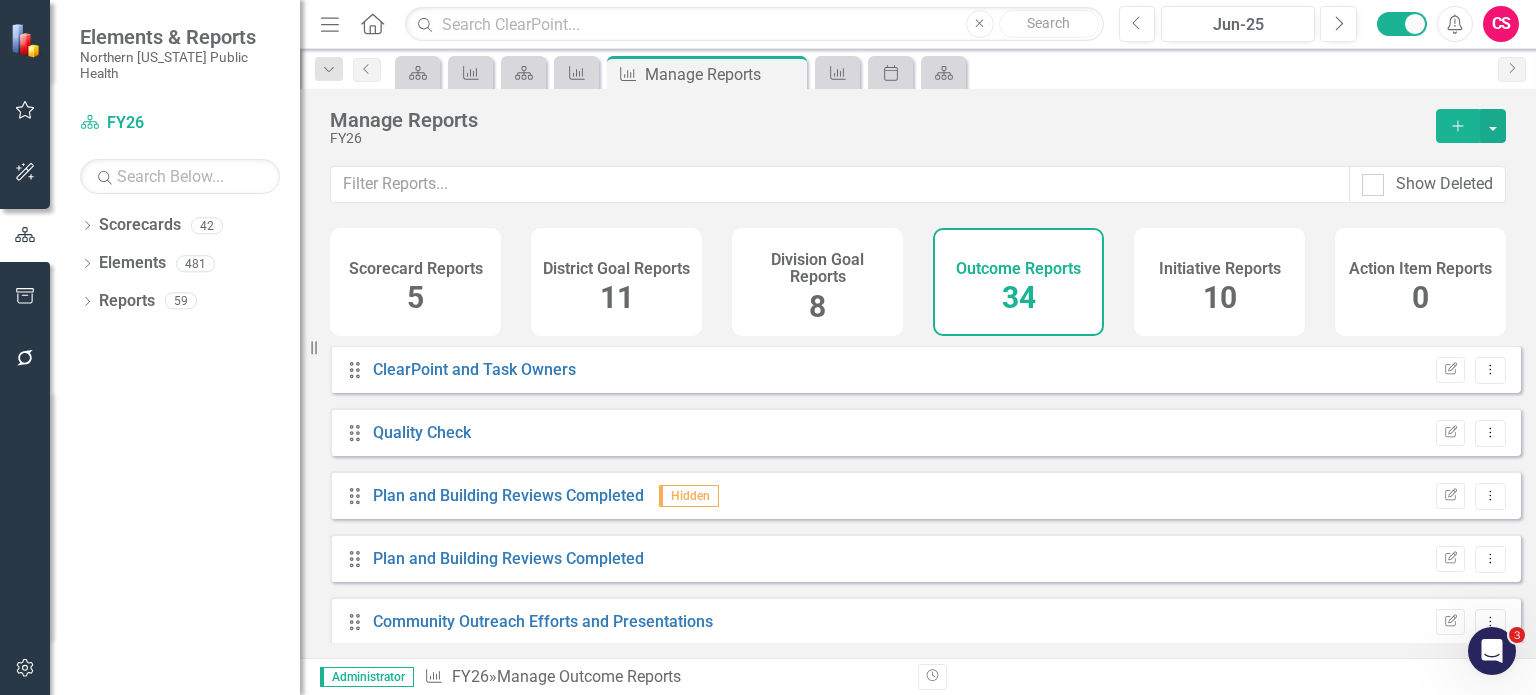 scroll, scrollTop: 1833, scrollLeft: 0, axis: vertical 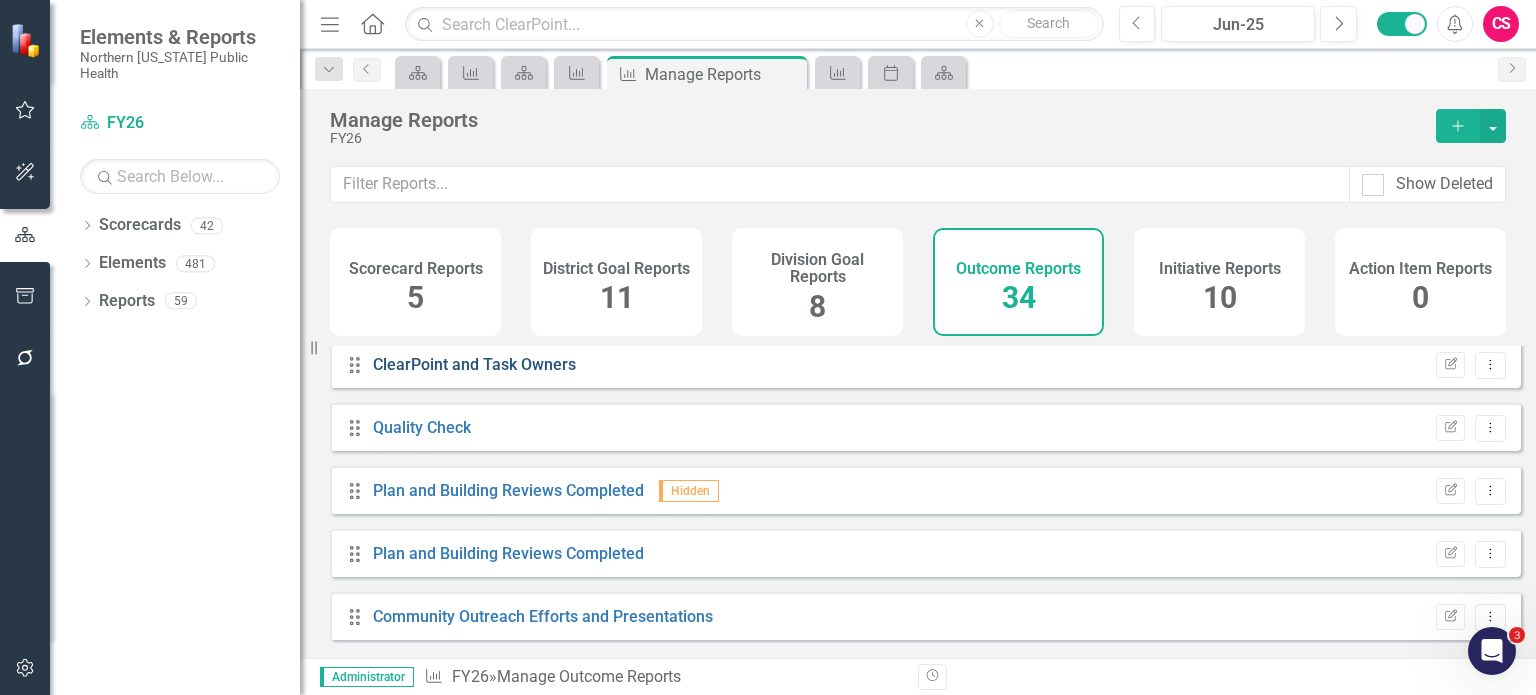 click on "ClearPoint and Task Owners" at bounding box center (474, 364) 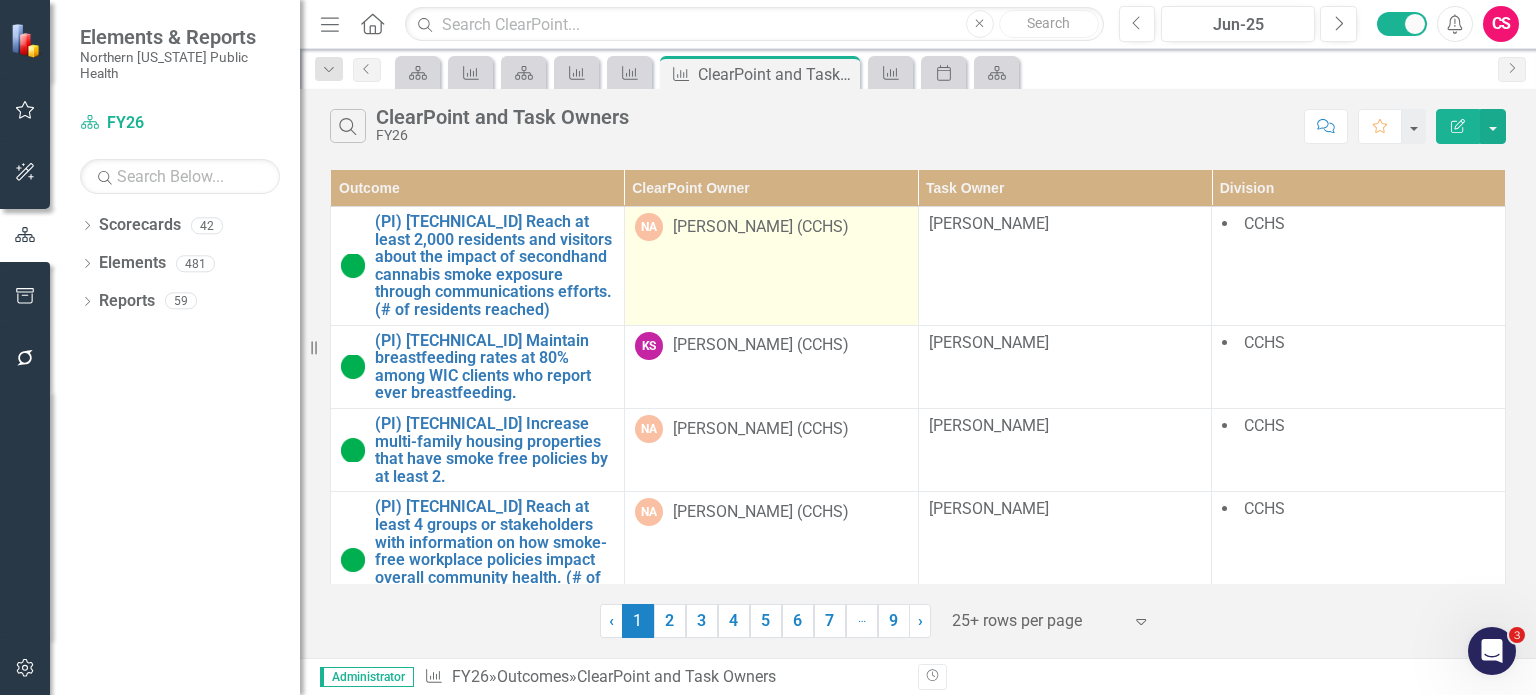 click on "NA [PERSON_NAME] (CCHS)" at bounding box center [771, 266] 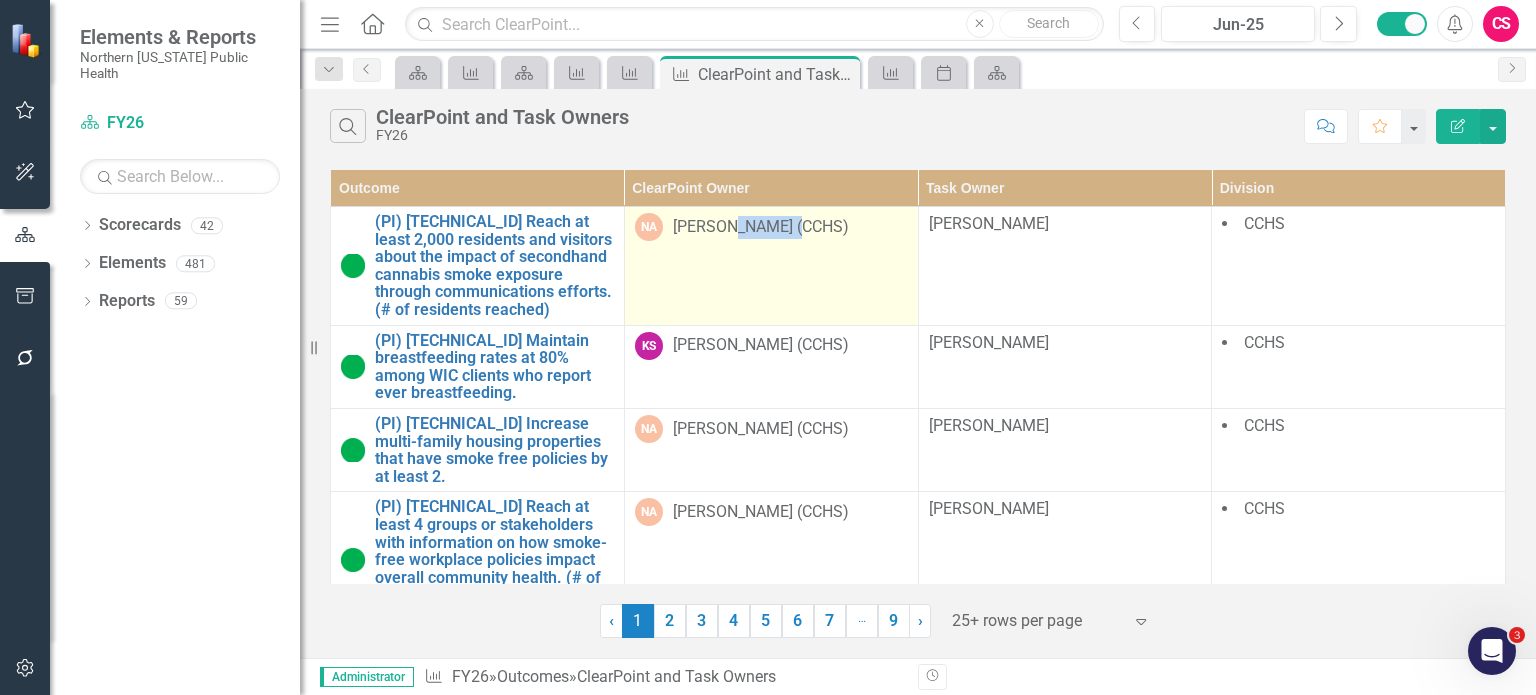 click on "NA [PERSON_NAME] (CCHS)" at bounding box center (771, 266) 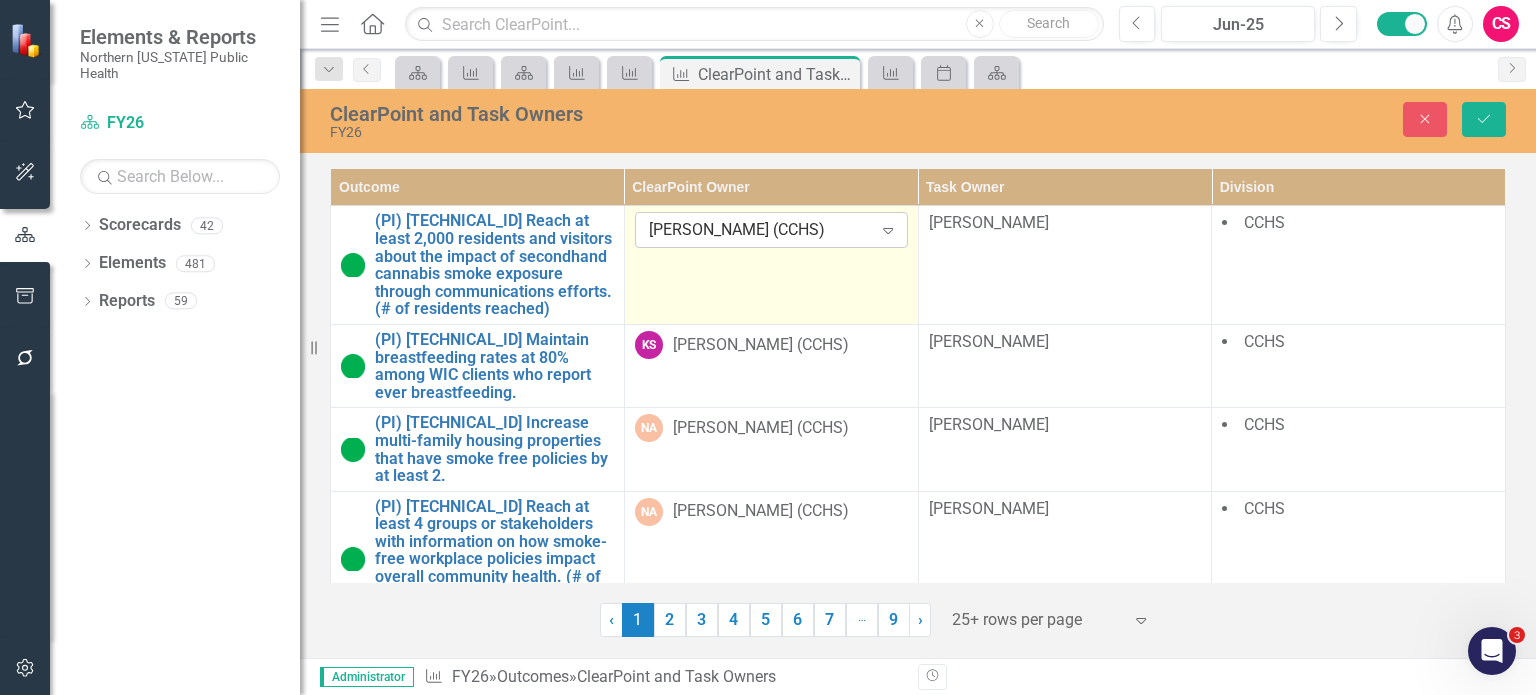 click on "[PERSON_NAME] (CCHS)" at bounding box center (760, 230) 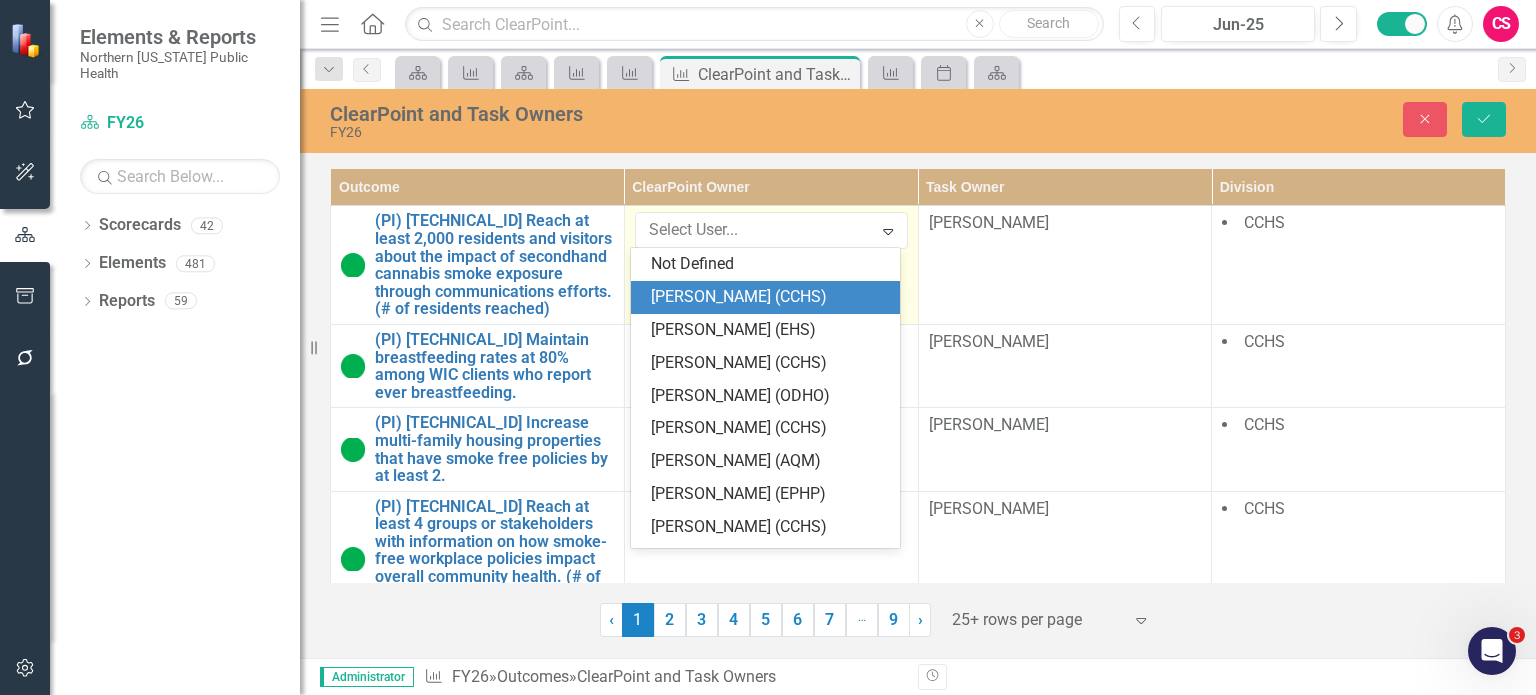 scroll, scrollTop: 32, scrollLeft: 0, axis: vertical 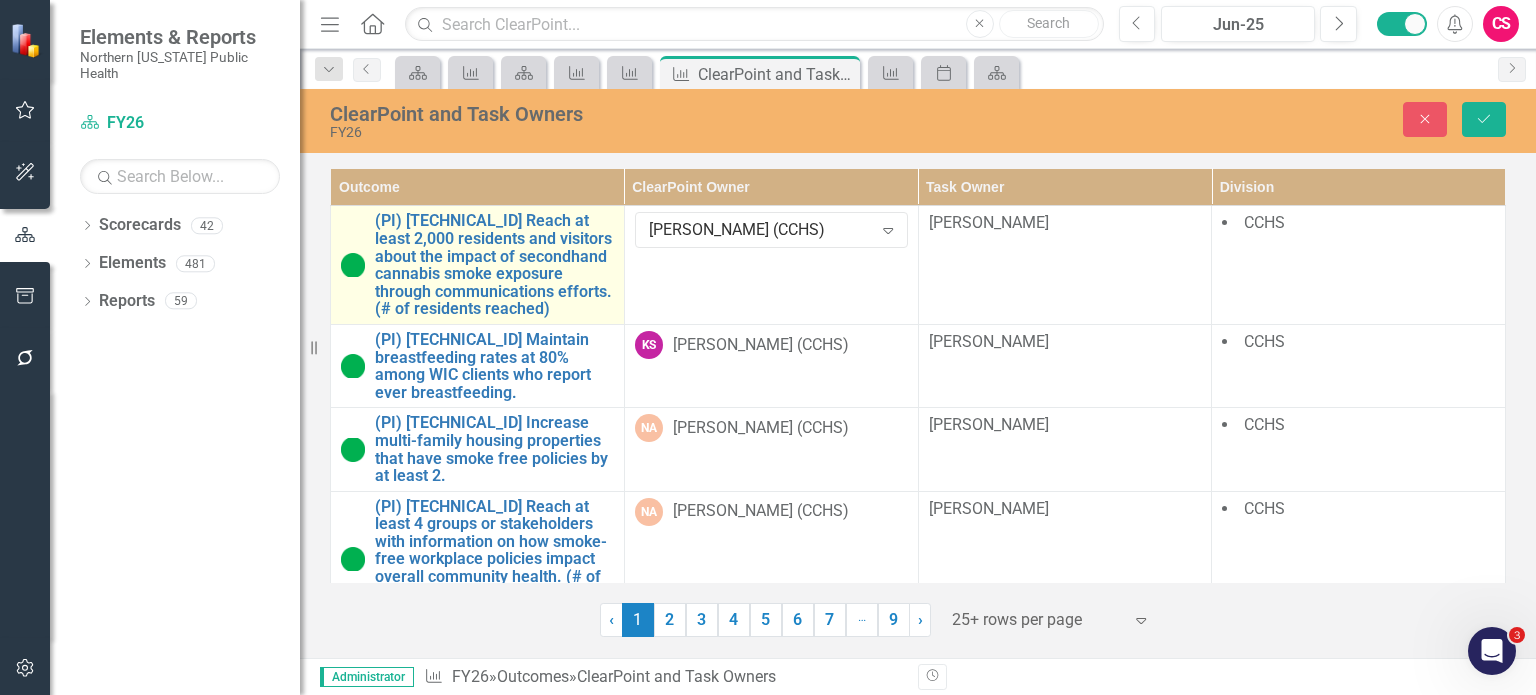 click on "(PI) [TECHNICAL_ID] Reach at least 2,000 residents and visitors about the impact of secondhand cannabis smoke exposure through communications efforts. (# of residents reached)" at bounding box center [477, 265] 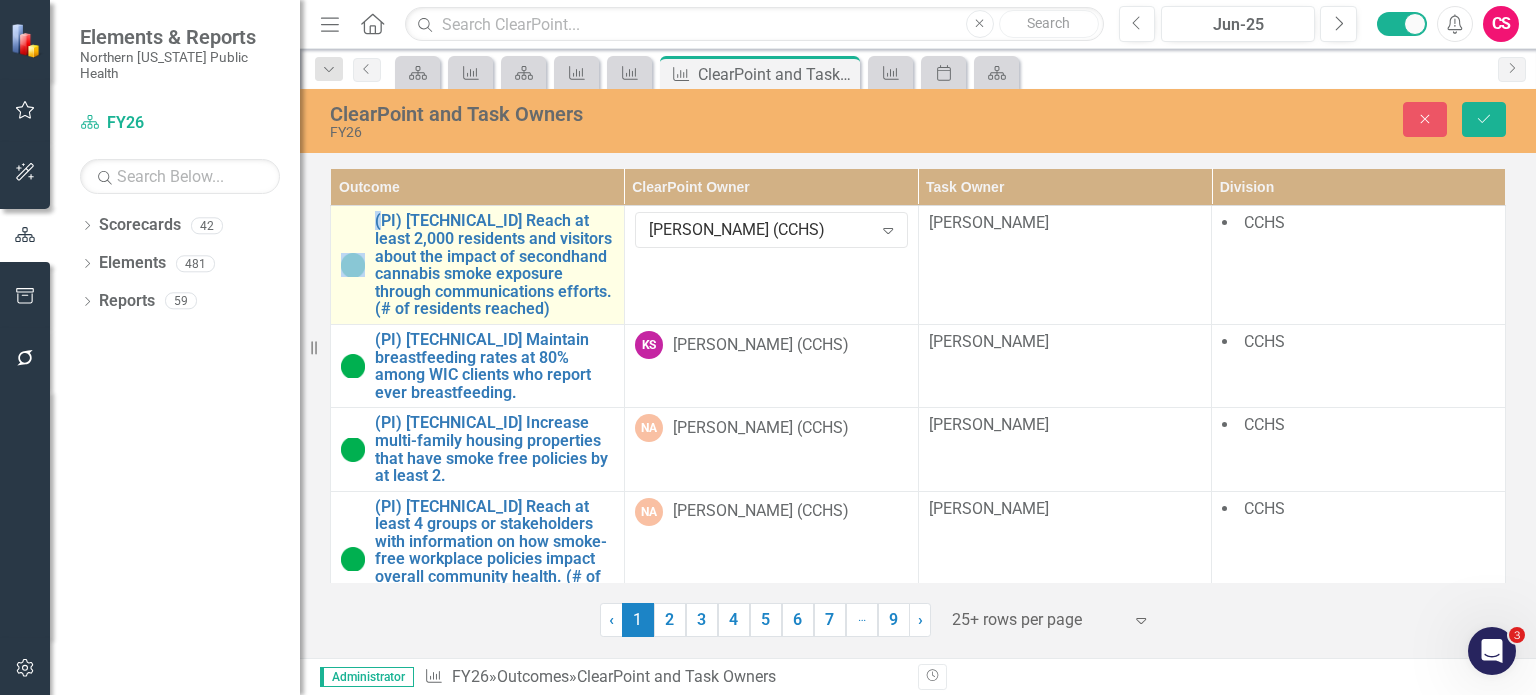 click on "(PI) [TECHNICAL_ID] Reach at least 2,000 residents and visitors about the impact of secondhand cannabis smoke exposure through communications efforts. (# of residents reached)" at bounding box center [477, 265] 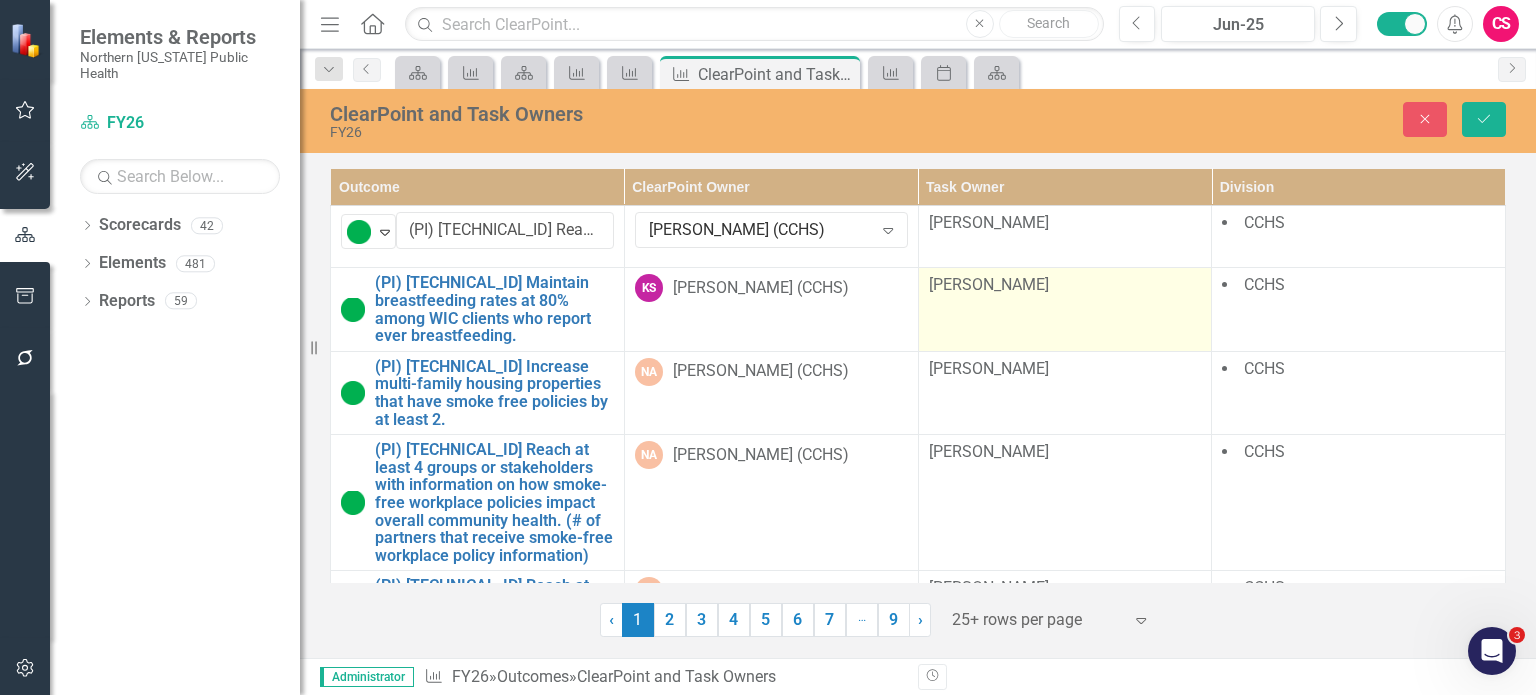 click on "[PERSON_NAME]" at bounding box center (1065, 309) 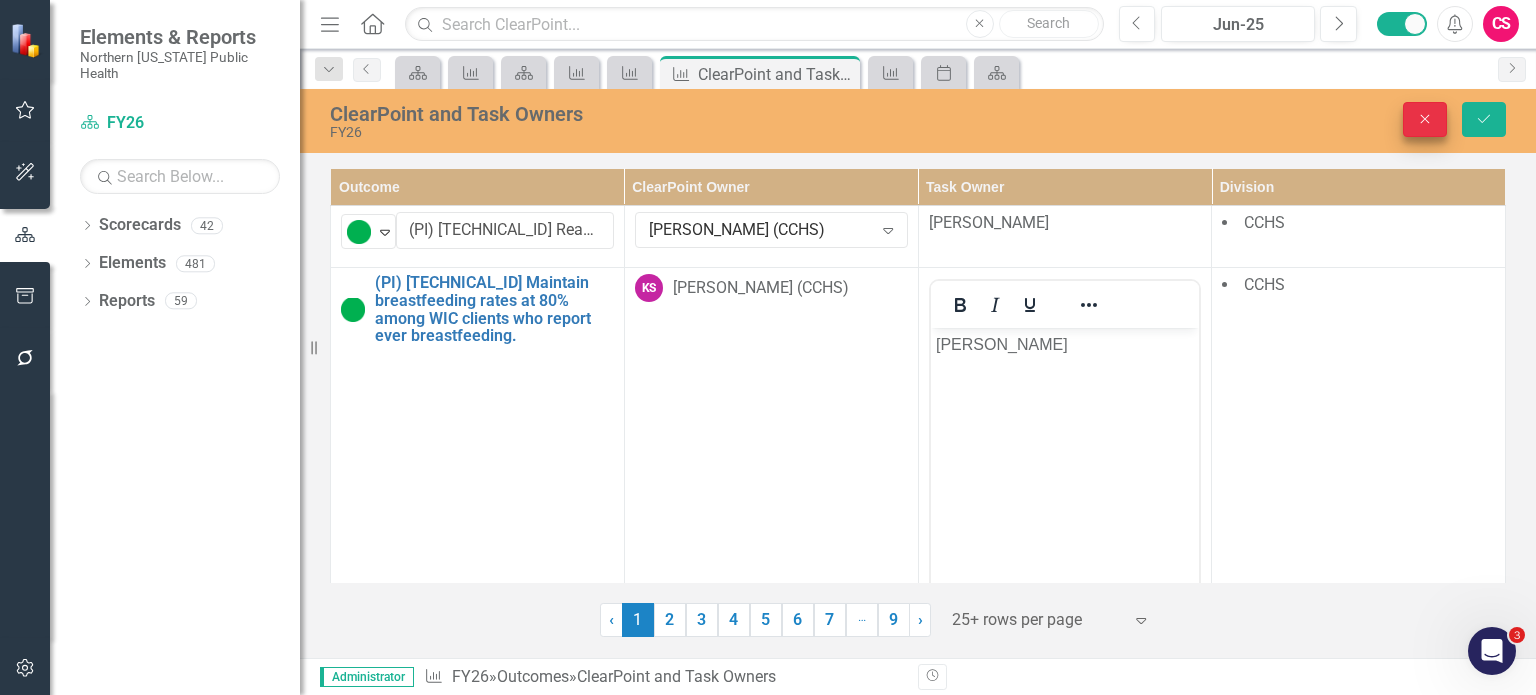 scroll, scrollTop: 0, scrollLeft: 0, axis: both 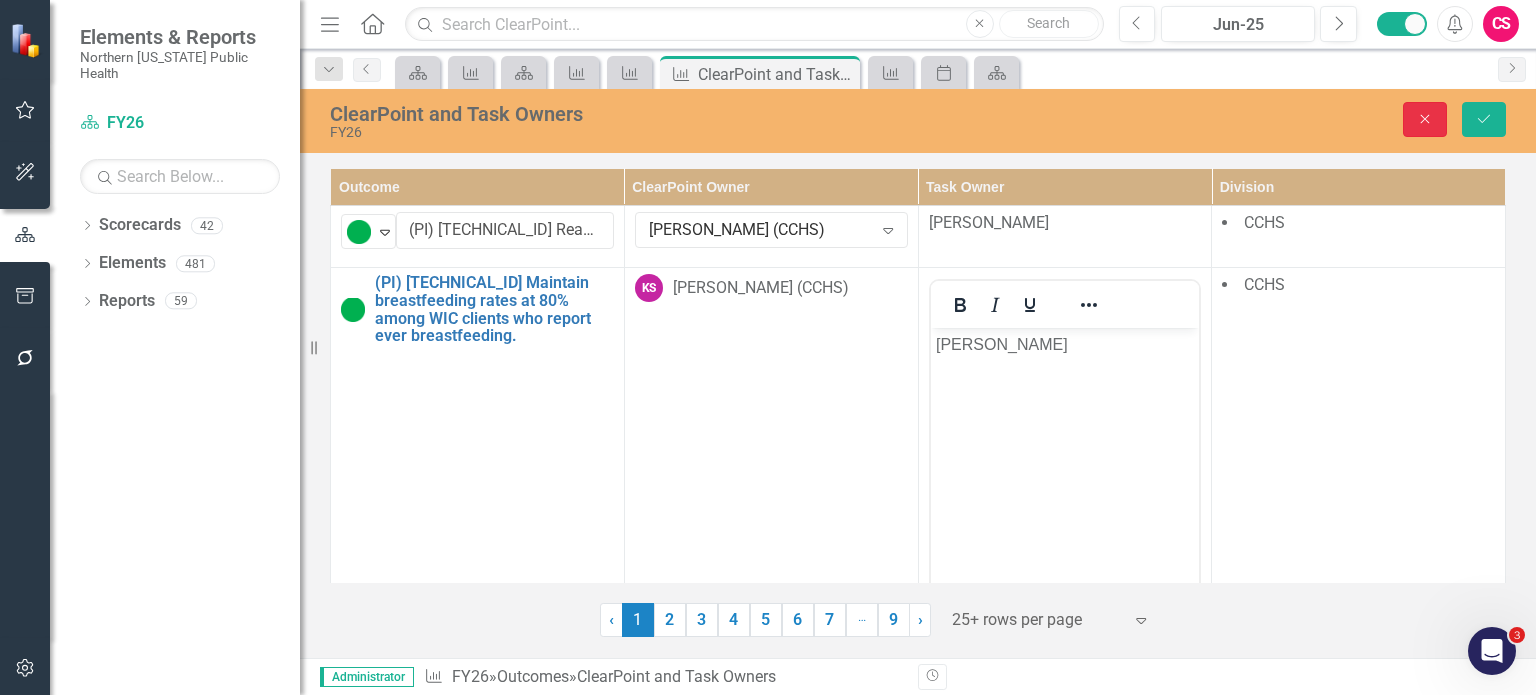 click on "Close" at bounding box center [1425, 119] 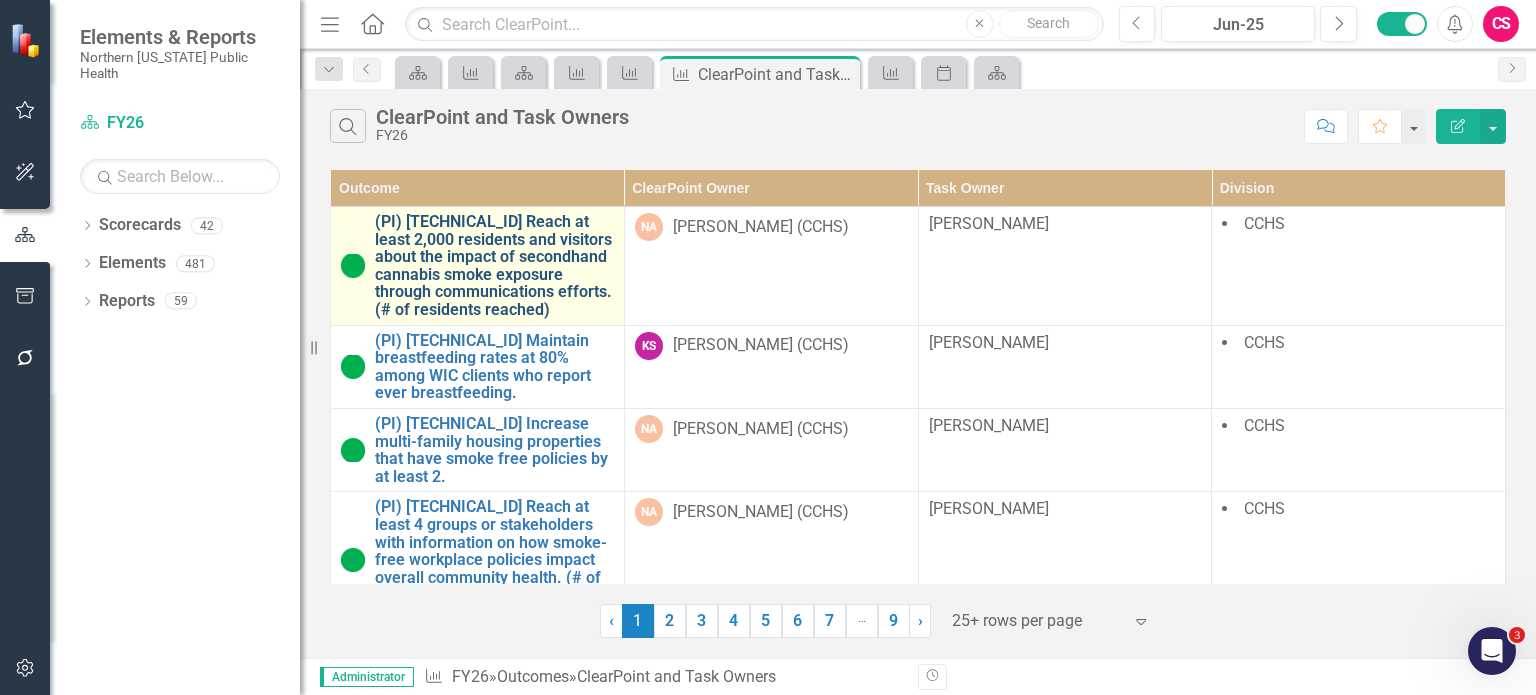 click on "(PI) [TECHNICAL_ID] Reach at least 2,000 residents and visitors about the impact of secondhand cannabis smoke exposure through communications efforts. (# of residents reached)" at bounding box center [494, 266] 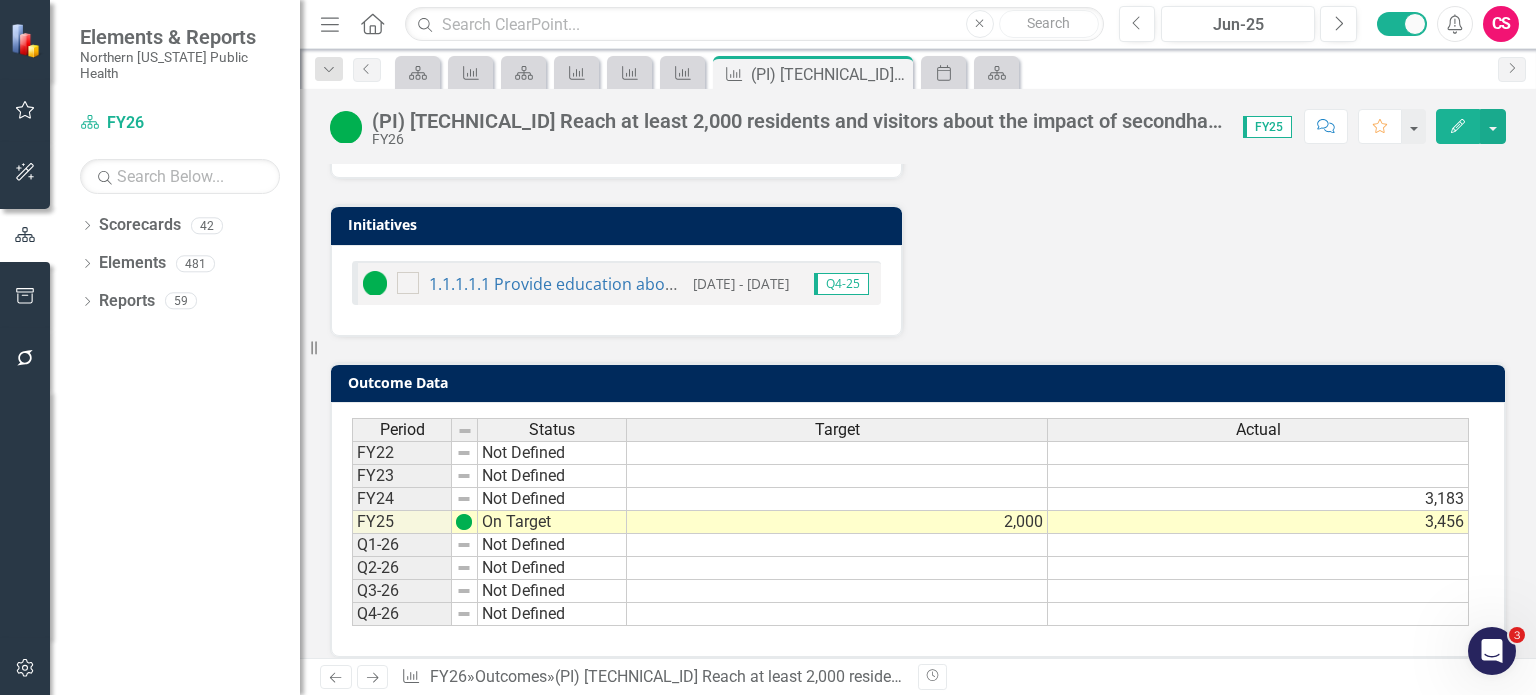 scroll, scrollTop: 0, scrollLeft: 0, axis: both 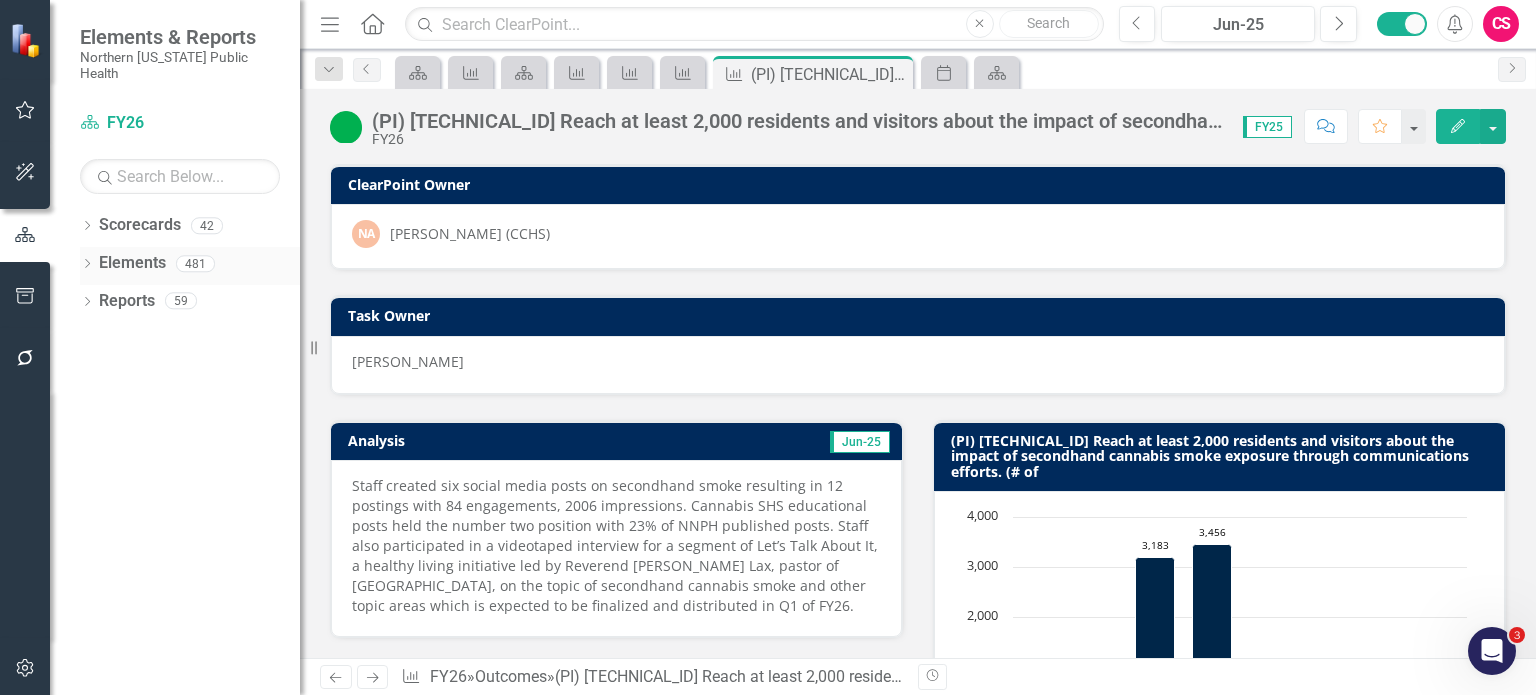 click on "Elements" at bounding box center [132, 263] 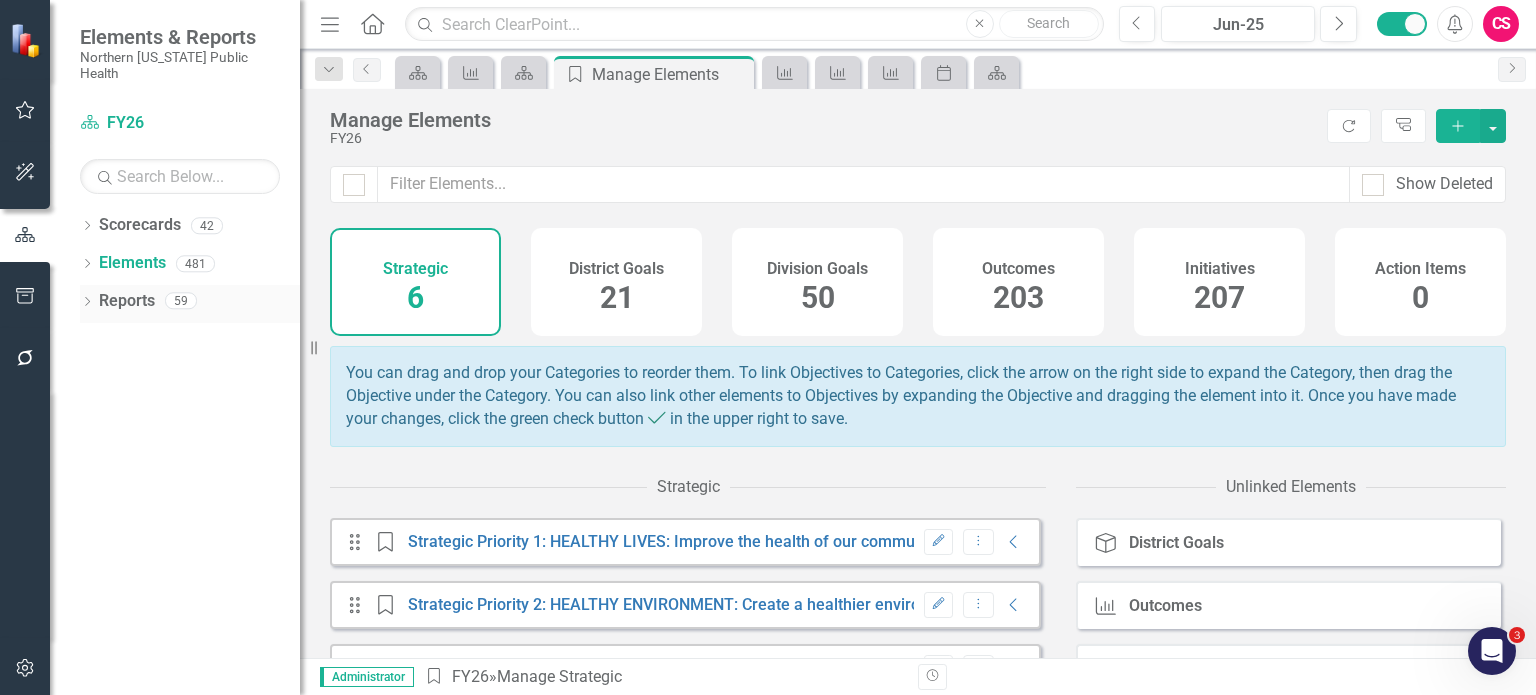 click on "Dropdown Reports 59" at bounding box center (190, 304) 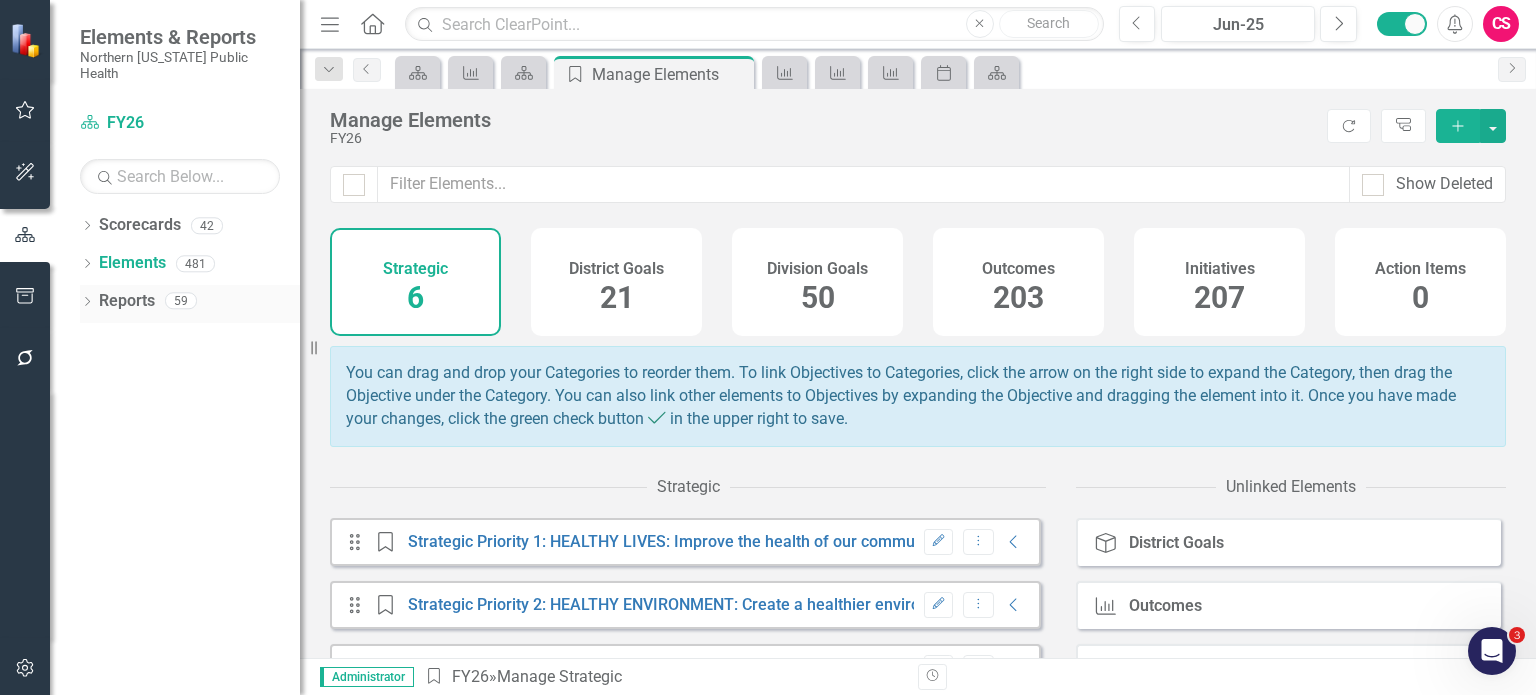 click 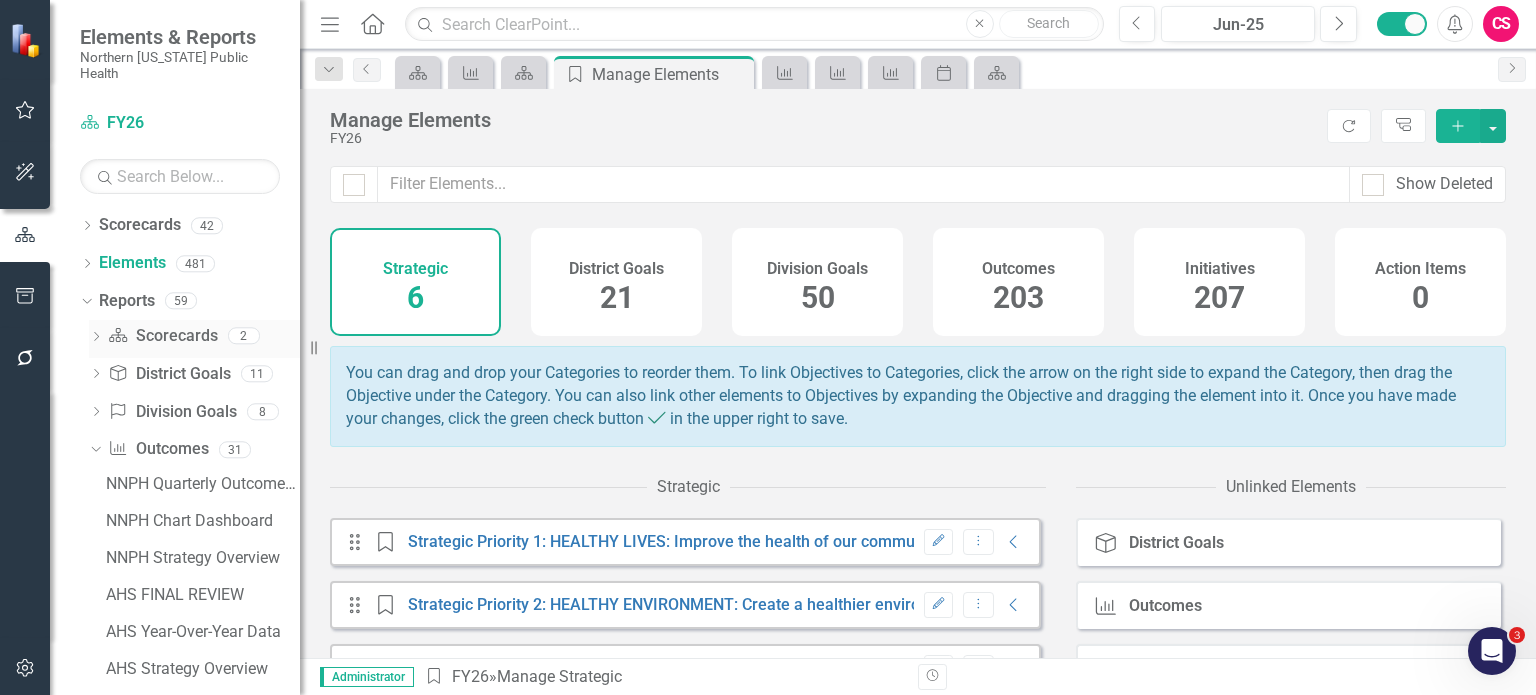 click on "Dropdown" 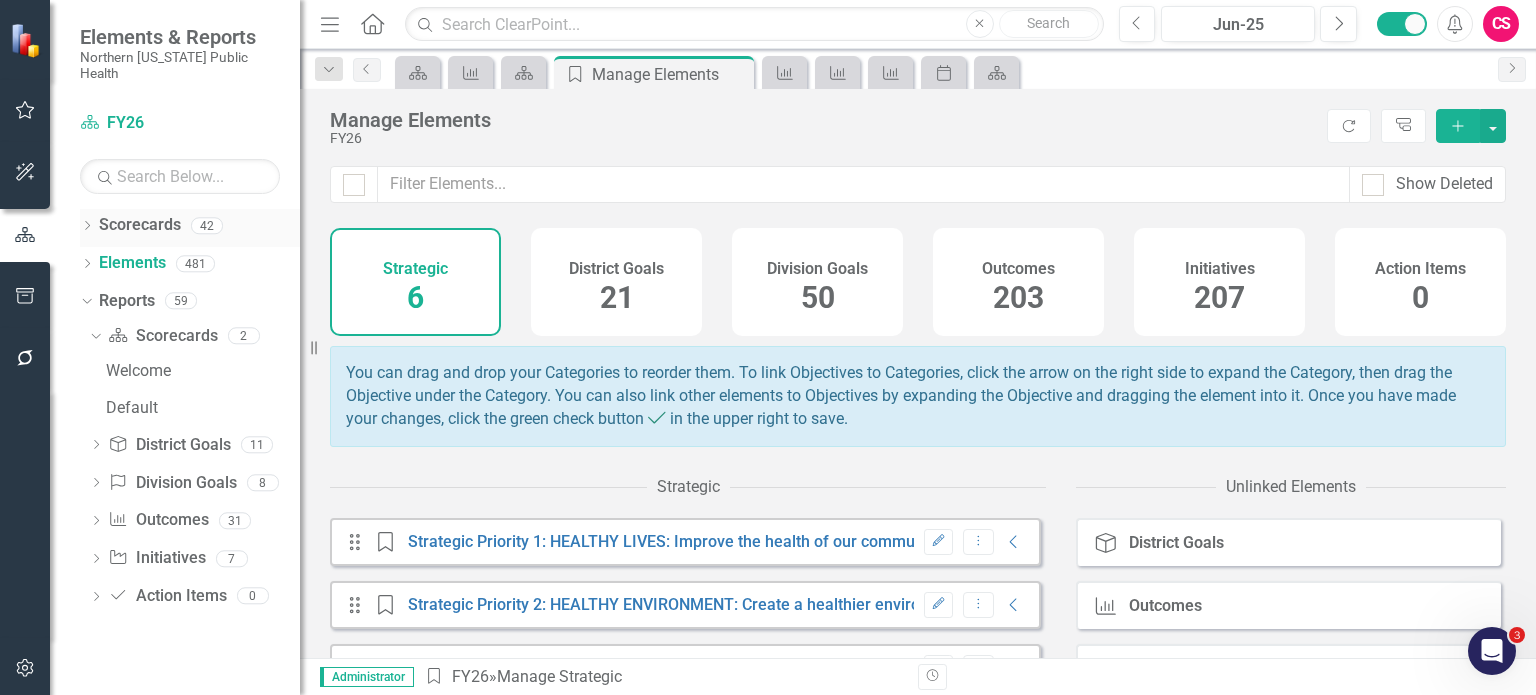 click on "Dropdown" 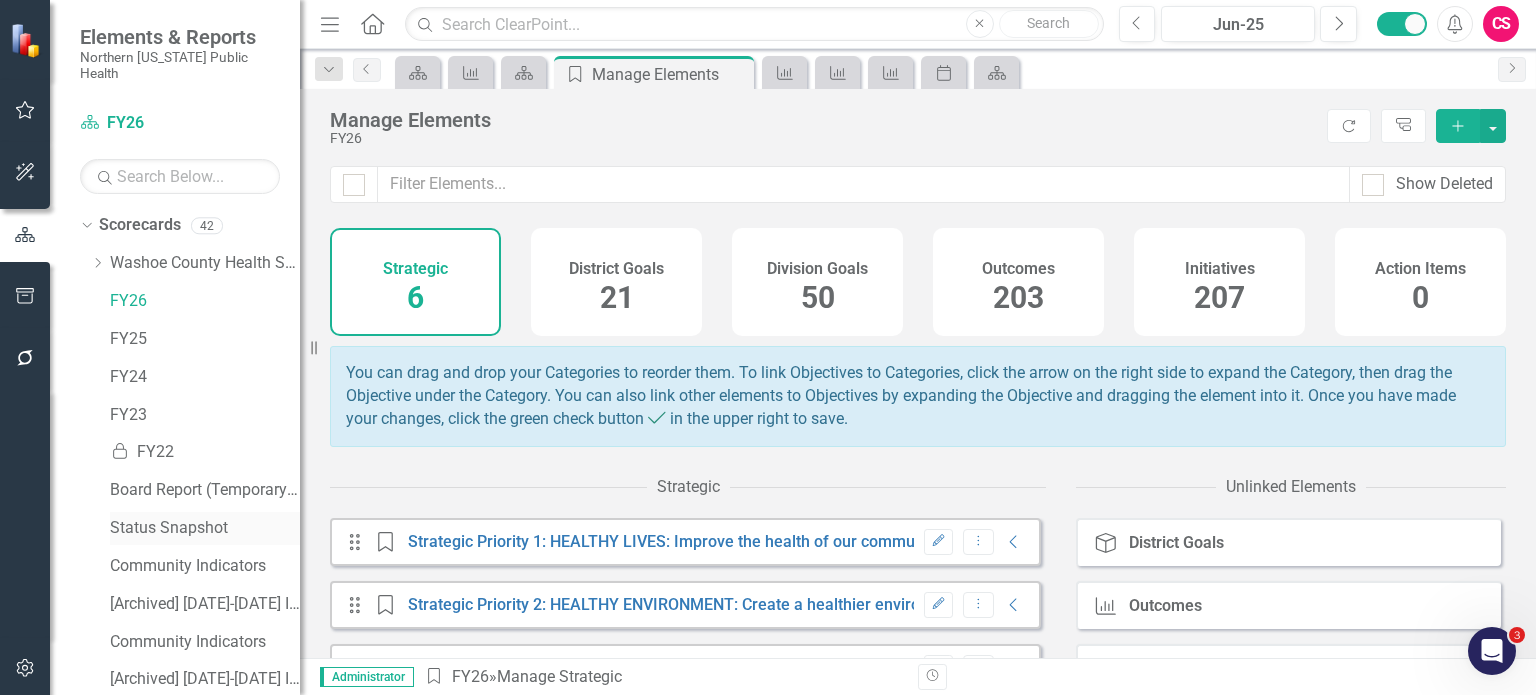 click on "Status Snapshot" at bounding box center [205, 528] 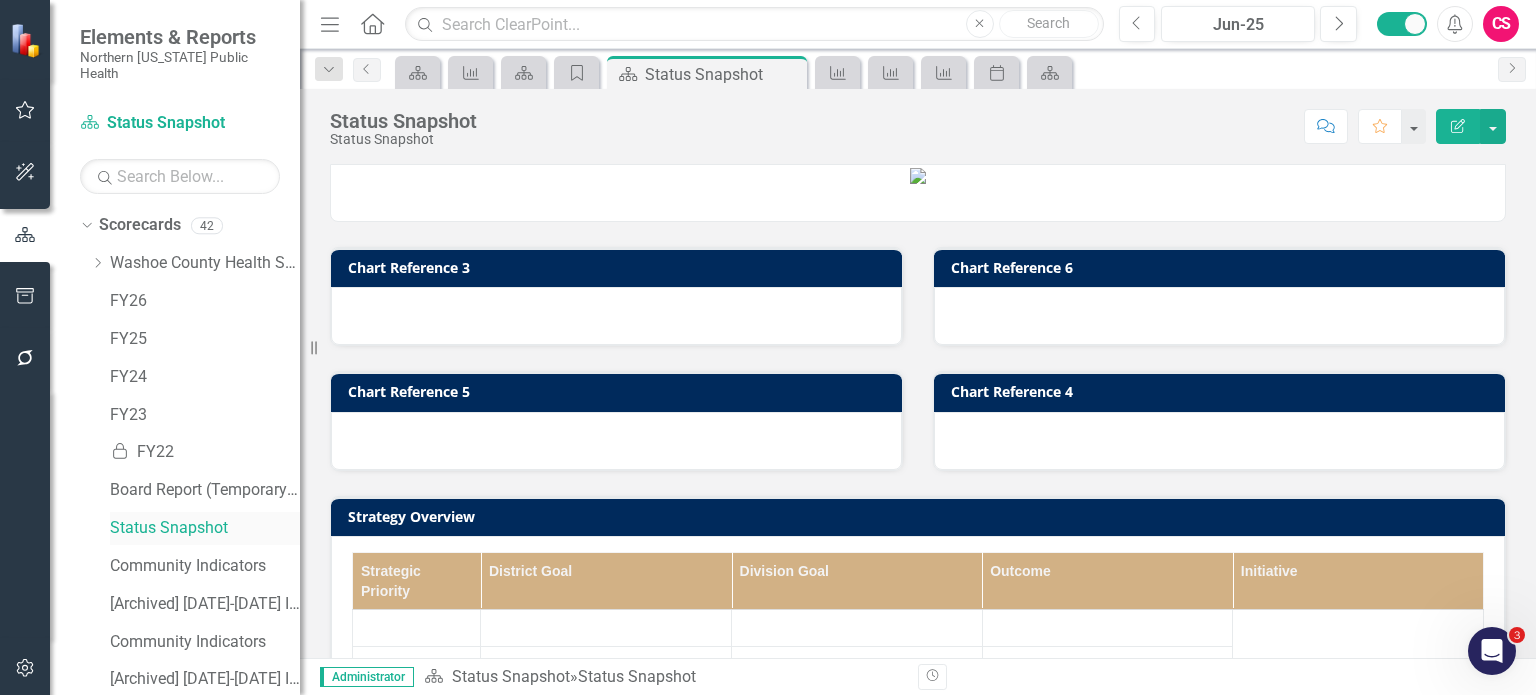 scroll, scrollTop: 167, scrollLeft: 0, axis: vertical 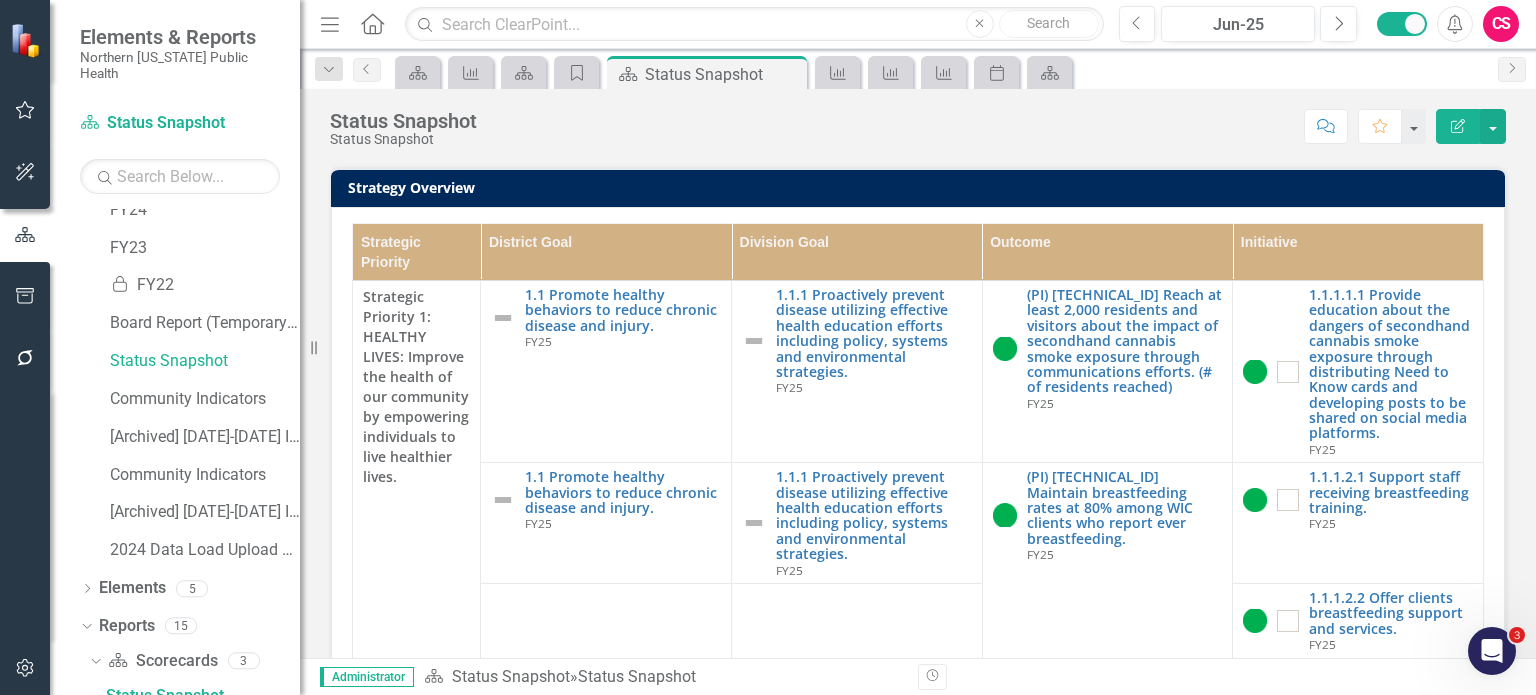 click on "Strategy Overview" at bounding box center (921, 187) 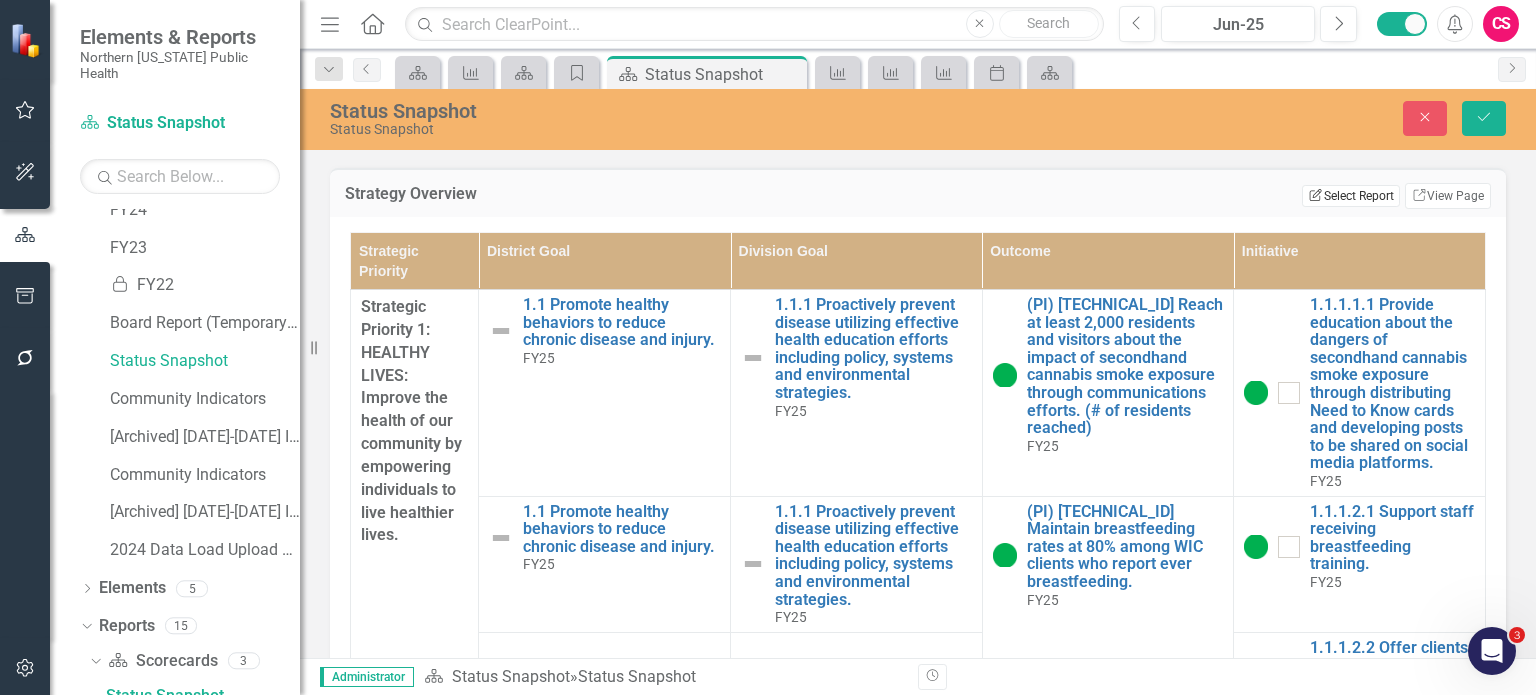 click on "Edit Report  Select Report" at bounding box center (1350, 196) 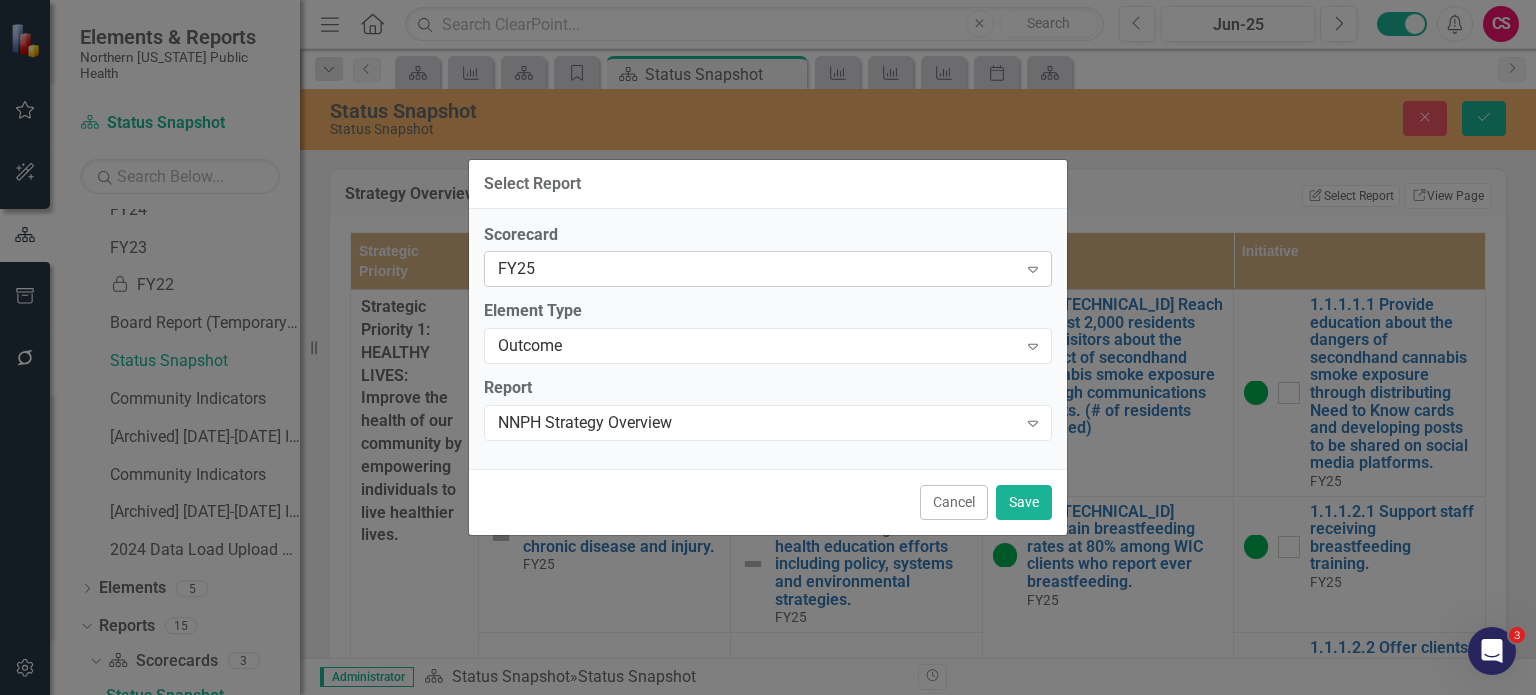 click on "FY25" at bounding box center [757, 269] 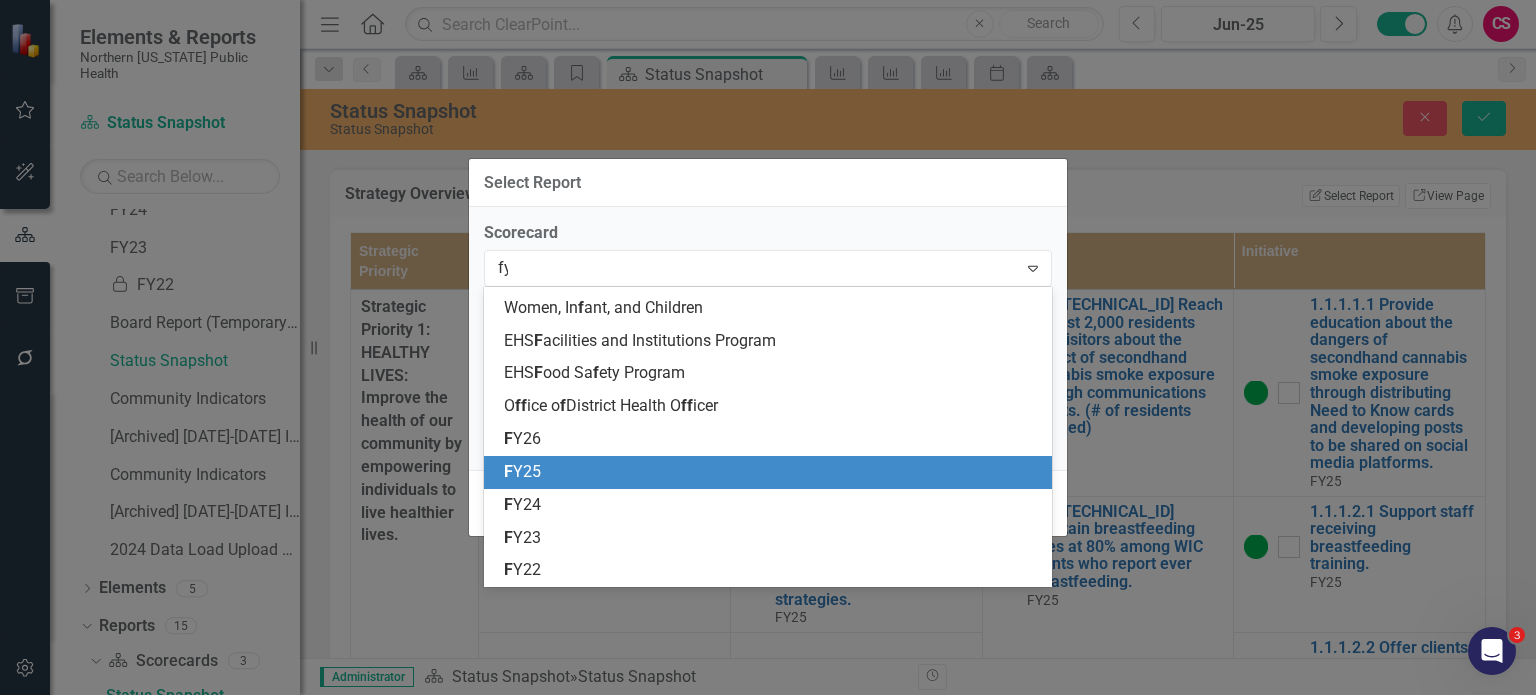scroll, scrollTop: 0, scrollLeft: 0, axis: both 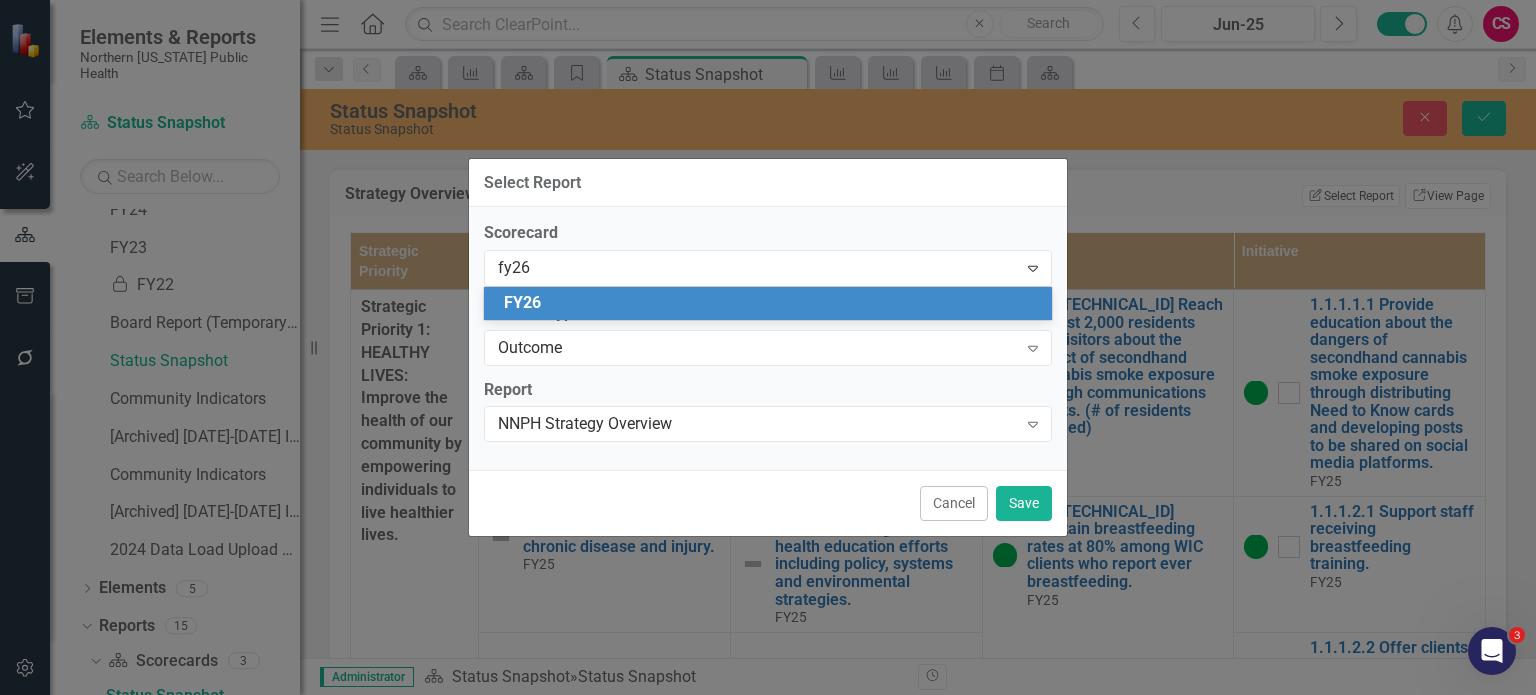 click on "FY26" at bounding box center [772, 303] 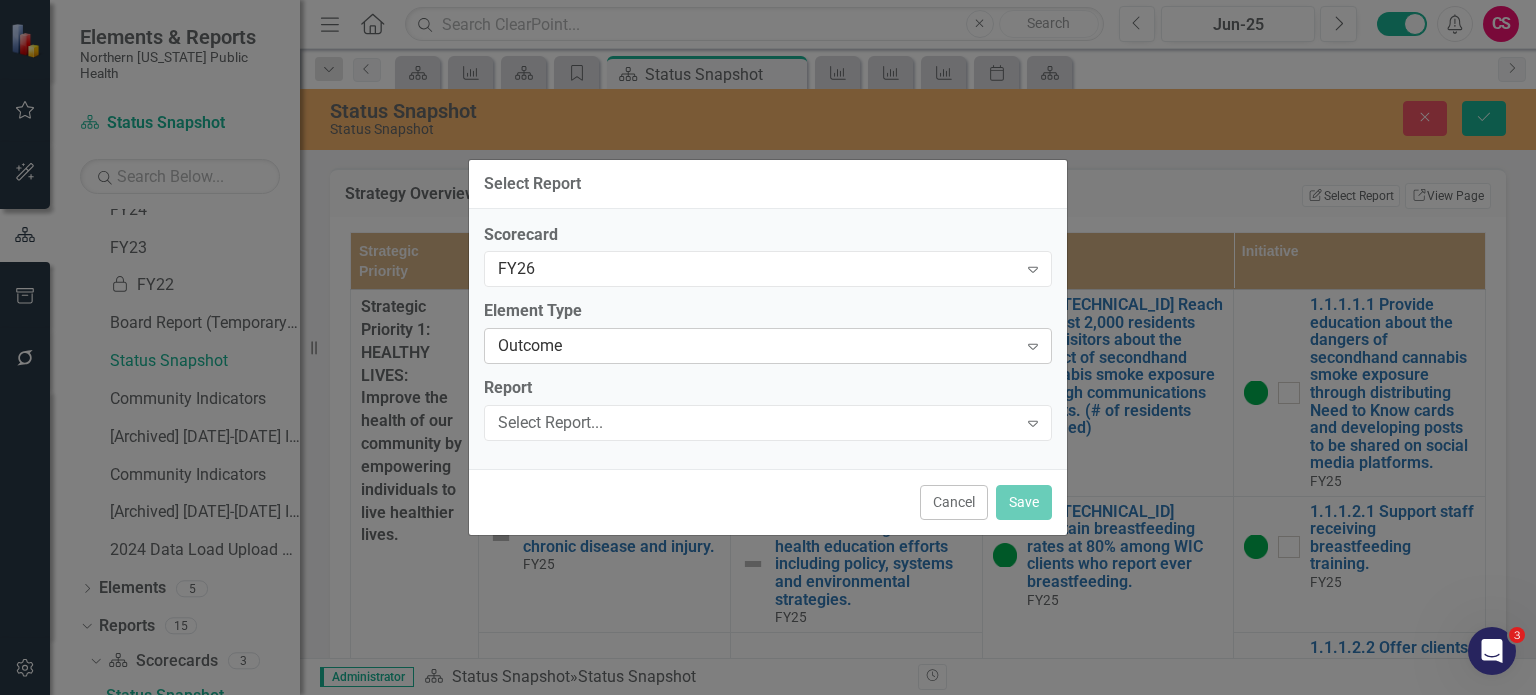 click on "Outcome" at bounding box center (757, 346) 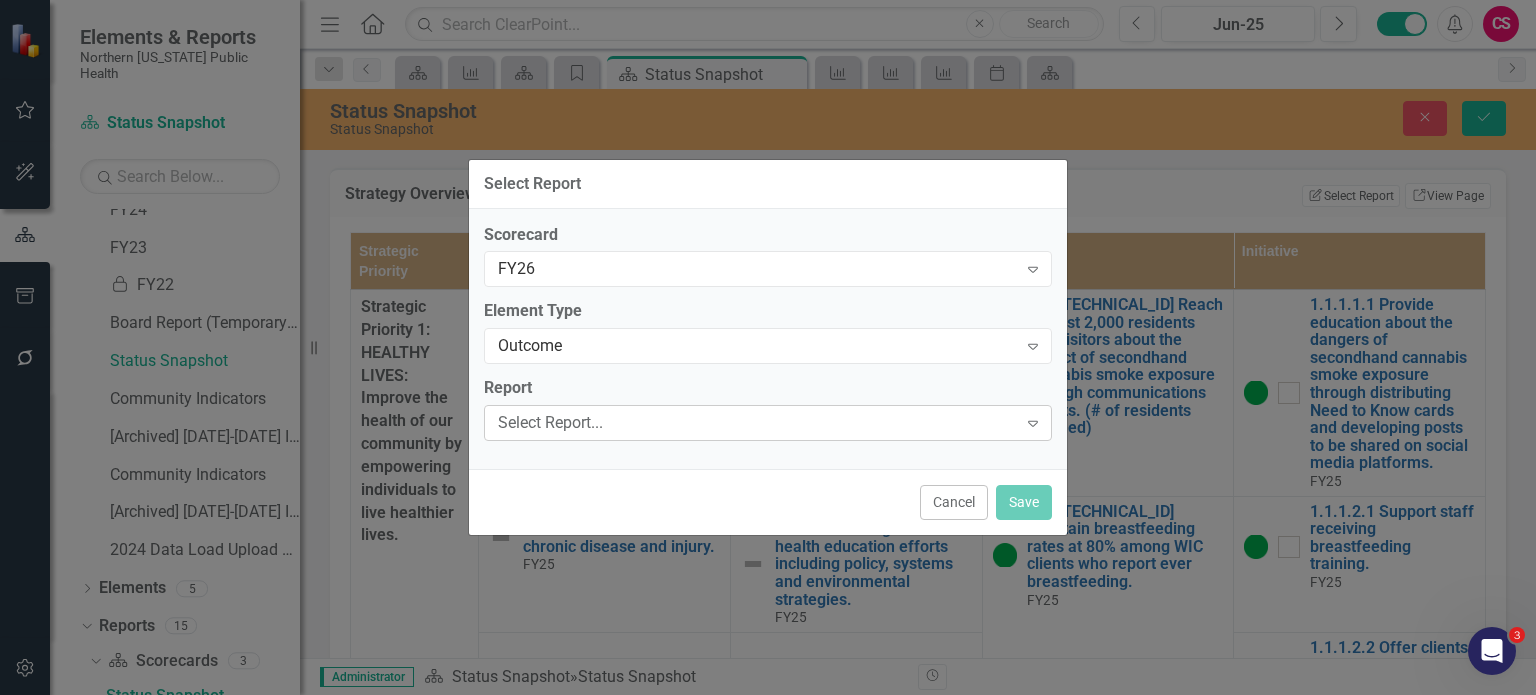click on "Select Report..." at bounding box center (757, 423) 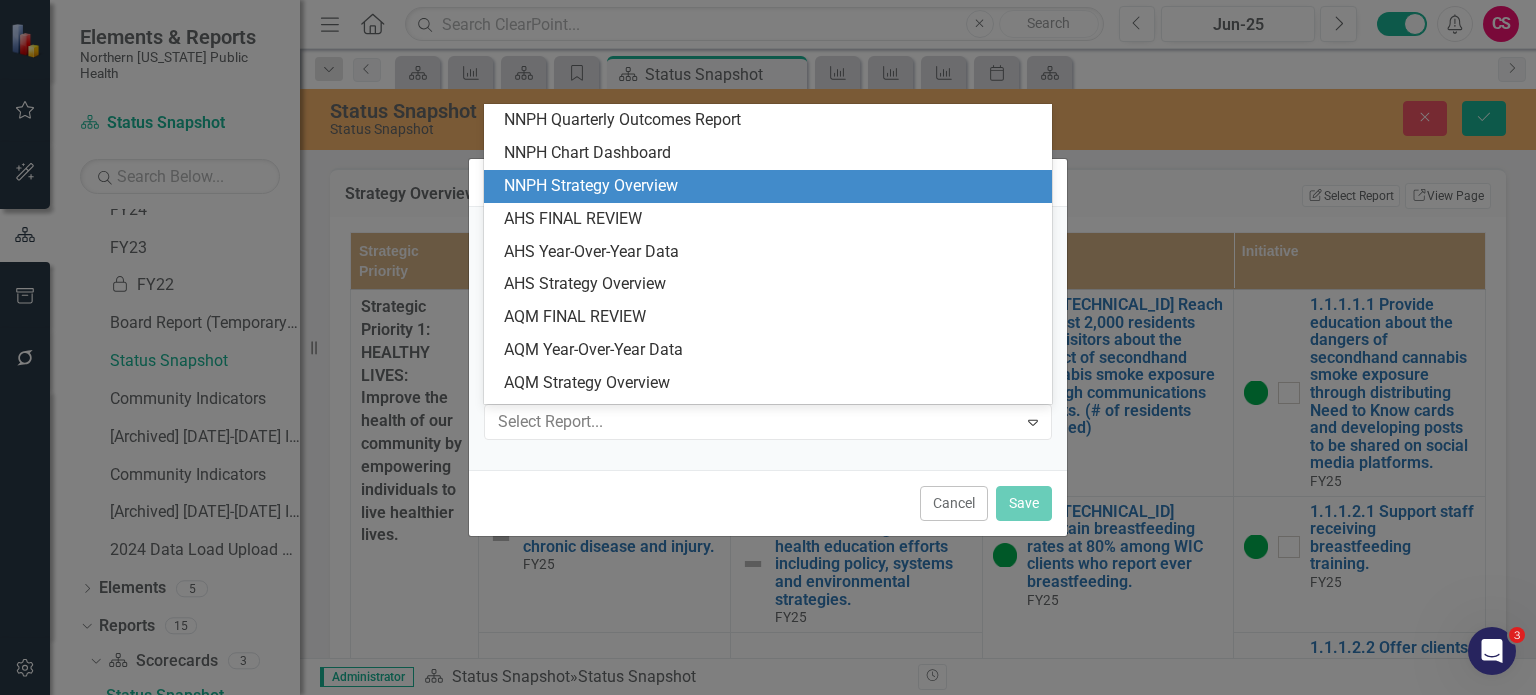 click on "NNPH Strategy Overview" at bounding box center [768, 186] 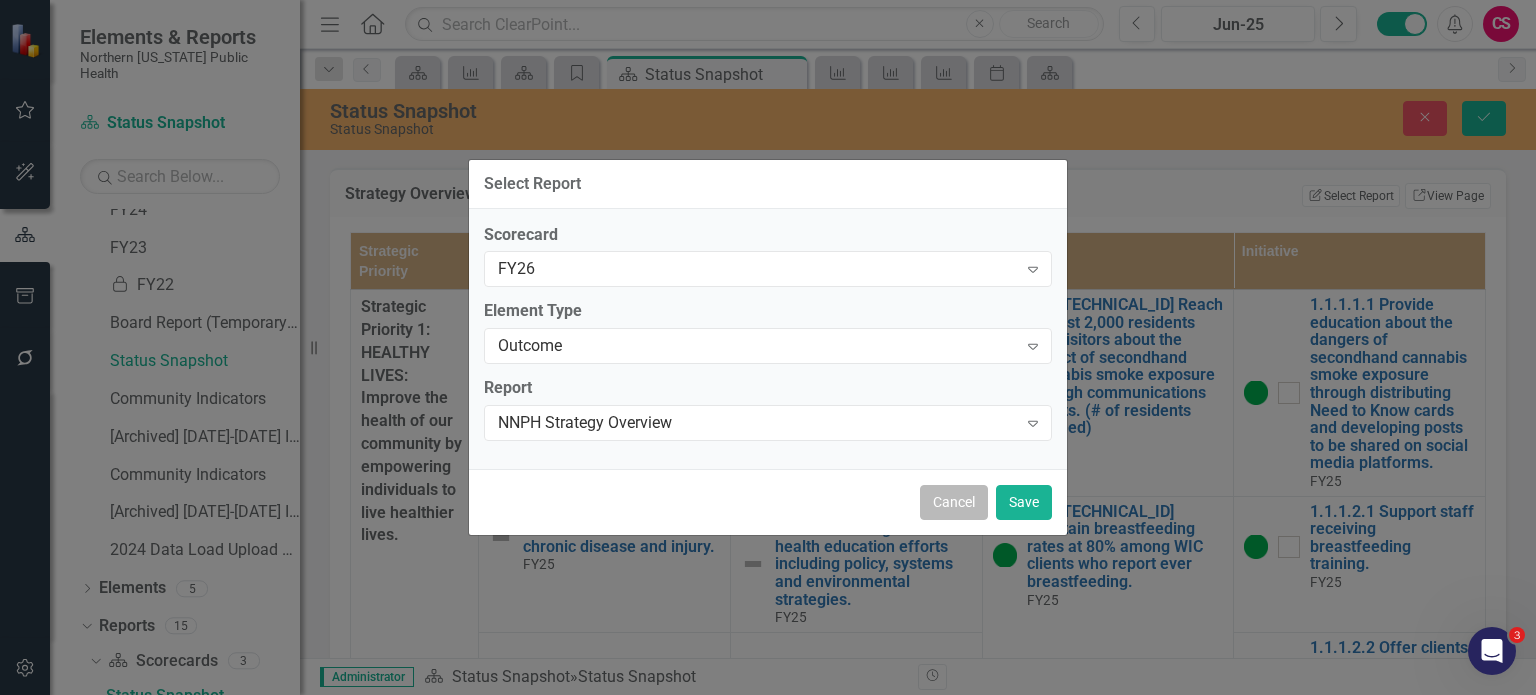 click on "Cancel" at bounding box center [954, 502] 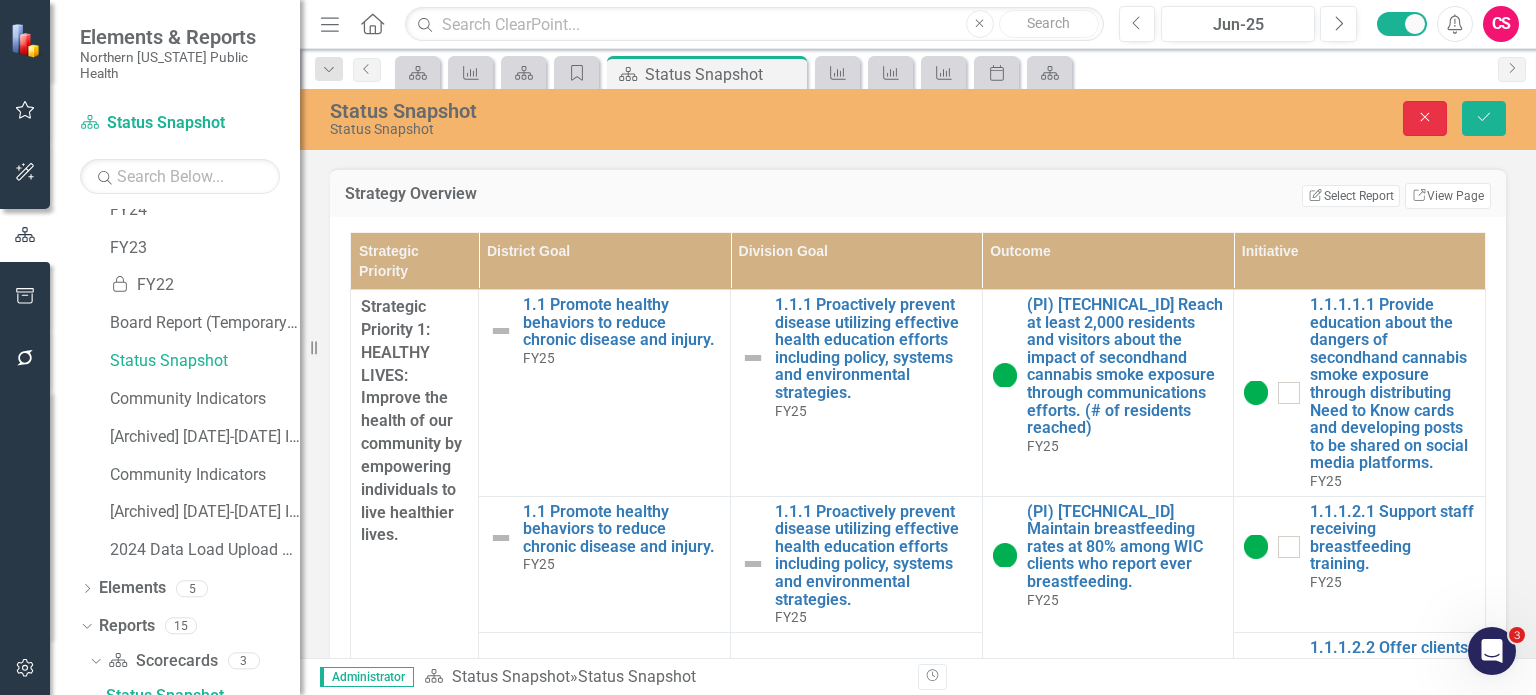 click on "Close" 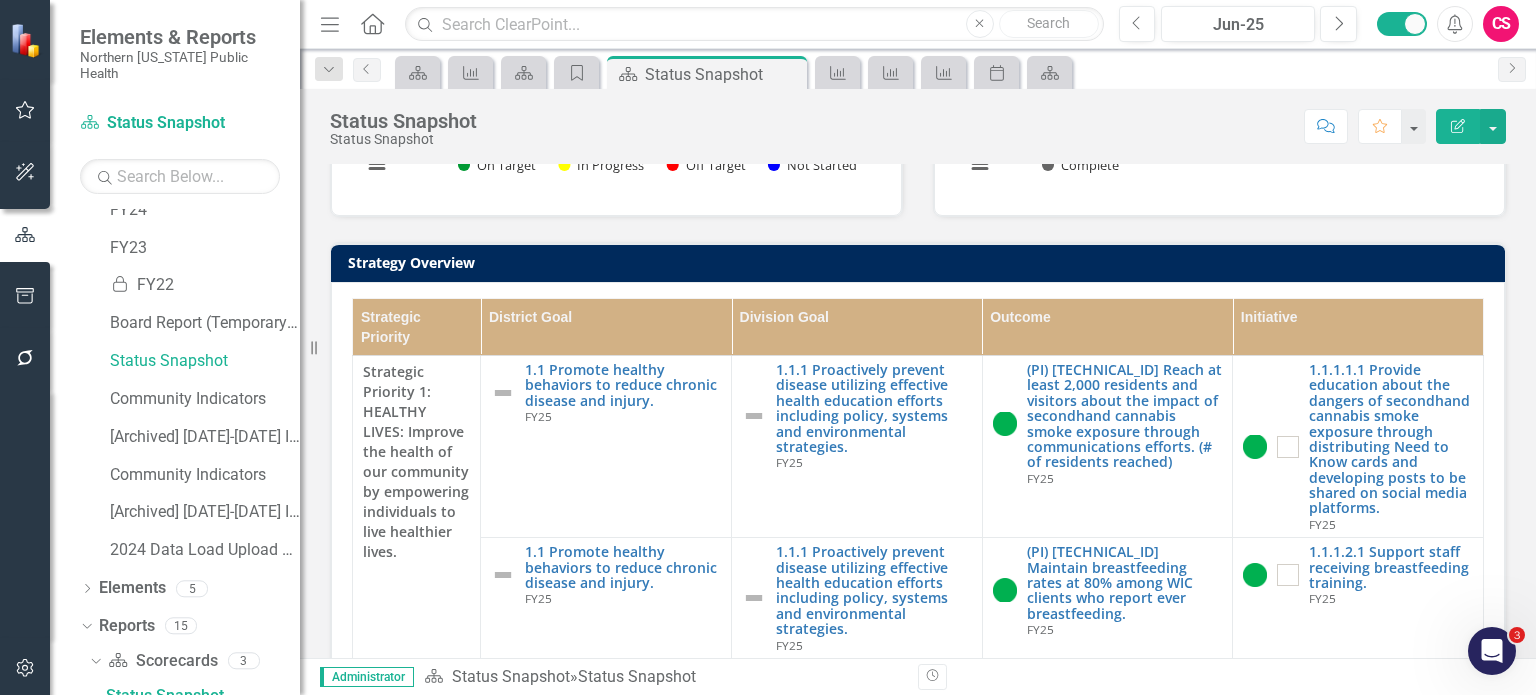 scroll, scrollTop: 844, scrollLeft: 0, axis: vertical 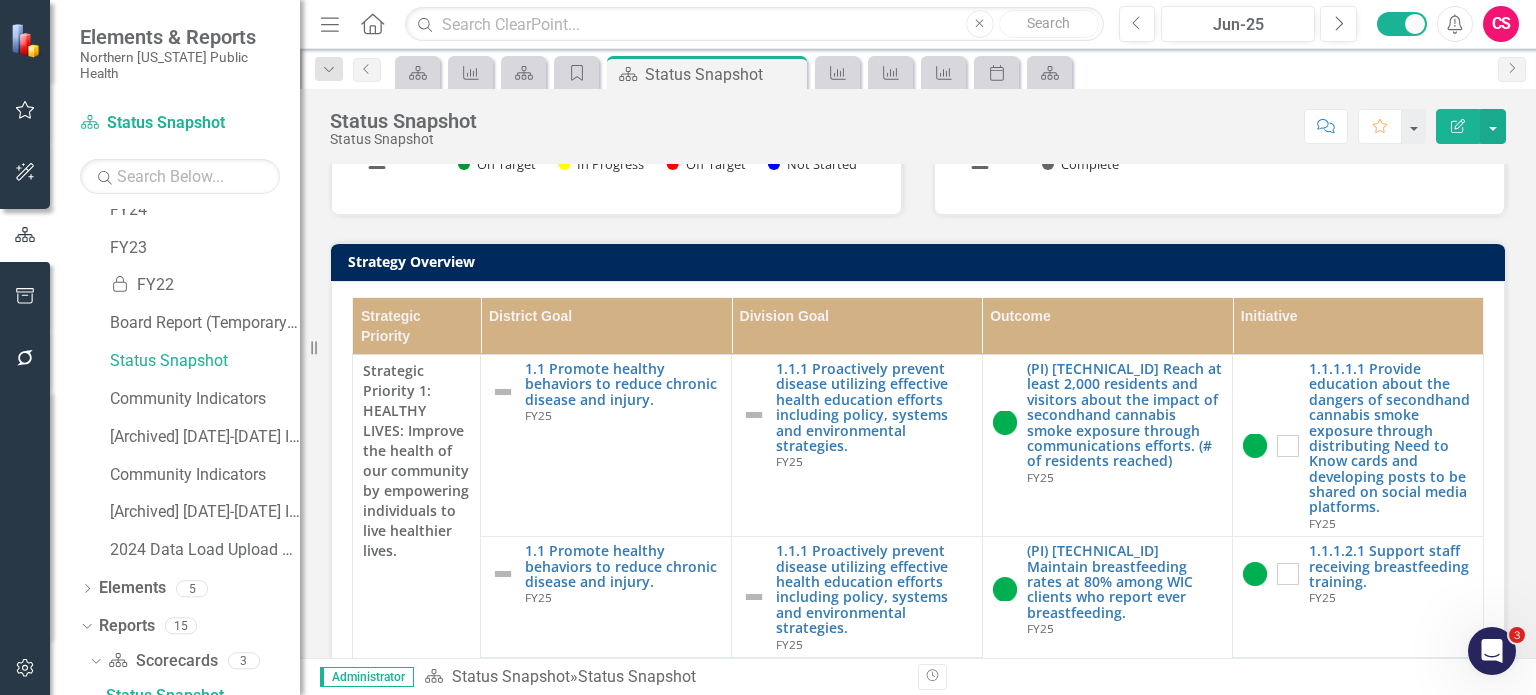 click on "Strategy Overview" at bounding box center [921, 261] 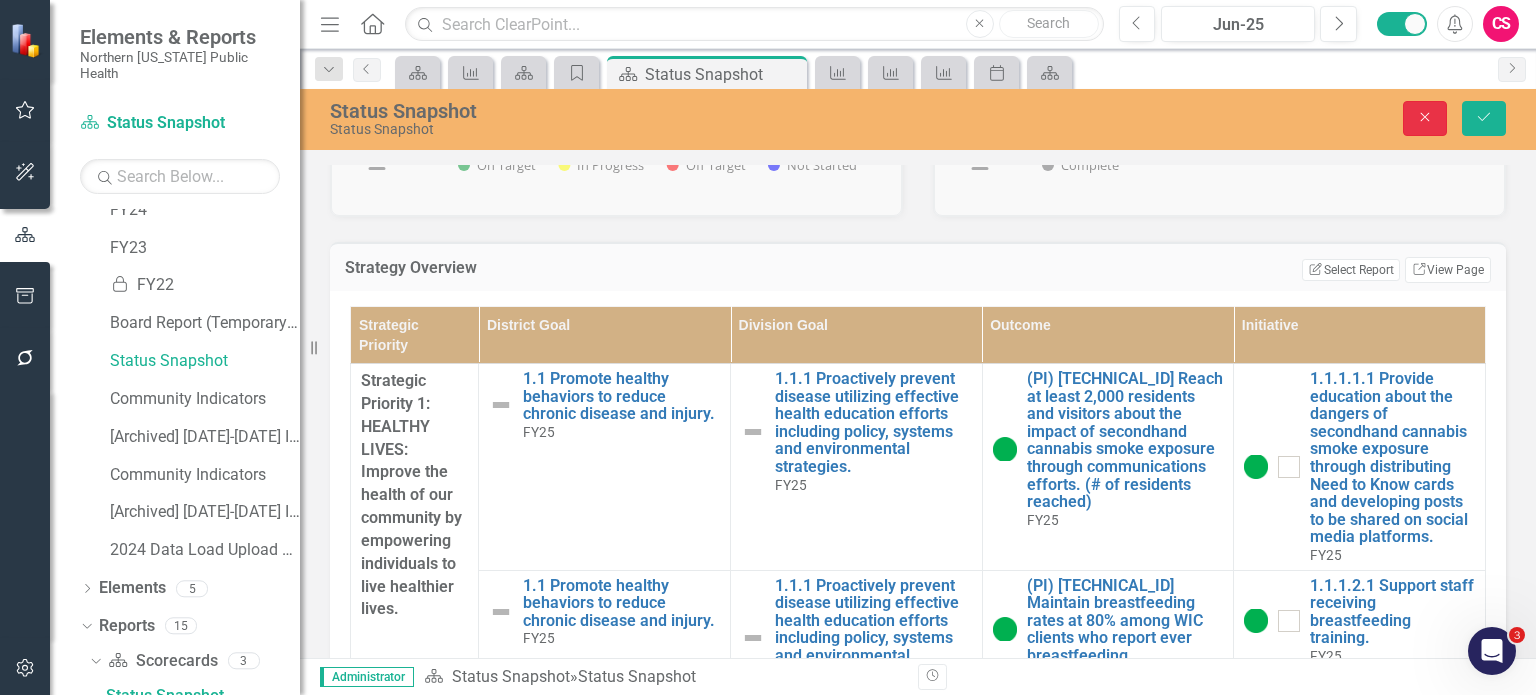 click on "Close" 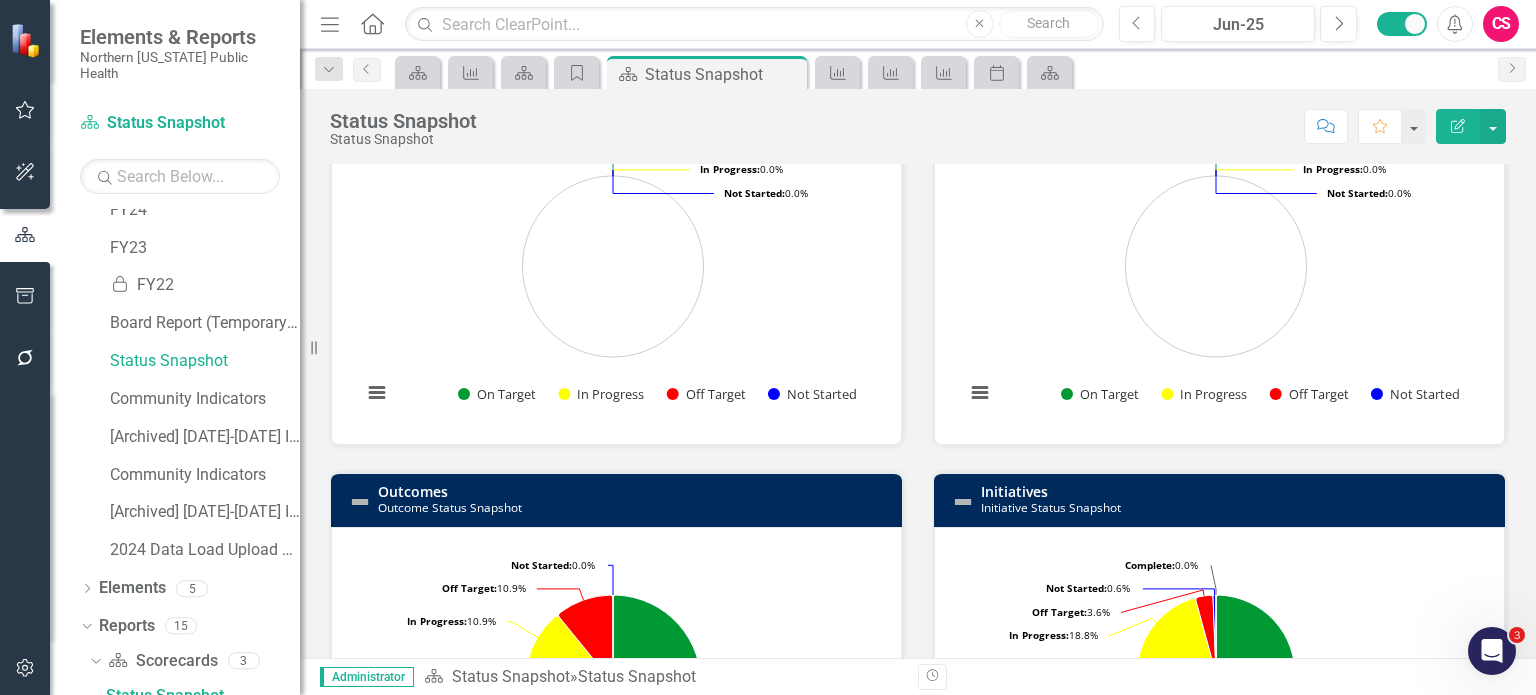scroll, scrollTop: 206, scrollLeft: 0, axis: vertical 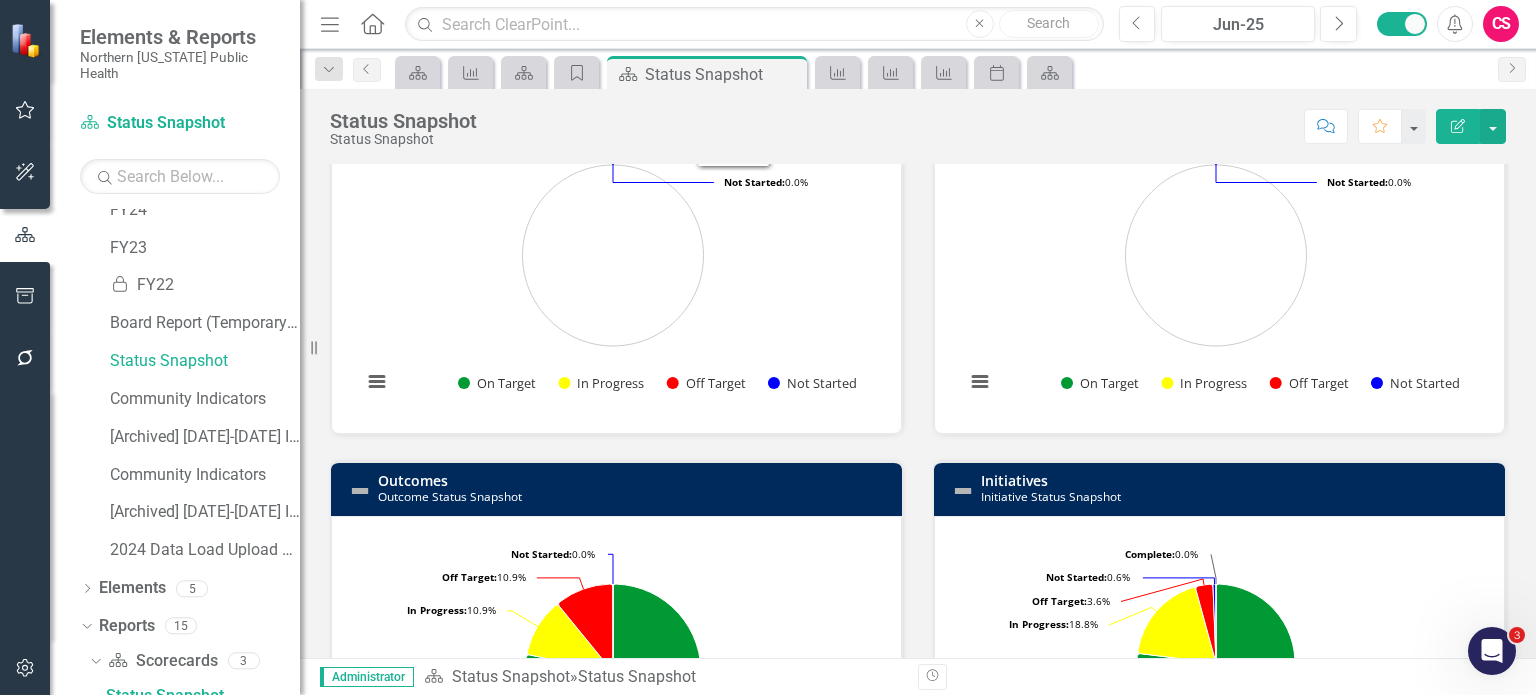 click on "District Goals" at bounding box center (424, 61) 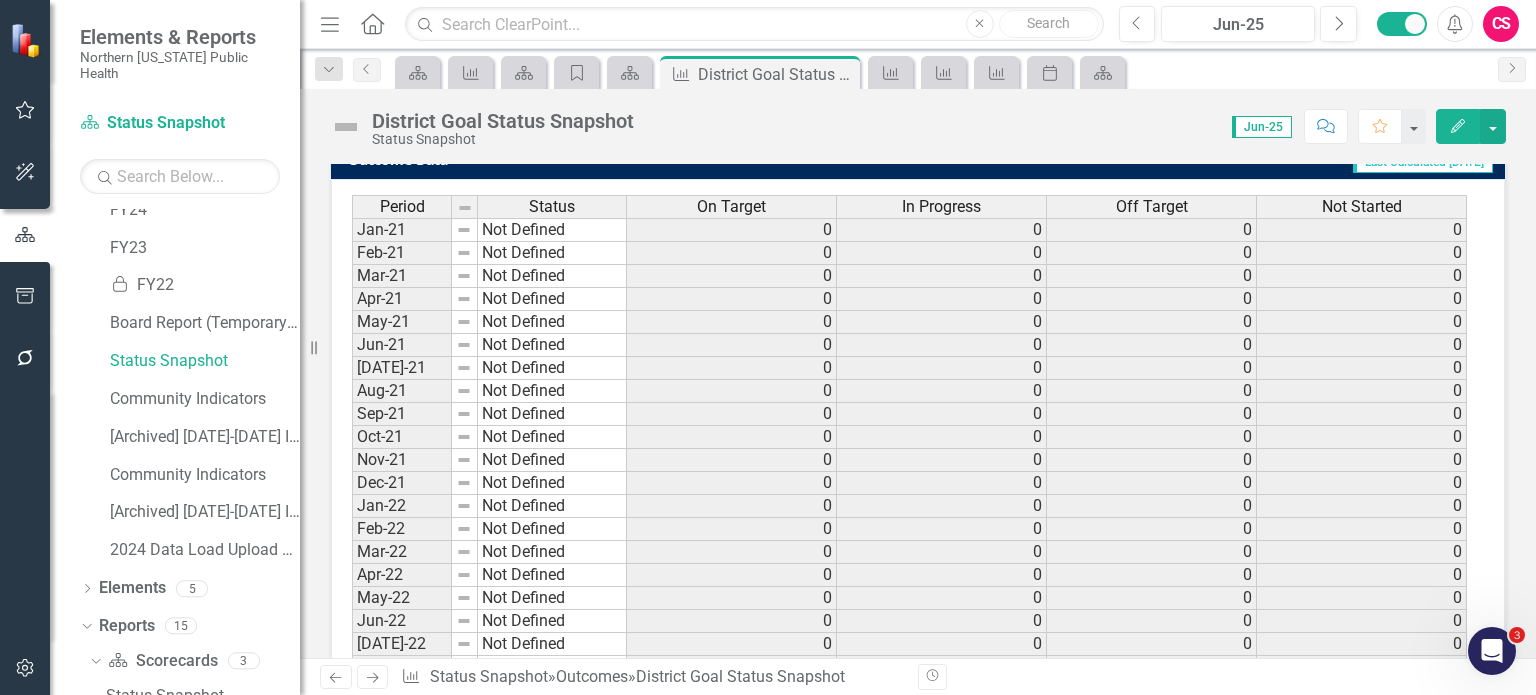 scroll, scrollTop: 799, scrollLeft: 0, axis: vertical 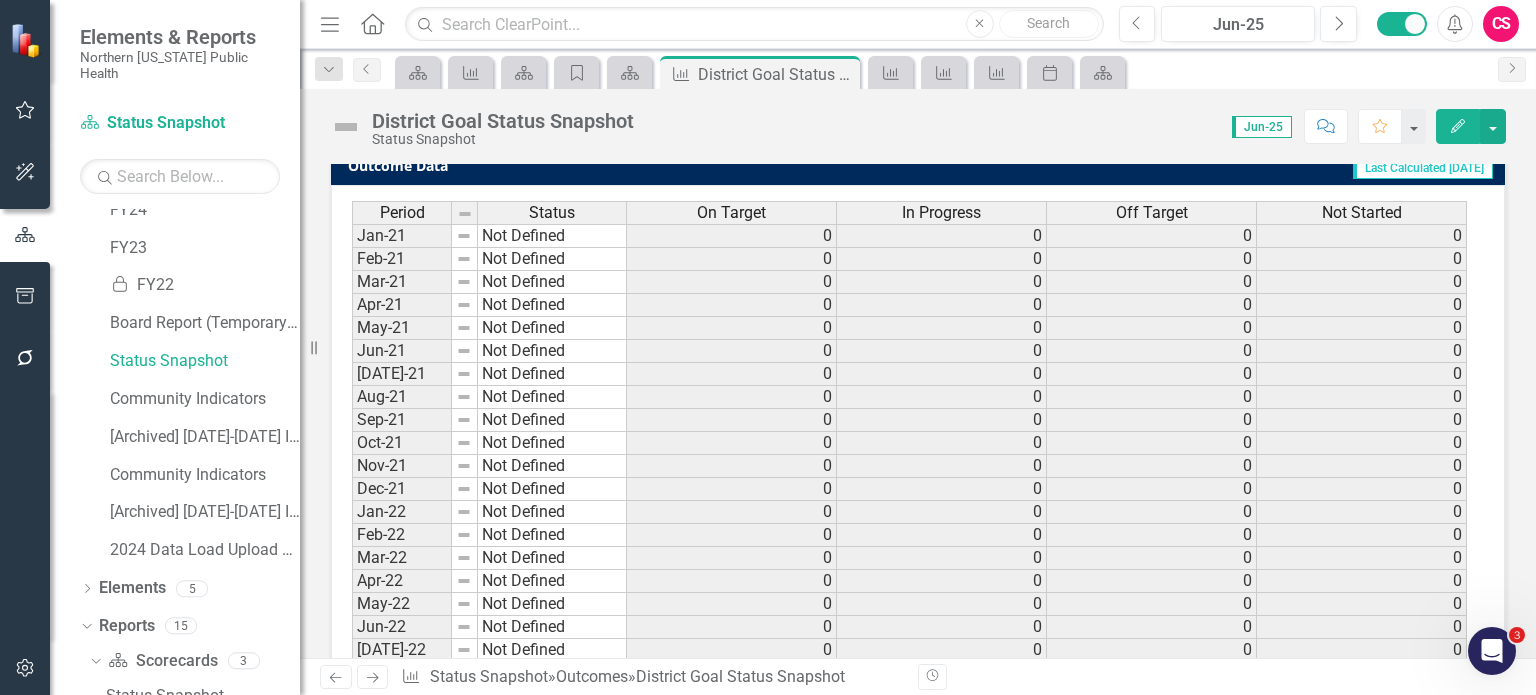 click on "On Target" at bounding box center [731, 213] 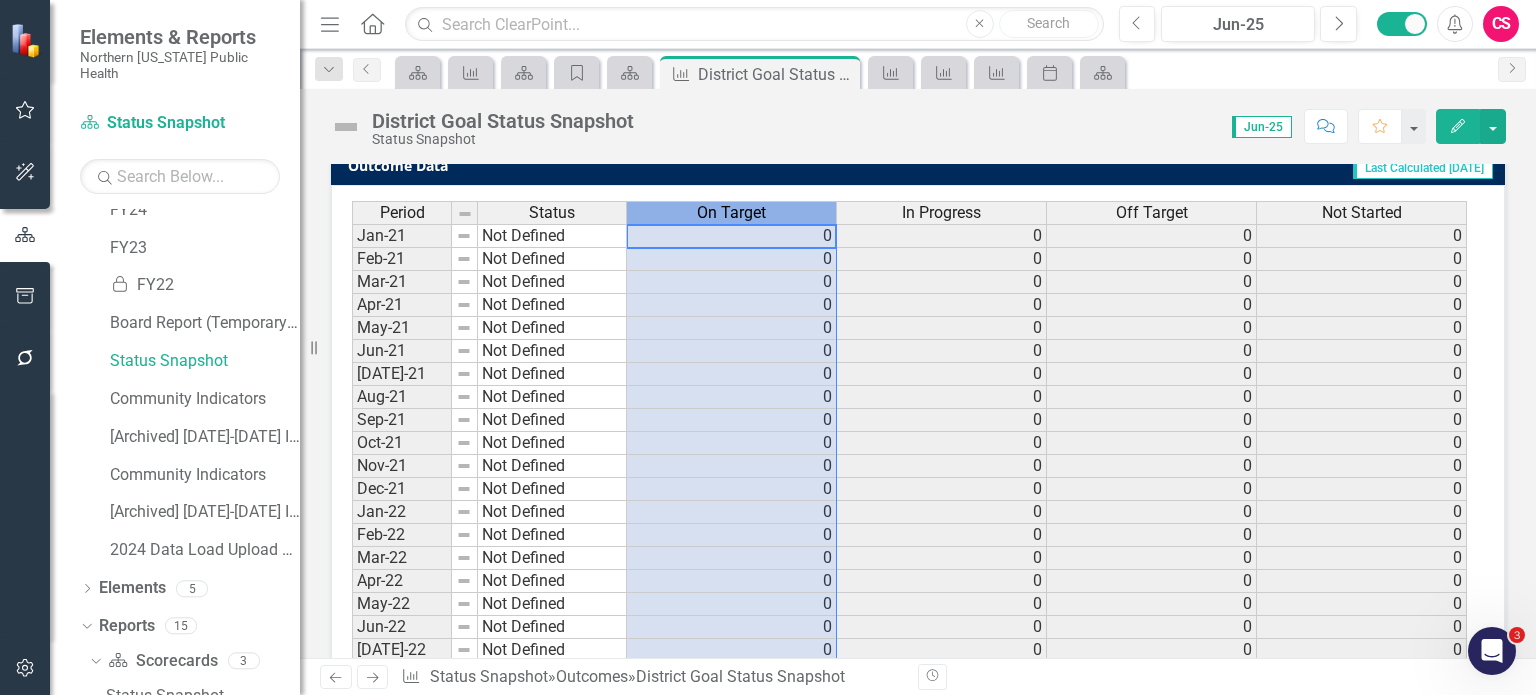 click on "On Target" at bounding box center (731, 213) 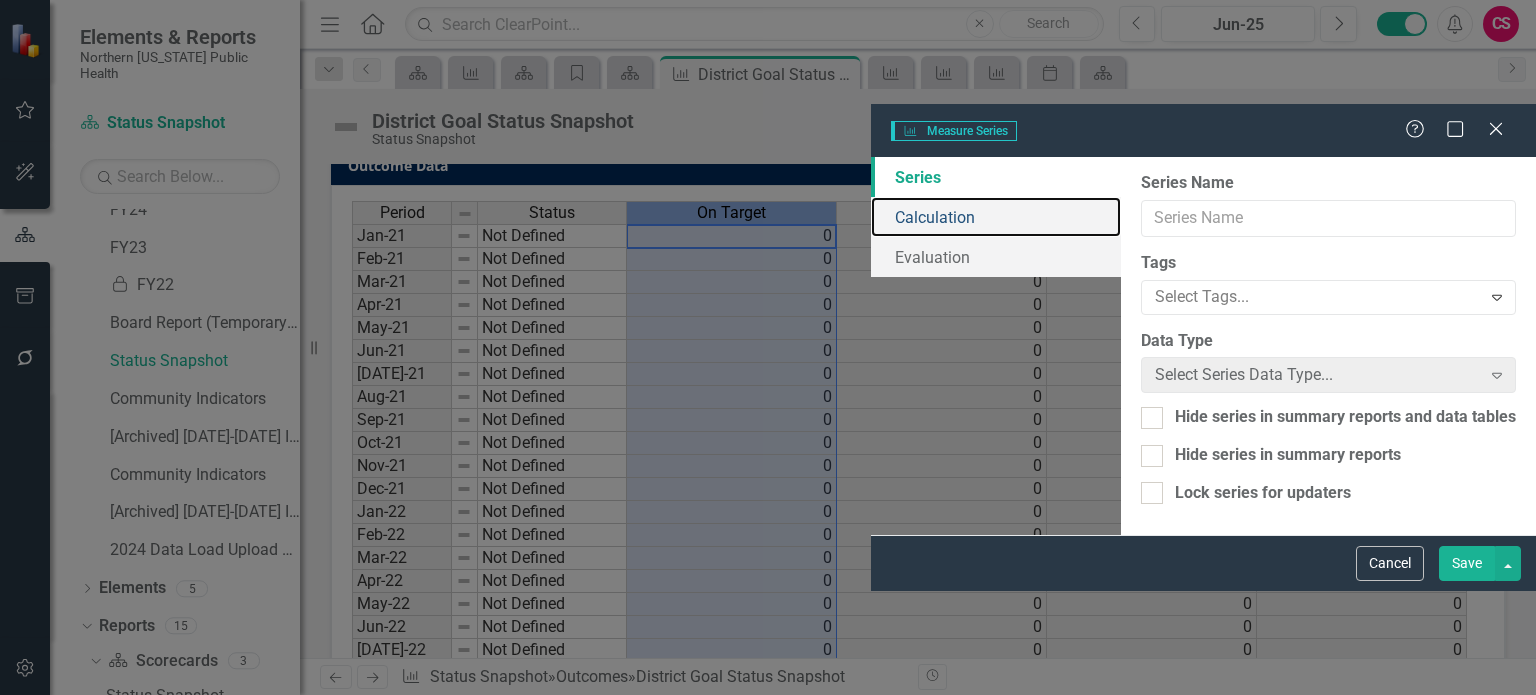 click on "Calculation" at bounding box center [996, 217] 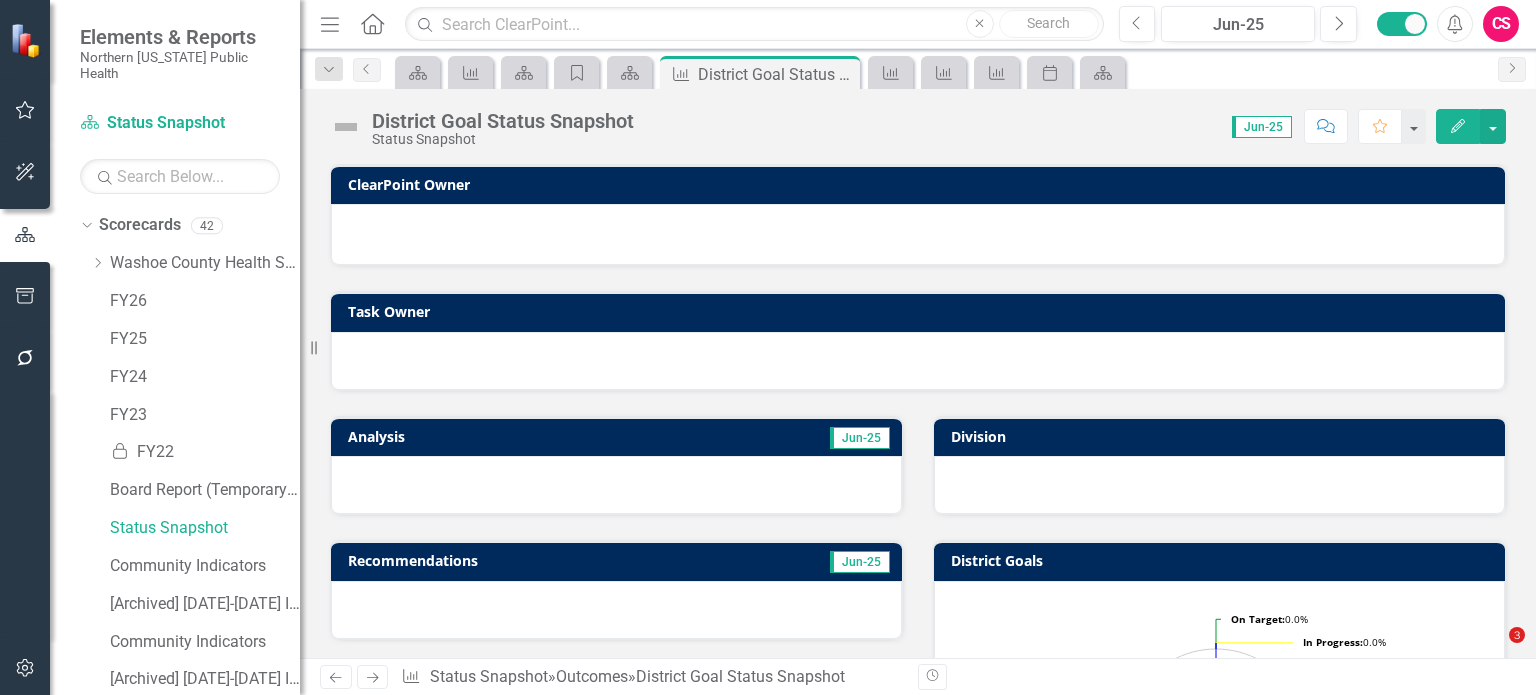 scroll, scrollTop: 0, scrollLeft: 0, axis: both 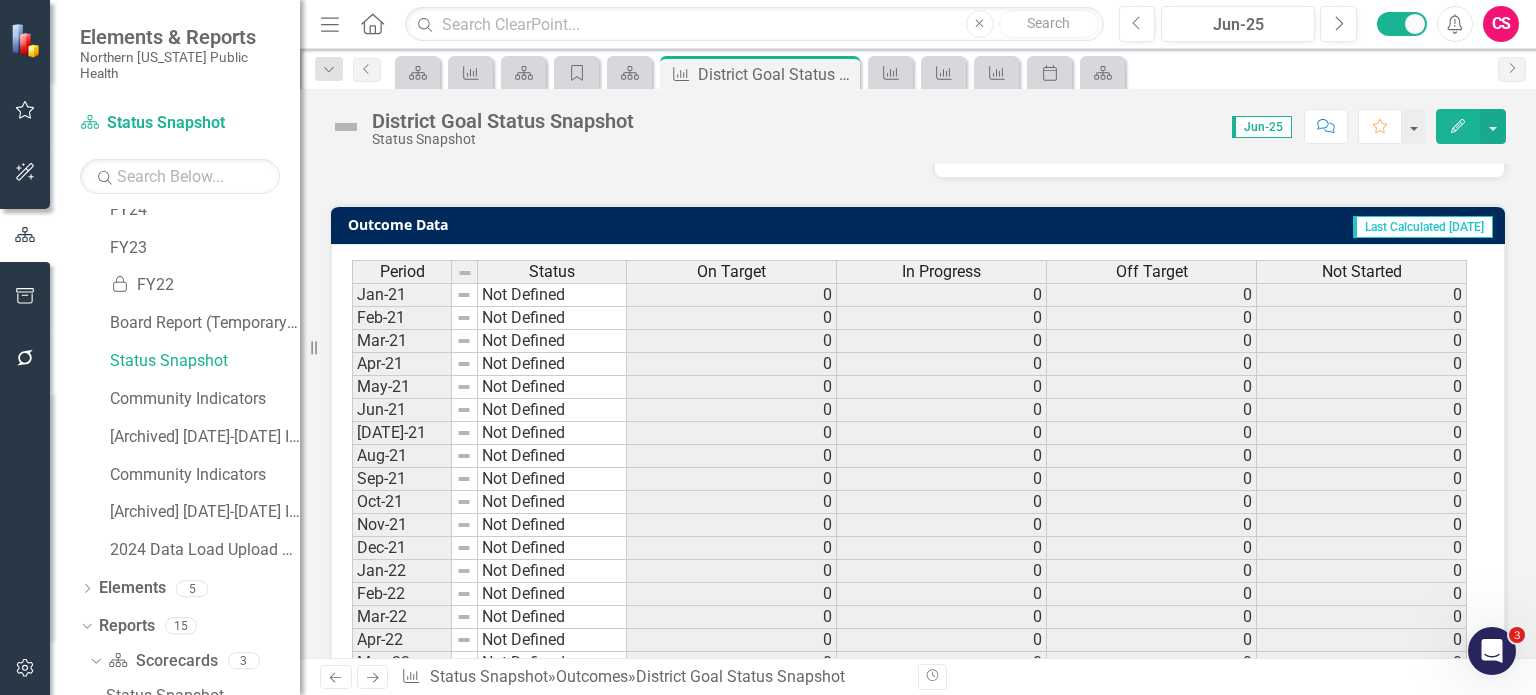 click on "On Target" at bounding box center (731, 272) 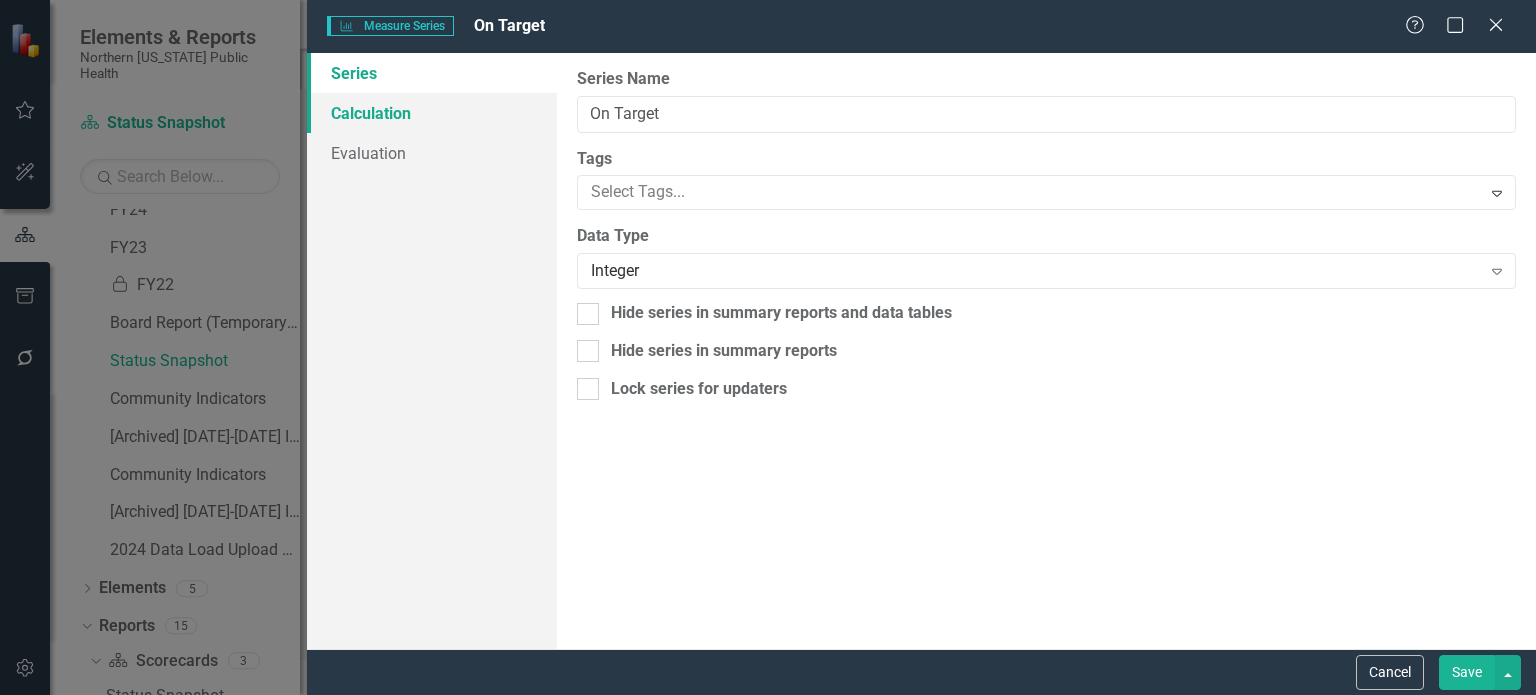 click on "Calculation" at bounding box center (432, 113) 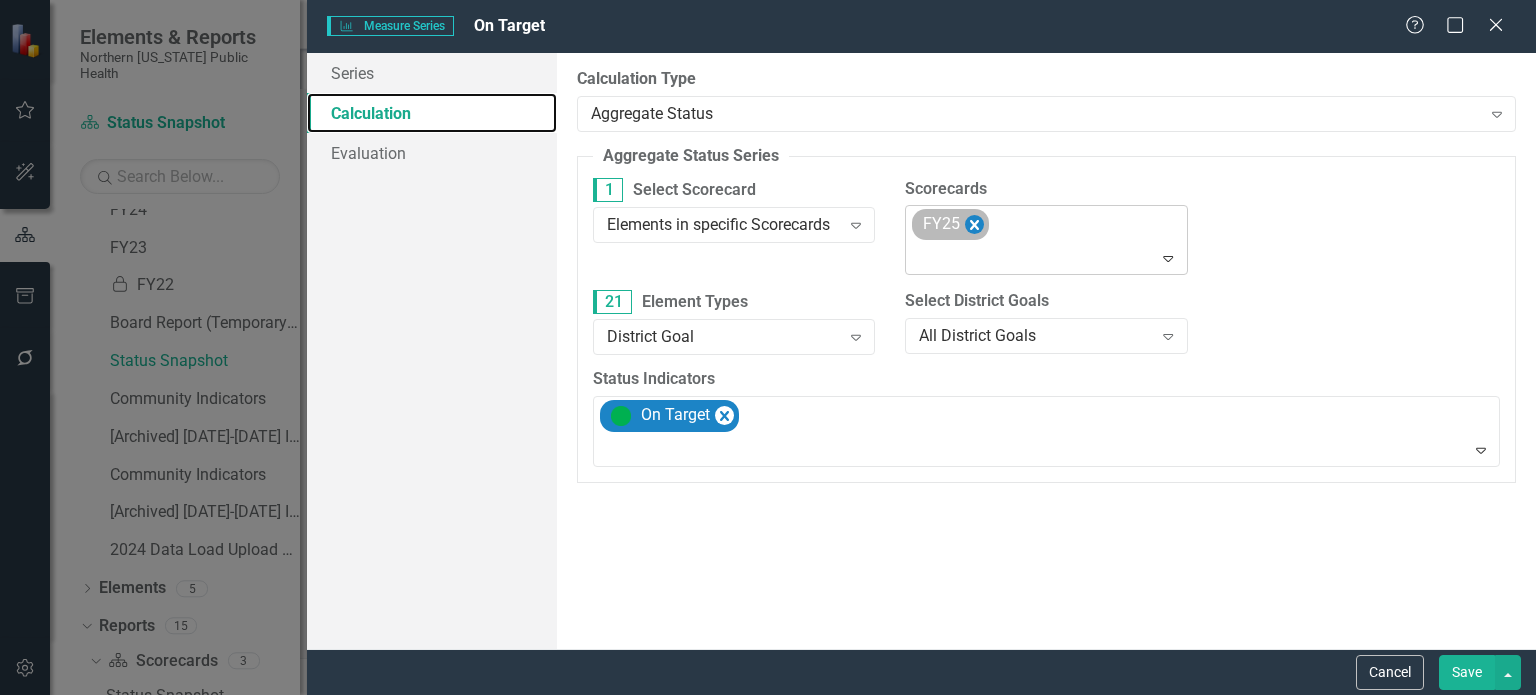 click 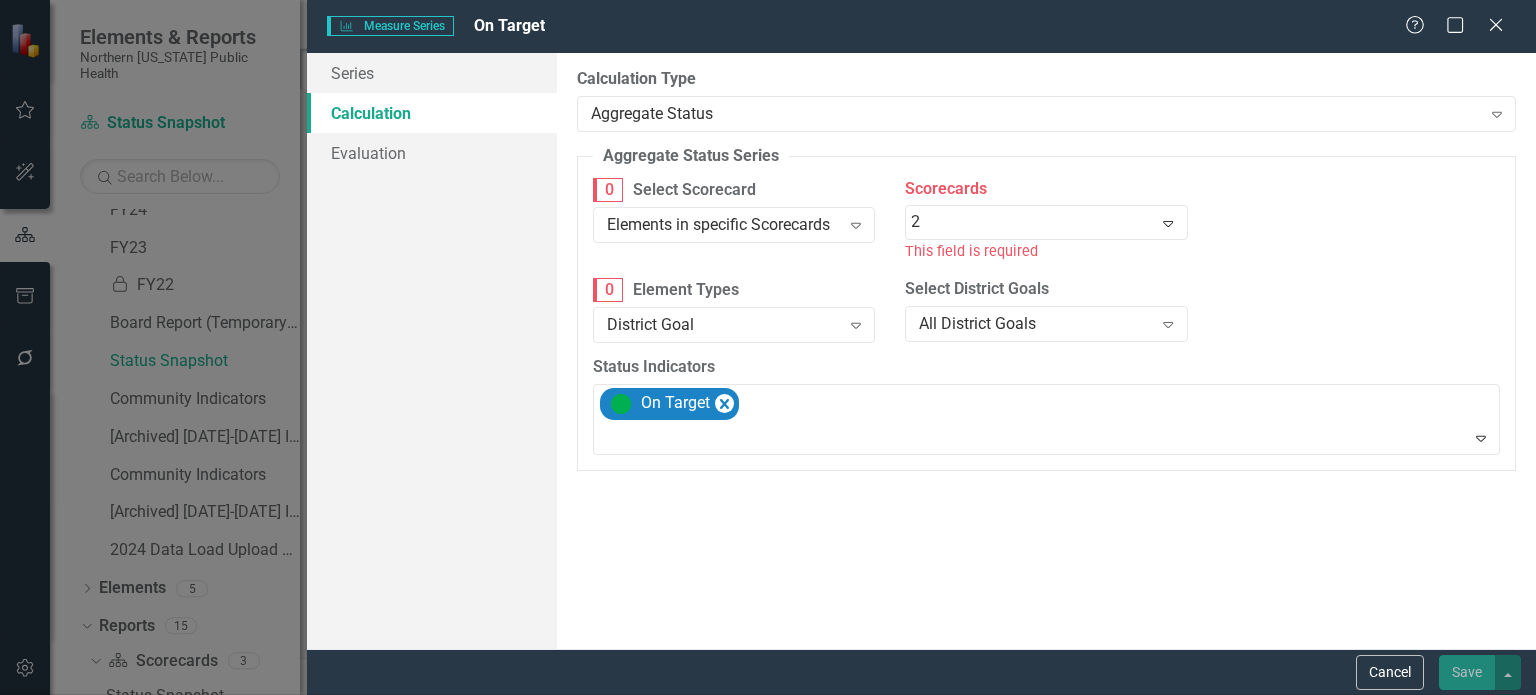 type on "26" 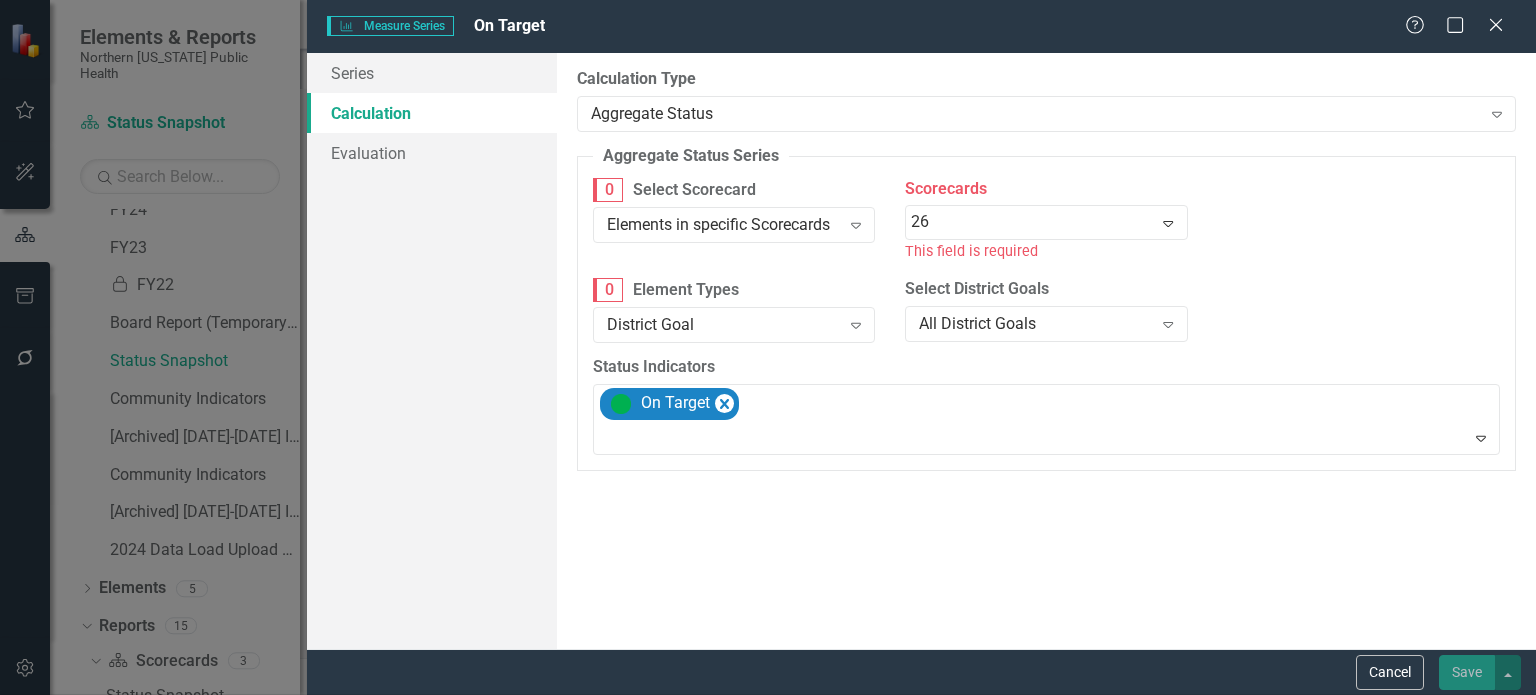 click on "FY 26" at bounding box center (772, 711) 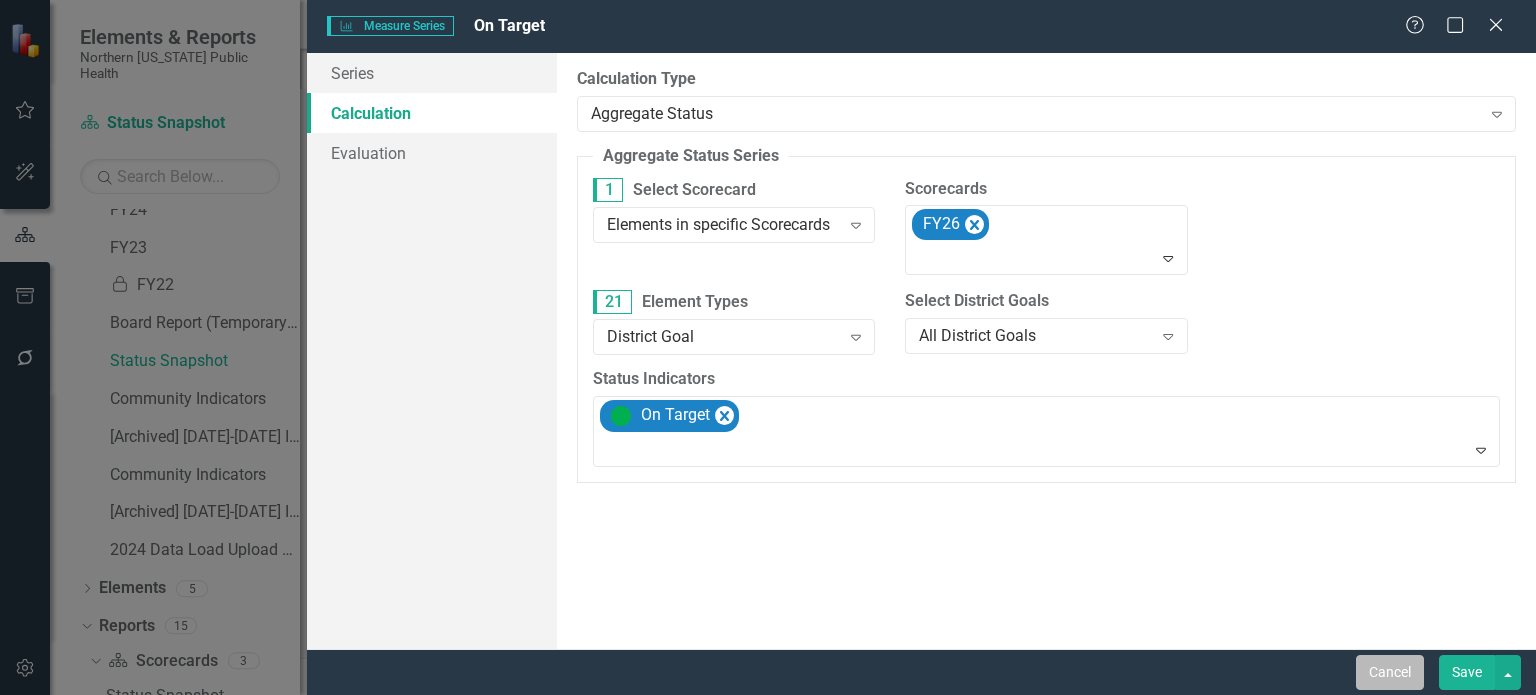 click on "Cancel" at bounding box center (1390, 672) 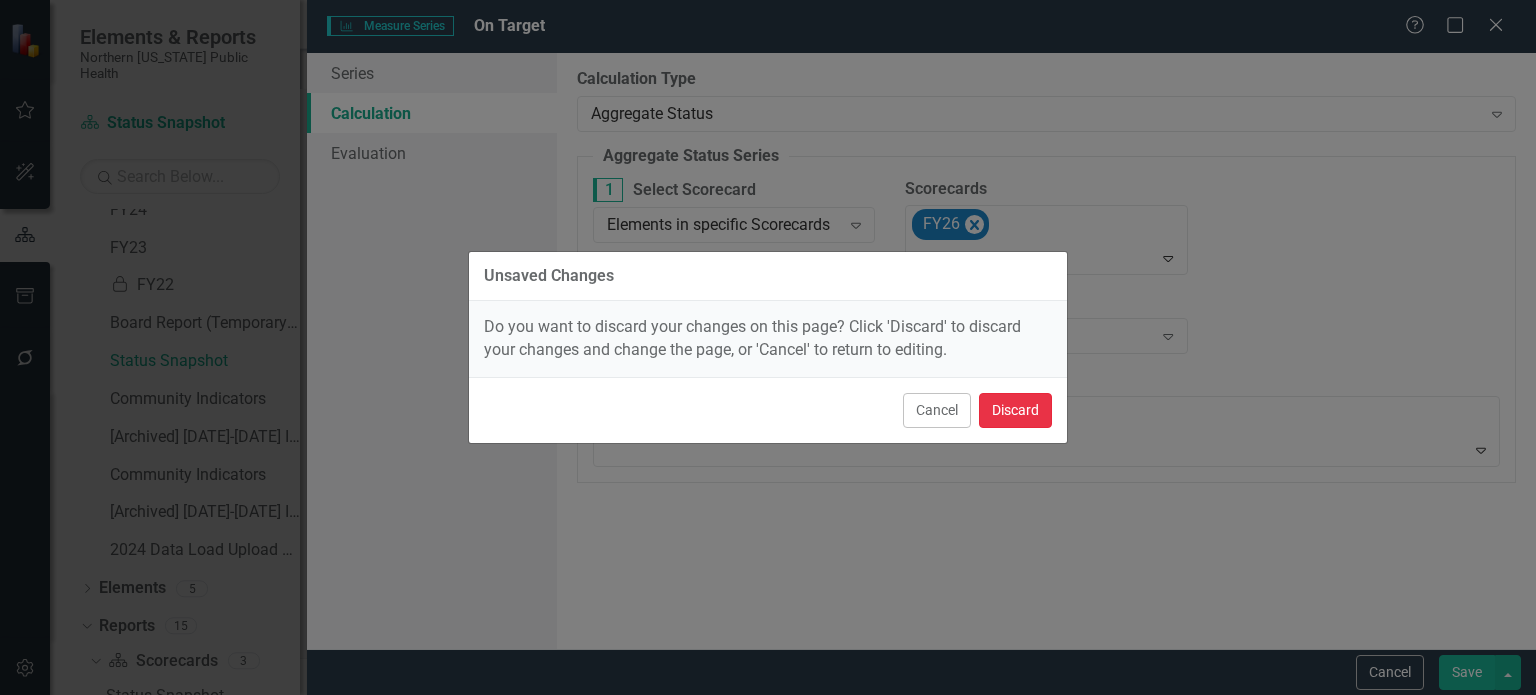 click on "Discard" at bounding box center (1015, 410) 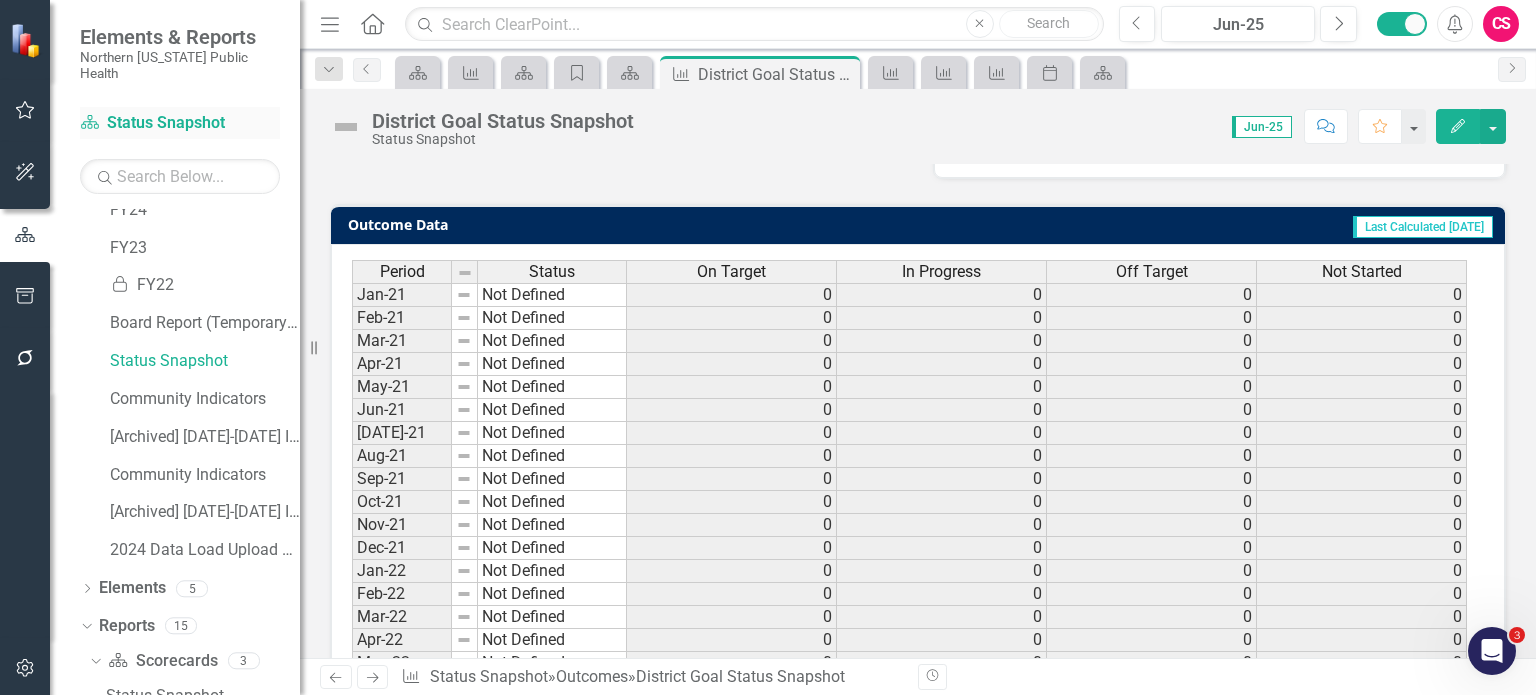 click on "Scorecard Status Snapshot" at bounding box center [180, 123] 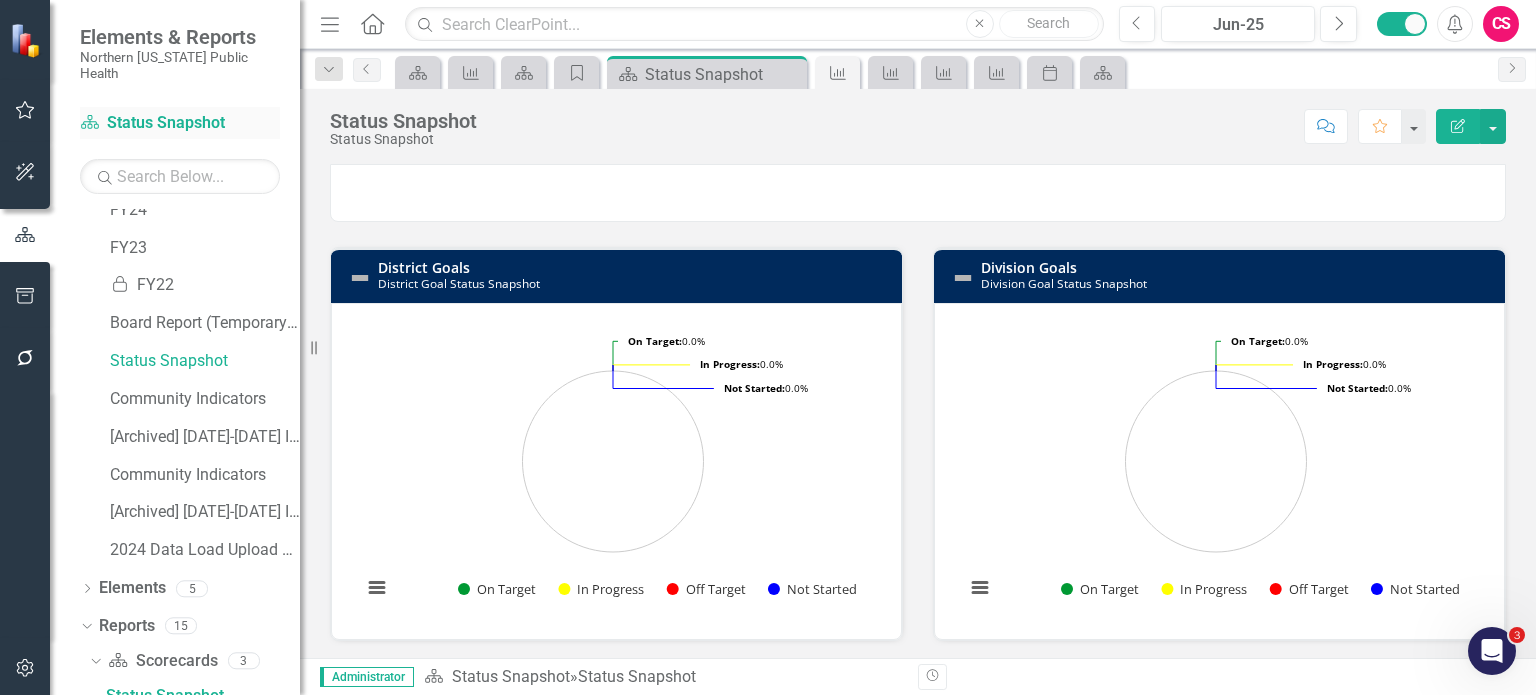 drag, startPoint x: 195, startPoint y: 104, endPoint x: 444, endPoint y: 104, distance: 249 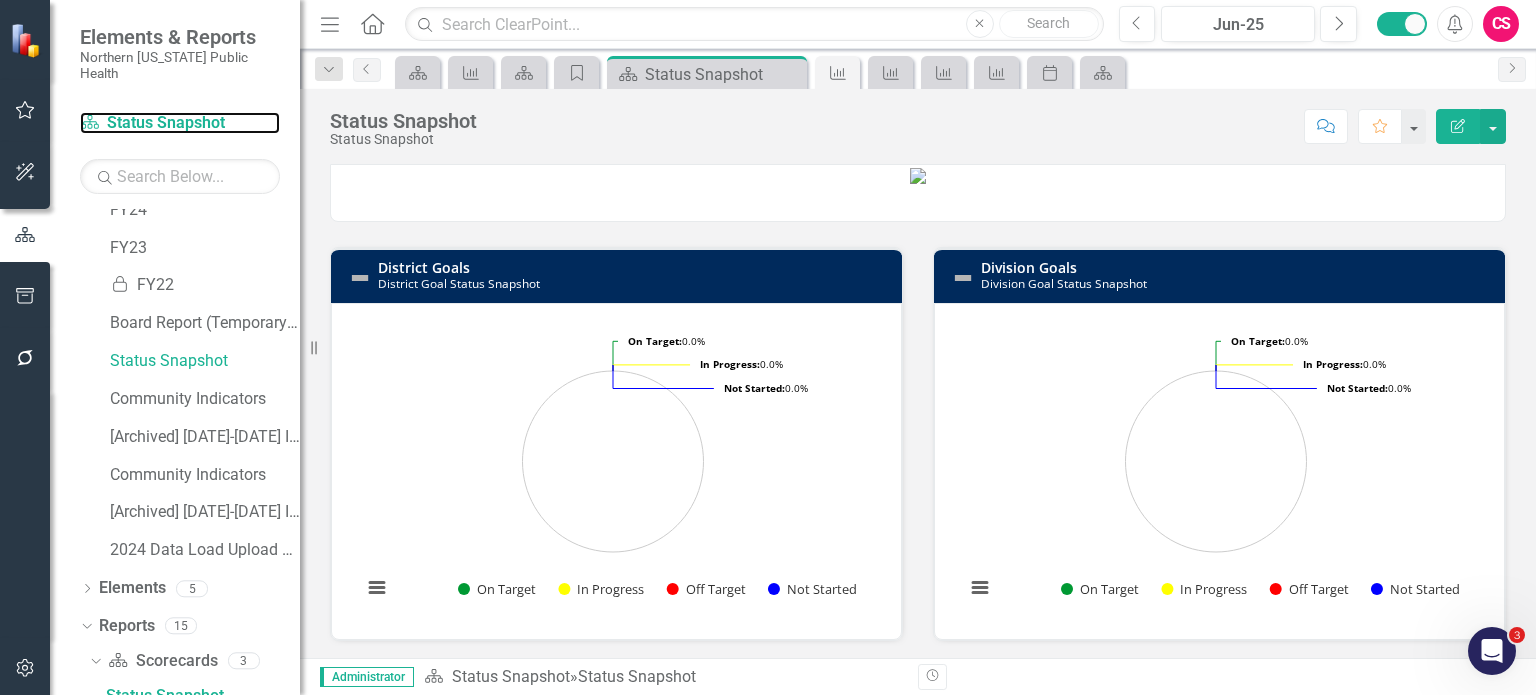 click on "Scorecard Status Snapshot" at bounding box center (180, 123) 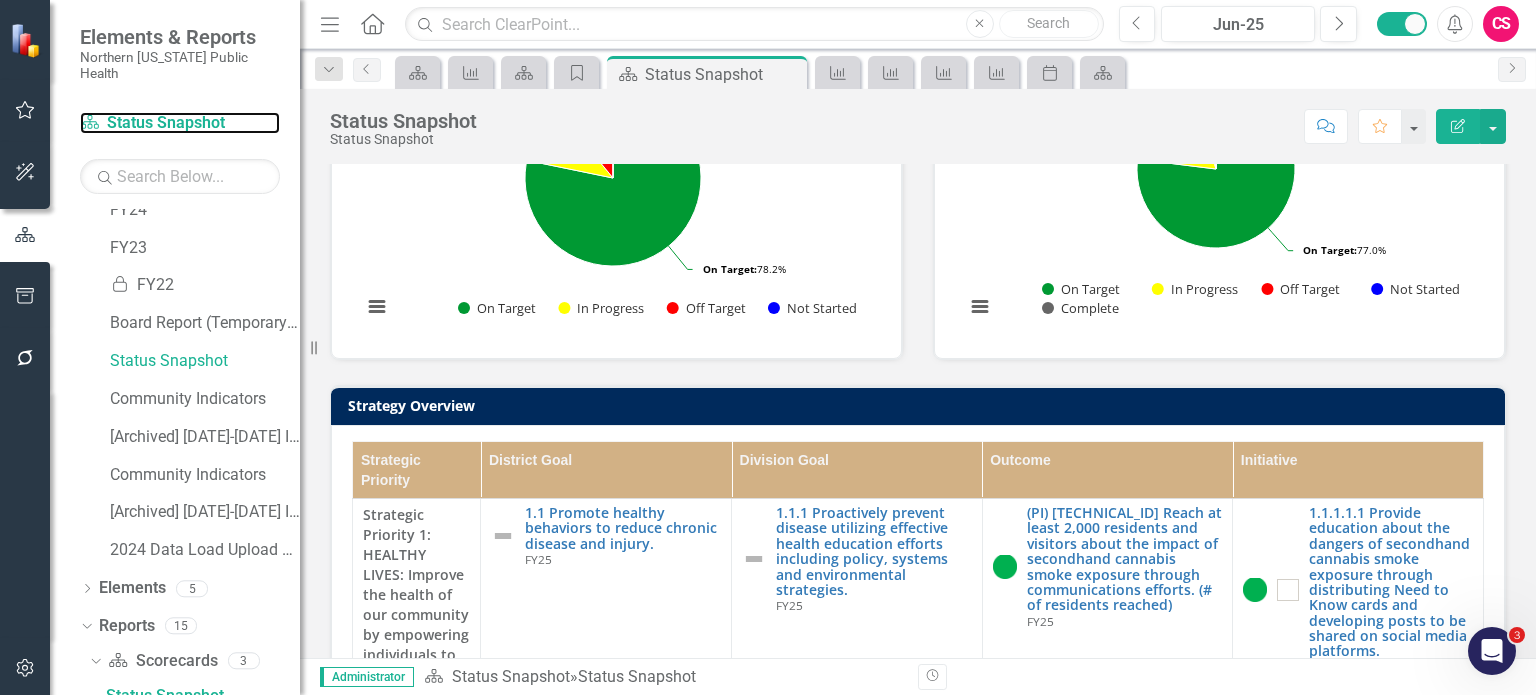 scroll, scrollTop: 564, scrollLeft: 0, axis: vertical 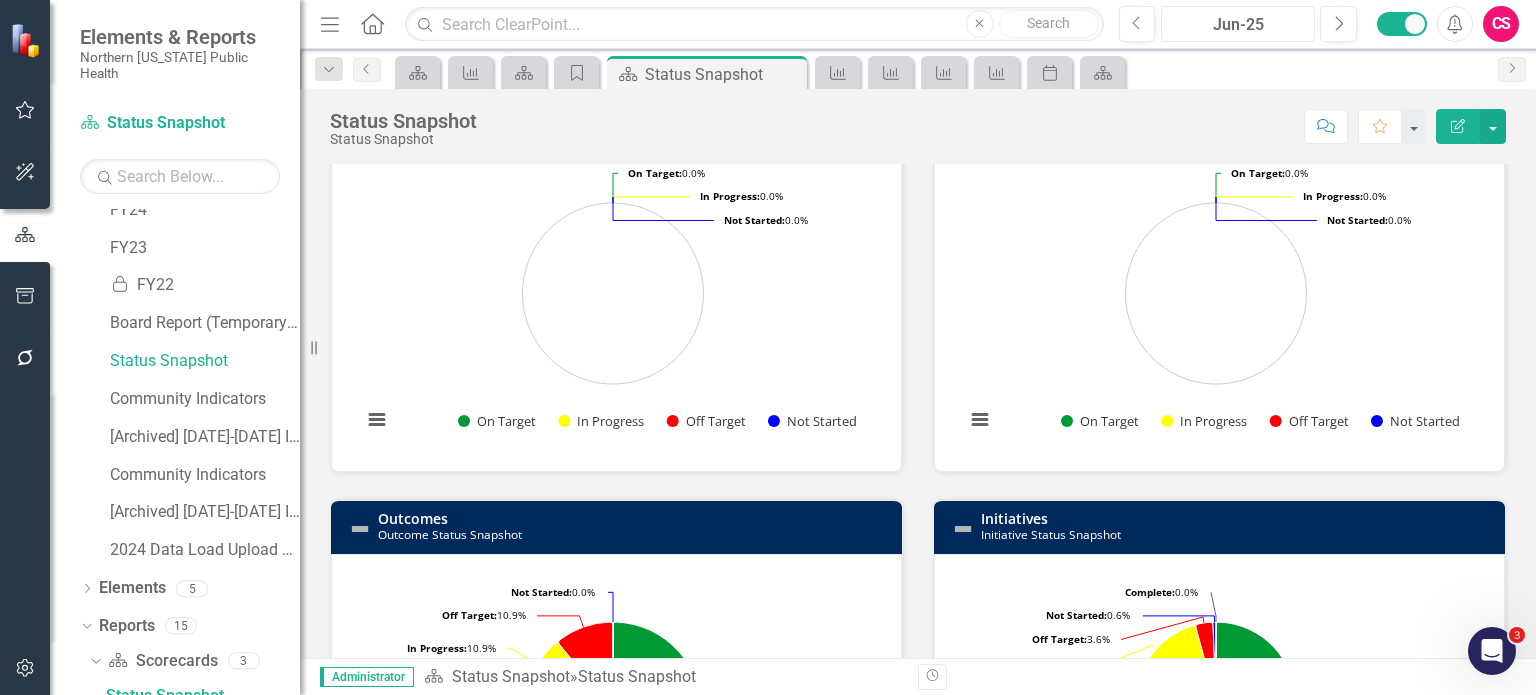 click on "Jun-25" at bounding box center (1238, 25) 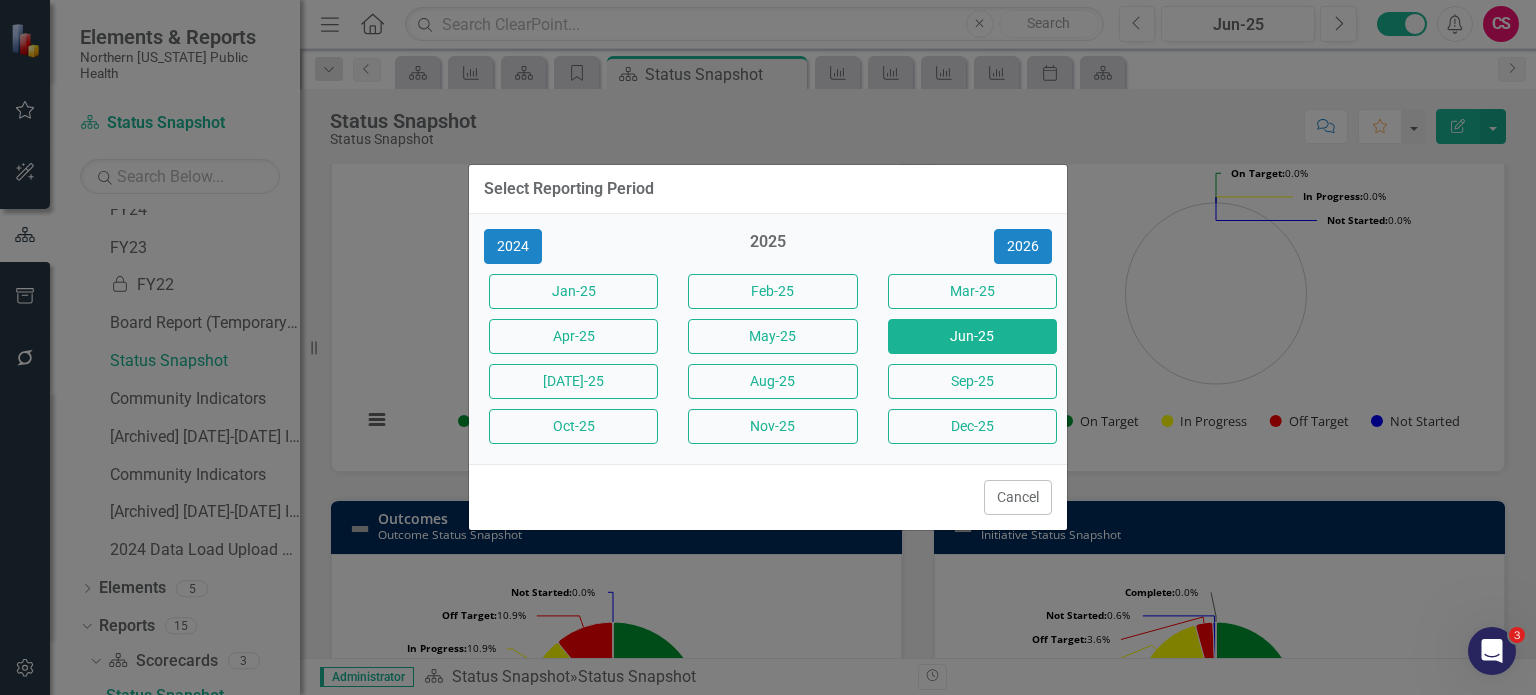 click on "Cancel" at bounding box center [1018, 497] 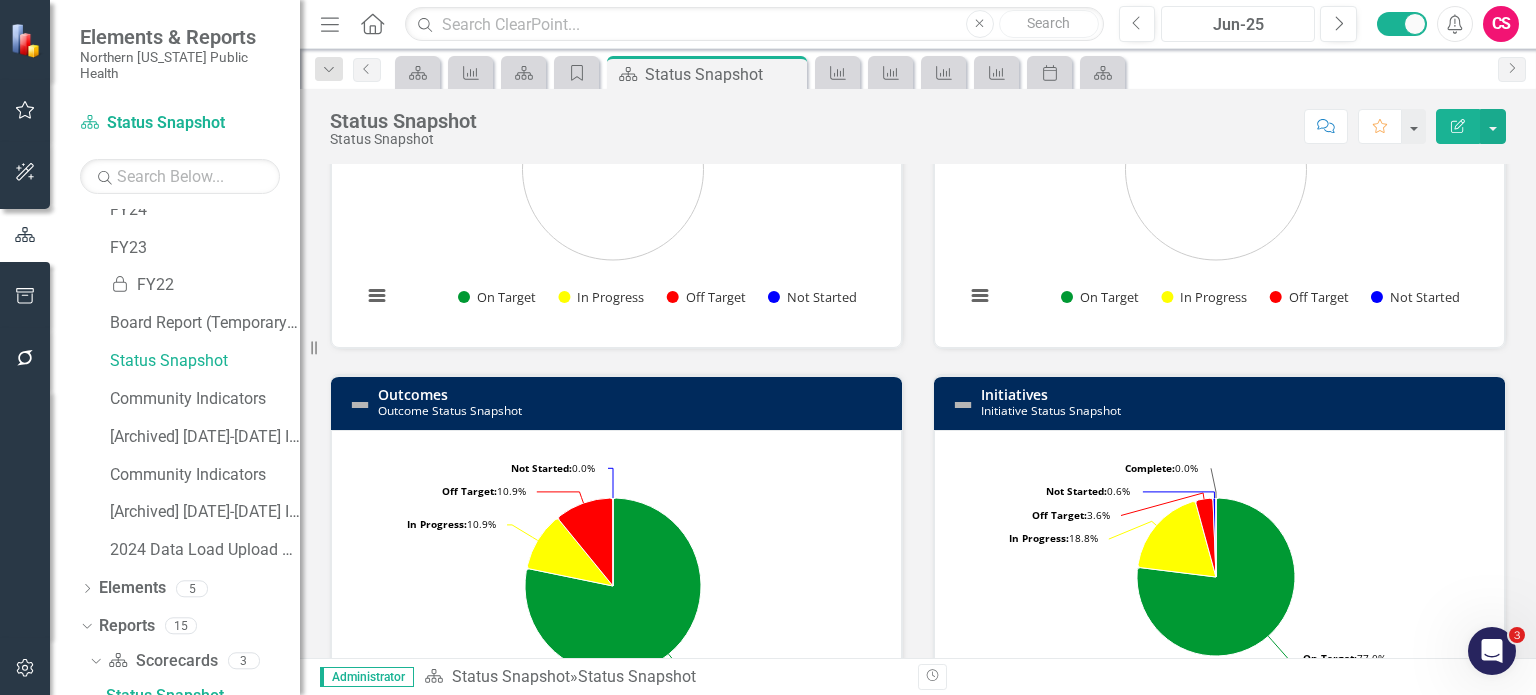 scroll, scrollTop: 270, scrollLeft: 0, axis: vertical 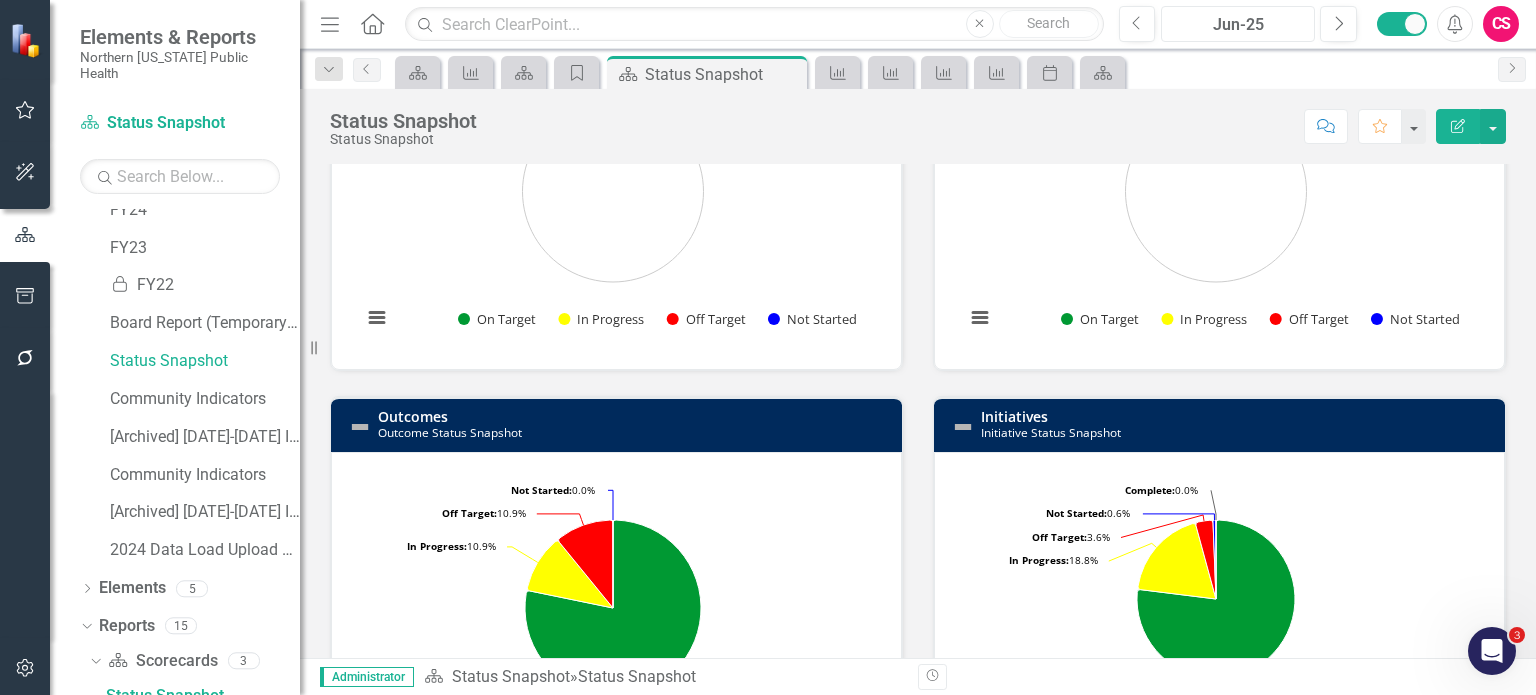 click on "Jun-25" at bounding box center [1238, 25] 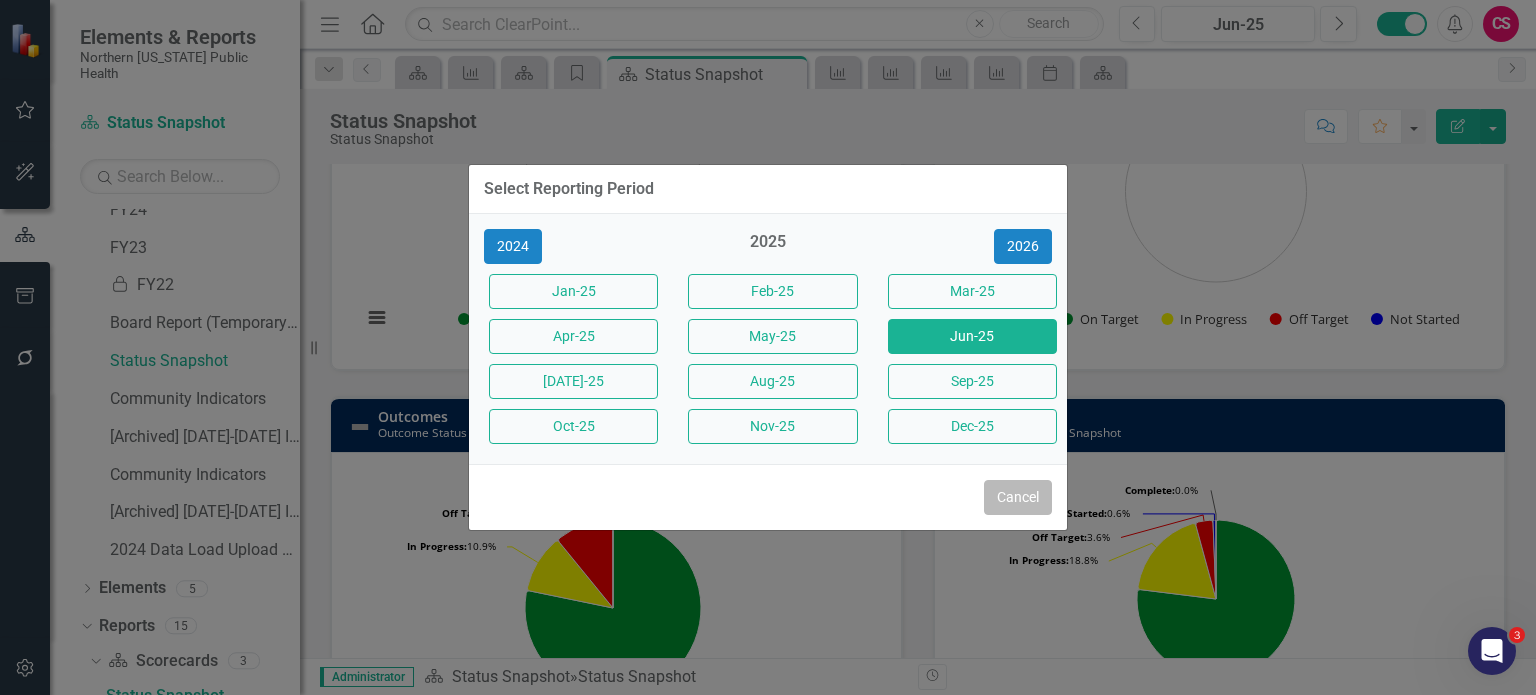 click on "Cancel" at bounding box center [1018, 497] 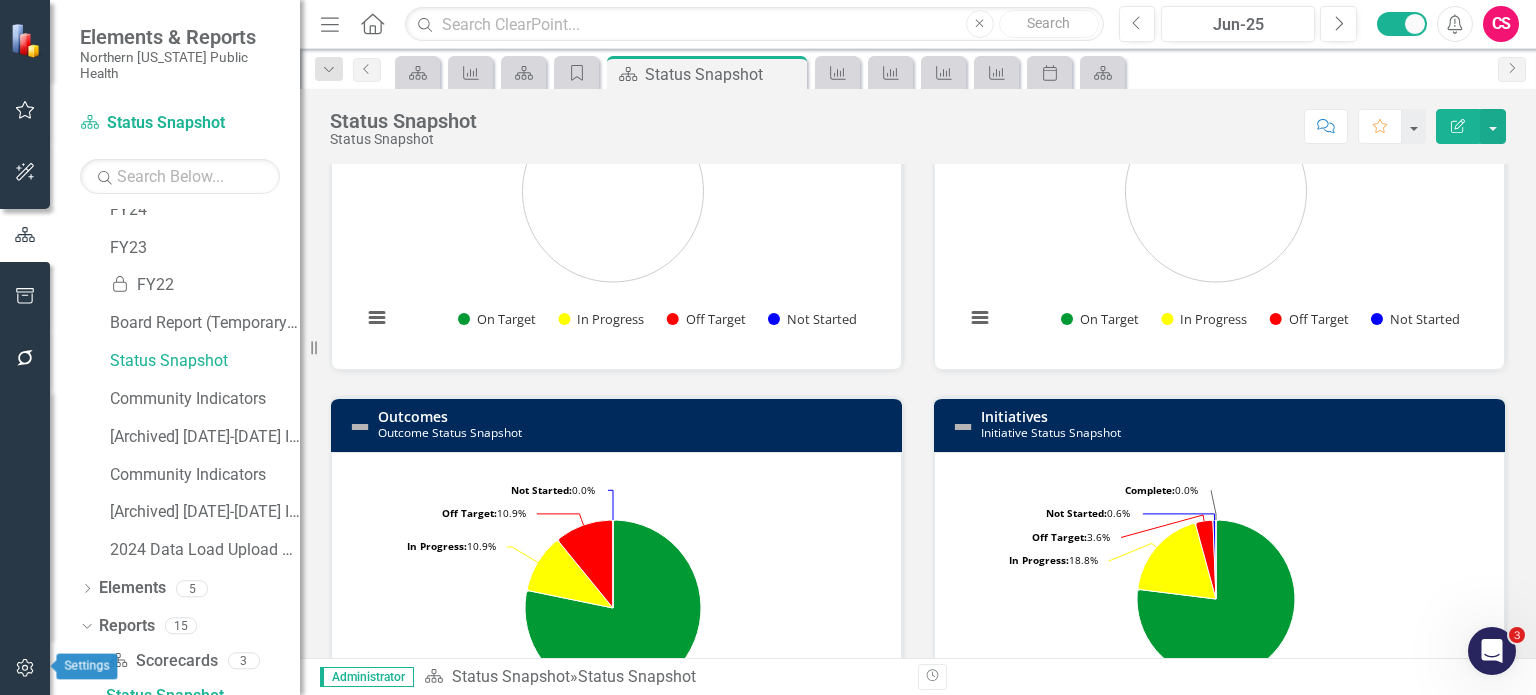 click 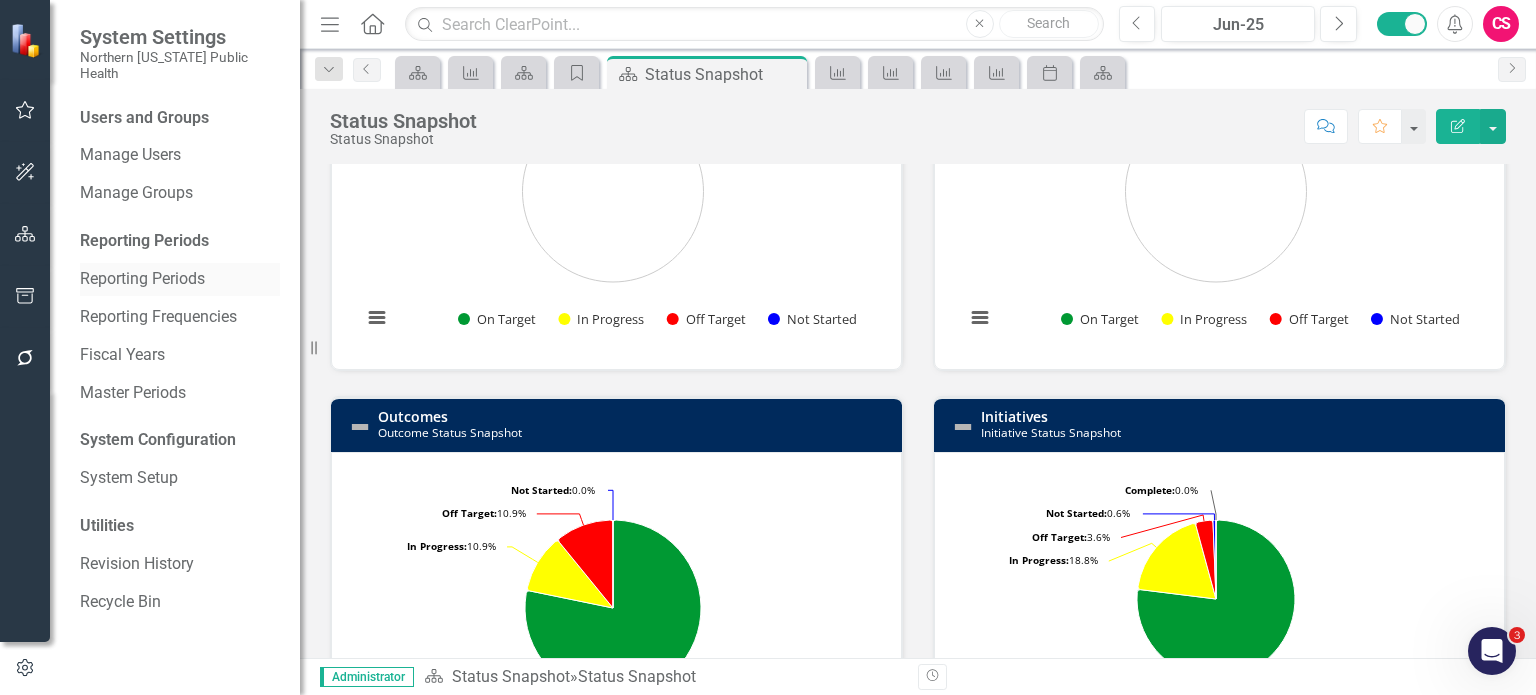 click on "Reporting Periods" at bounding box center [180, 279] 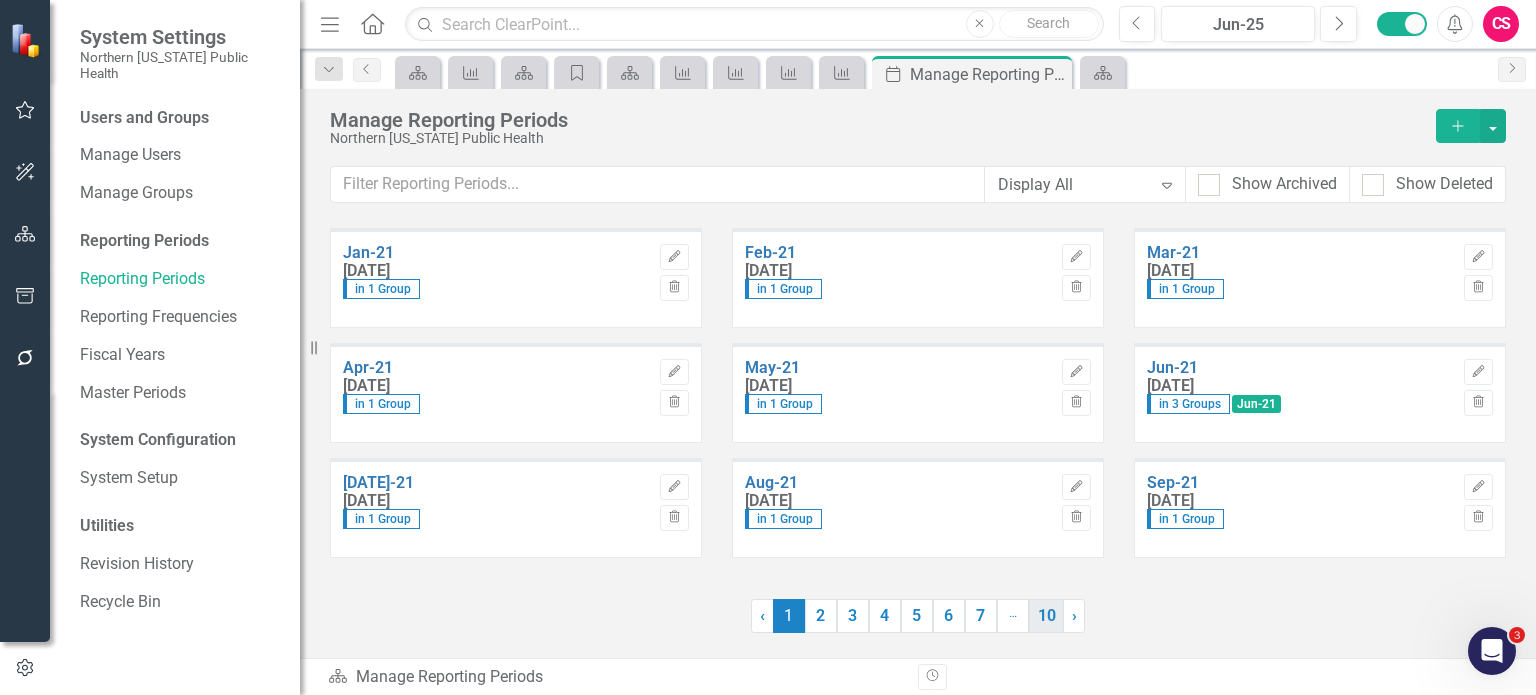 click on "10" at bounding box center (1046, 616) 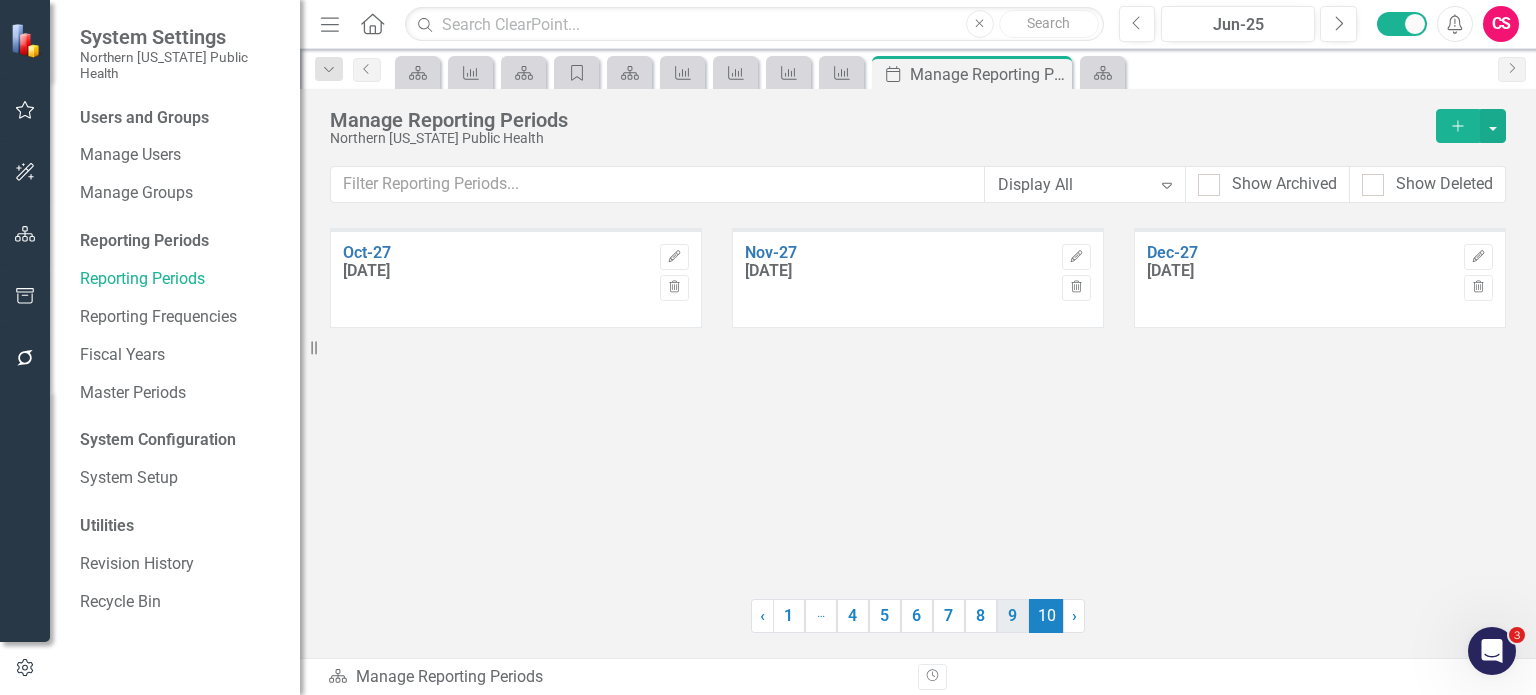 click on "9" at bounding box center [1013, 616] 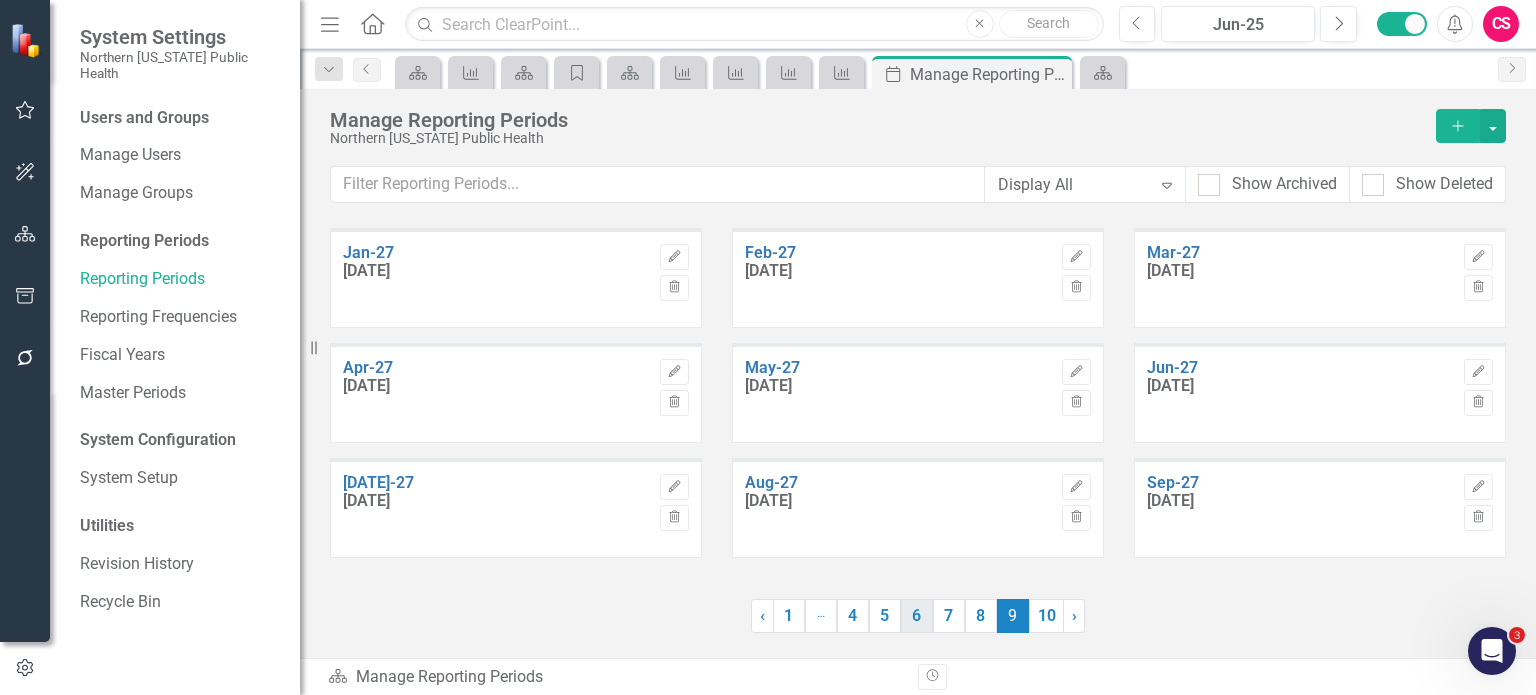 click on "6" at bounding box center (917, 616) 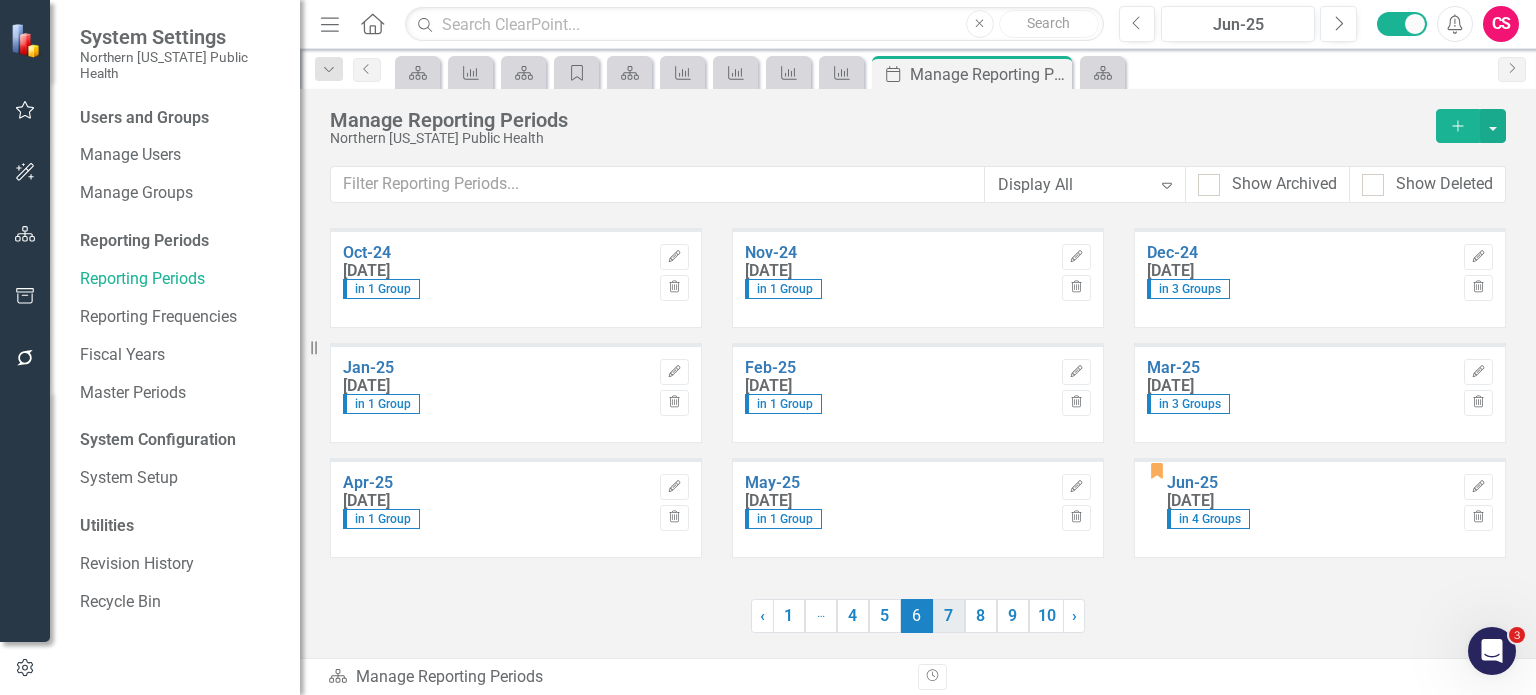 click on "7" at bounding box center (949, 616) 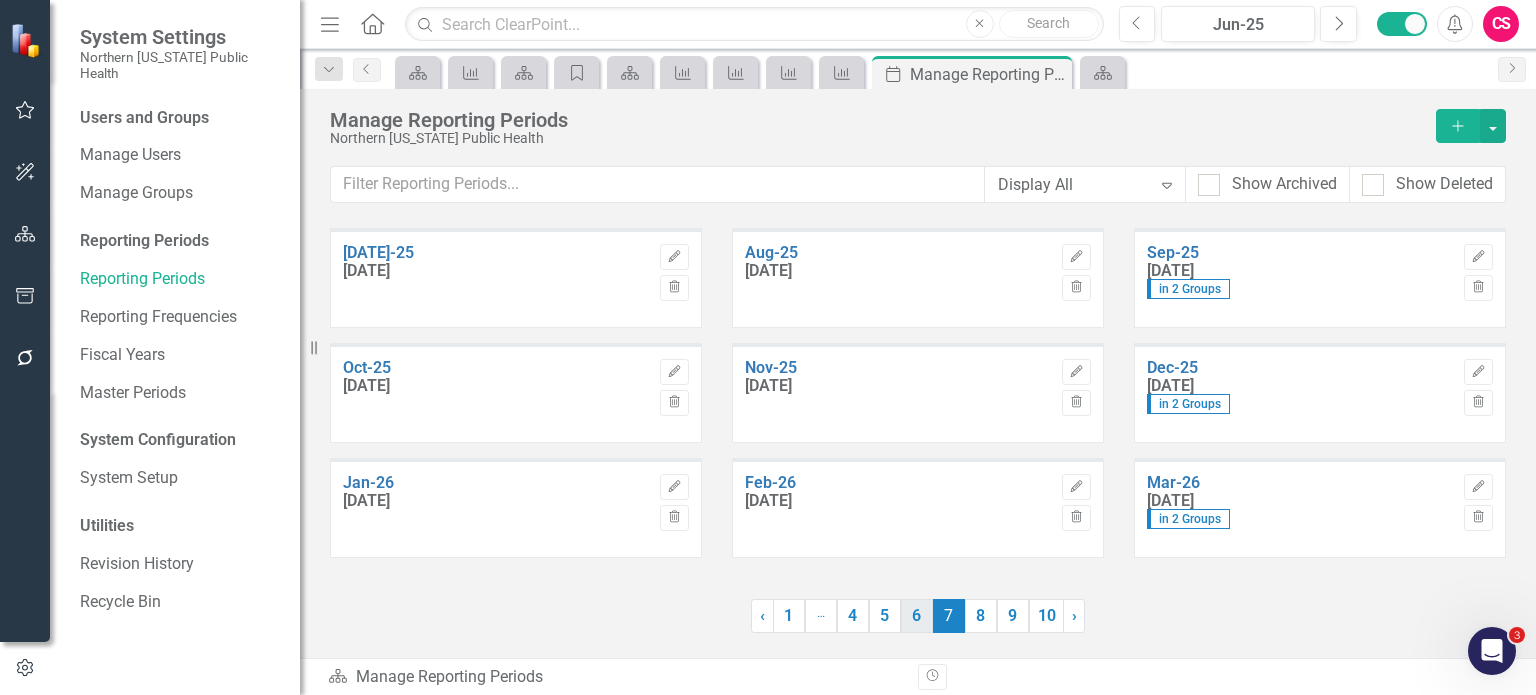 click on "6" at bounding box center [917, 616] 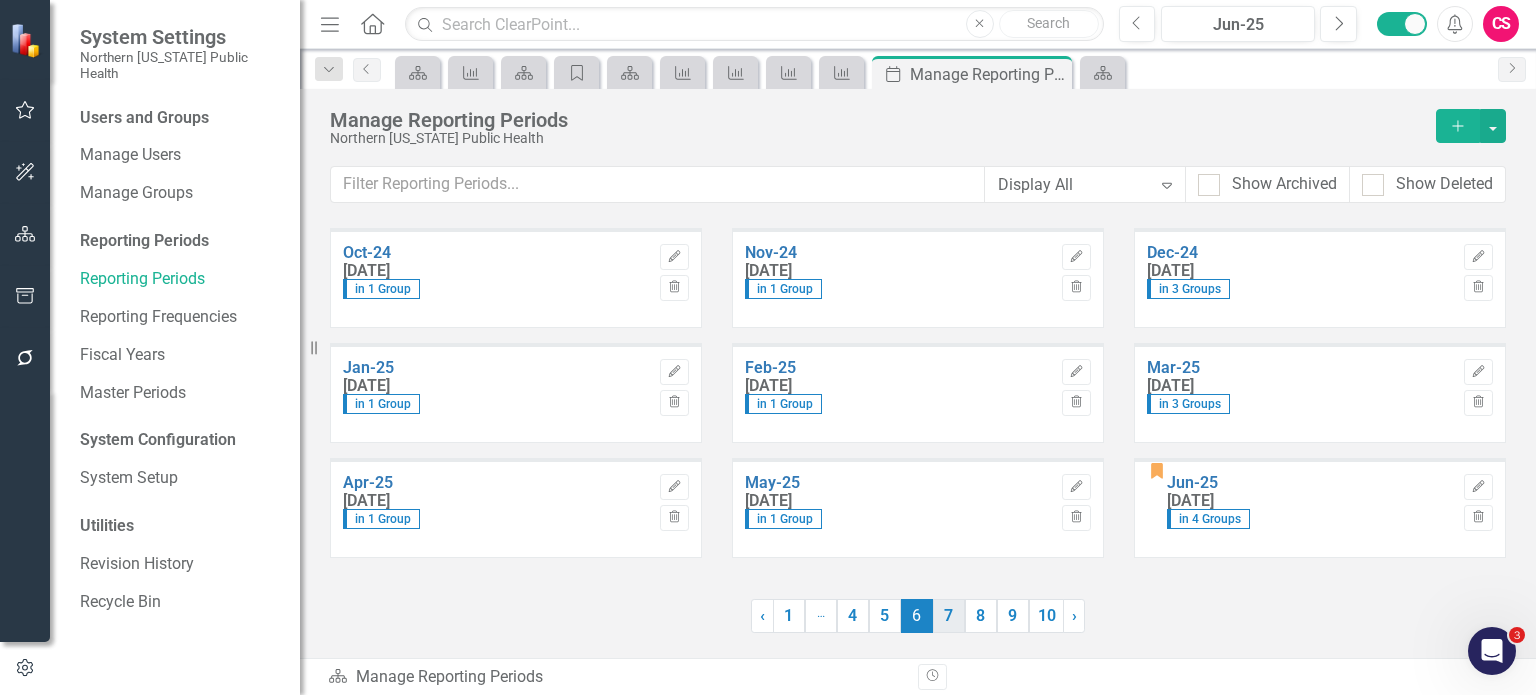 click on "7" at bounding box center [949, 616] 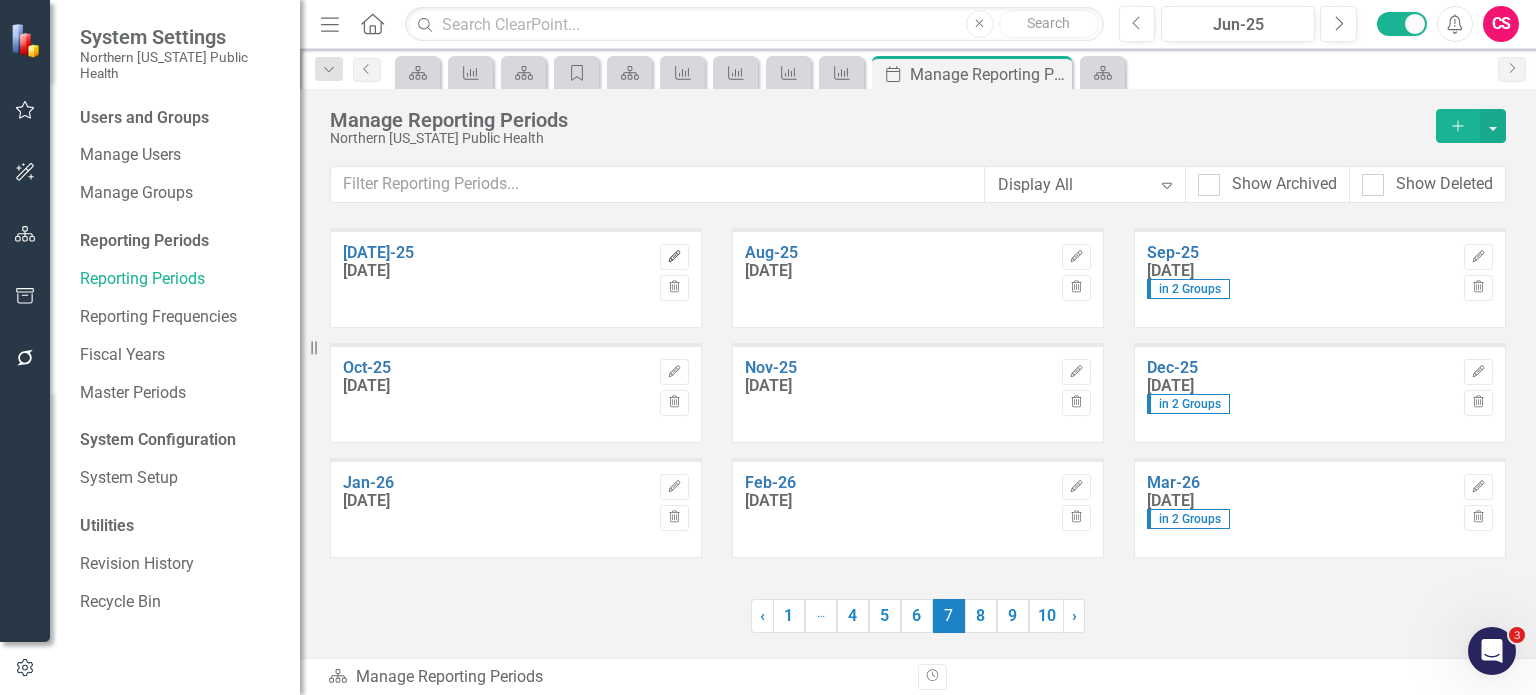 click on "Edit" 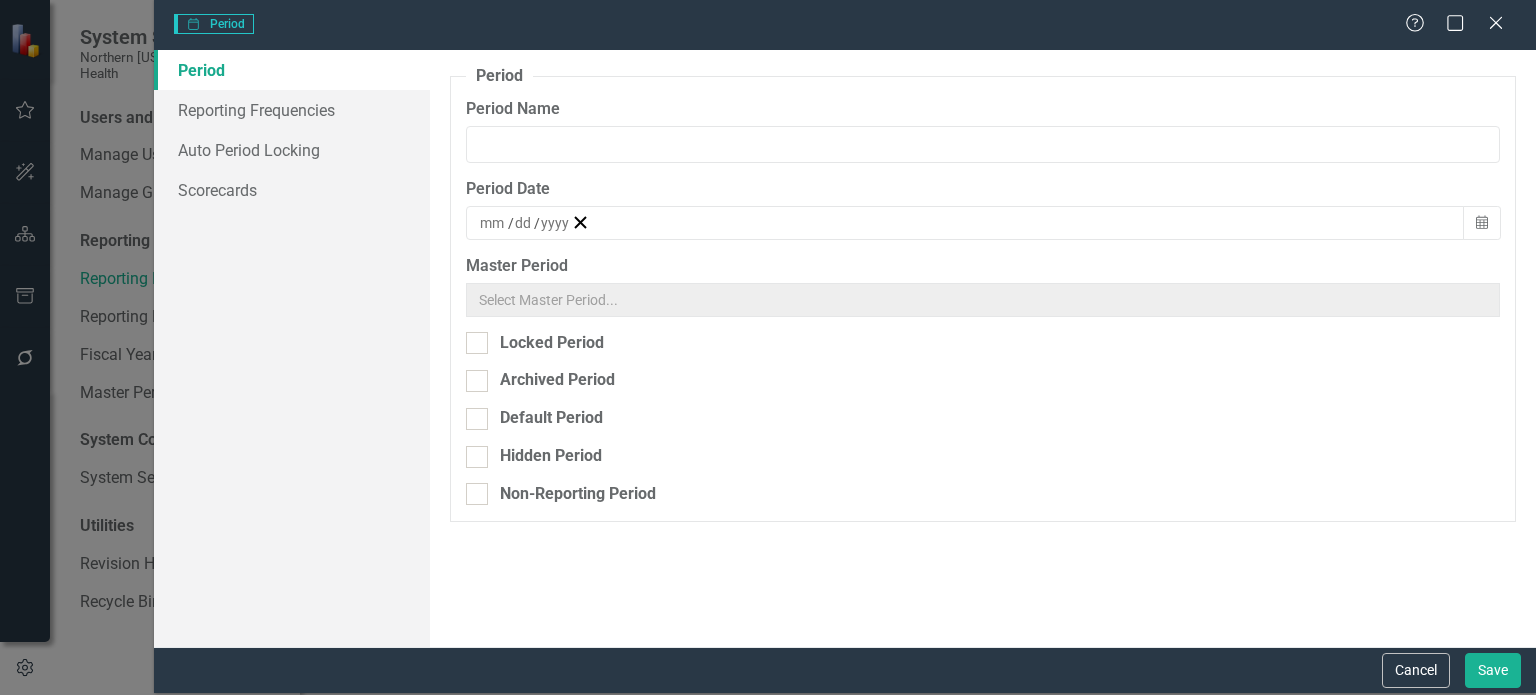 type on "[DATE]-25" 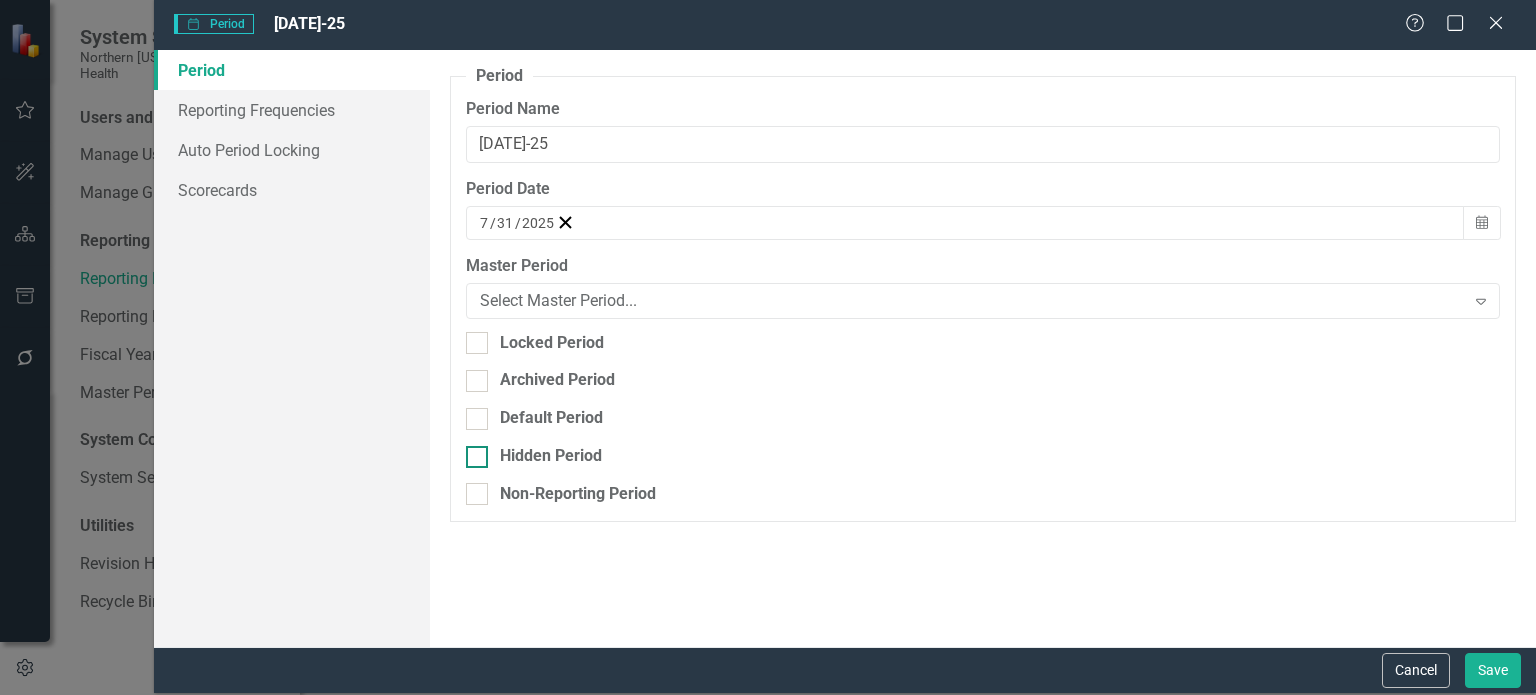 click on "Hidden Period" at bounding box center (551, 456) 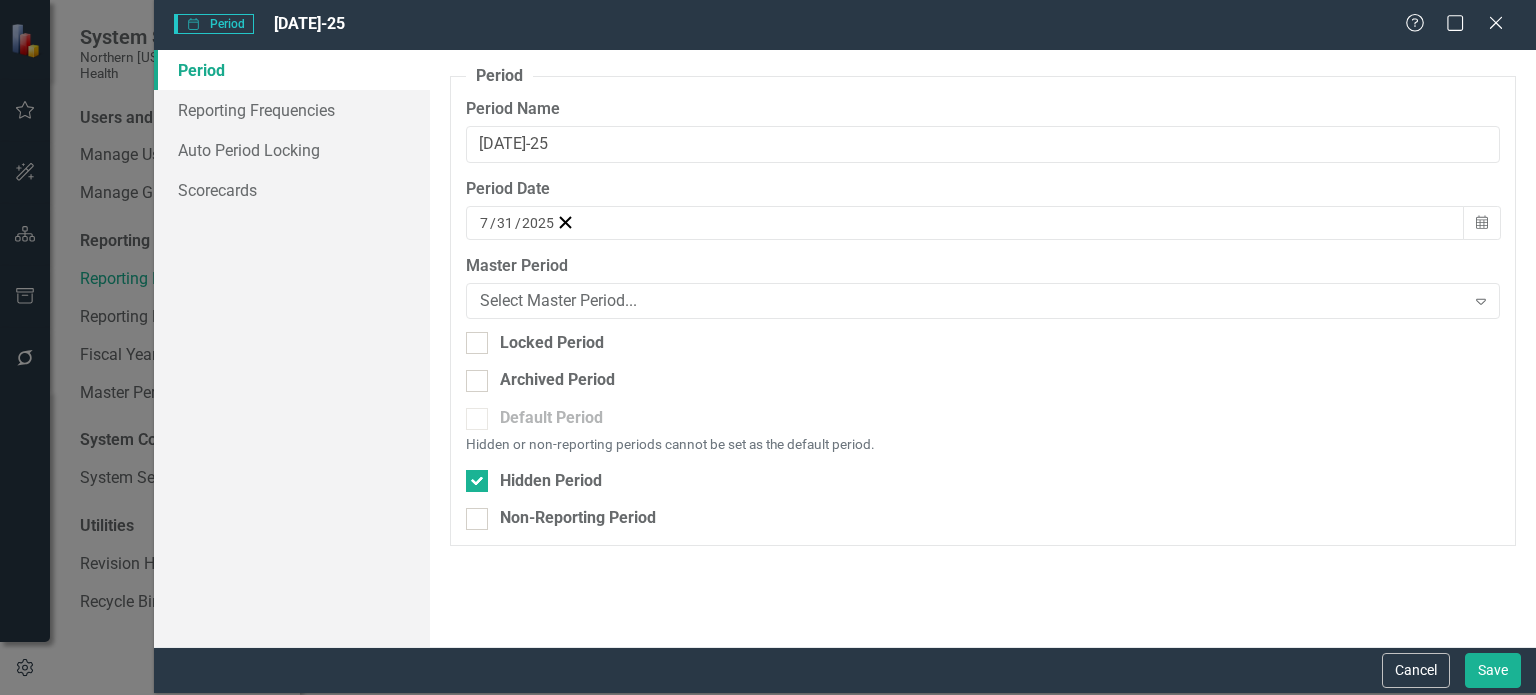 click on "Cancel Save" at bounding box center (845, 670) 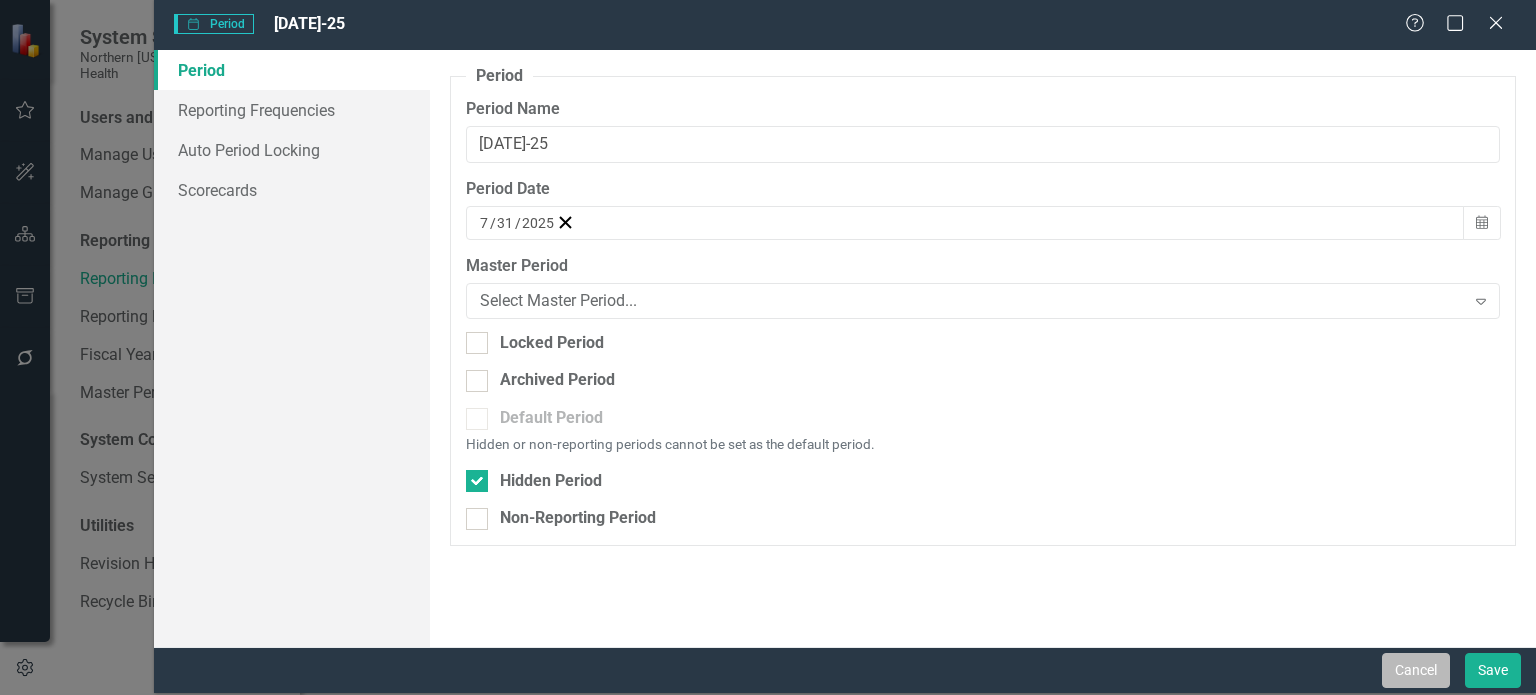 click on "Cancel" at bounding box center (1416, 670) 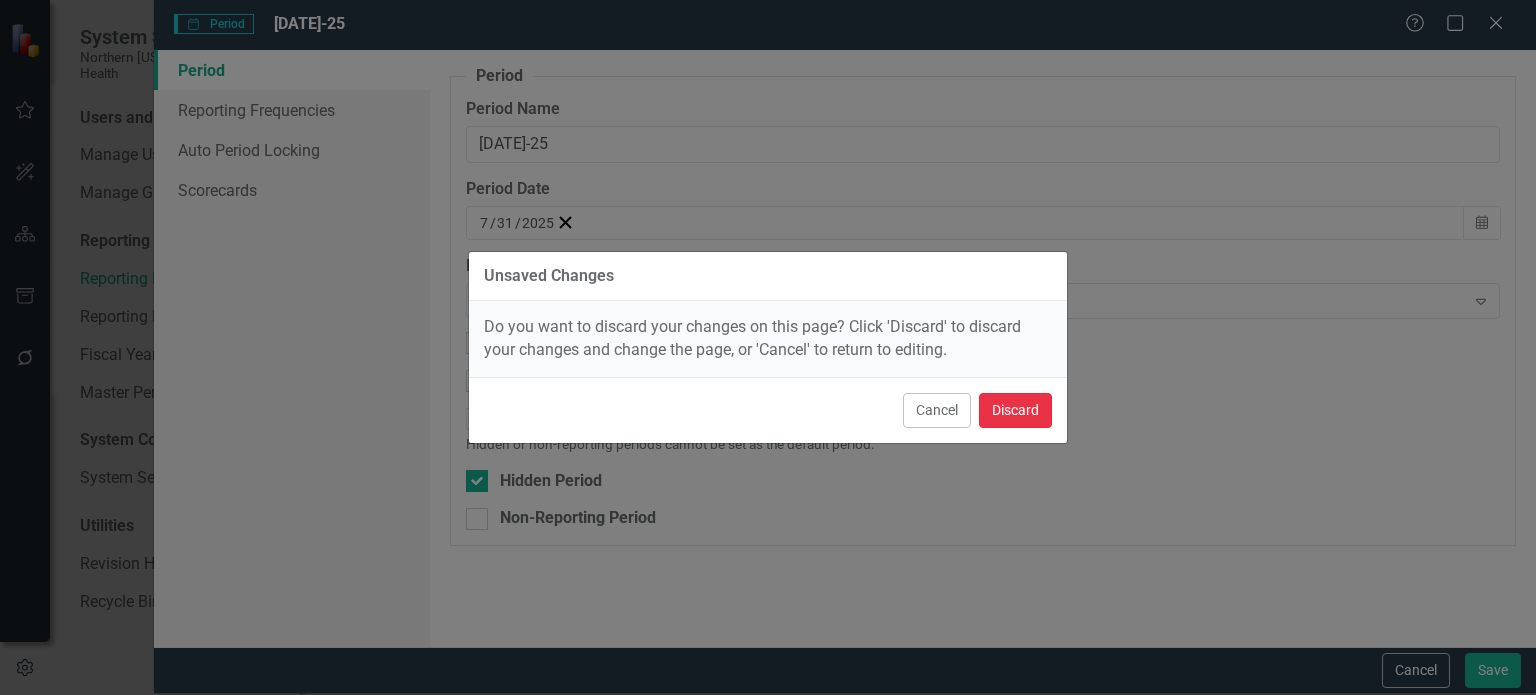 drag, startPoint x: 1032, startPoint y: 403, endPoint x: 1093, endPoint y: 238, distance: 175.91475 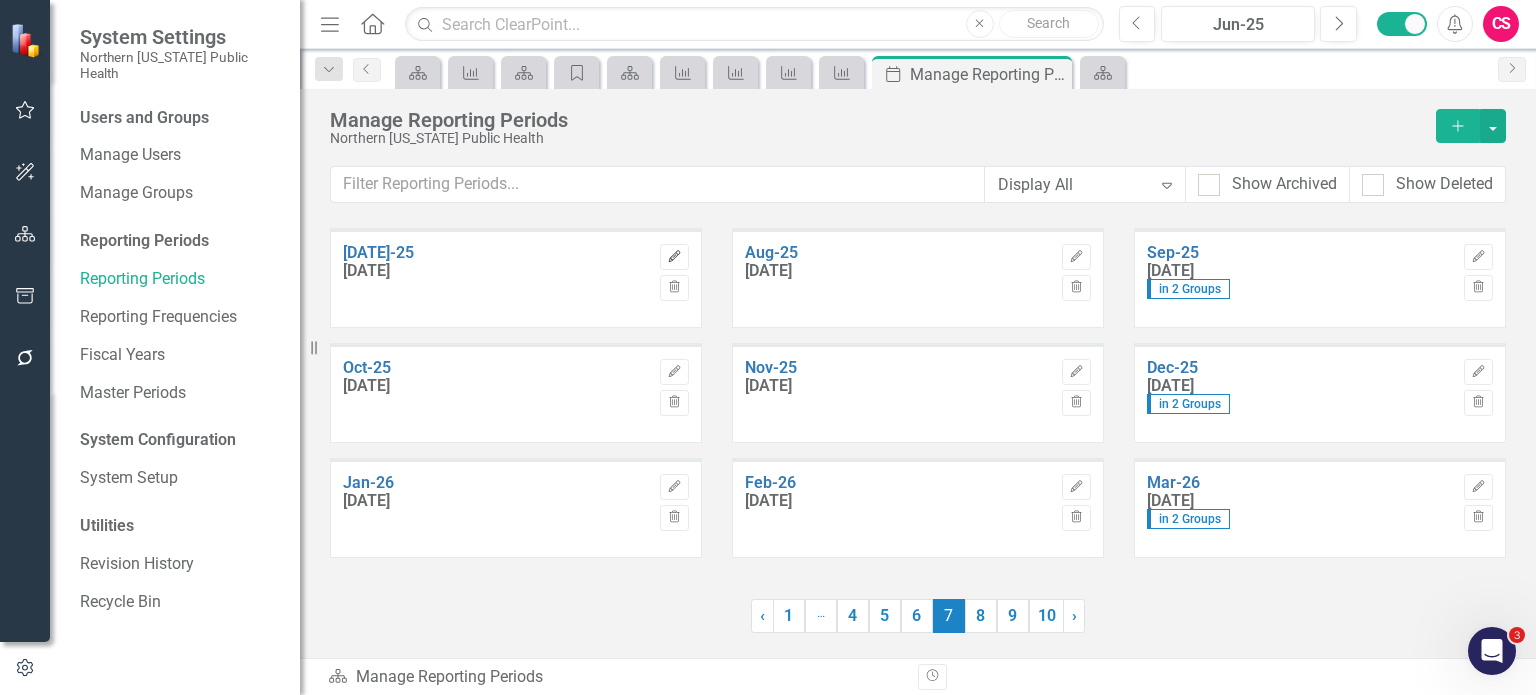 click on "Edit" 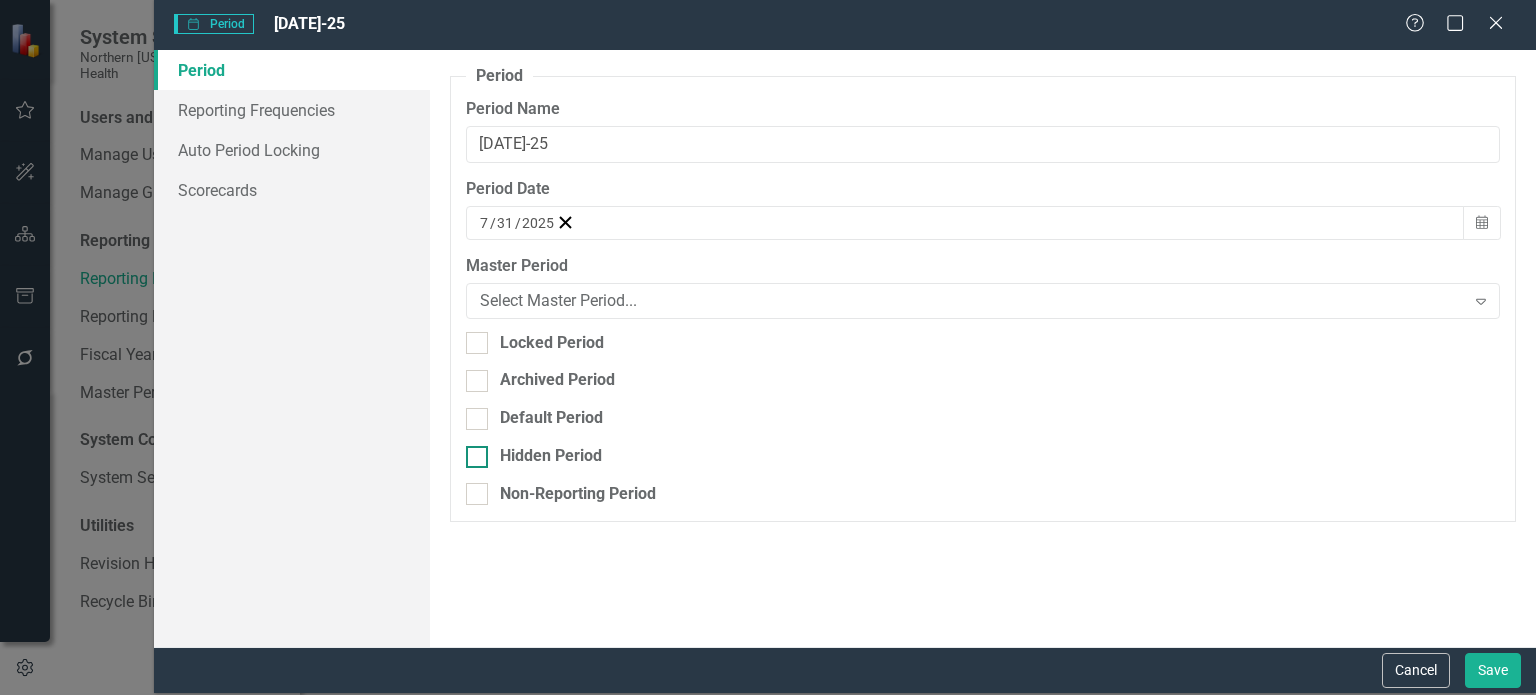 click at bounding box center [477, 457] 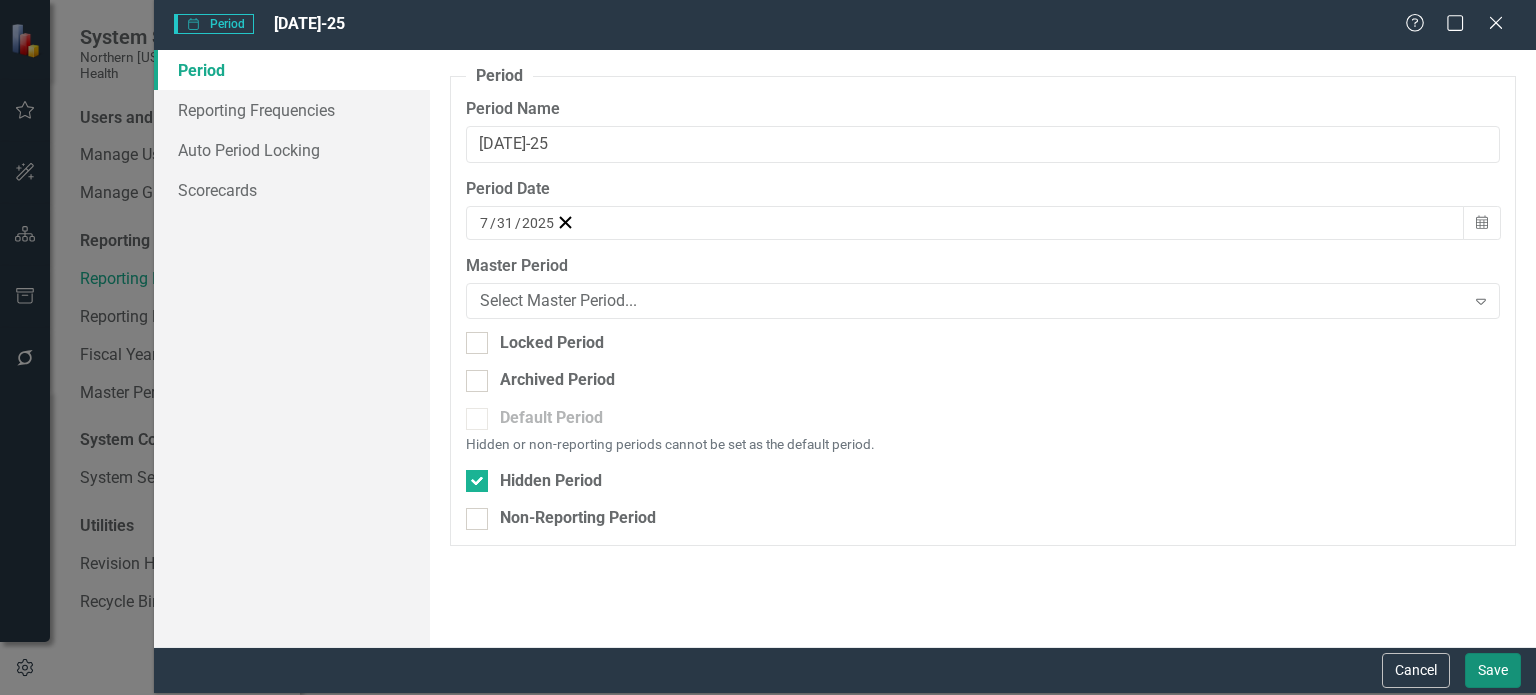 click on "Save" at bounding box center [1493, 670] 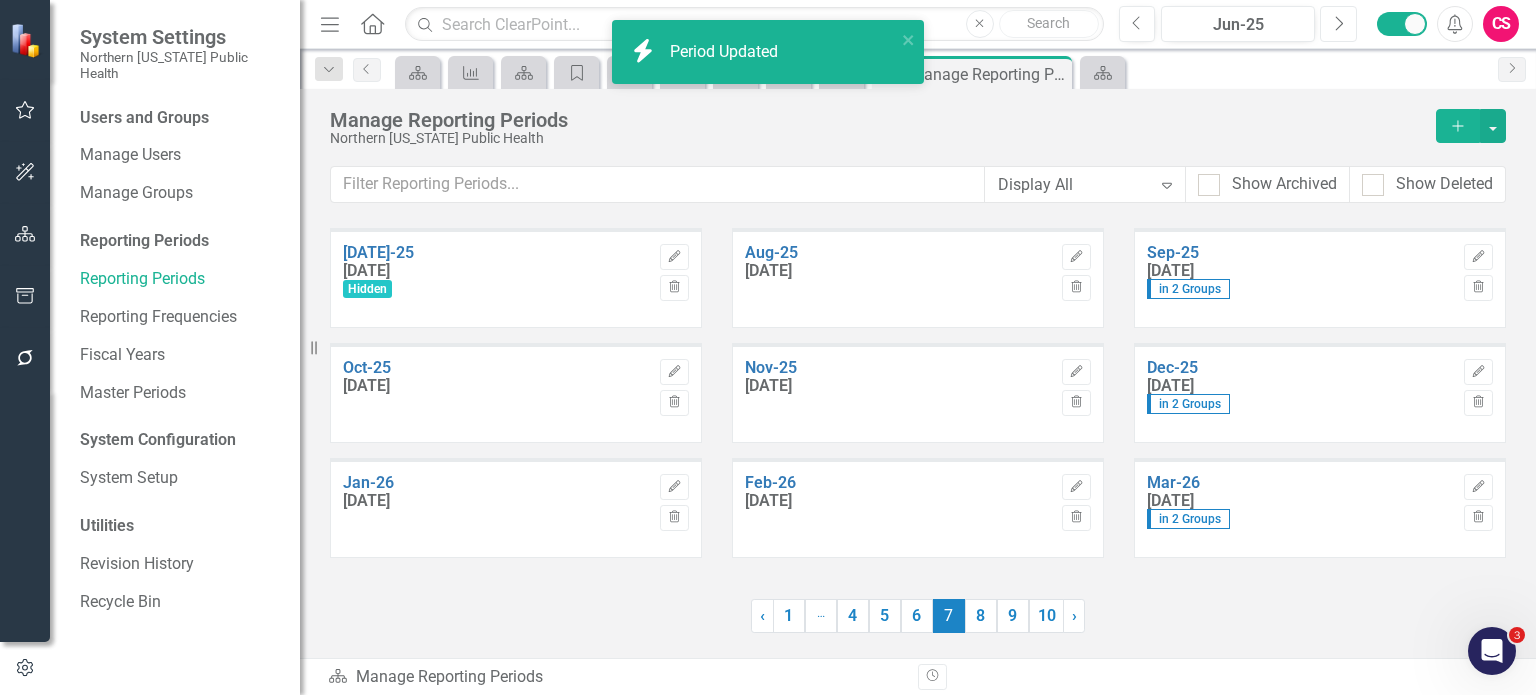click on "Next" 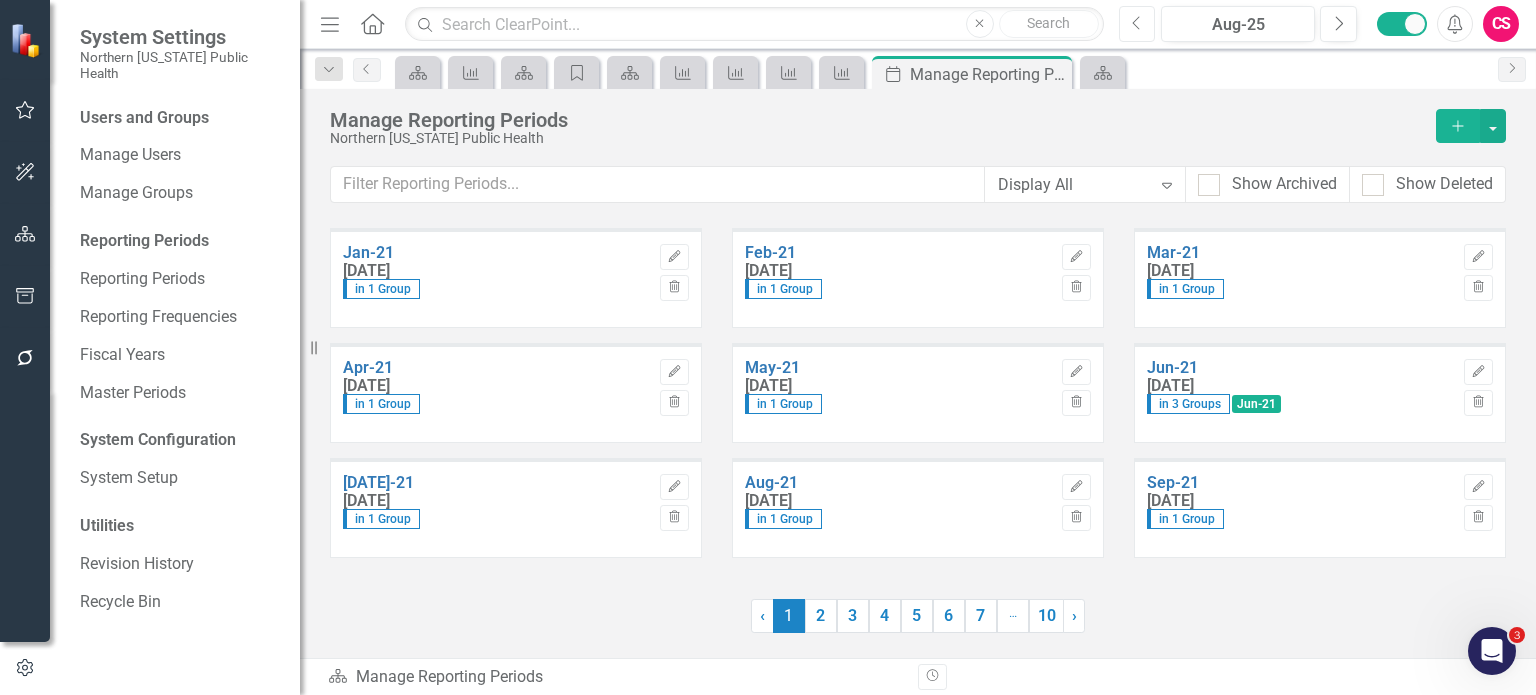 click on "Previous" 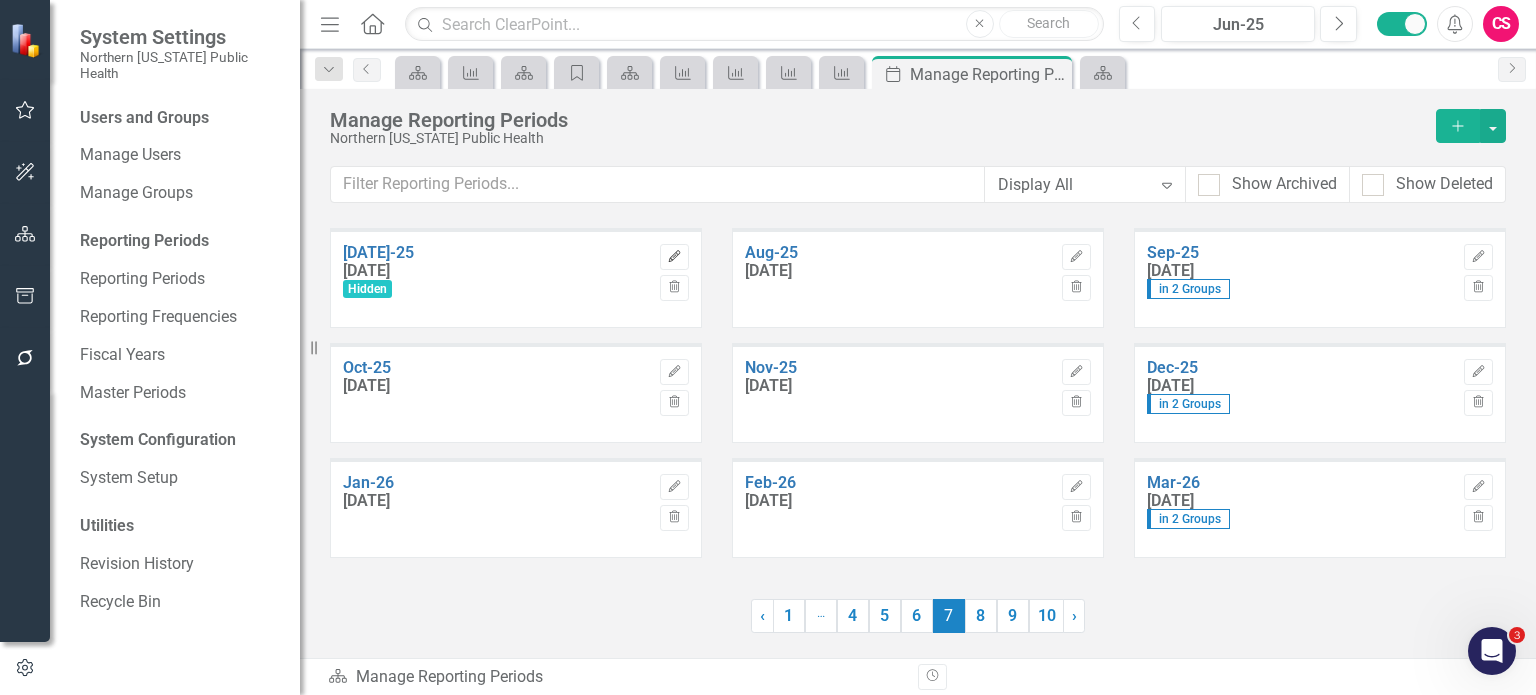 click 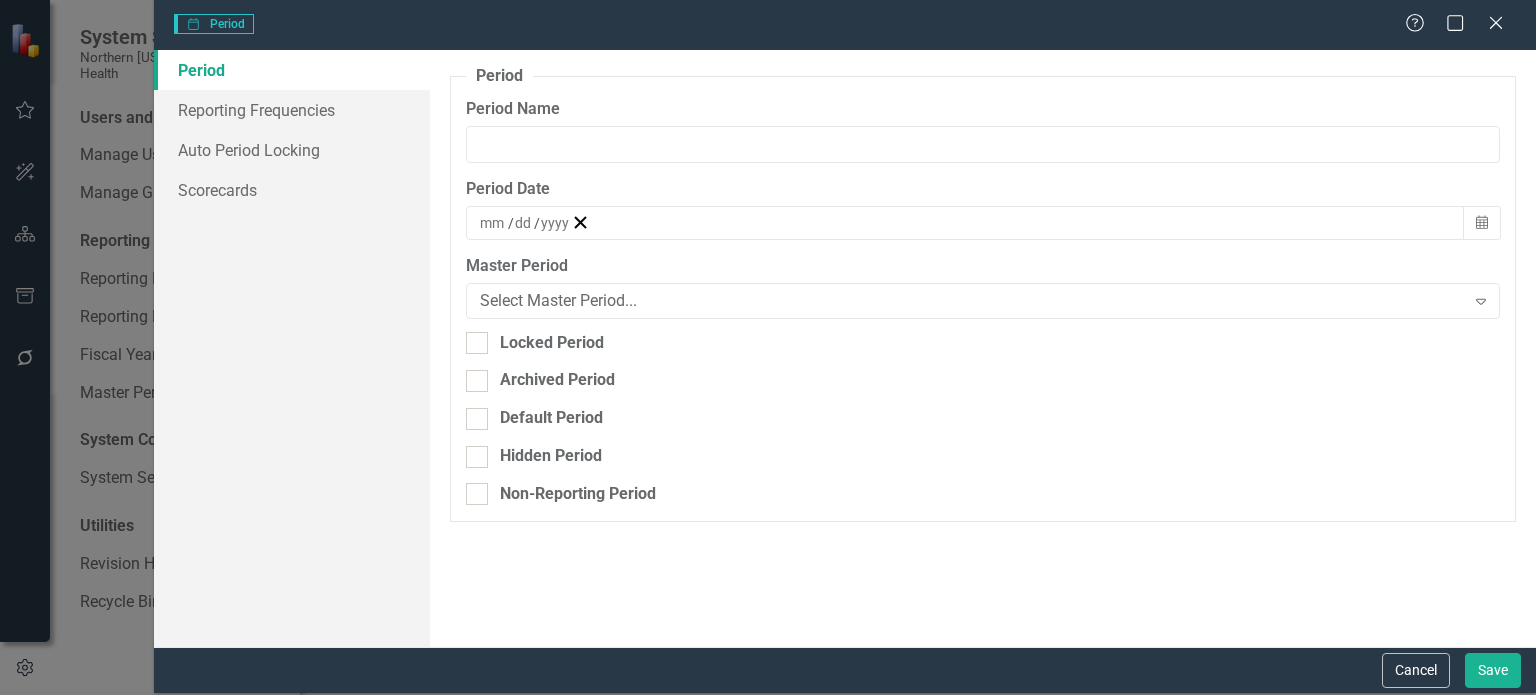 type on "[DATE]-25" 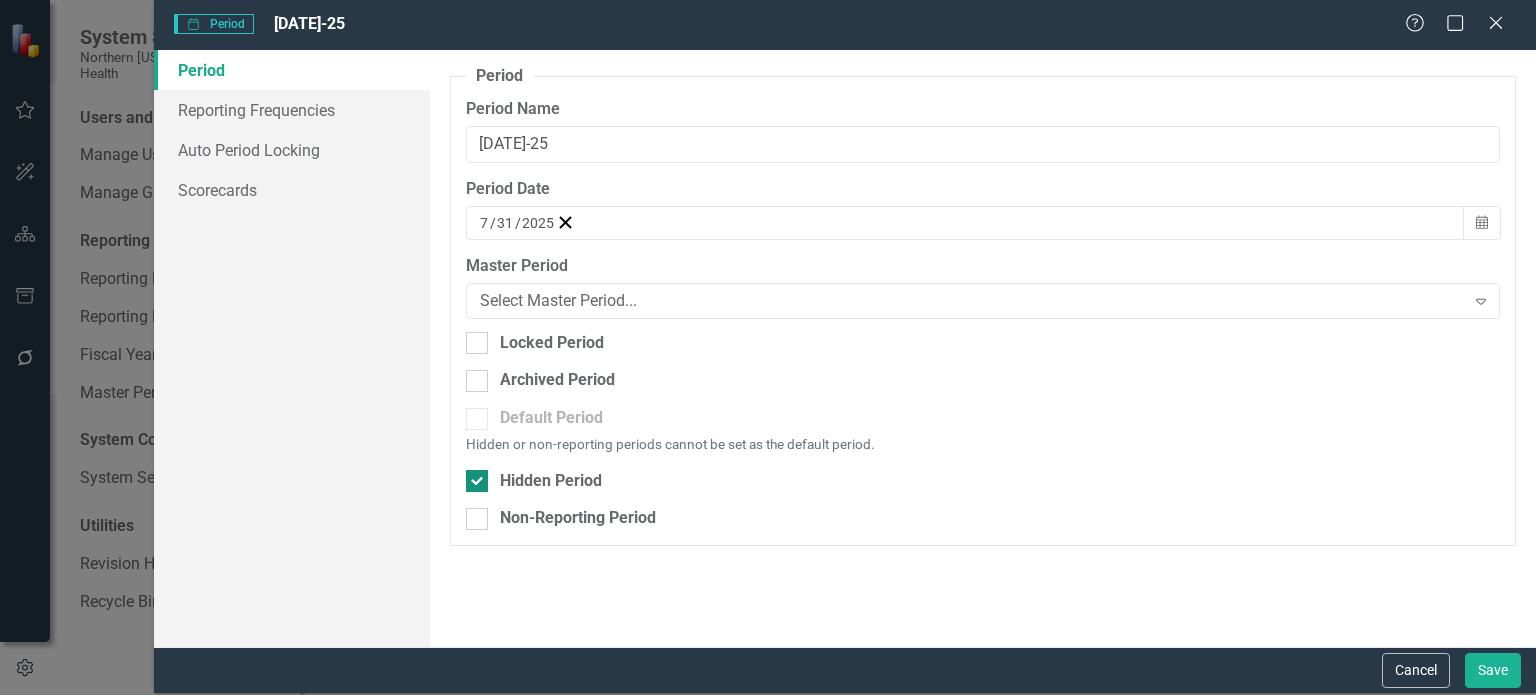 click at bounding box center (477, 481) 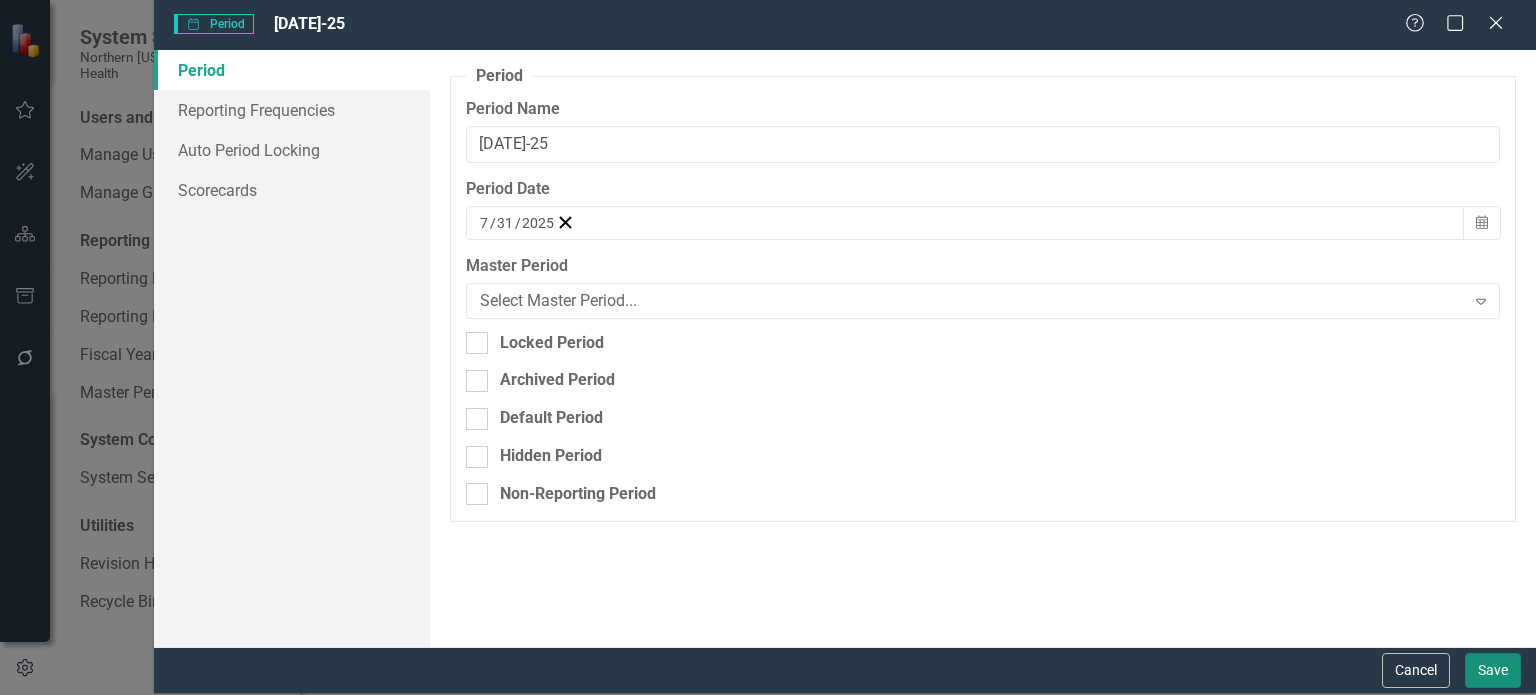 click on "Save" at bounding box center (1493, 670) 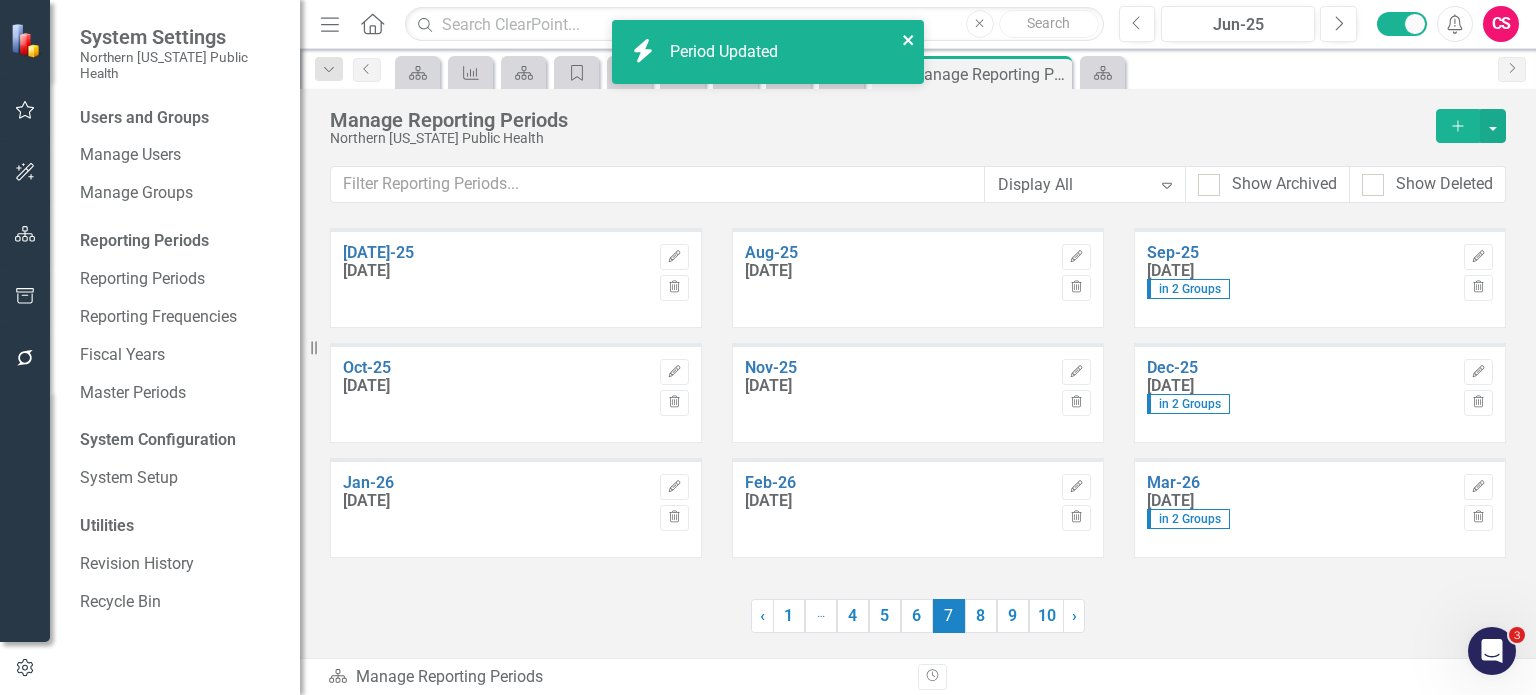 click 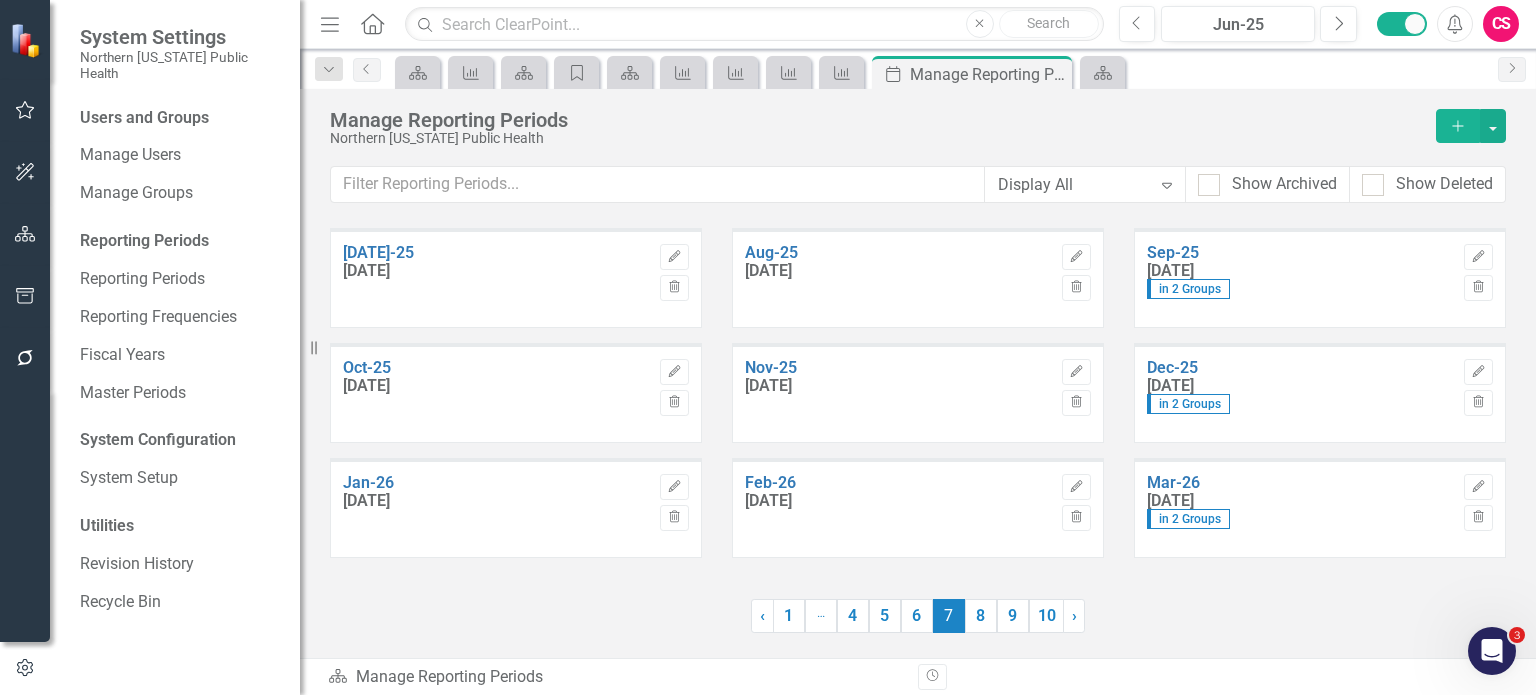 click 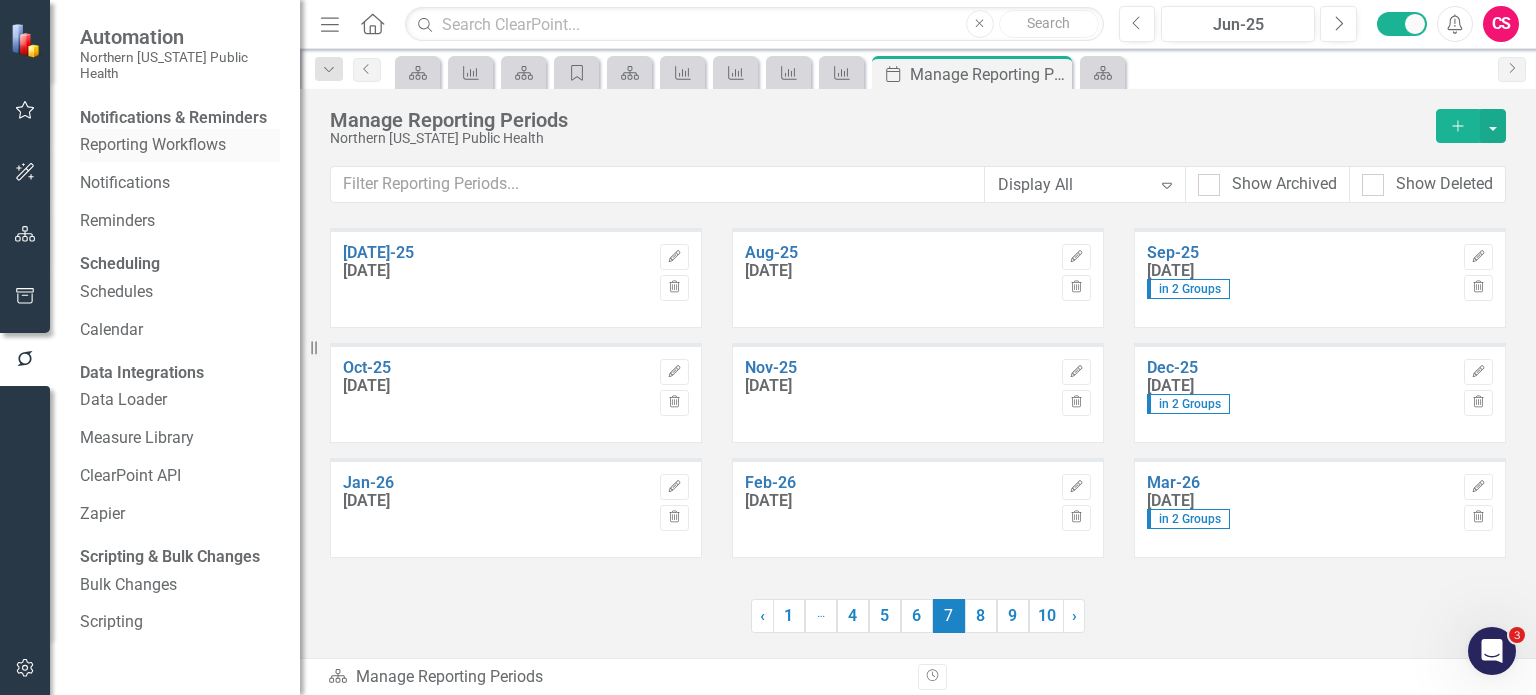 click on "Reporting Workflows" at bounding box center [180, 145] 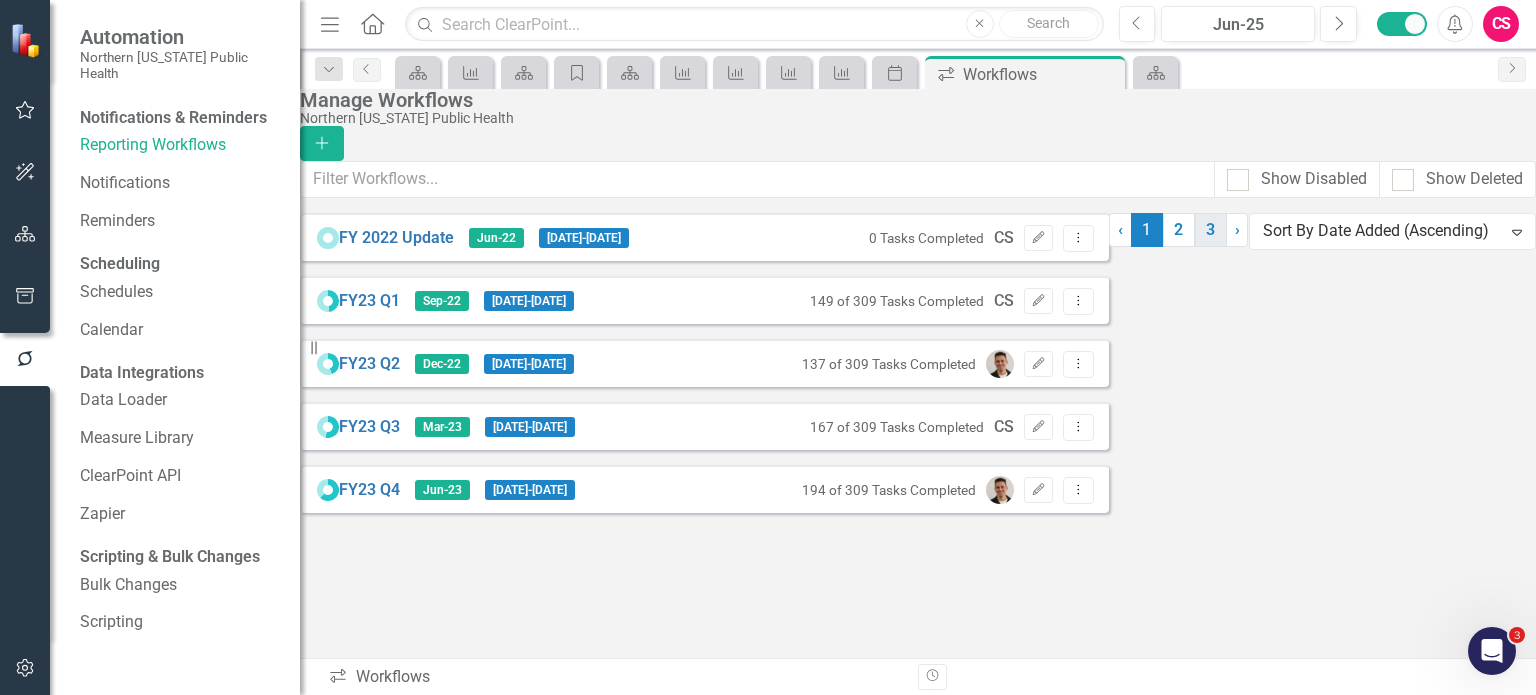click on "3" at bounding box center (1211, 230) 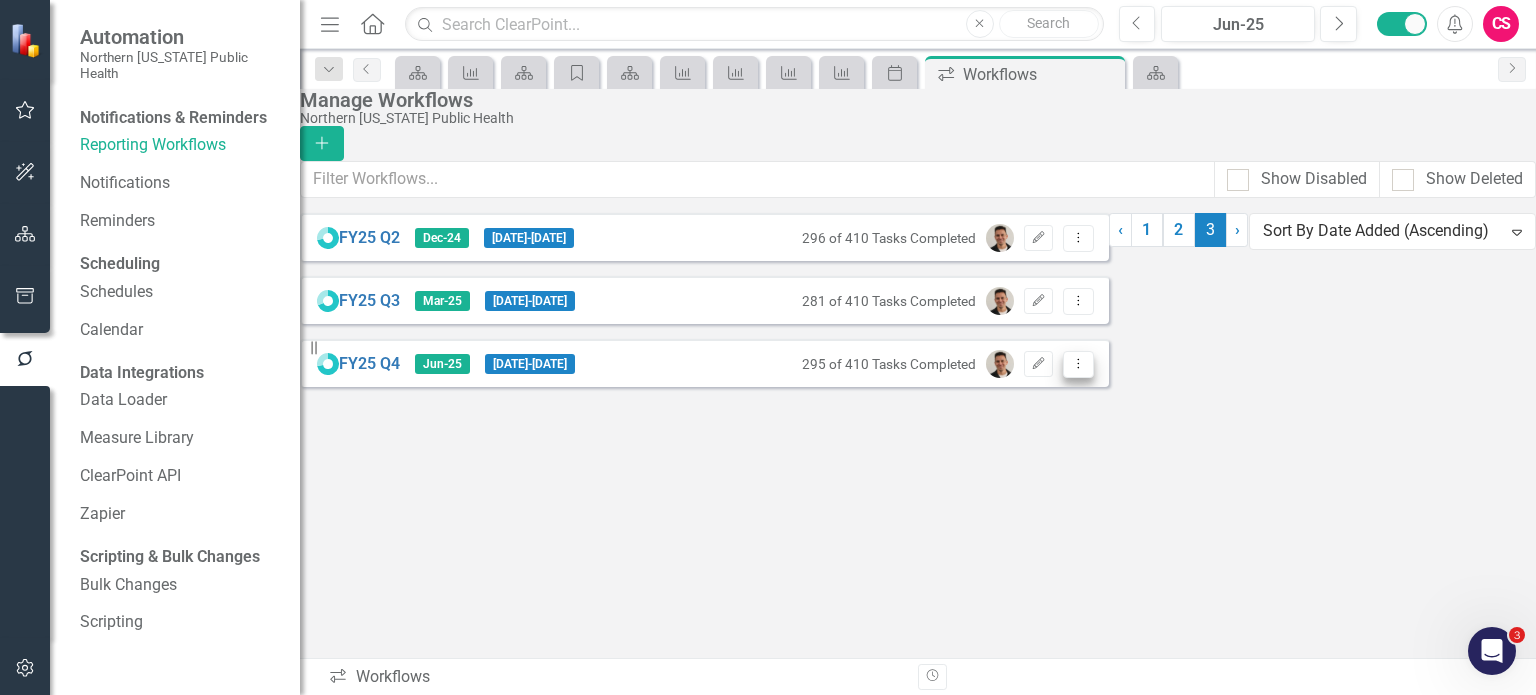 click on "FY25 Q4 Jun-25 6/16/25  -  7/25/25 295 of 410 Tasks Completed Edit Dropdown Menu" at bounding box center [704, 363] 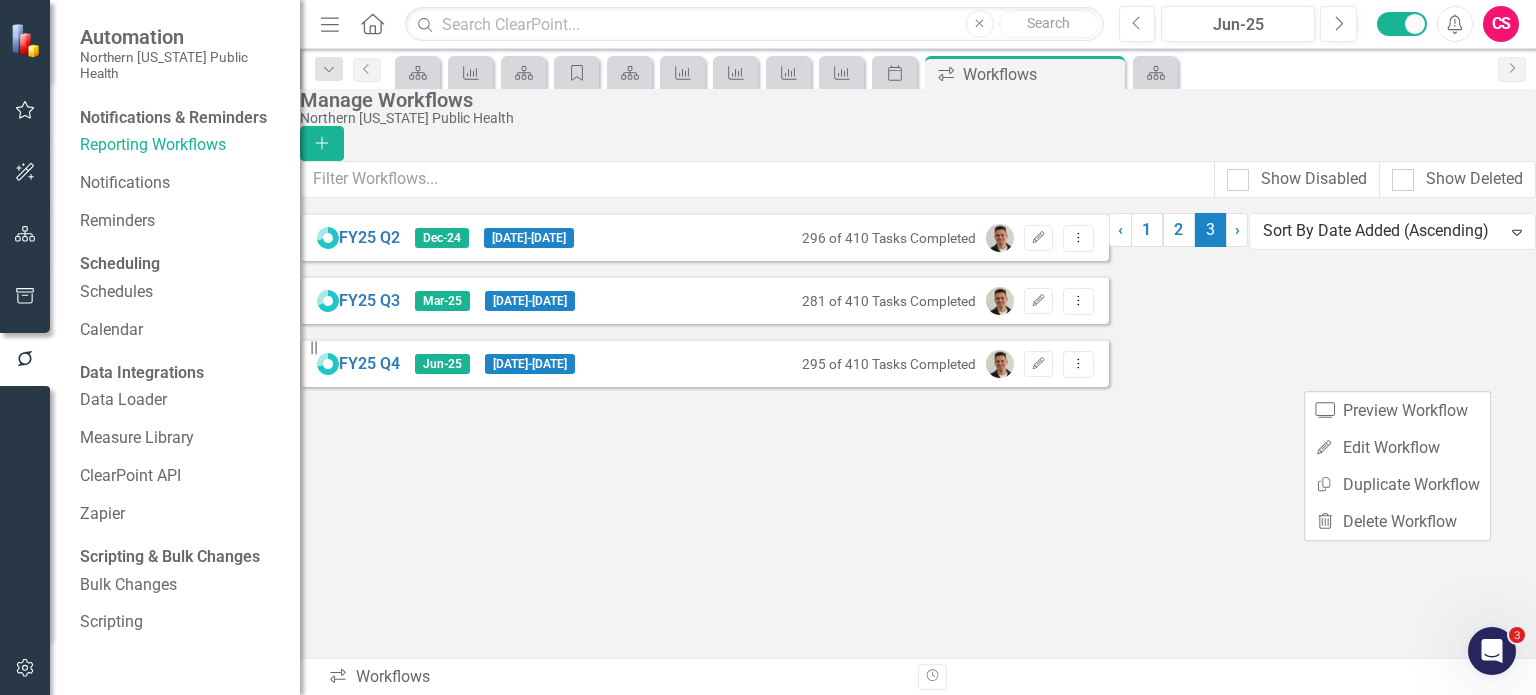 click on "FY25 Q2 Dec-24 12/15/24  -  2/7/25 296 of 410 Tasks Completed Edit Dropdown Menu FY25 Q3 Mar-25 3/24/25  -  4/25/25 281 of 410 Tasks Completed Edit Dropdown Menu FY25 Q4 Jun-25 6/16/25  -  7/25/25 295 of 410 Tasks Completed Edit Dropdown Menu" at bounding box center (704, 300) 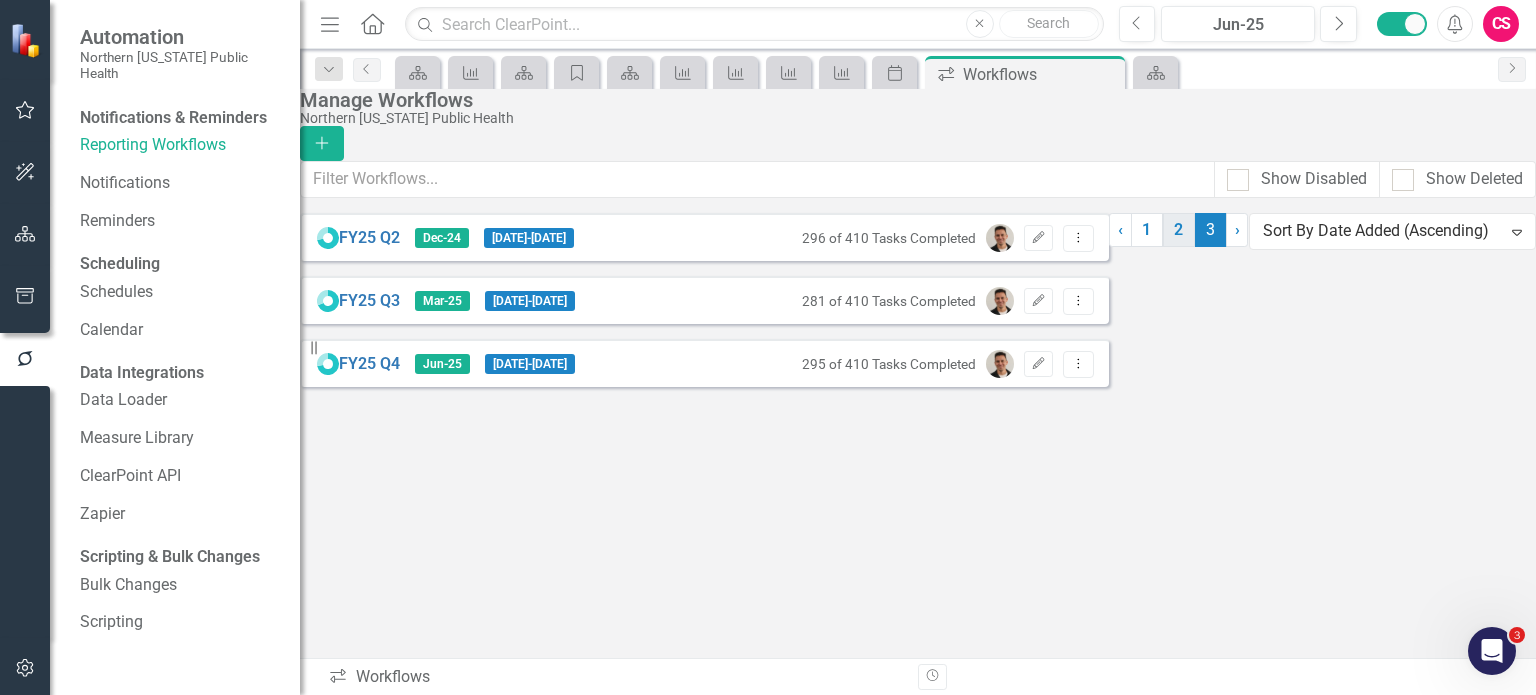 click on "2" at bounding box center (1179, 230) 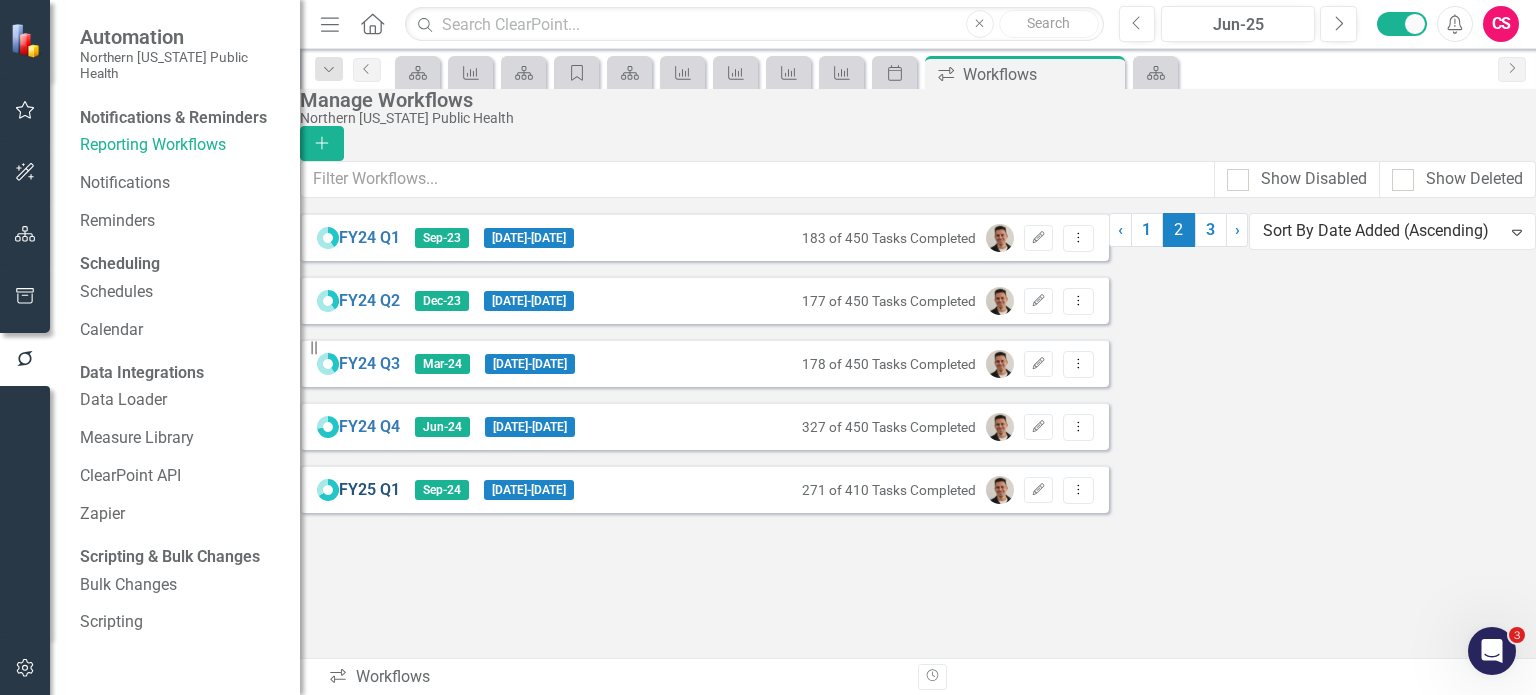 click on "FY25 Q1" at bounding box center [369, 490] 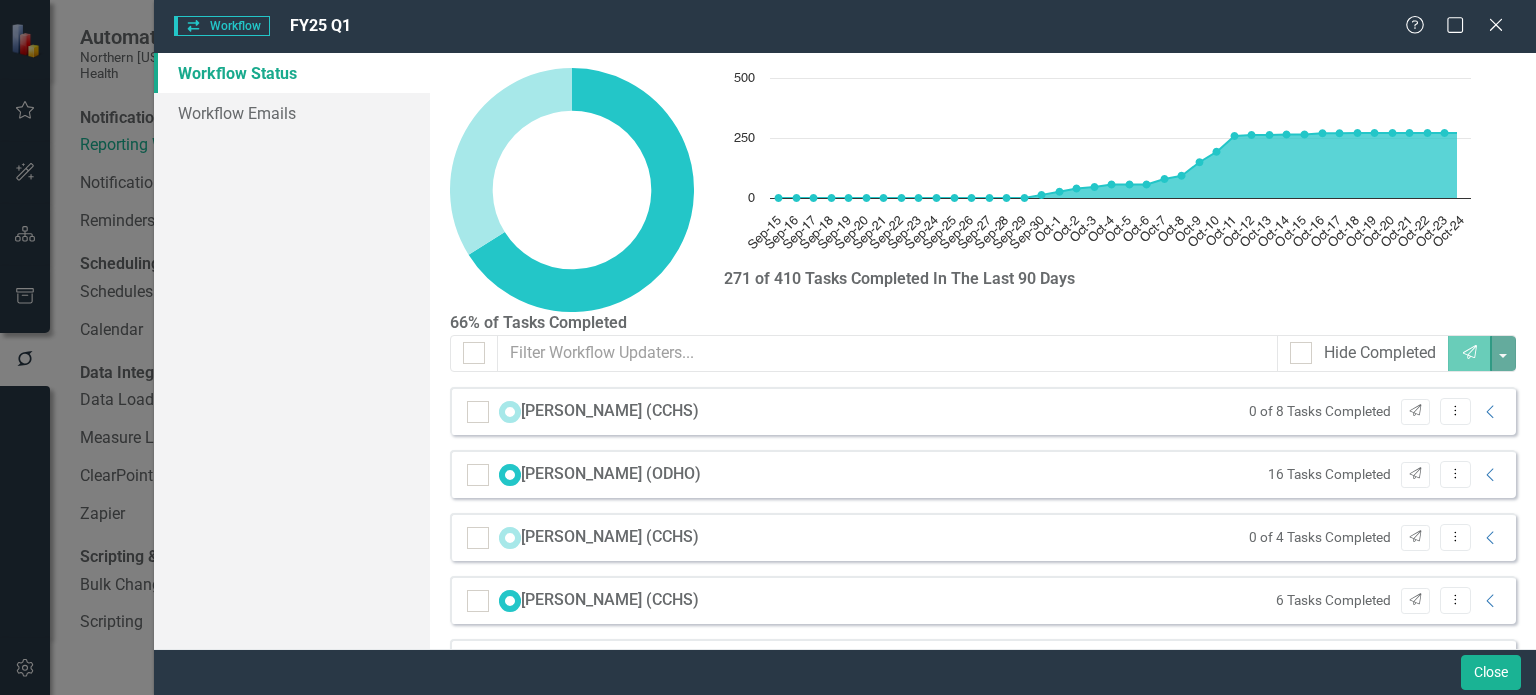 checkbox on "false" 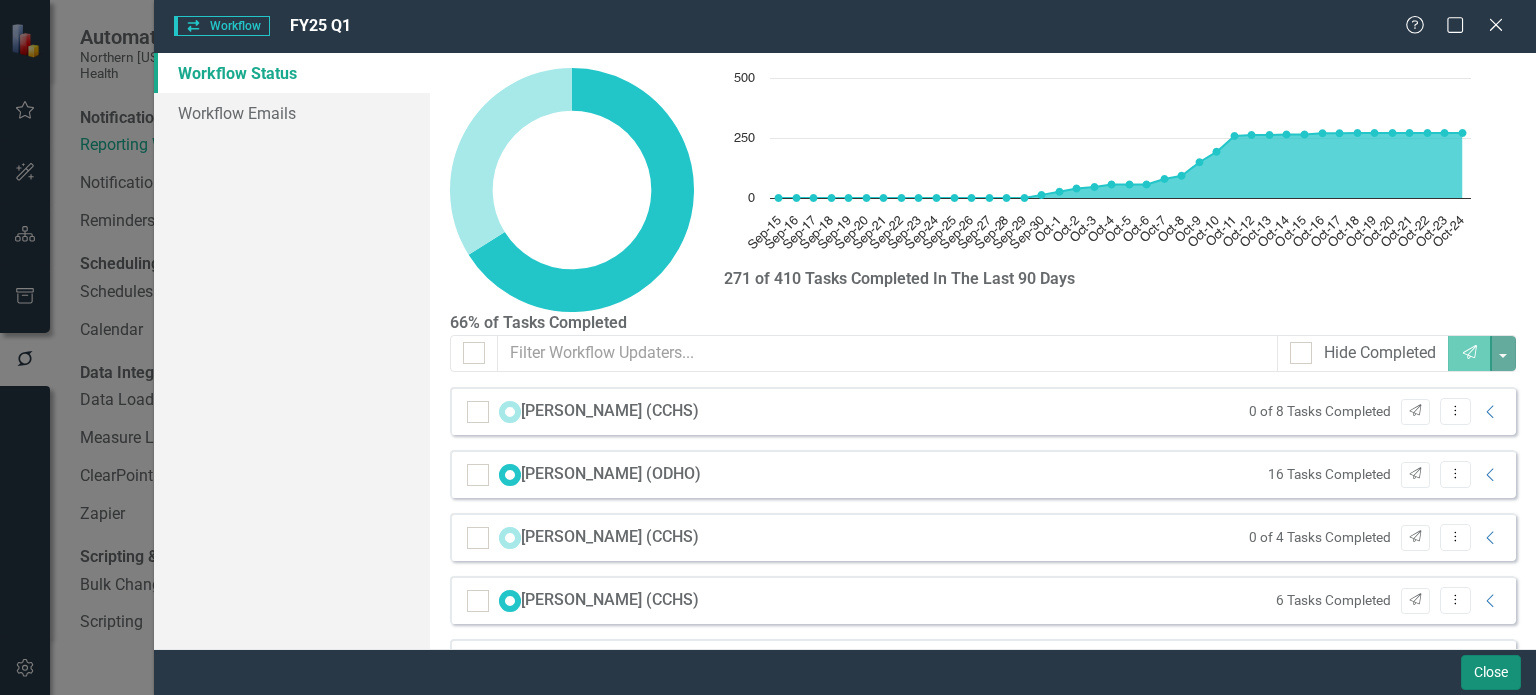 click on "Close" at bounding box center (1491, 672) 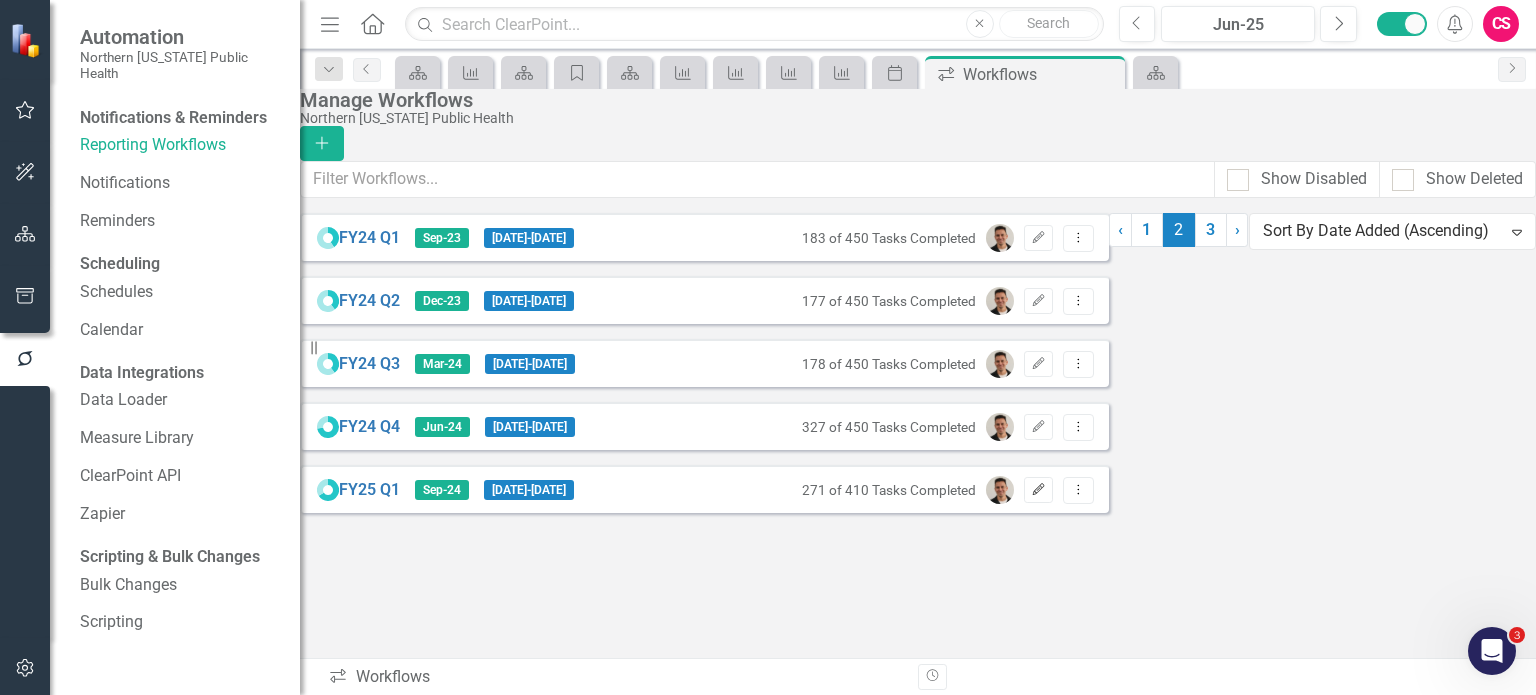 click on "Edit" 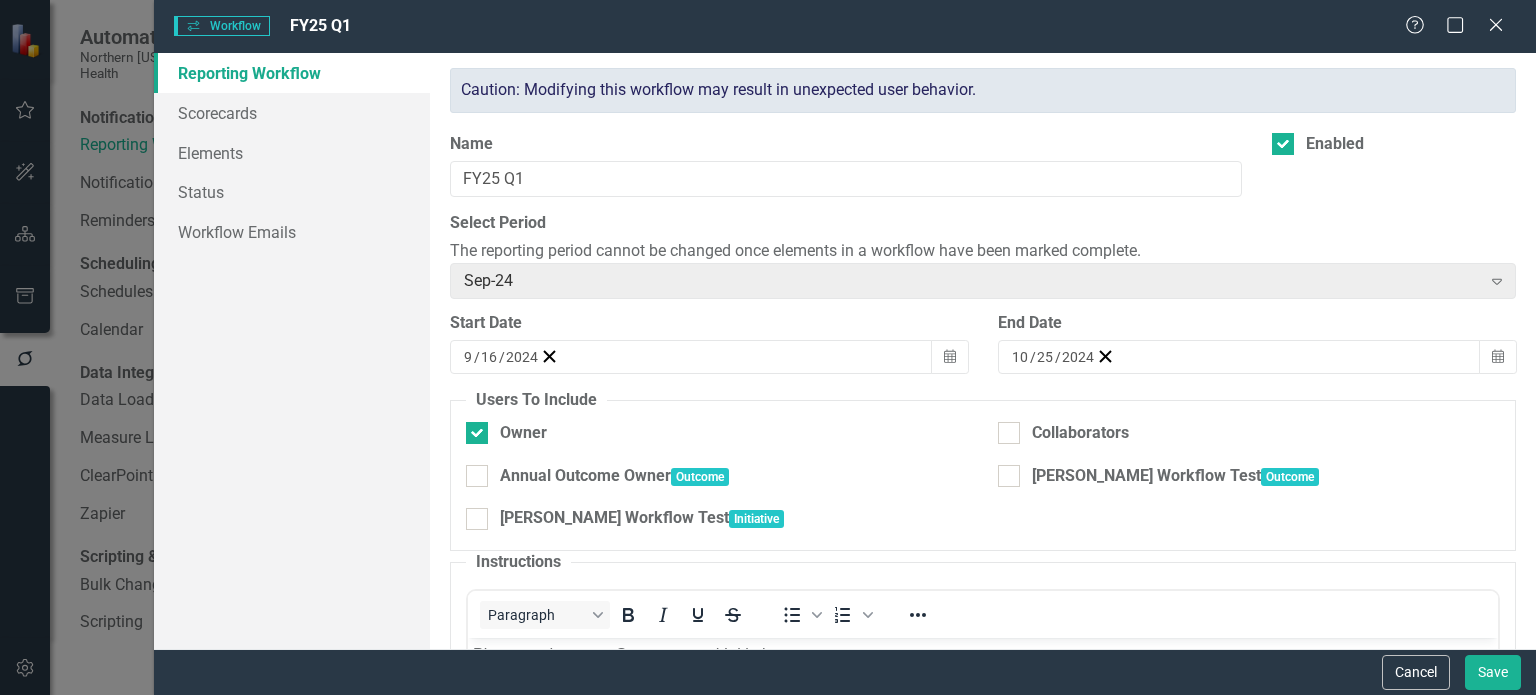 checkbox on "true" 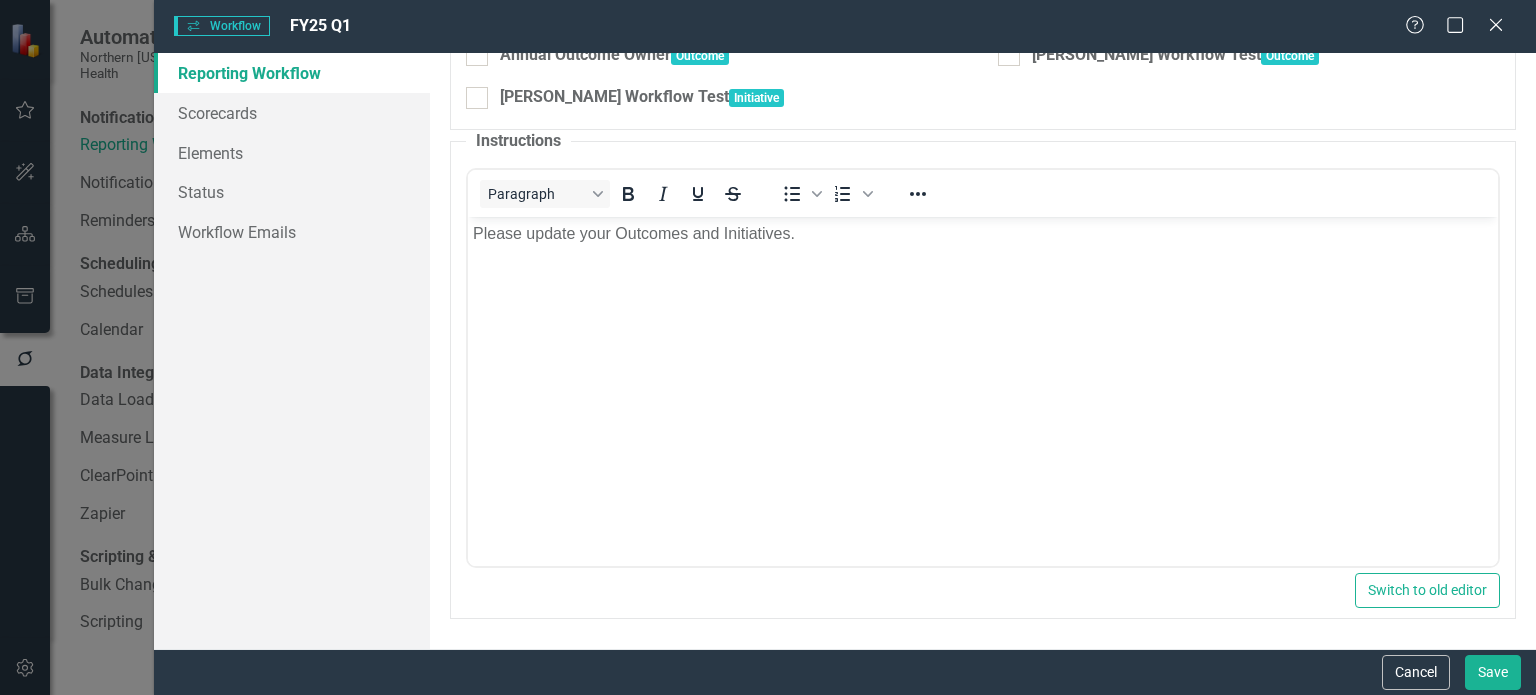 scroll, scrollTop: 433, scrollLeft: 0, axis: vertical 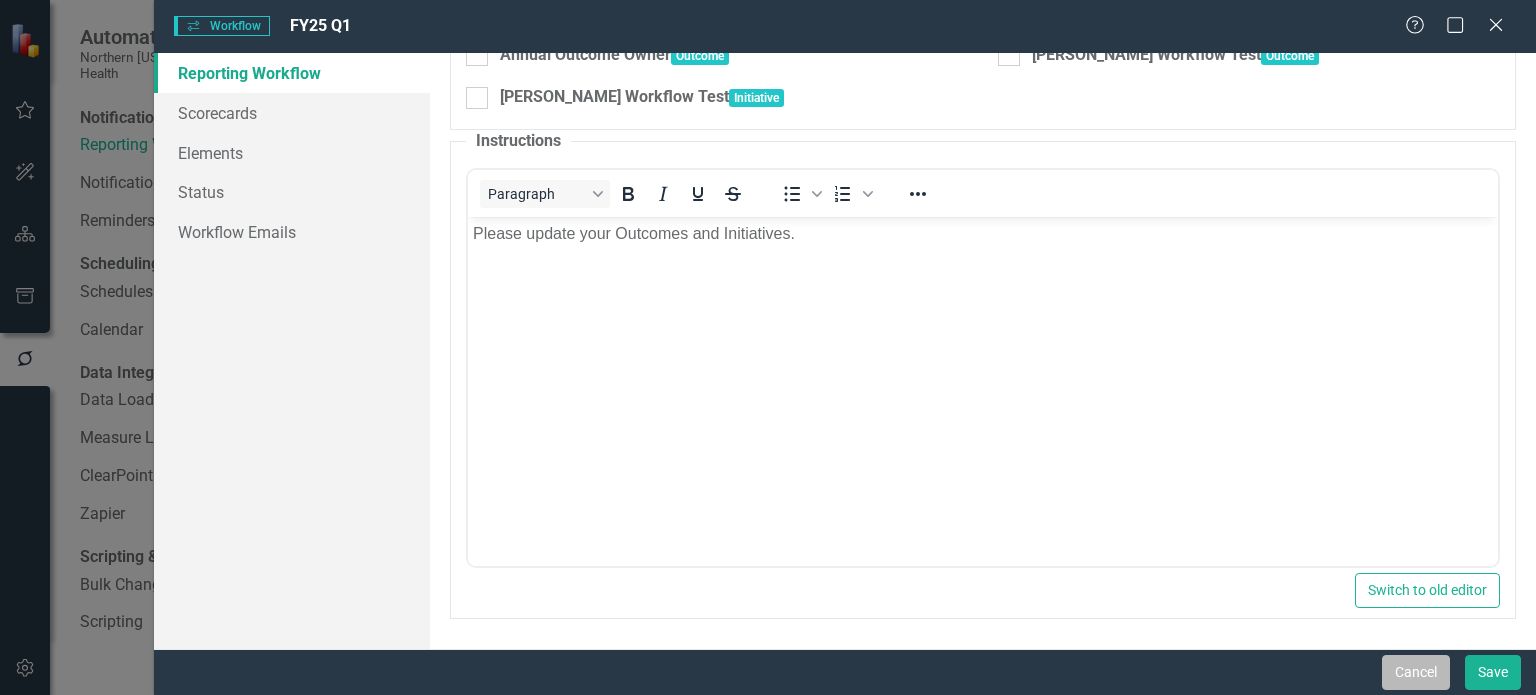 click on "Cancel" at bounding box center (1416, 672) 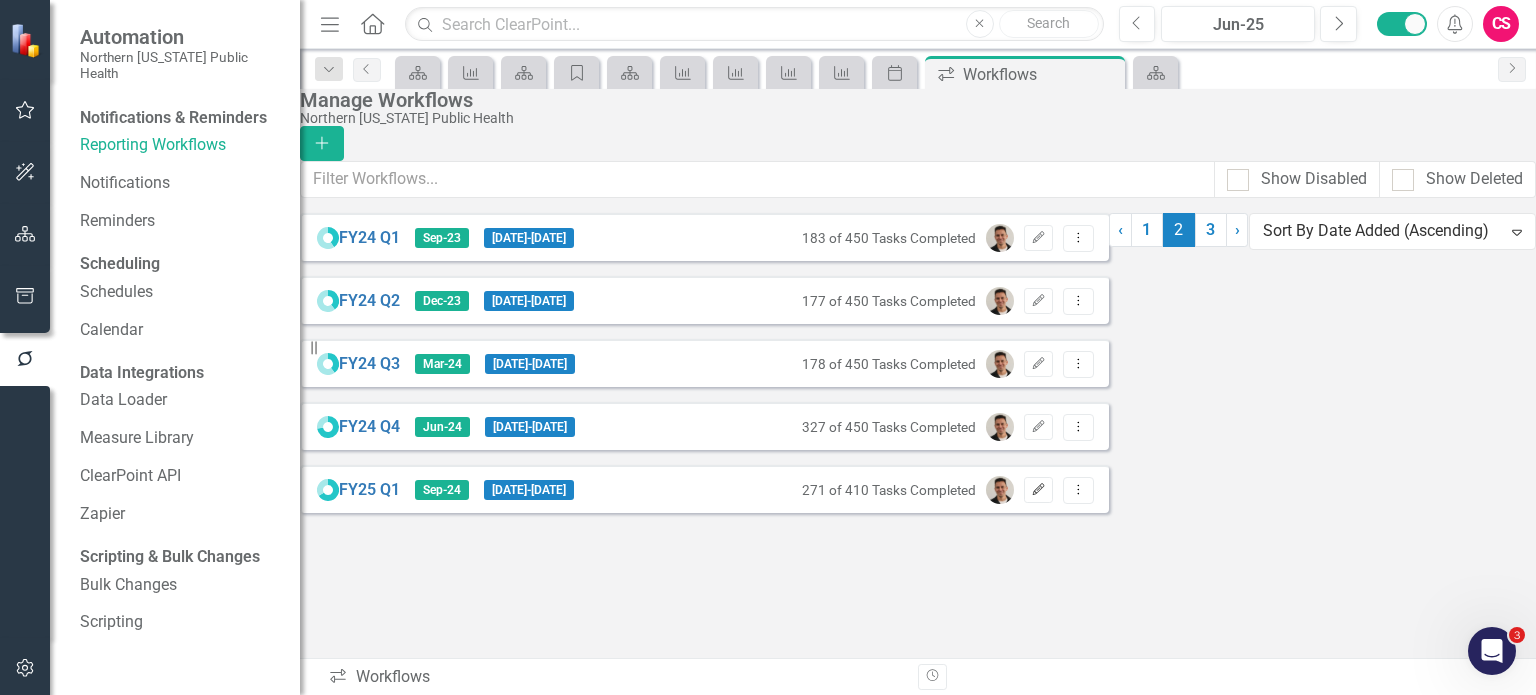 click 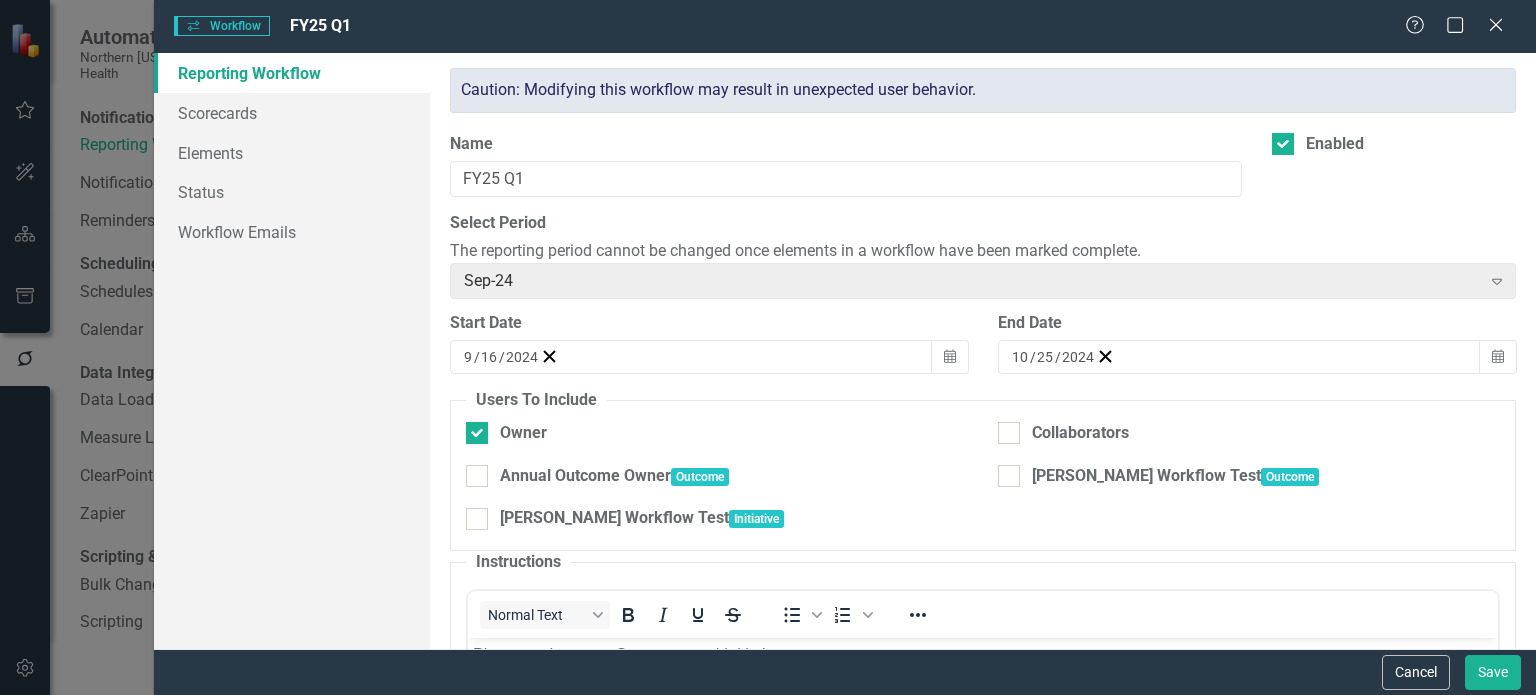 scroll, scrollTop: 0, scrollLeft: 0, axis: both 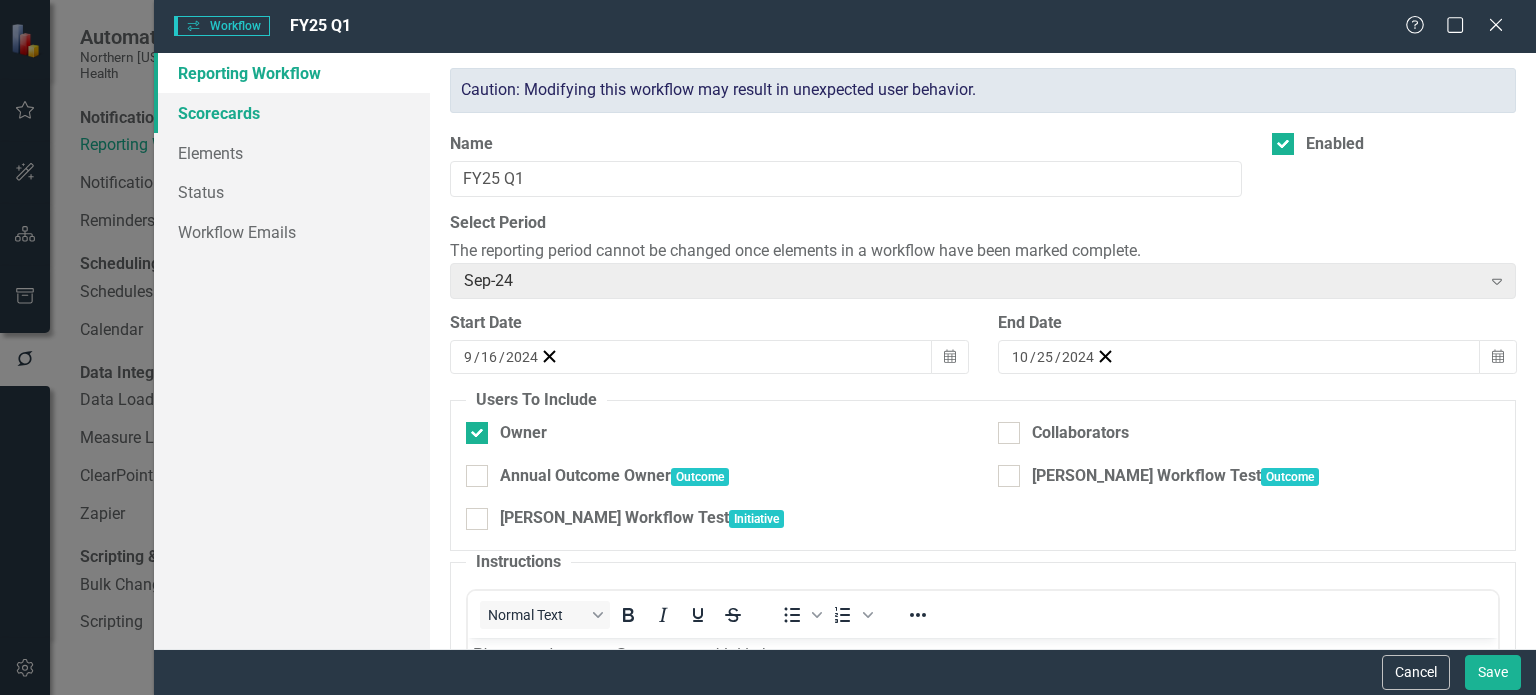 click on "Scorecards" at bounding box center [292, 113] 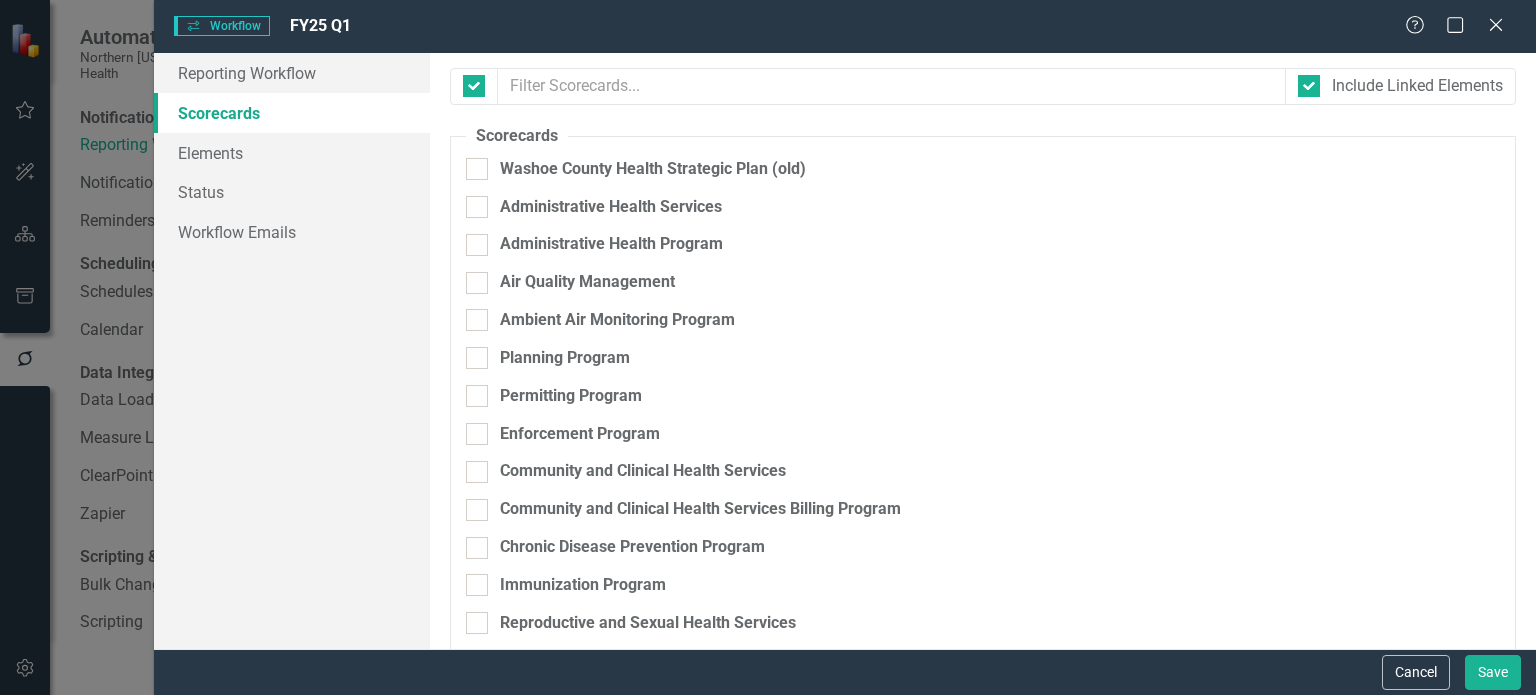 checkbox on "false" 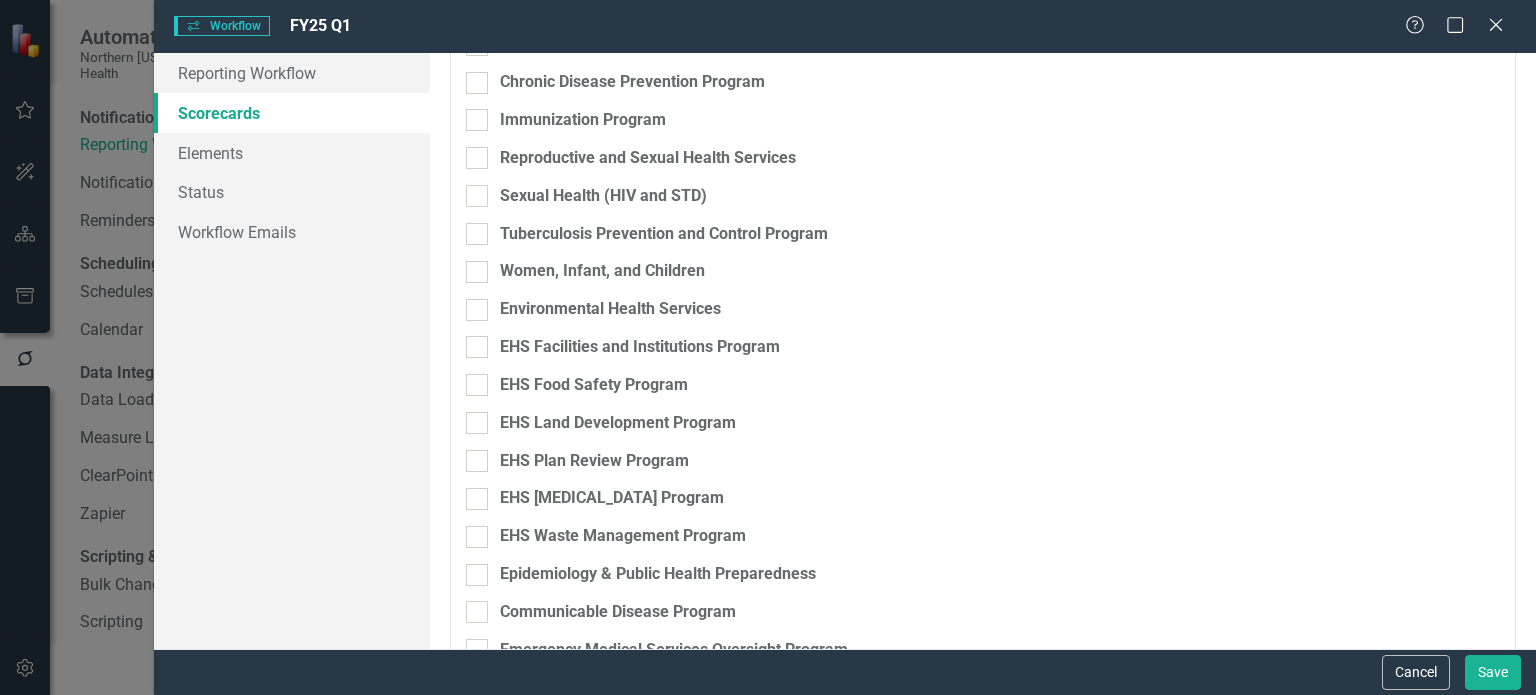 scroll, scrollTop: 1124, scrollLeft: 0, axis: vertical 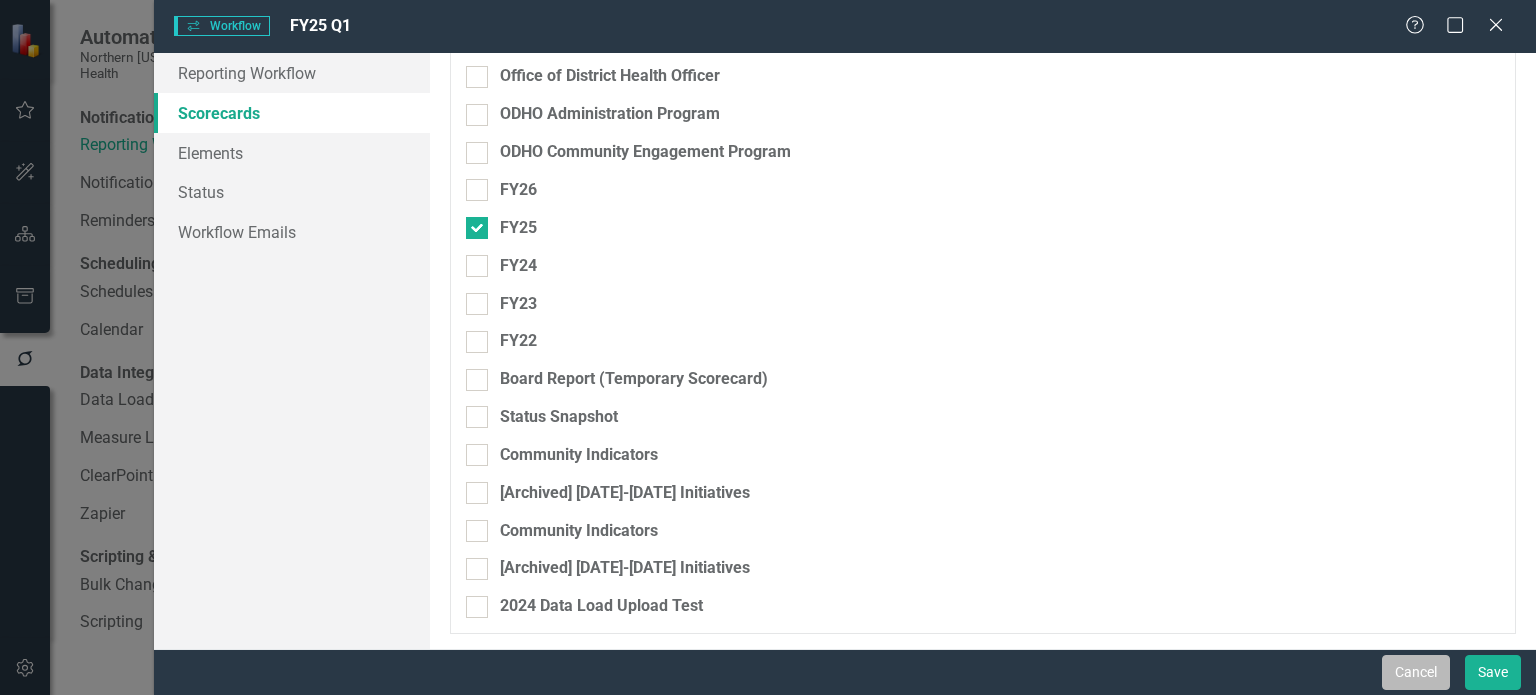 click on "Cancel" at bounding box center [1416, 672] 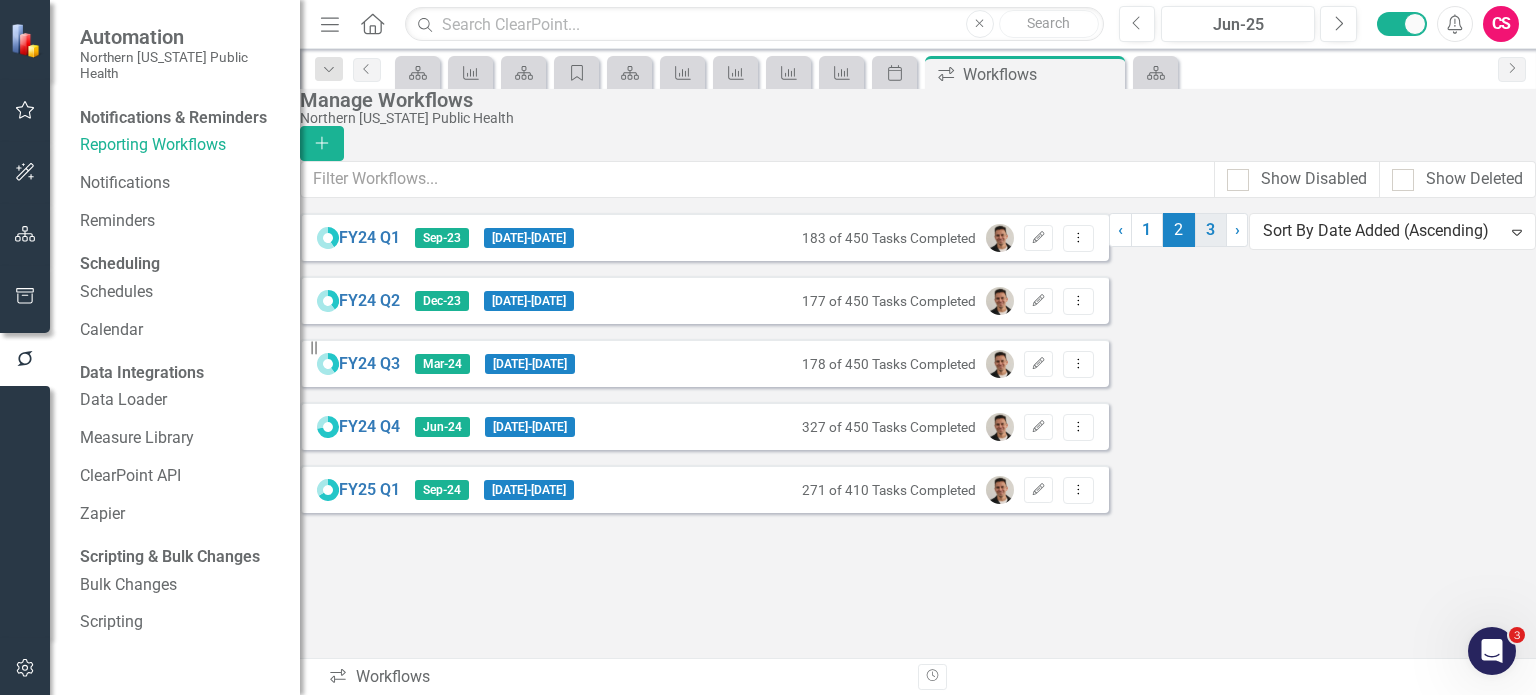 click on "3" at bounding box center [1211, 230] 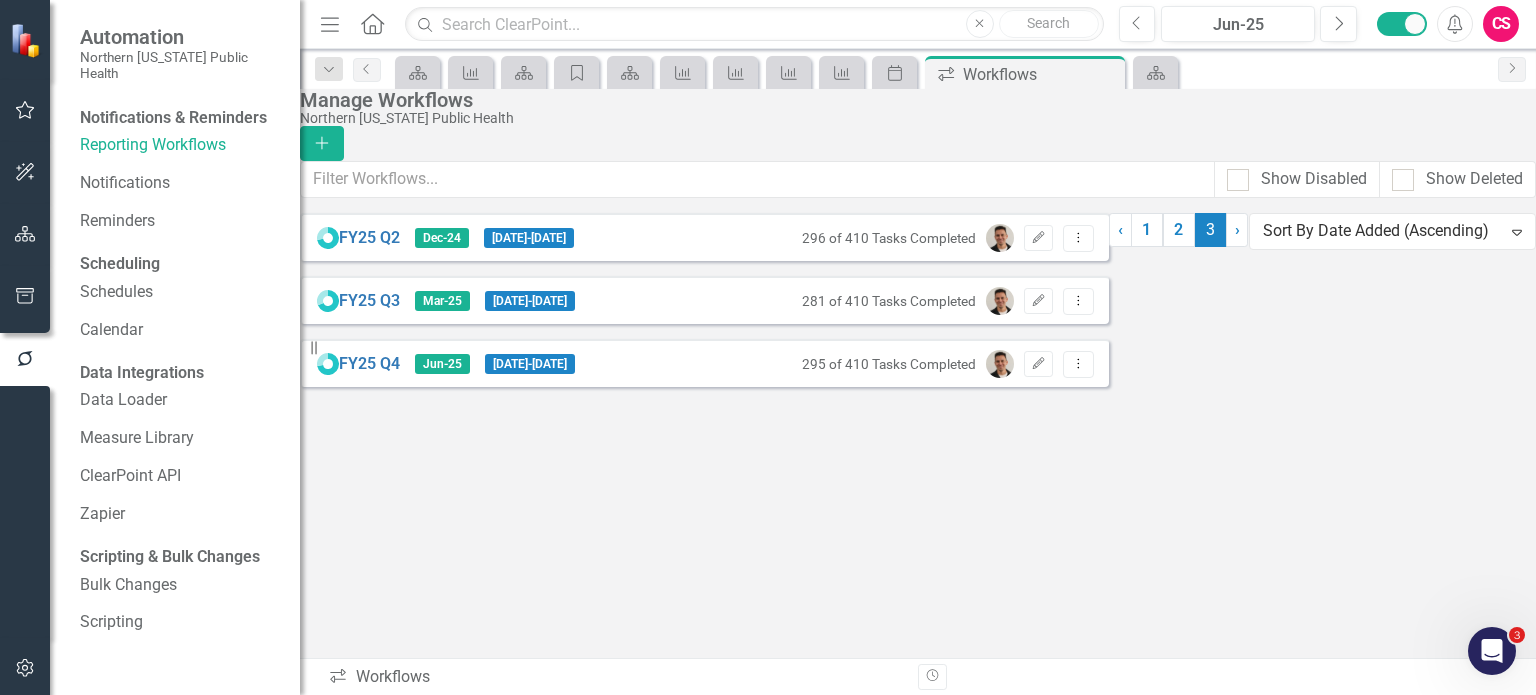 click on "FY25 Q2 Dec-24 12/15/24  -  2/7/25 296 of 410 Tasks Completed Edit Dropdown Menu FY25 Q3 Mar-25 3/24/25  -  4/25/25 281 of 410 Tasks Completed Edit Dropdown Menu FY25 Q4 Jun-25 6/16/25  -  7/25/25 295 of 410 Tasks Completed Edit Dropdown Menu" at bounding box center (704, 300) 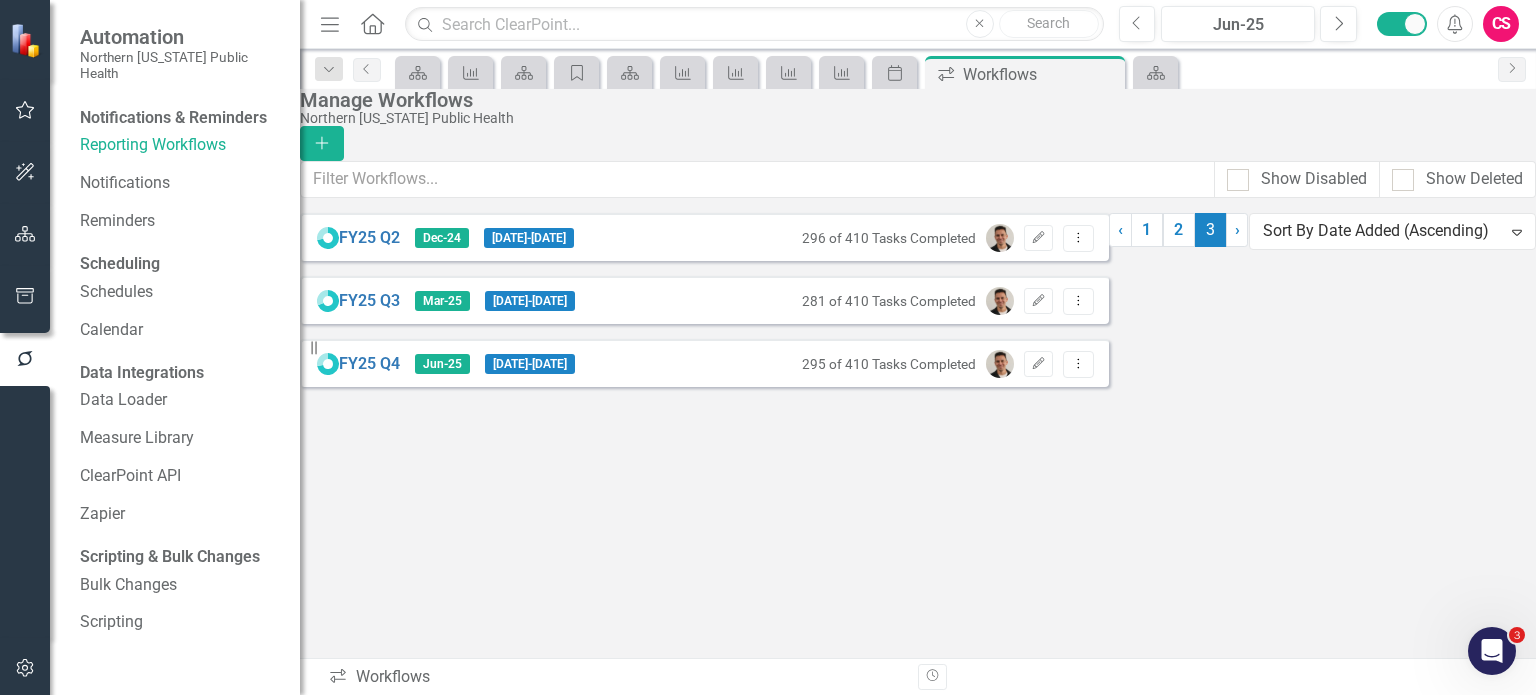 click 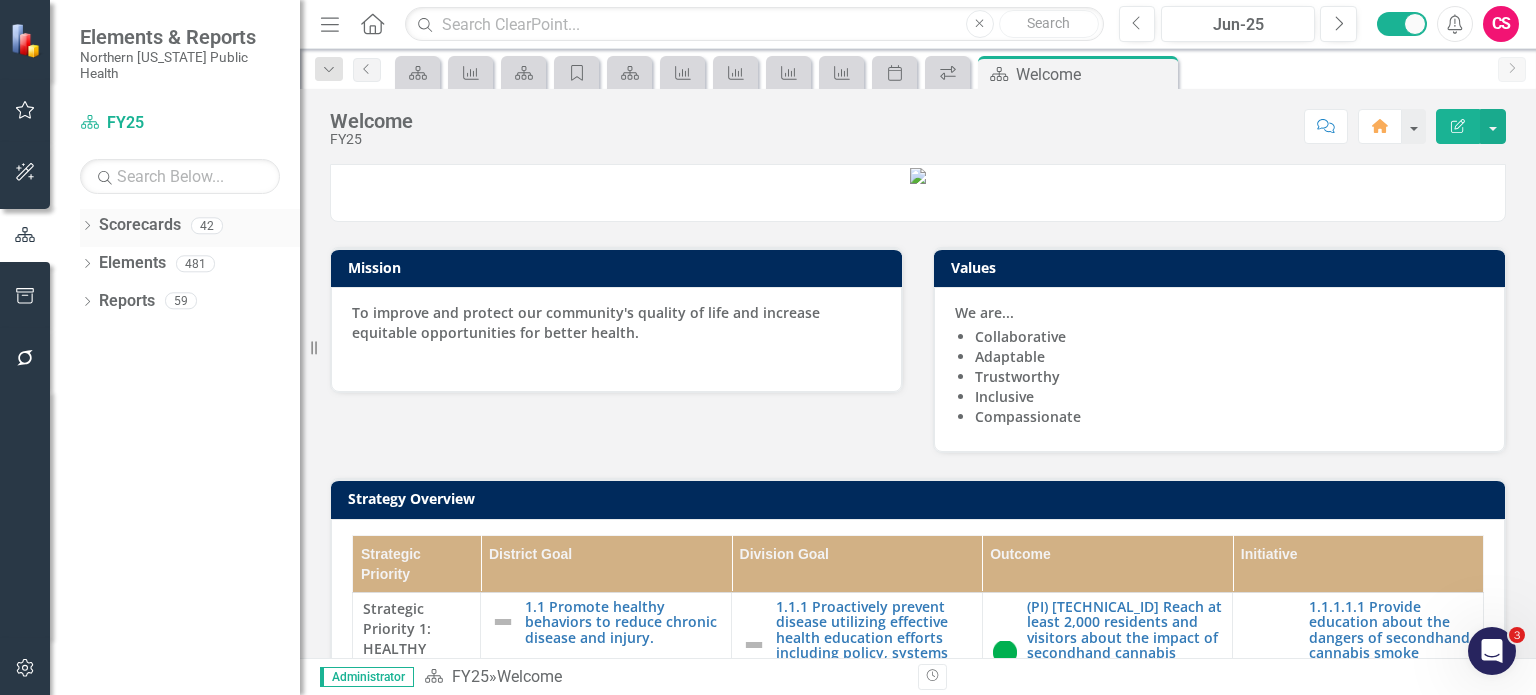 click on "Scorecards" at bounding box center [140, 225] 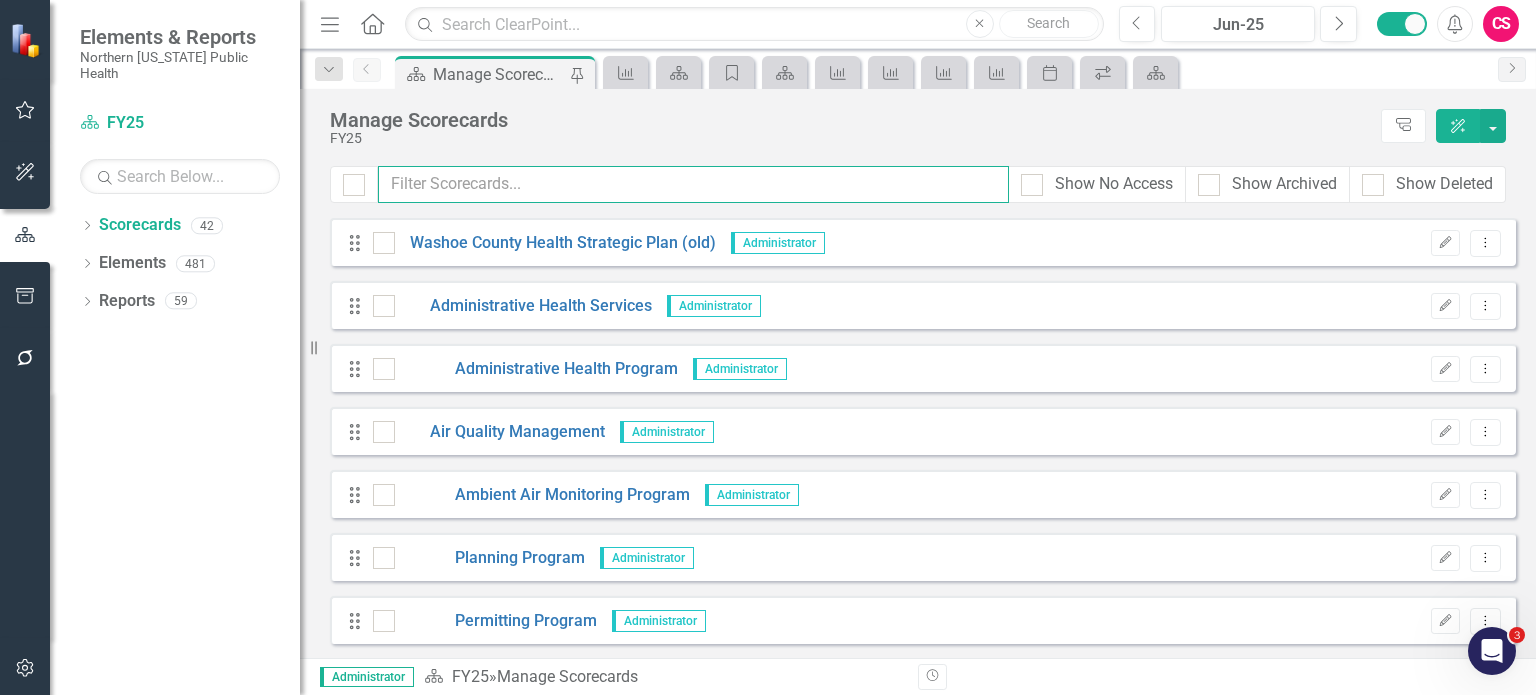 click at bounding box center (693, 184) 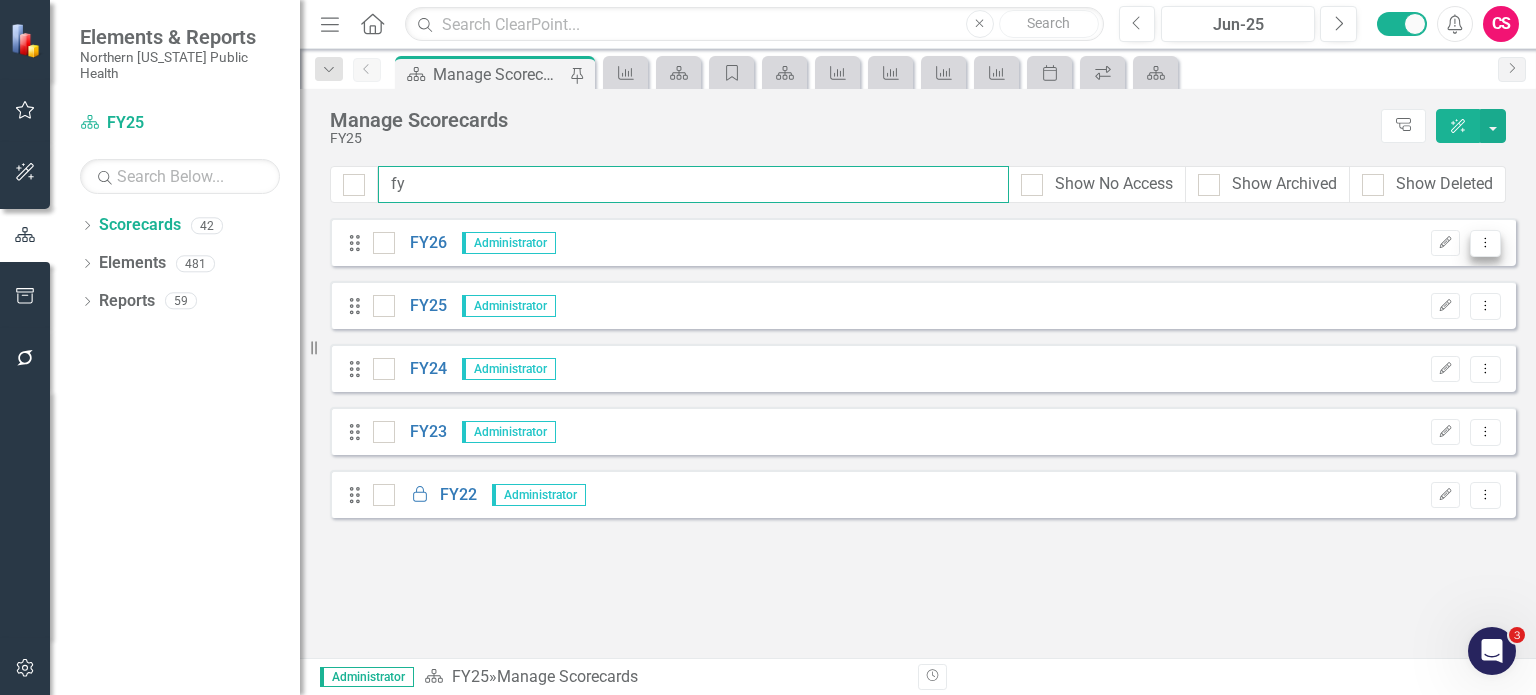 type on "fy" 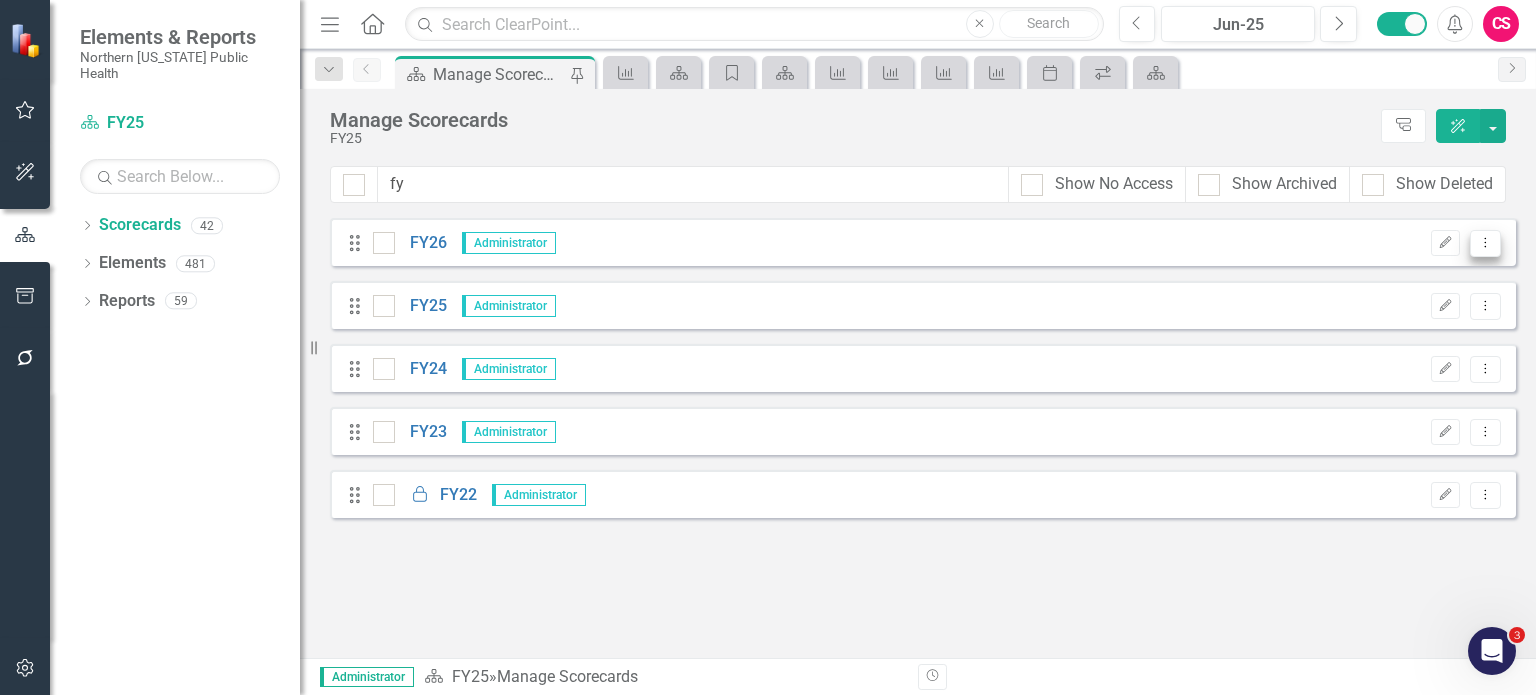 click on "Dropdown Menu" 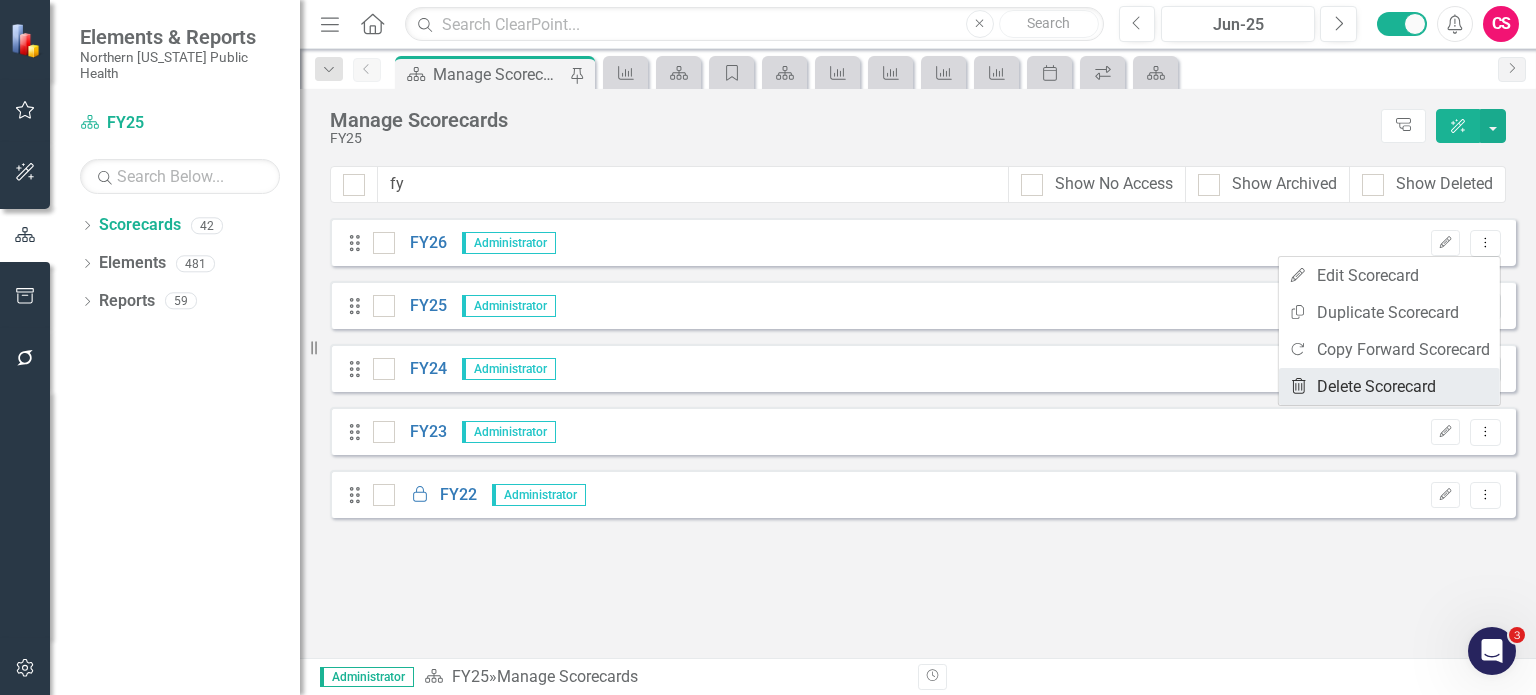 click on "Trash Delete Scorecard" at bounding box center (1389, 386) 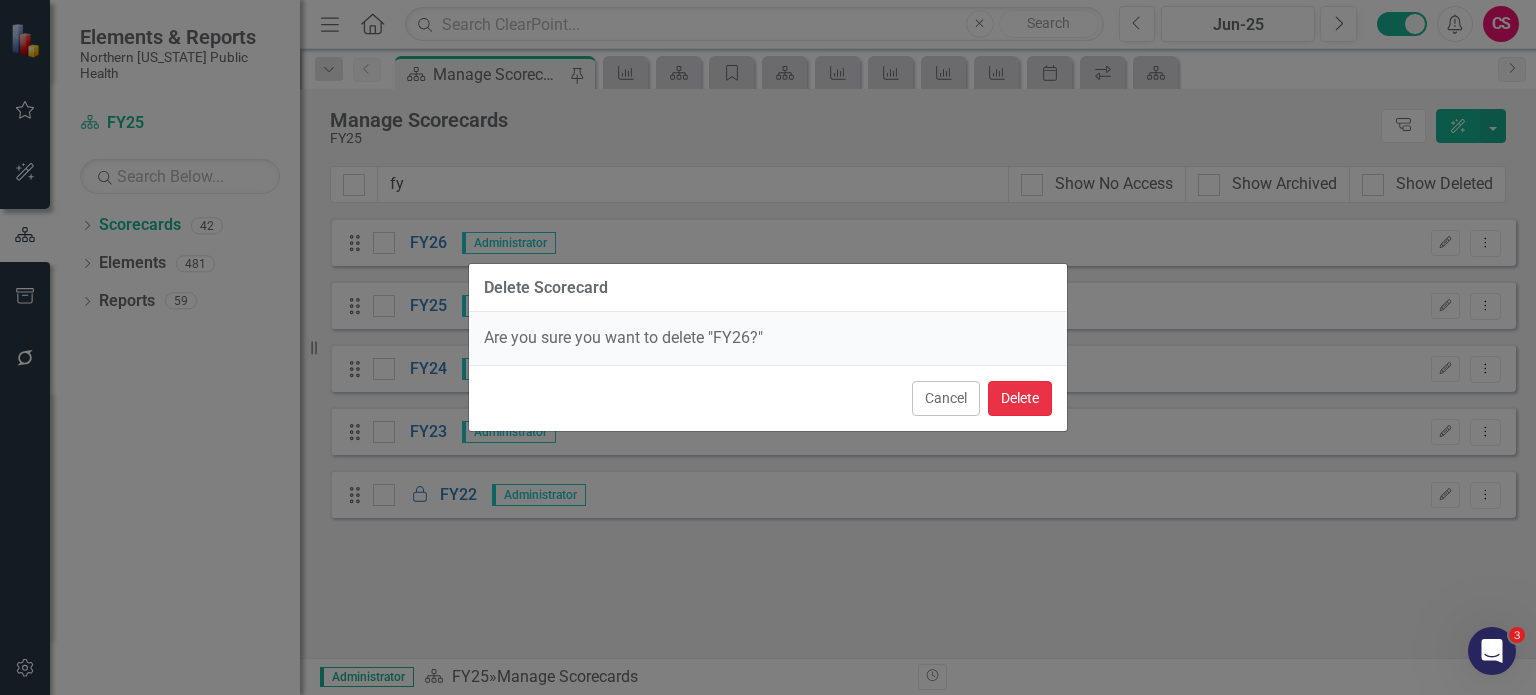 click on "Delete" at bounding box center (1020, 398) 